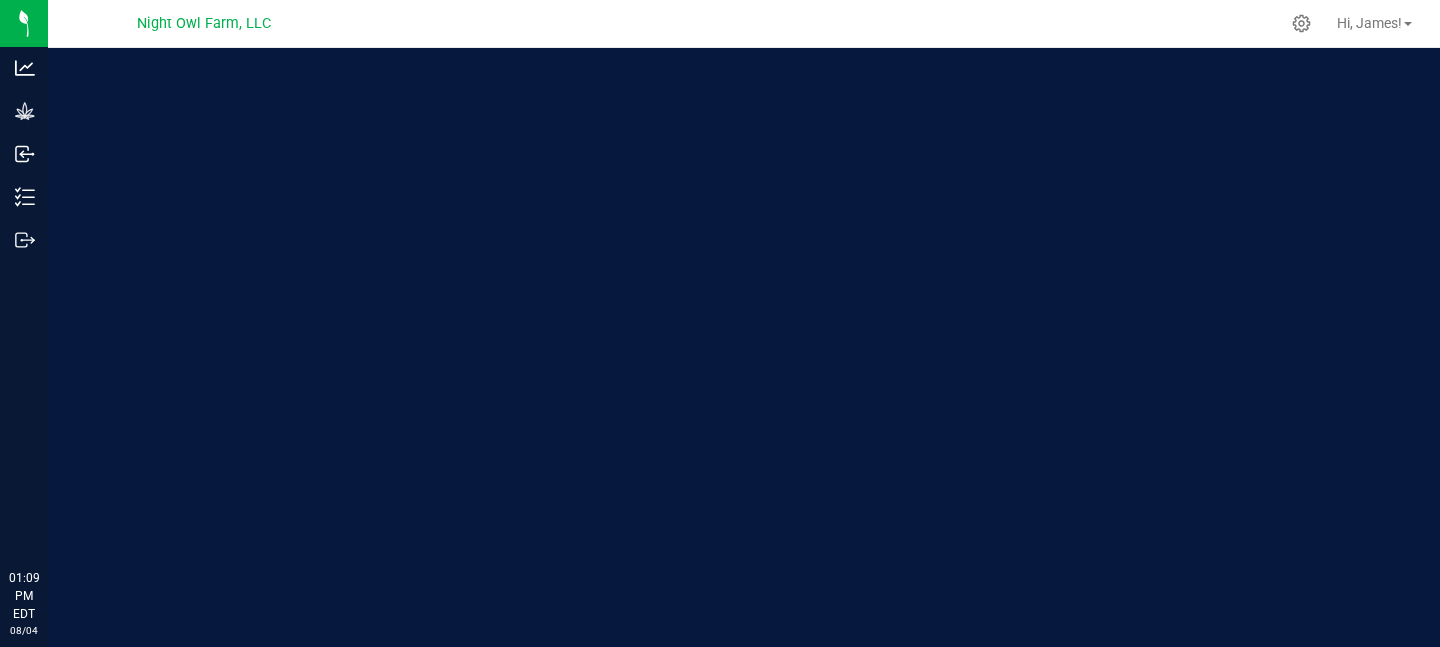 scroll, scrollTop: 0, scrollLeft: 0, axis: both 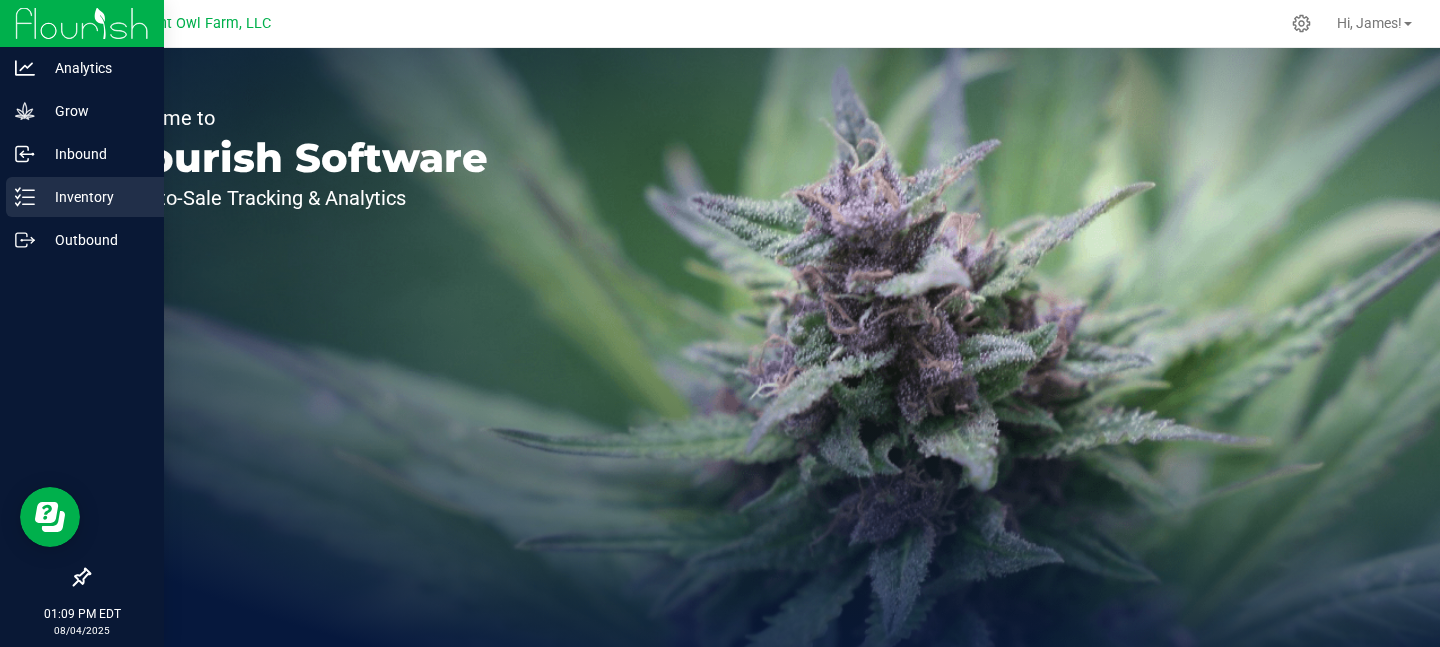 click 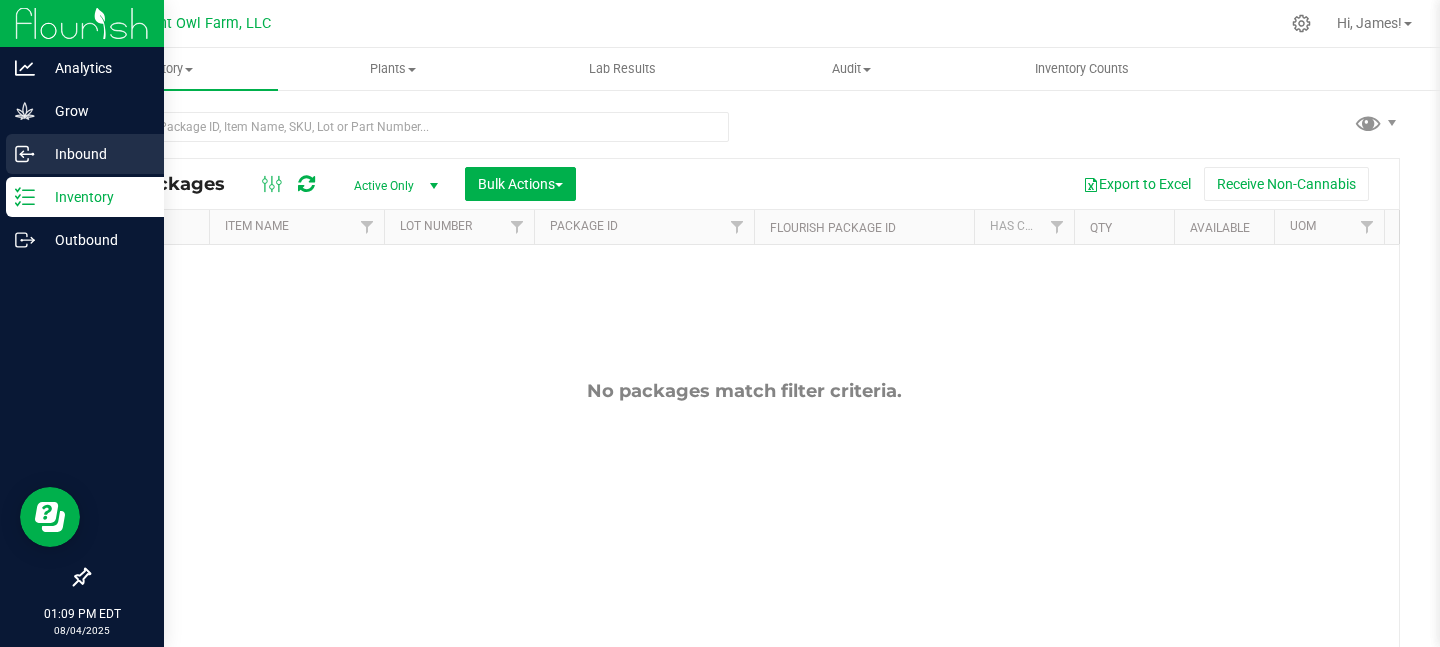 click on "Inbound" at bounding box center (95, 154) 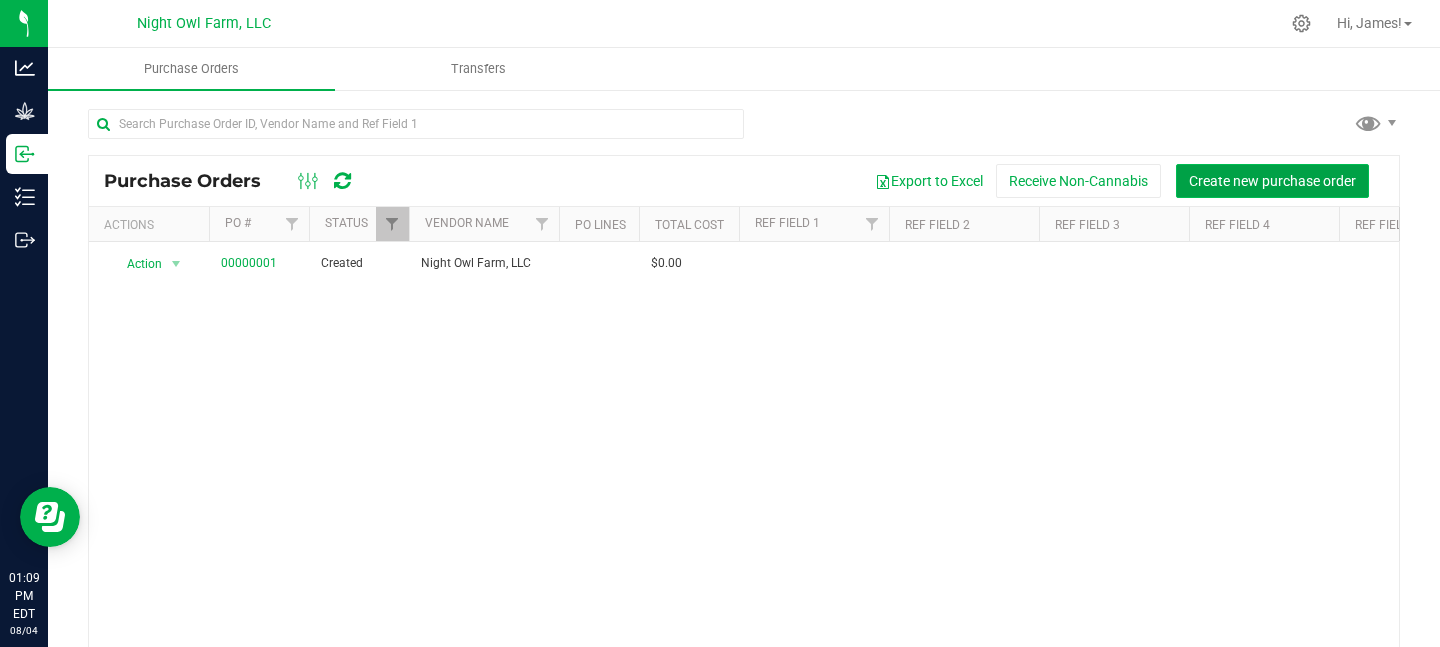 click on "Create new purchase order" at bounding box center (1272, 181) 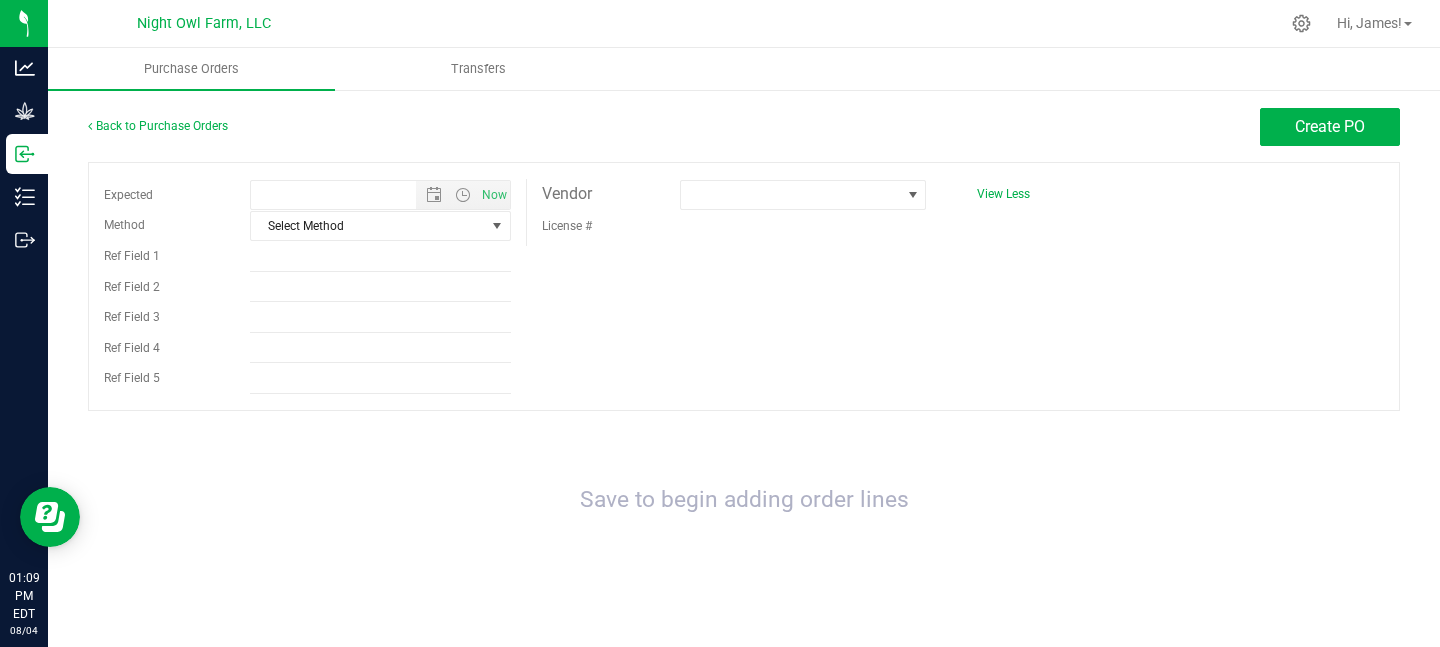 type on "8/4/2025 1:09 PM" 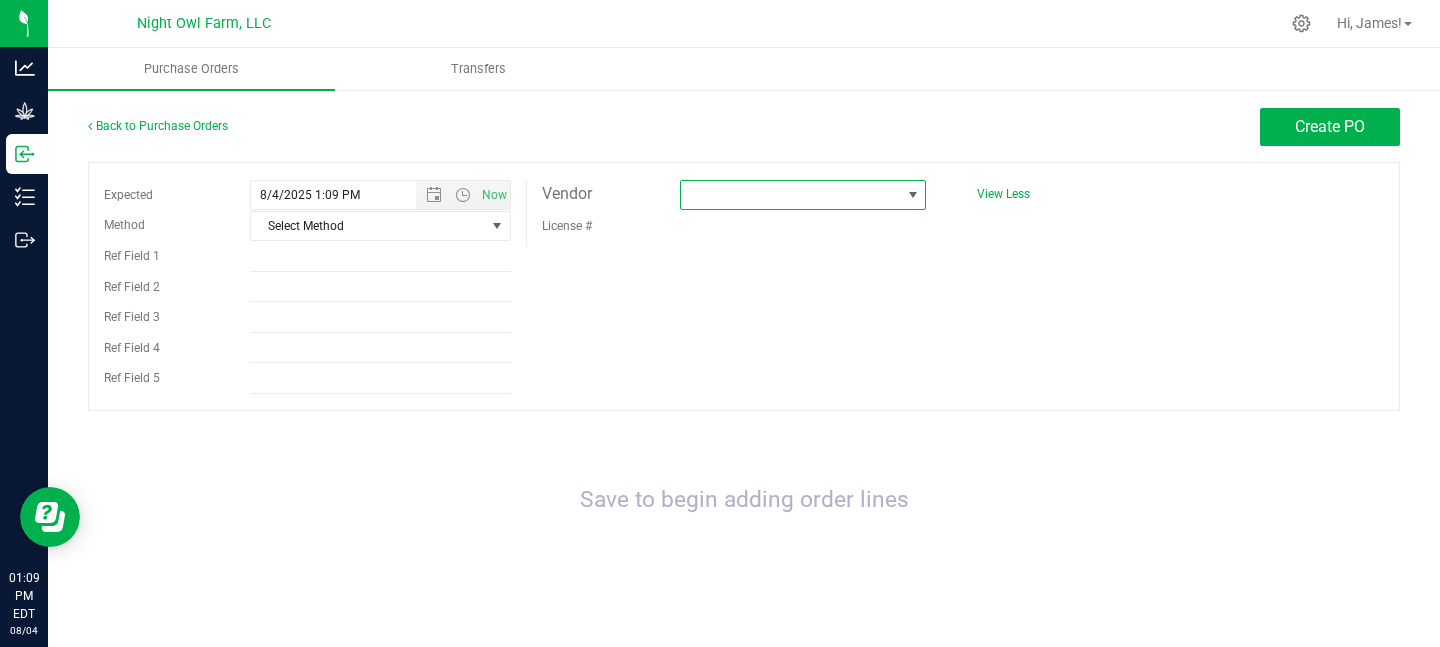click at bounding box center [913, 195] 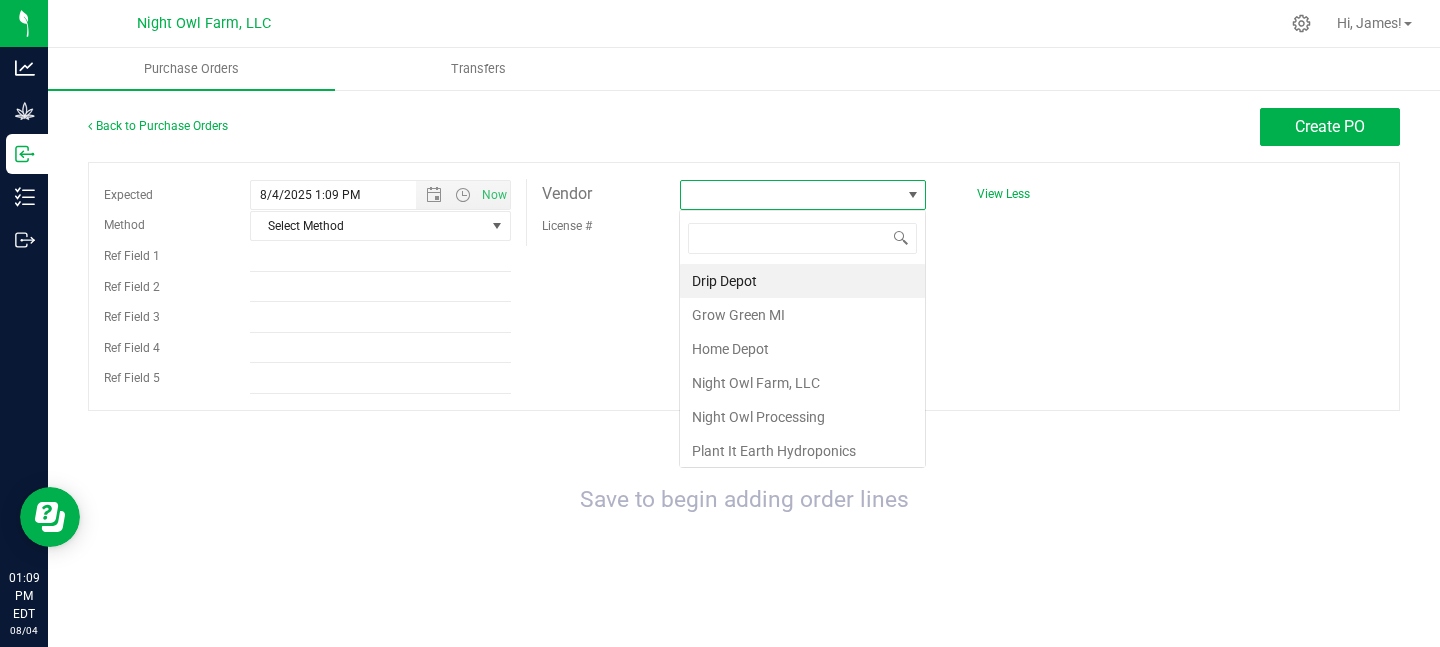 scroll, scrollTop: 99970, scrollLeft: 99753, axis: both 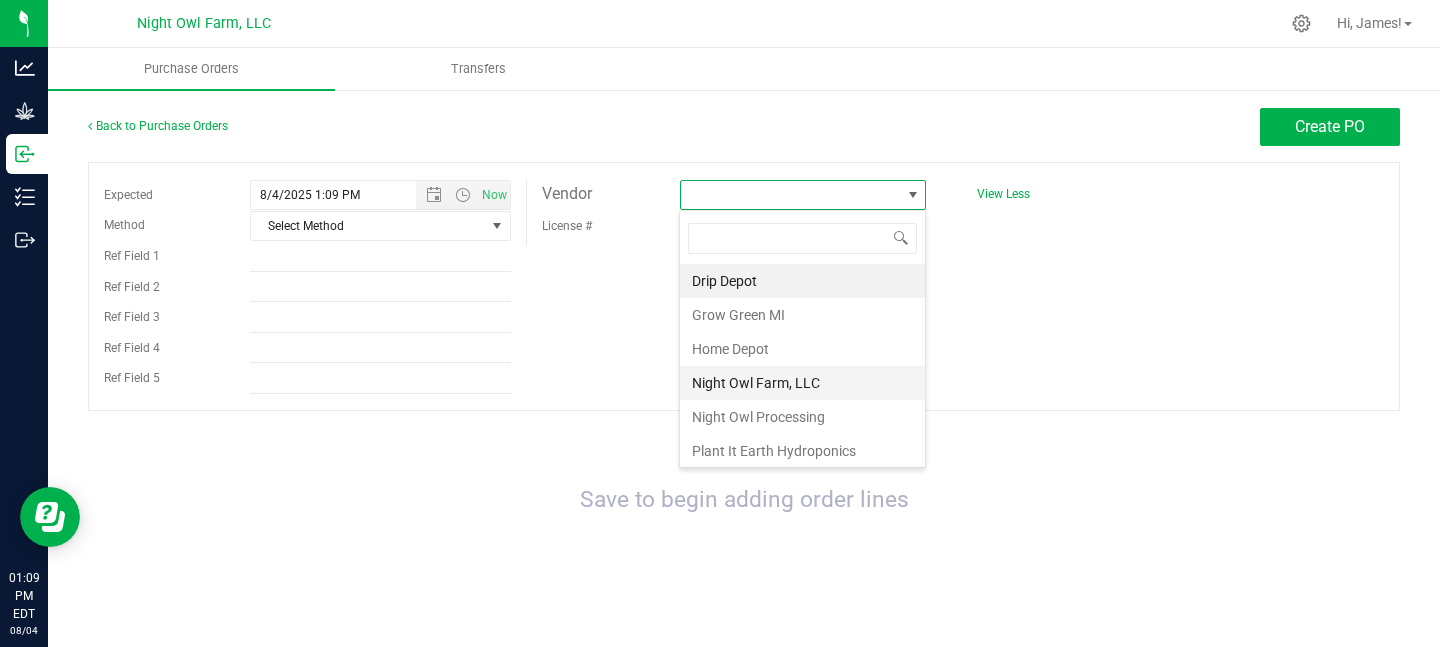 click on "Night Owl Farm, LLC" at bounding box center [802, 383] 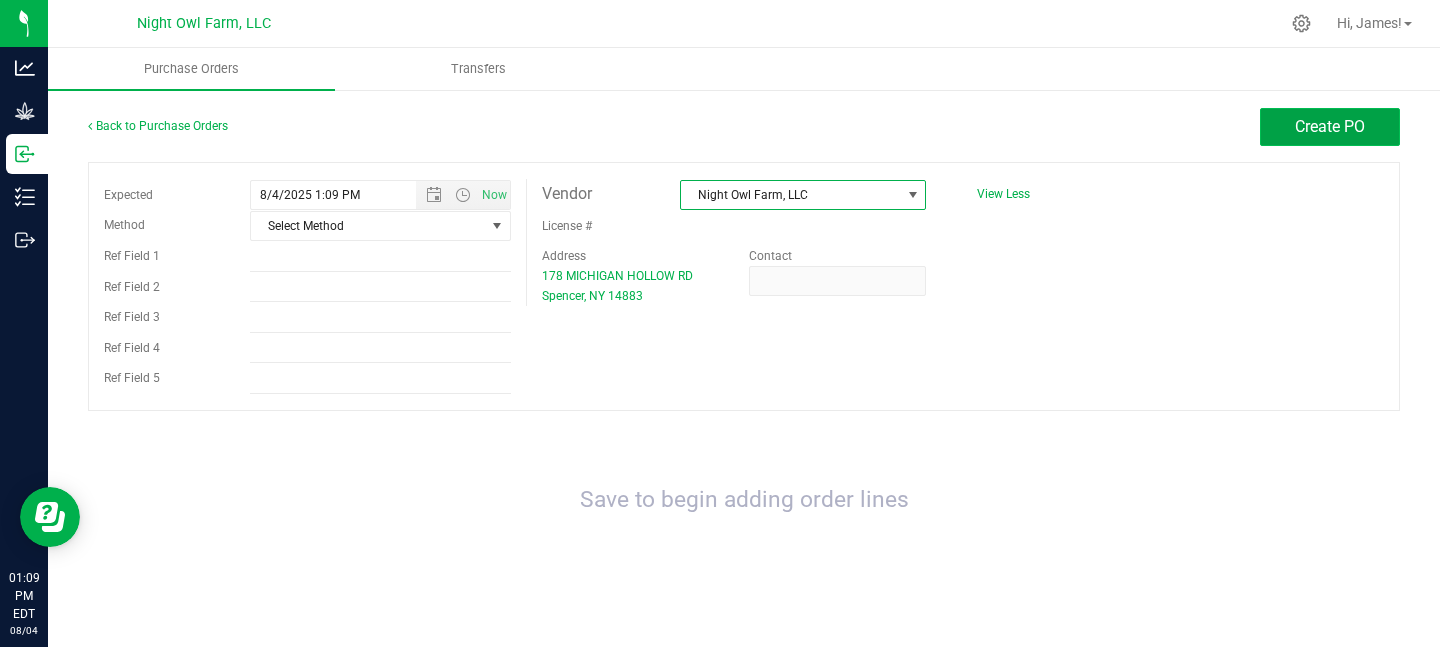 click on "Create PO" at bounding box center (1330, 127) 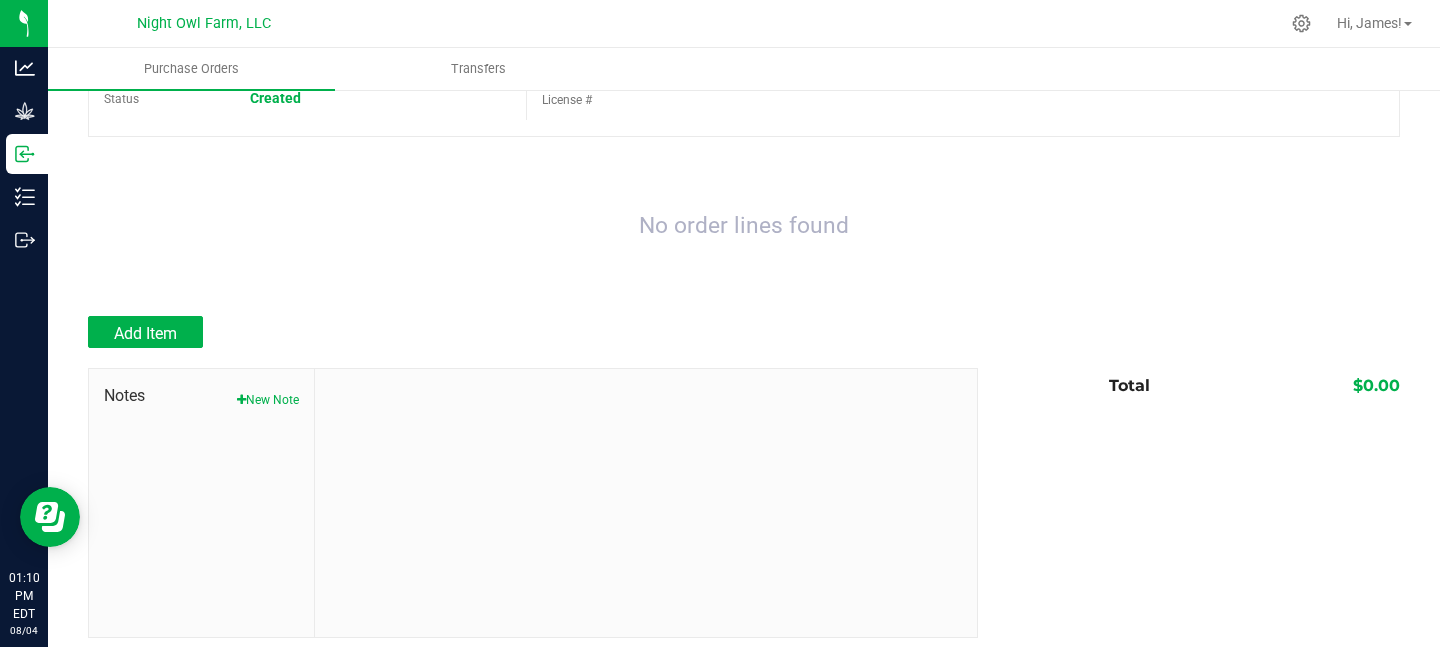 scroll, scrollTop: 136, scrollLeft: 0, axis: vertical 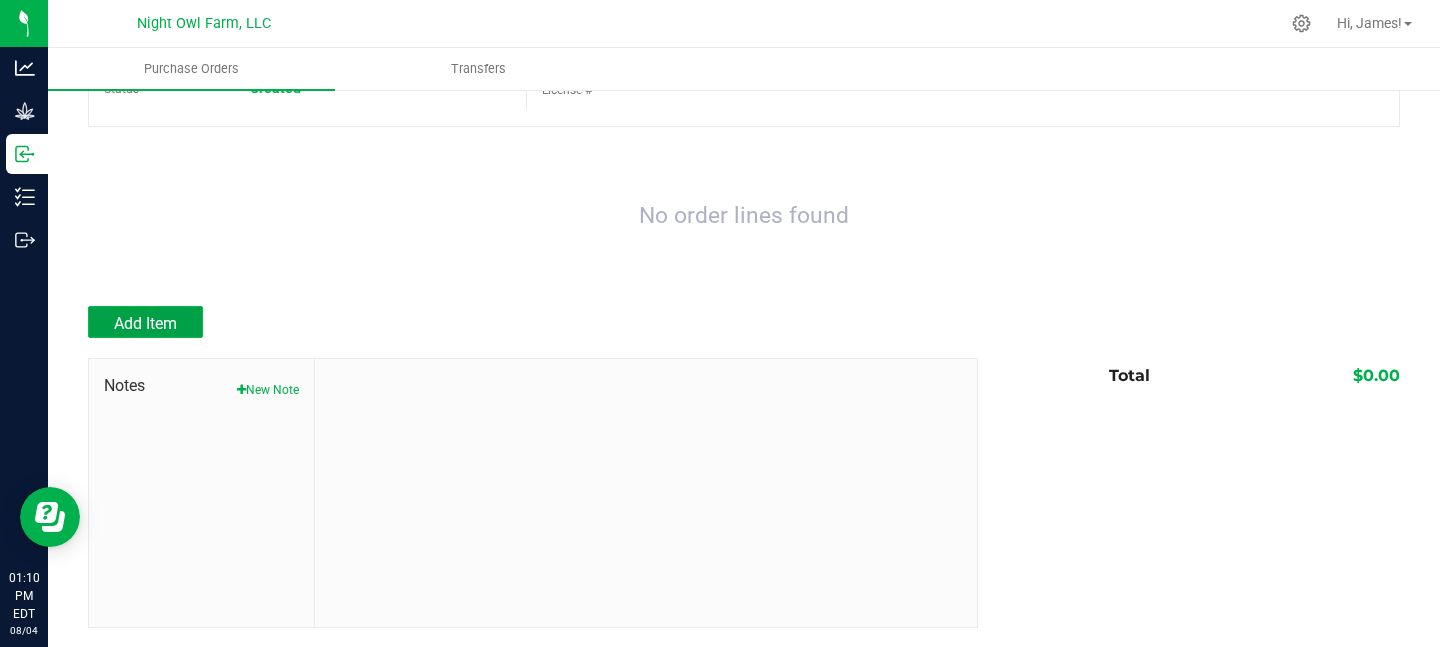click on "Add Item" at bounding box center [145, 323] 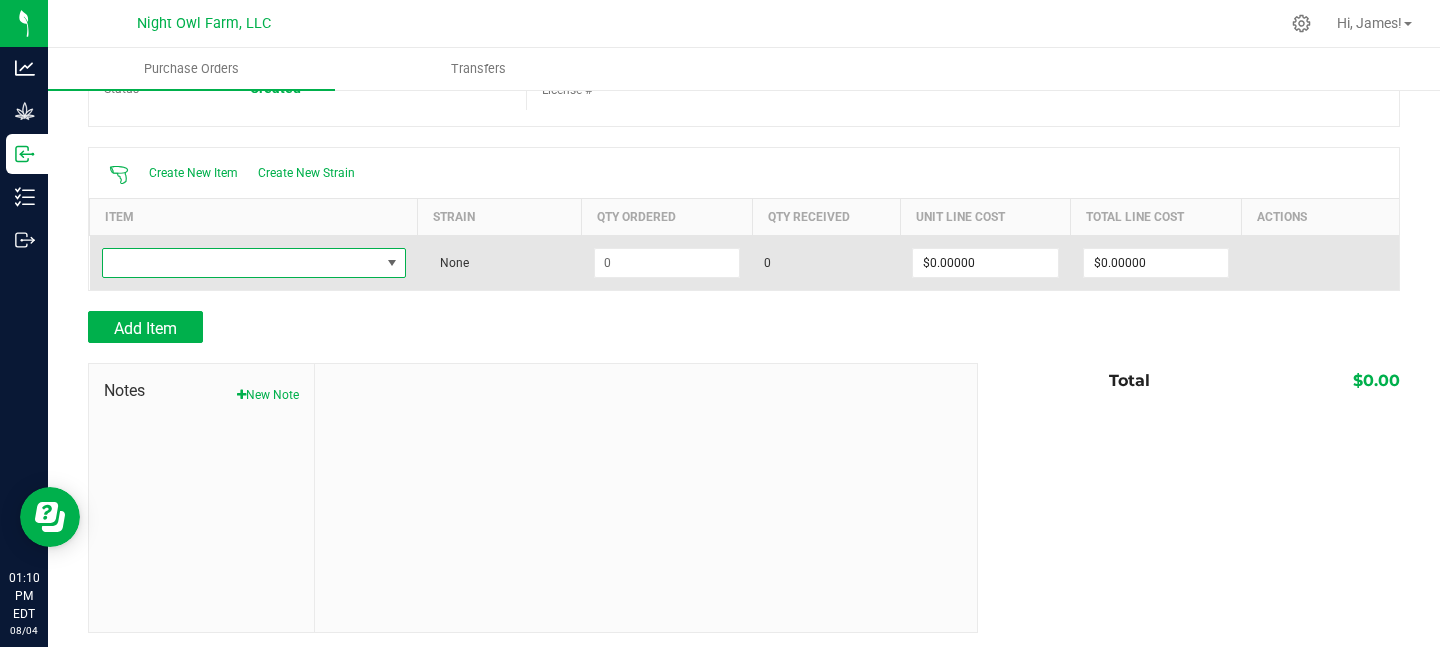 click at bounding box center [391, 263] 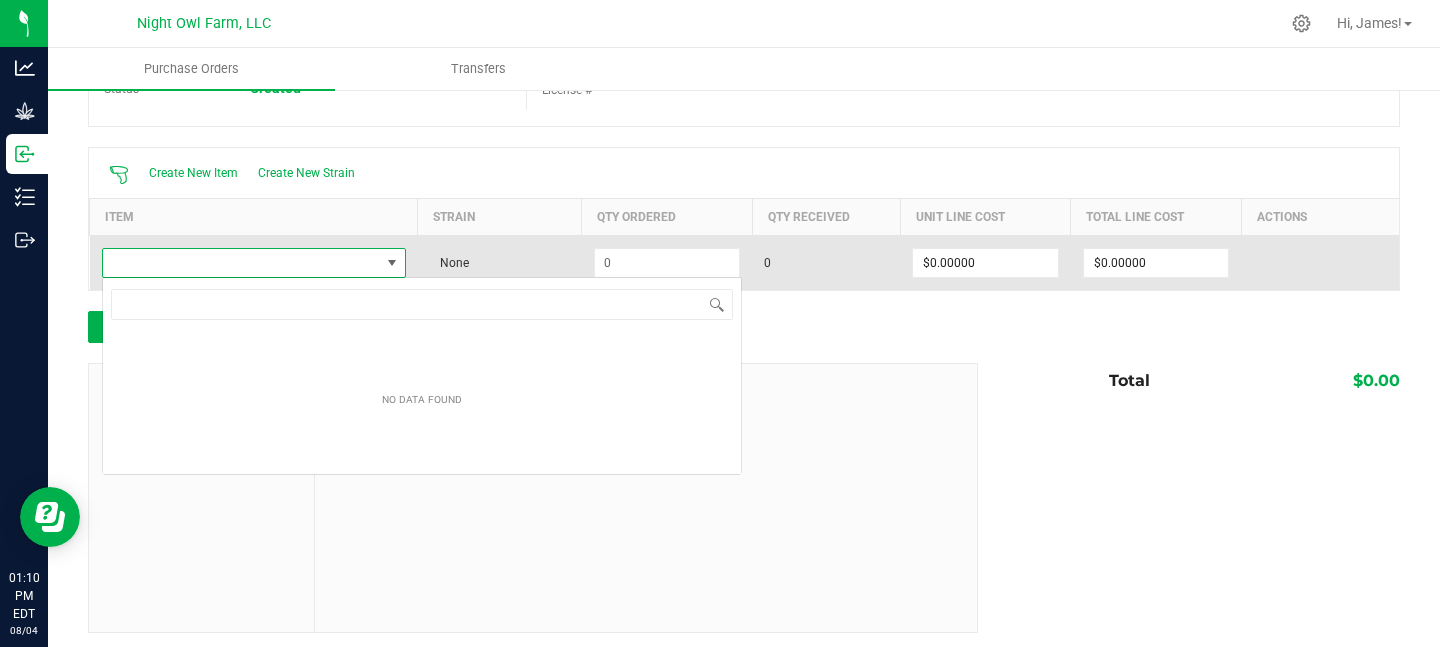scroll, scrollTop: 99970, scrollLeft: 99695, axis: both 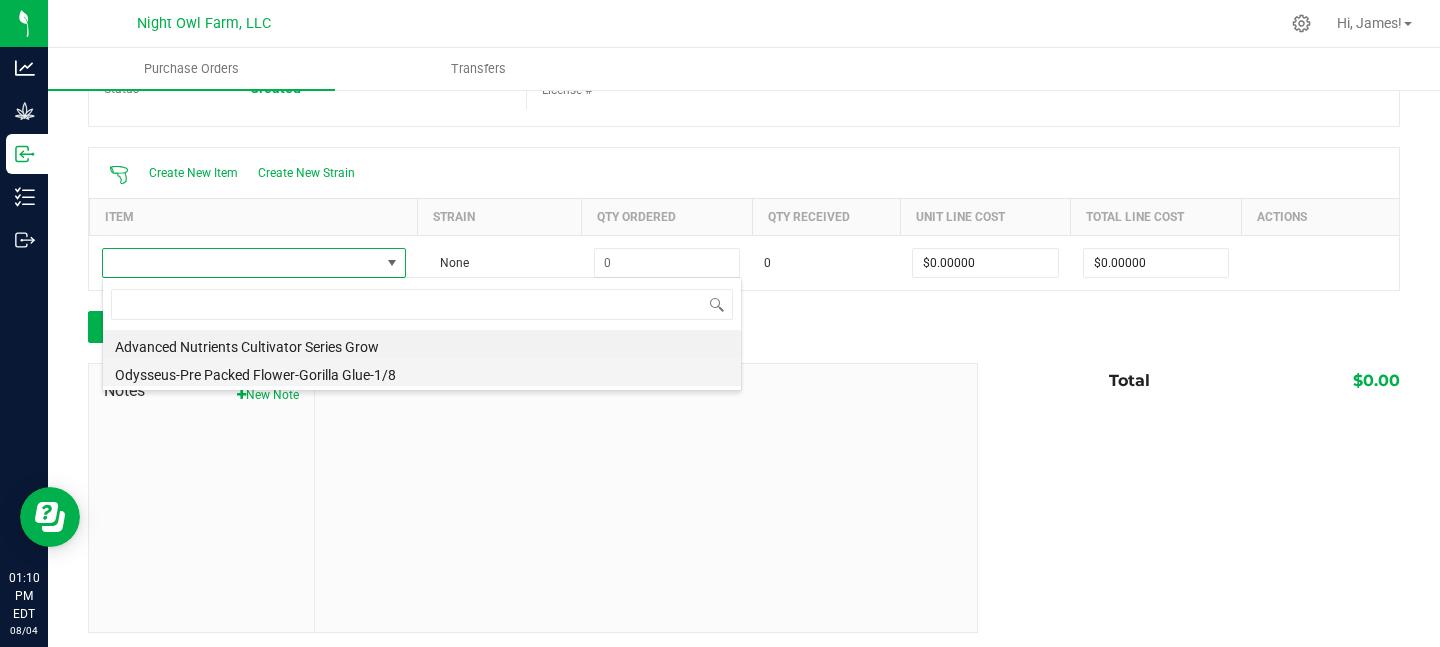 click on "Odysseus-Pre Packed Flower-Gorilla Glue-1/8" at bounding box center (422, 372) 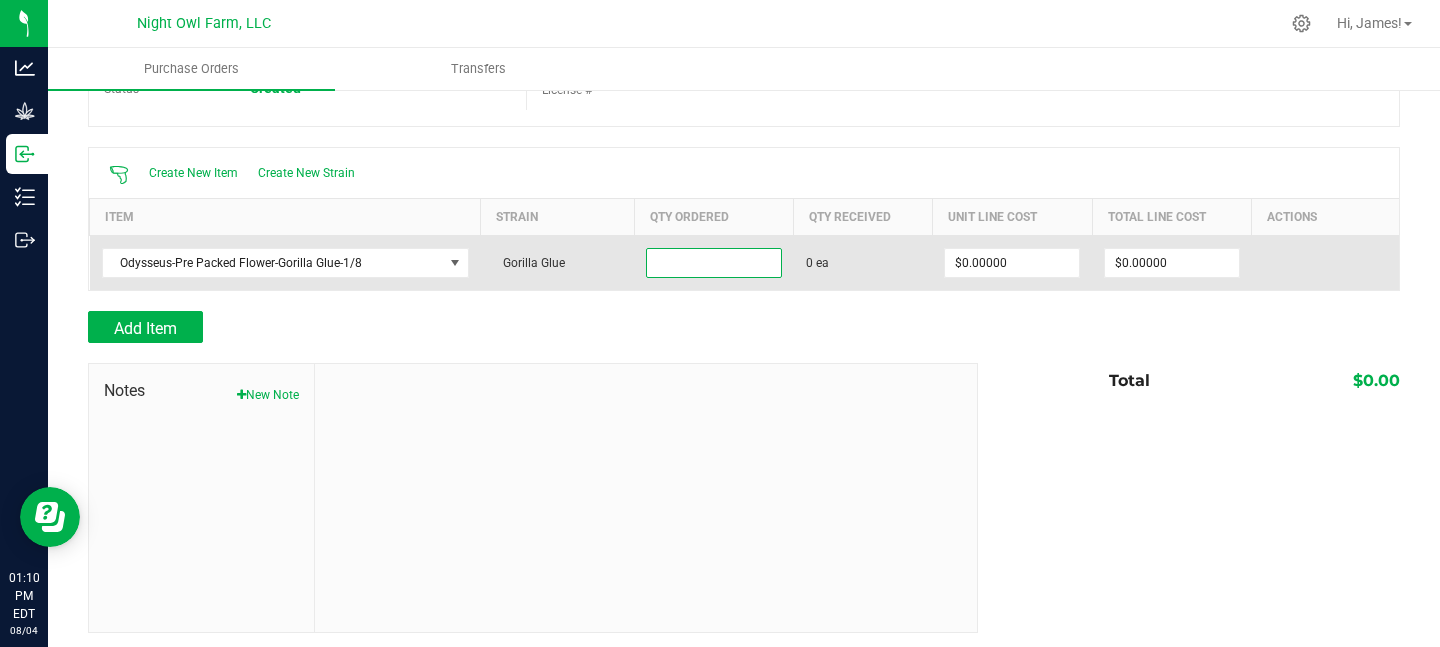 click at bounding box center [714, 263] 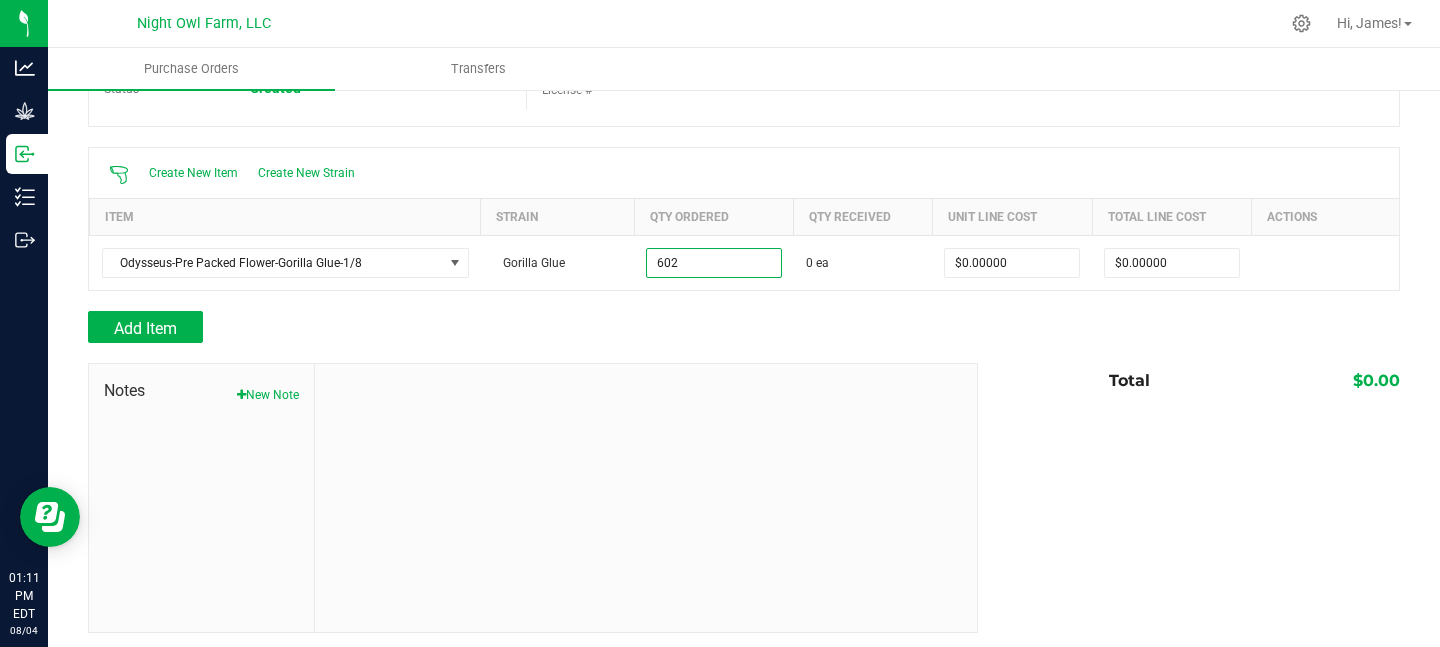 type on "602 ea" 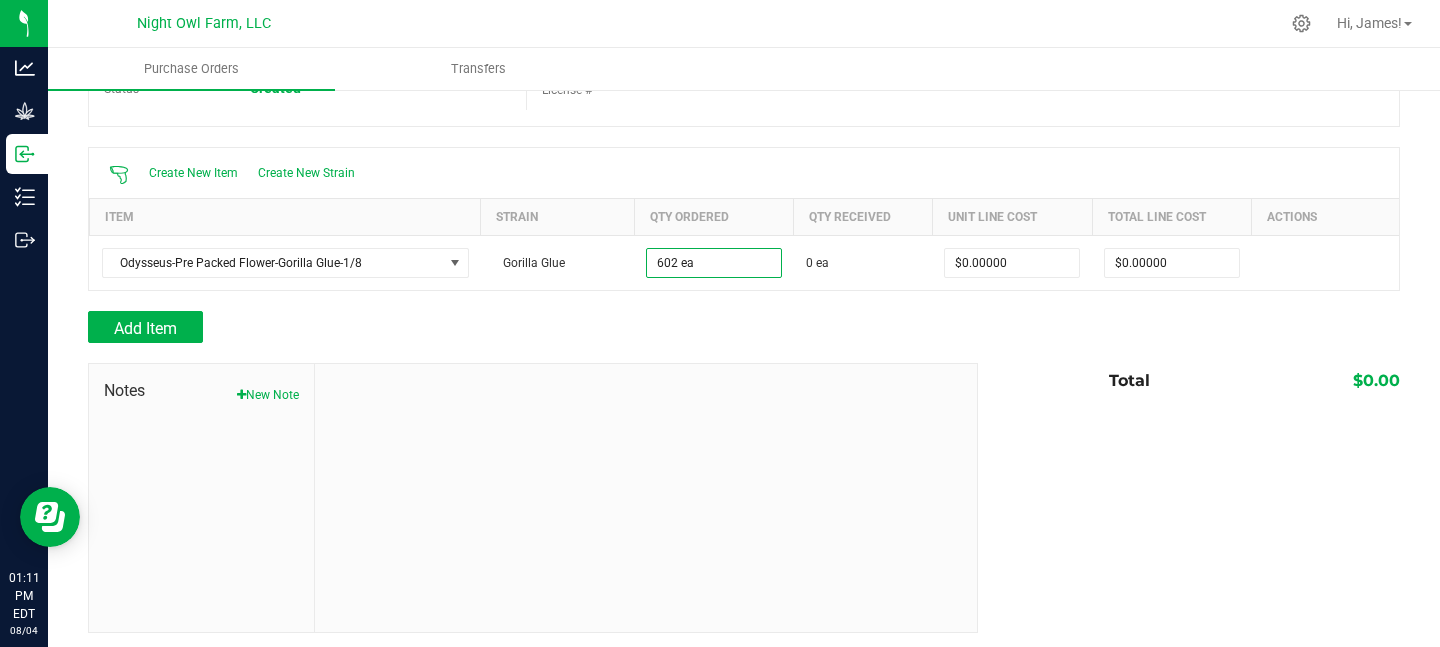 click on "Add Item" at bounding box center (525, 327) 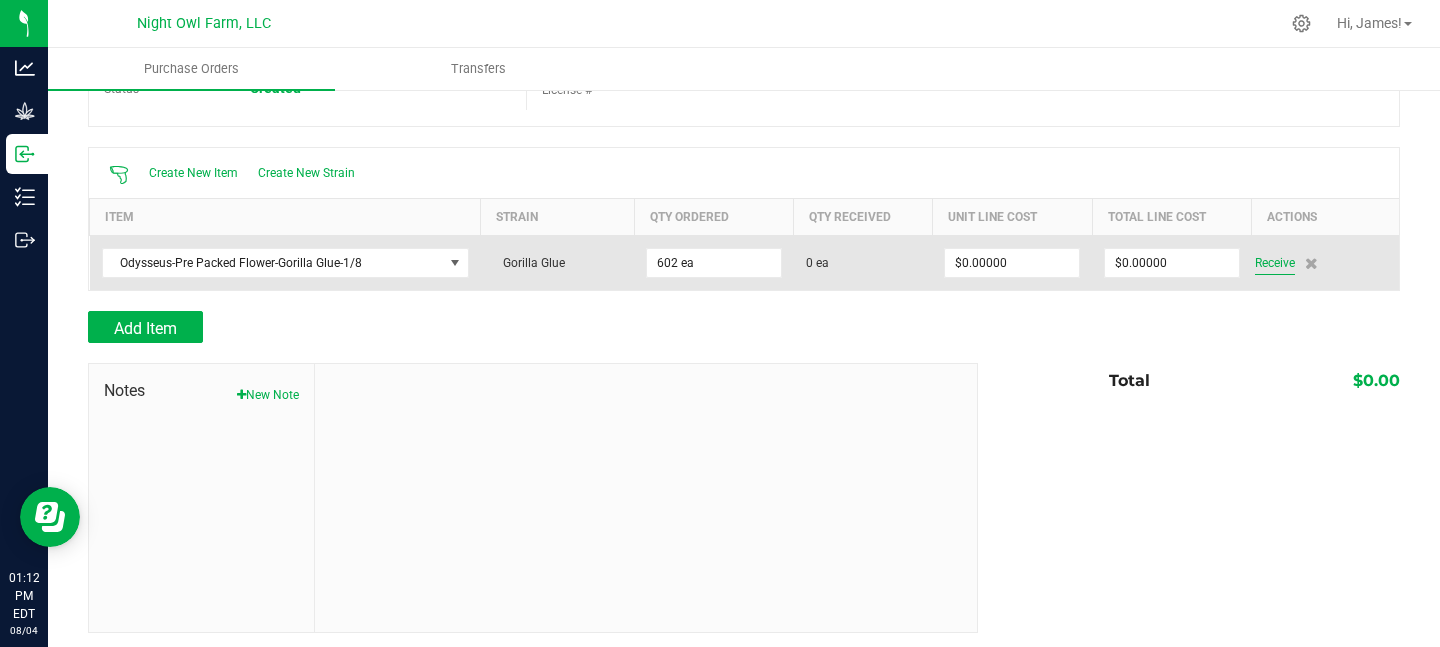 click on "Receive" at bounding box center (1275, 263) 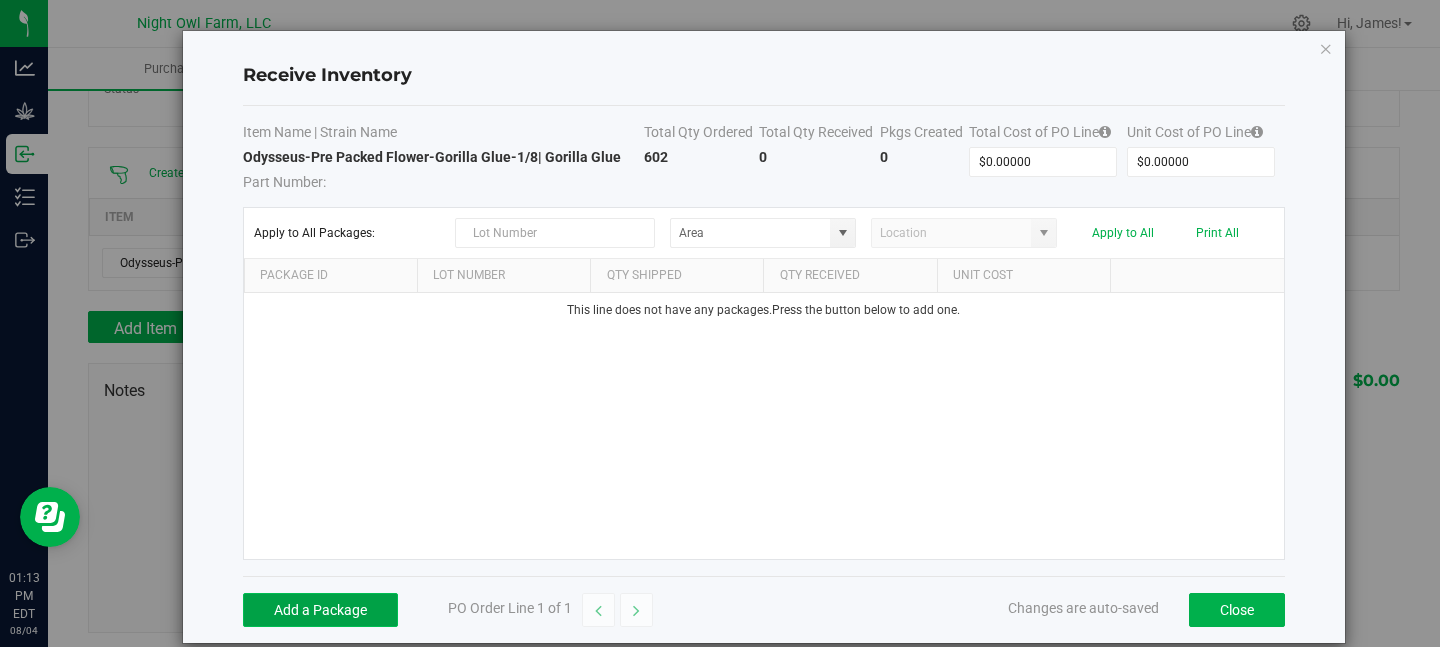 click on "Add a Package" at bounding box center [320, 610] 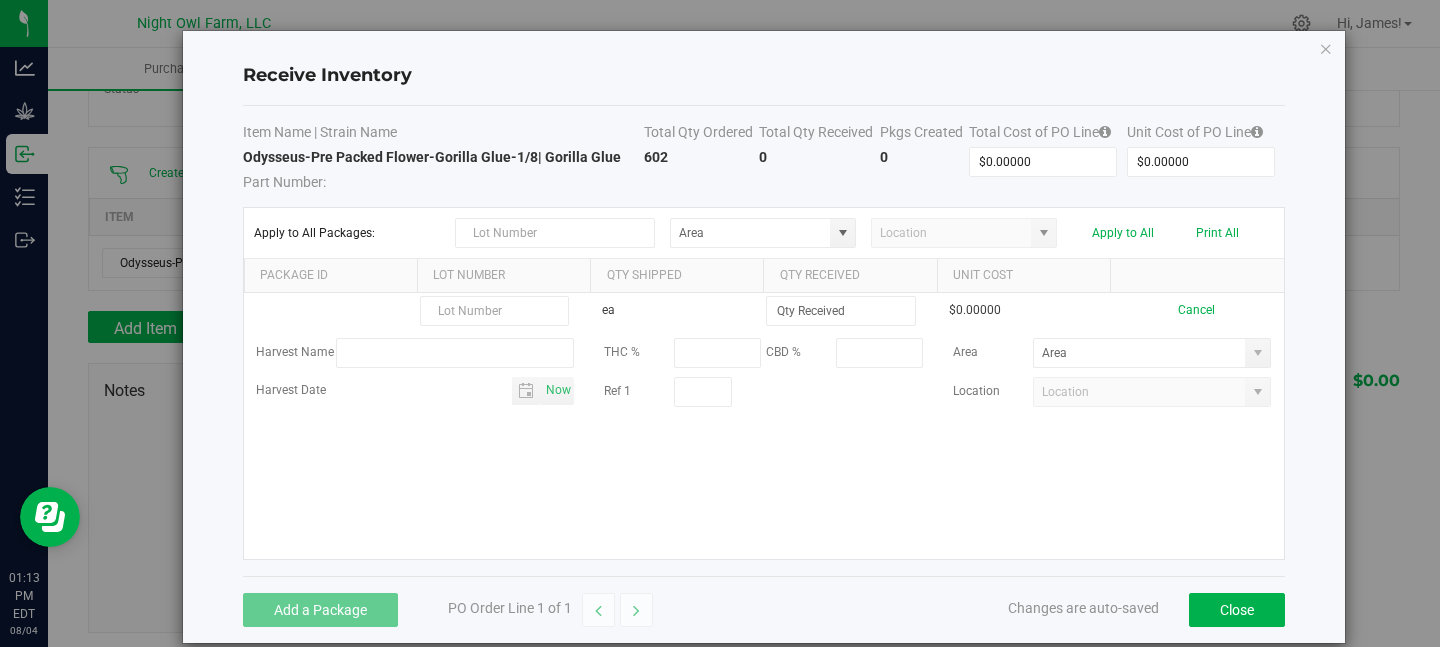 type on "n" 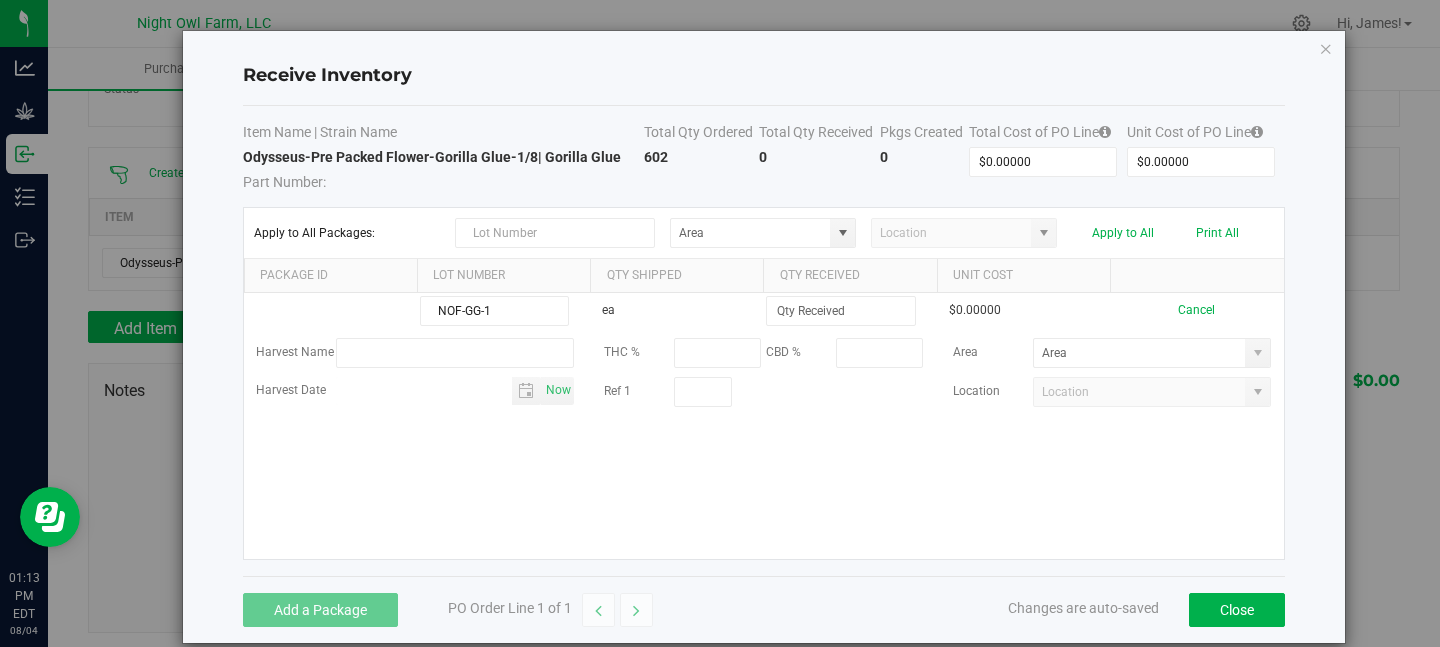 type on "NOF-GG-1" 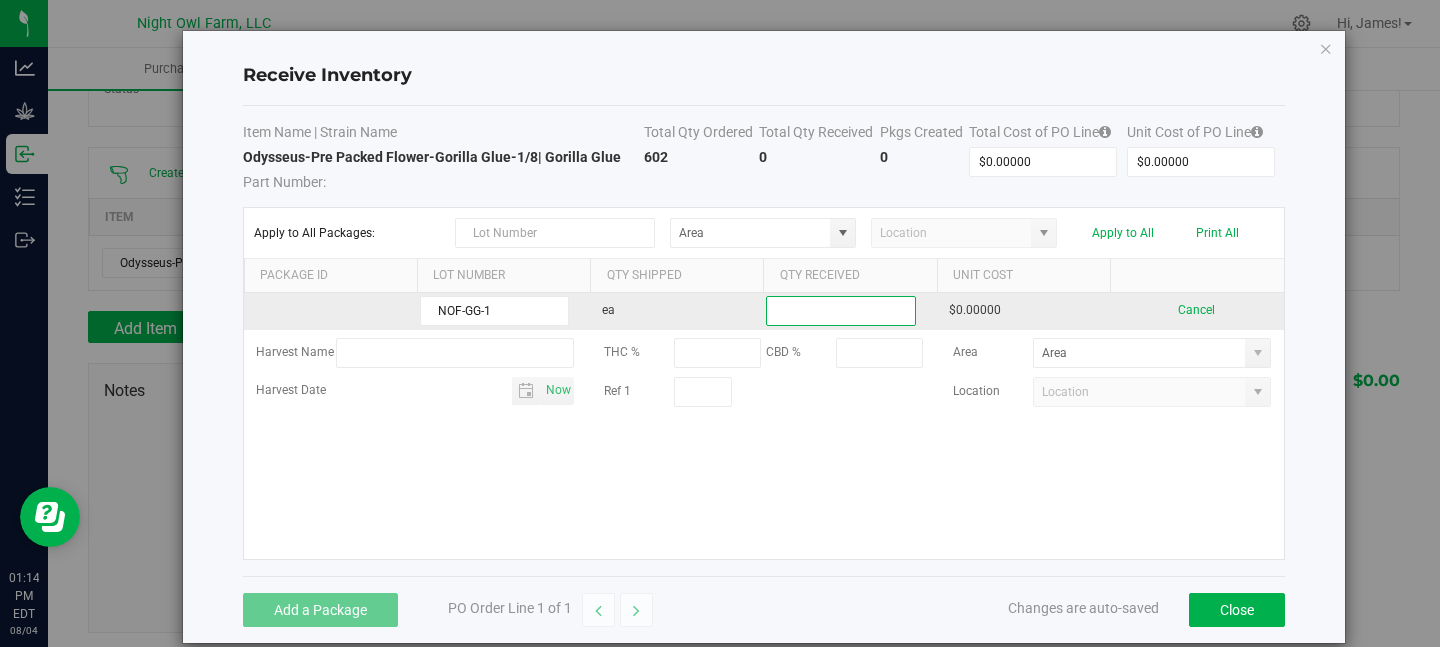click at bounding box center (840, 311) 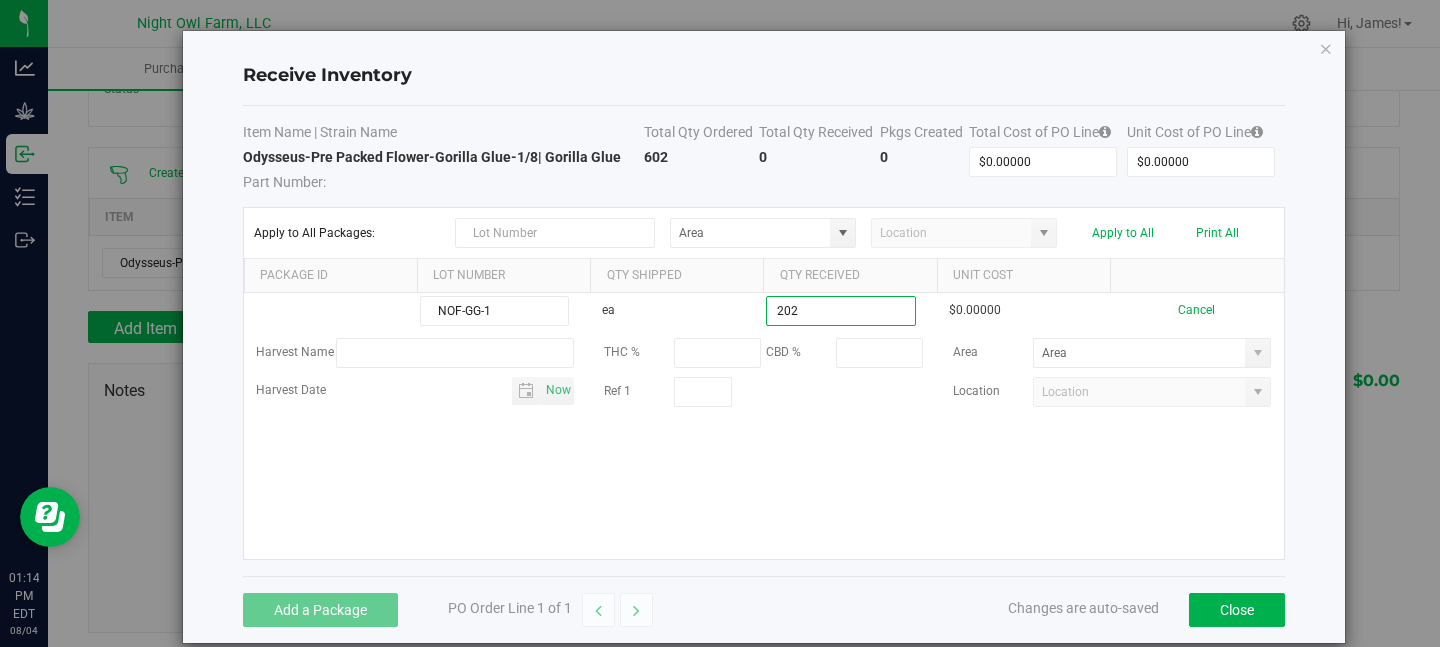 type on "202 ea" 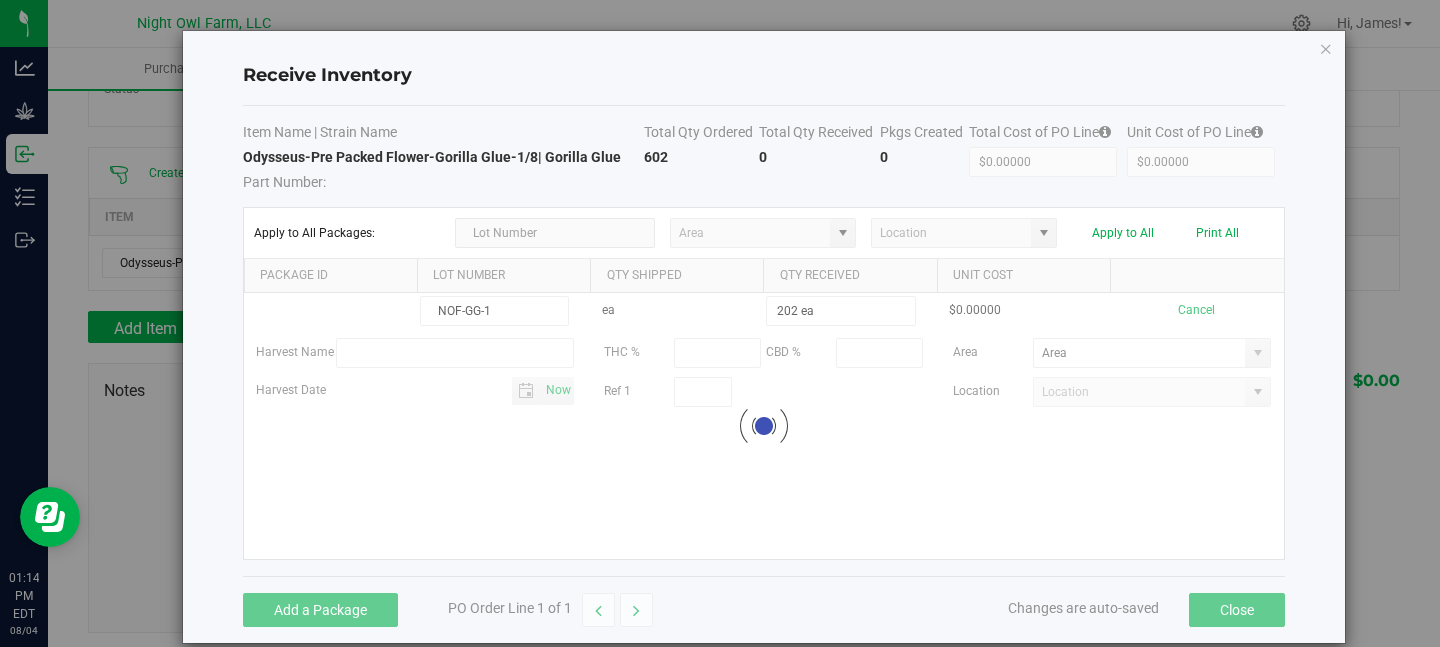 click on "NOF-GG-1   ea  202 ea  $0.00000   Cancel   Harvest Name   THC %   CBD %   Area   Harvest Date
Now
Ref 1   Location  Loading" at bounding box center (764, 426) 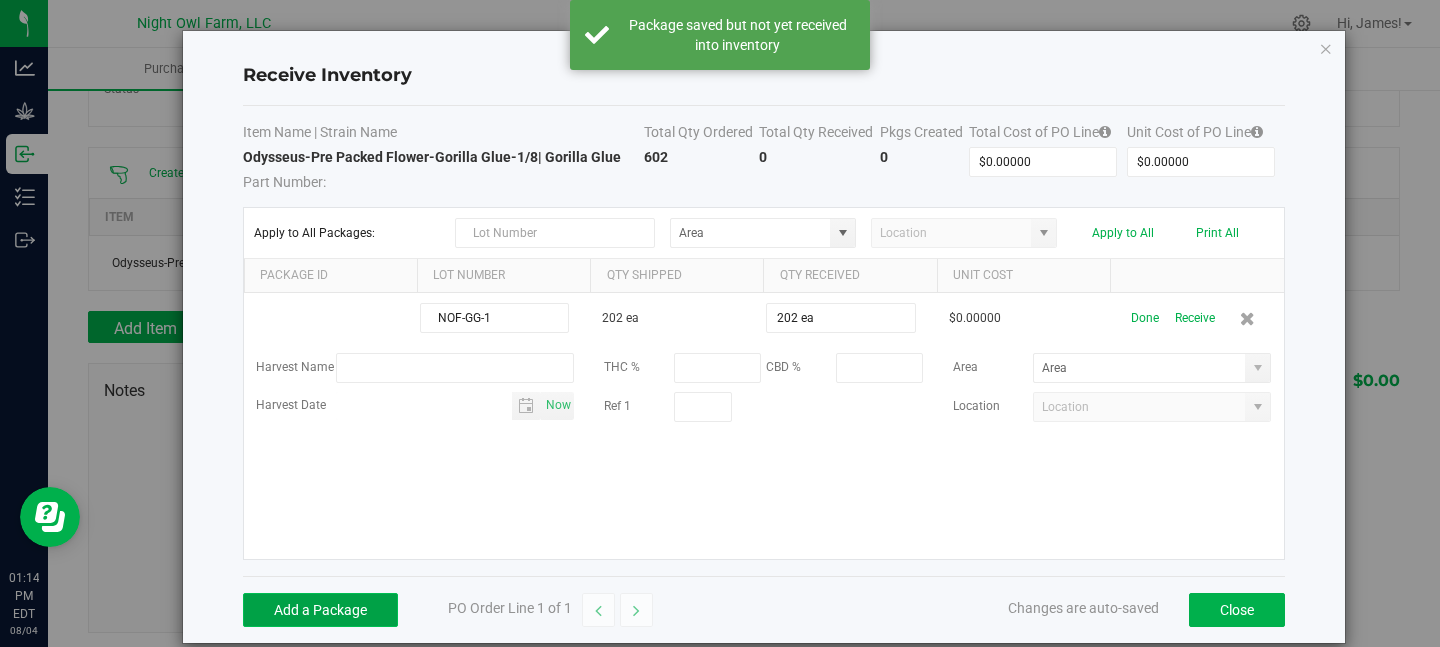 click on "Add a Package" at bounding box center [320, 610] 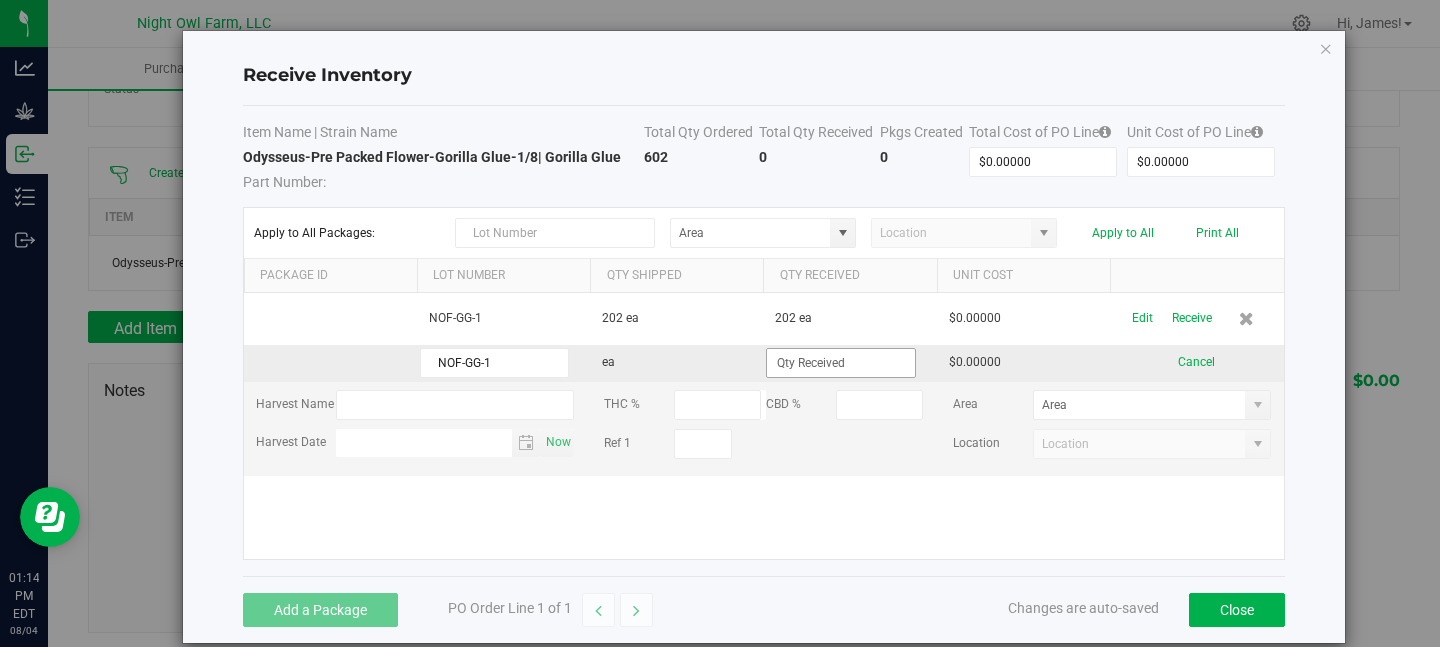 type on "NOF-GG-1" 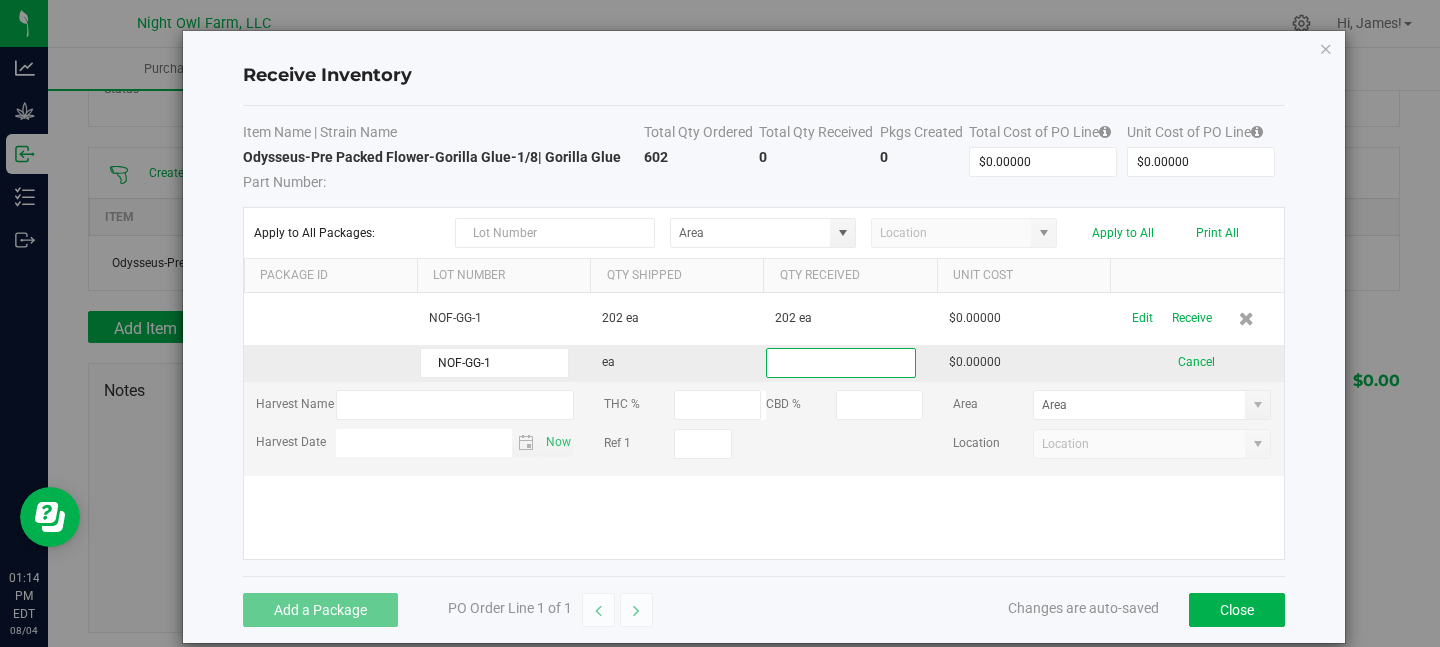 click at bounding box center (840, 363) 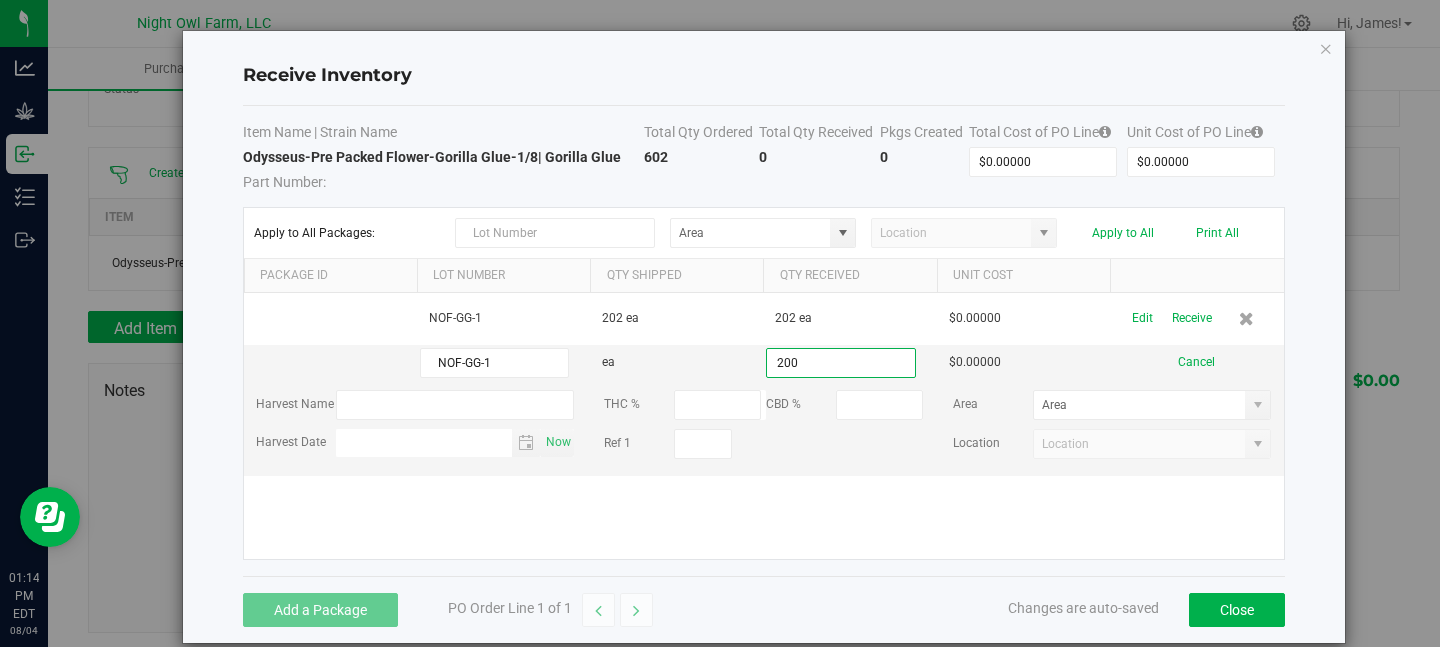type on "200 ea" 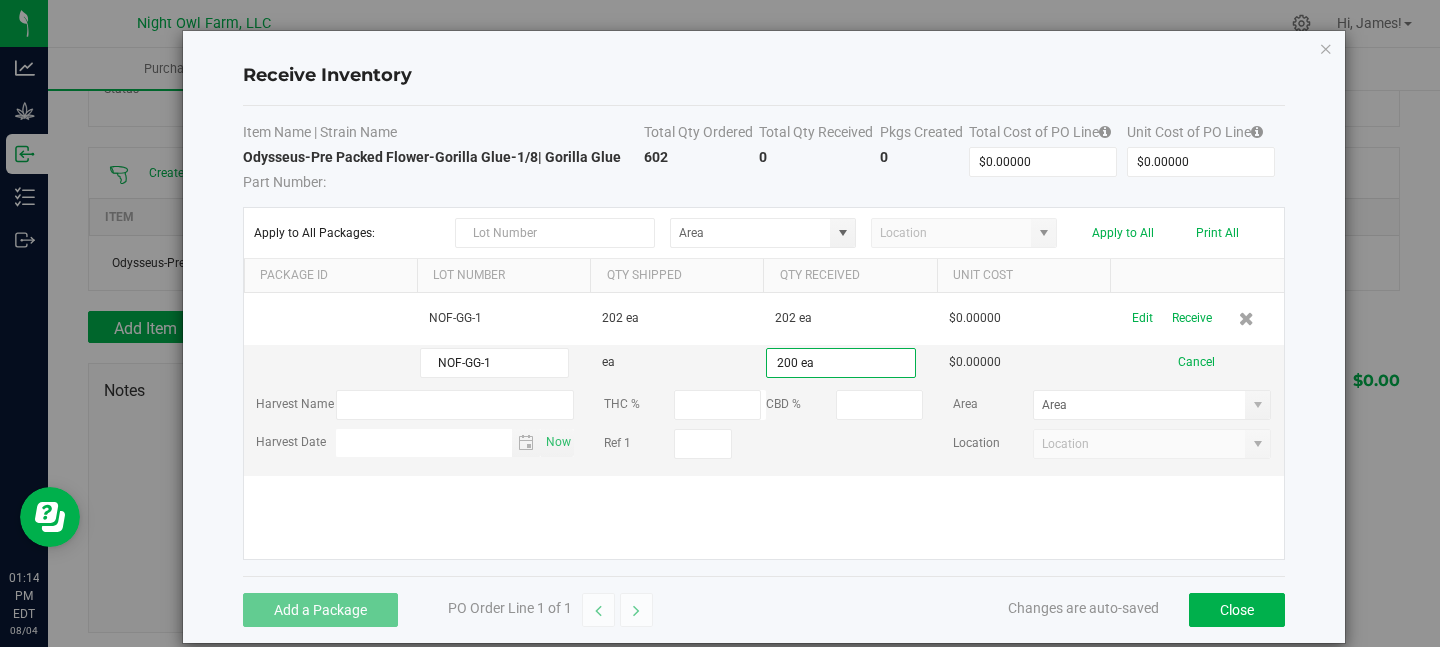 click on "NOF-GG-1  202 ea   202 ea   $0.00000   Edit   Receive     NOF-GG-1   ea  200 ea  $0.00000   Cancel   Harvest Name   THC %   CBD %   Area   Harvest Date
Now
Ref 1   Location" at bounding box center [764, 426] 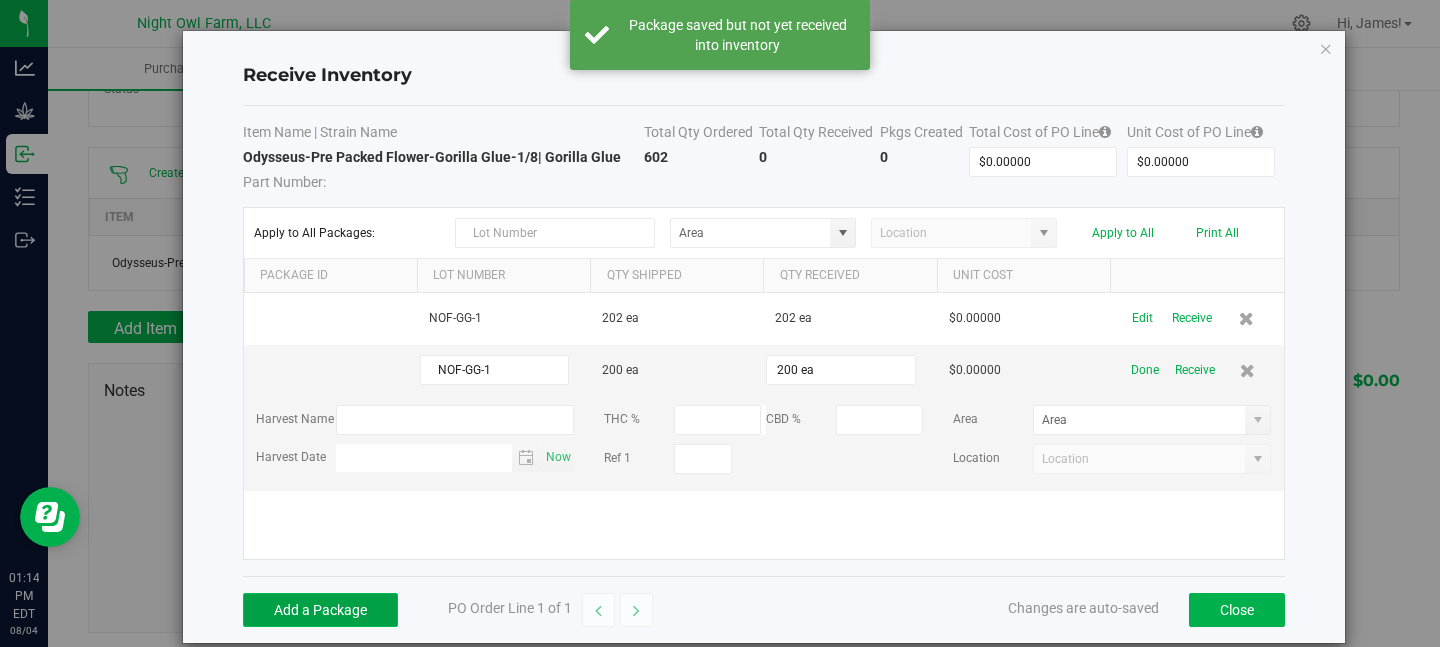 click on "Add a Package" at bounding box center [320, 610] 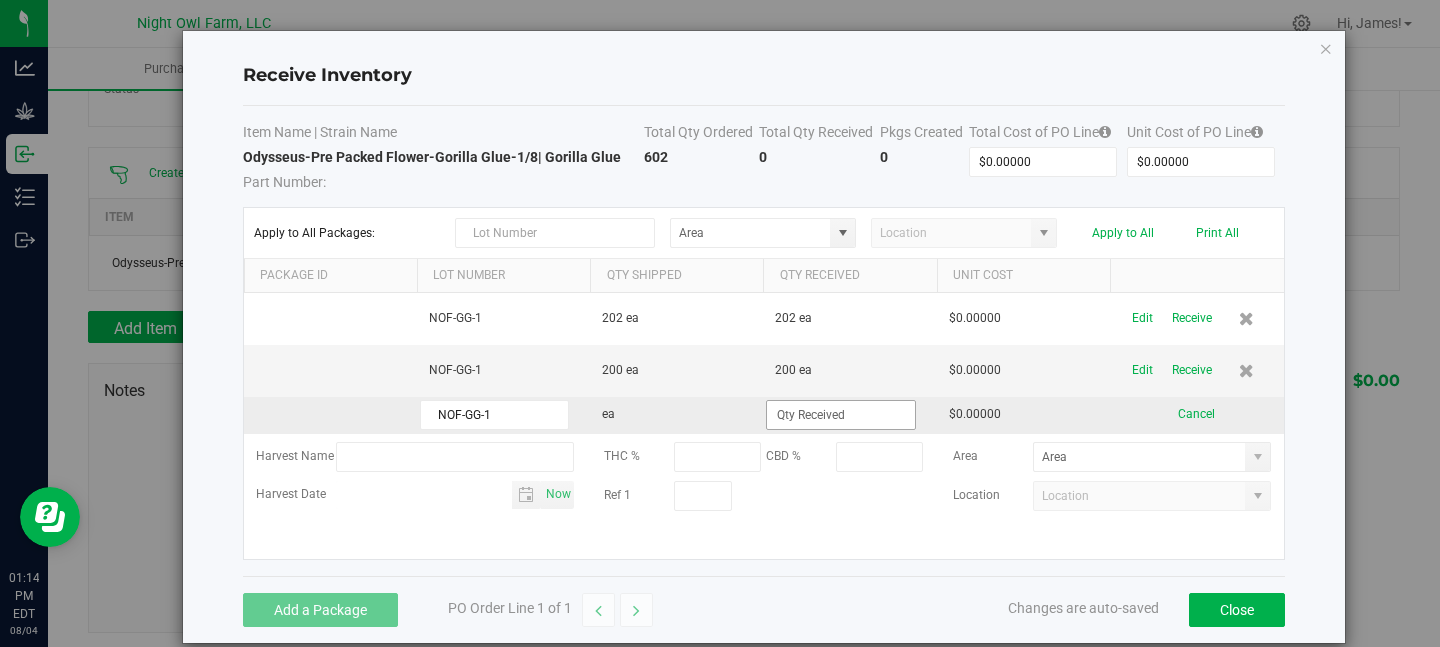 type on "NOF-GG-1" 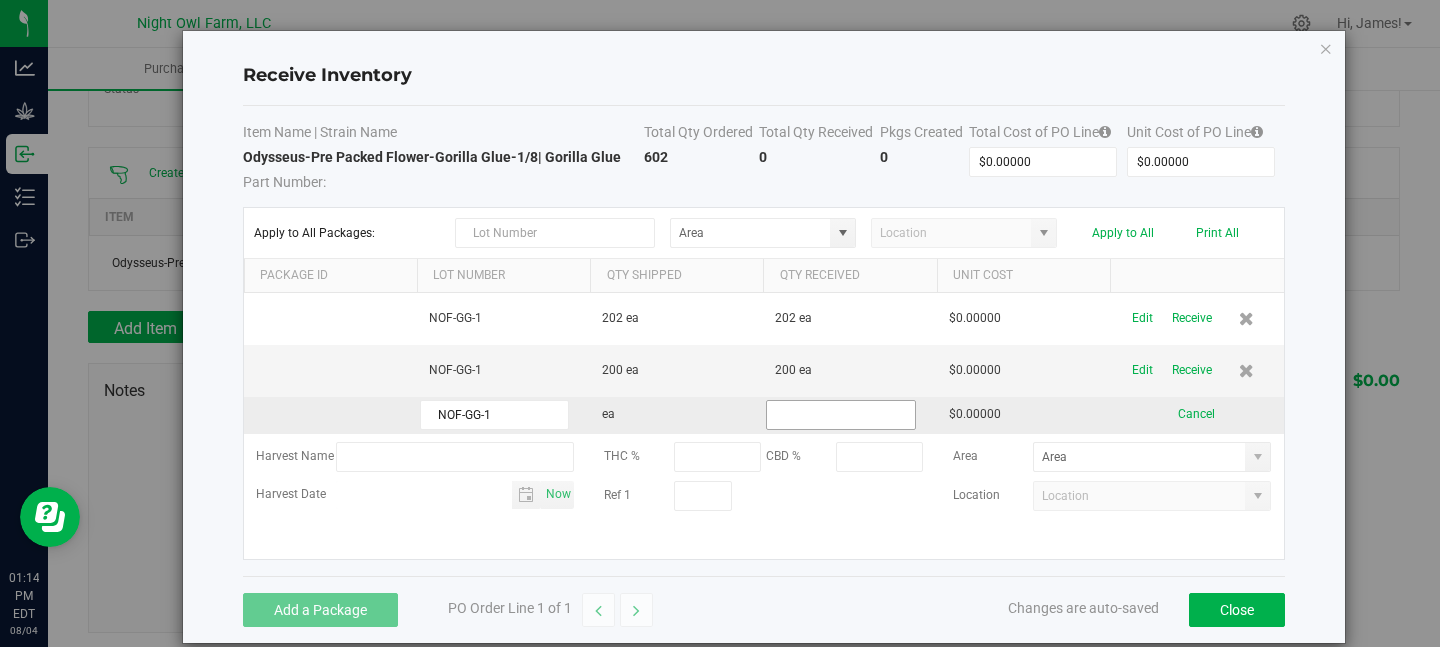 click at bounding box center (840, 415) 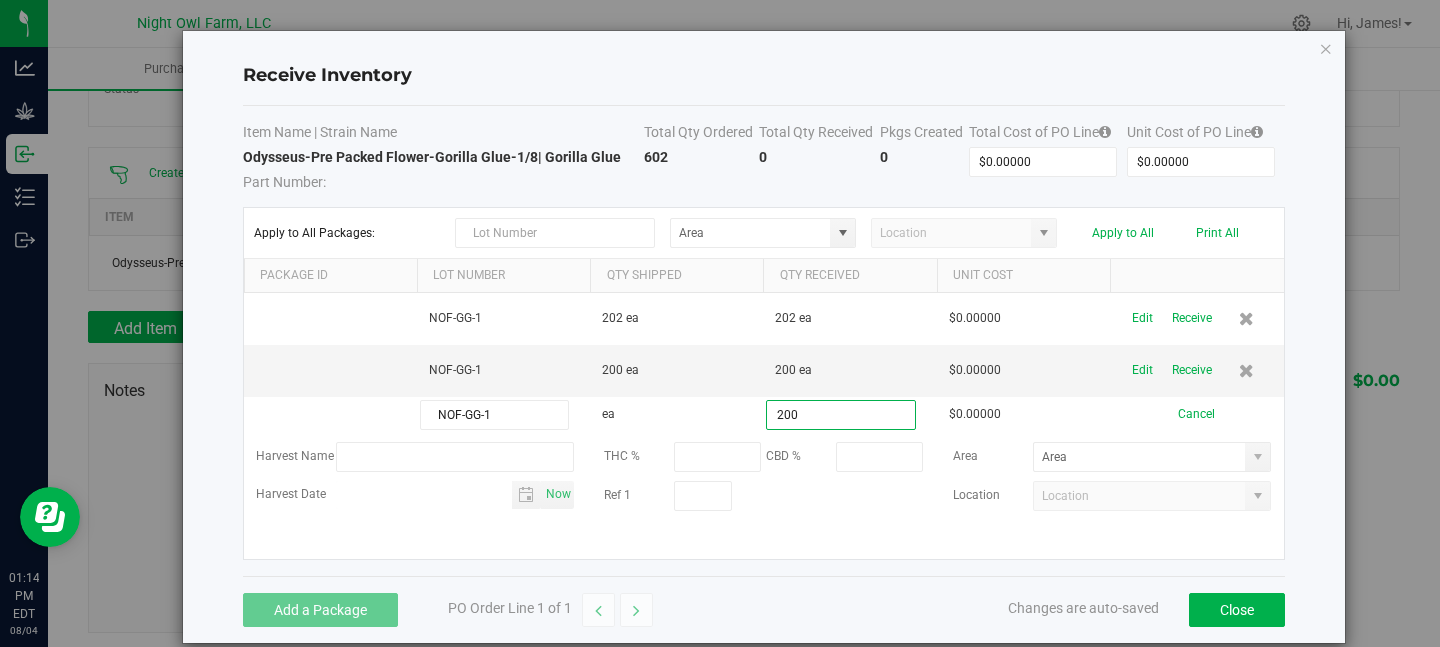 type on "200 ea" 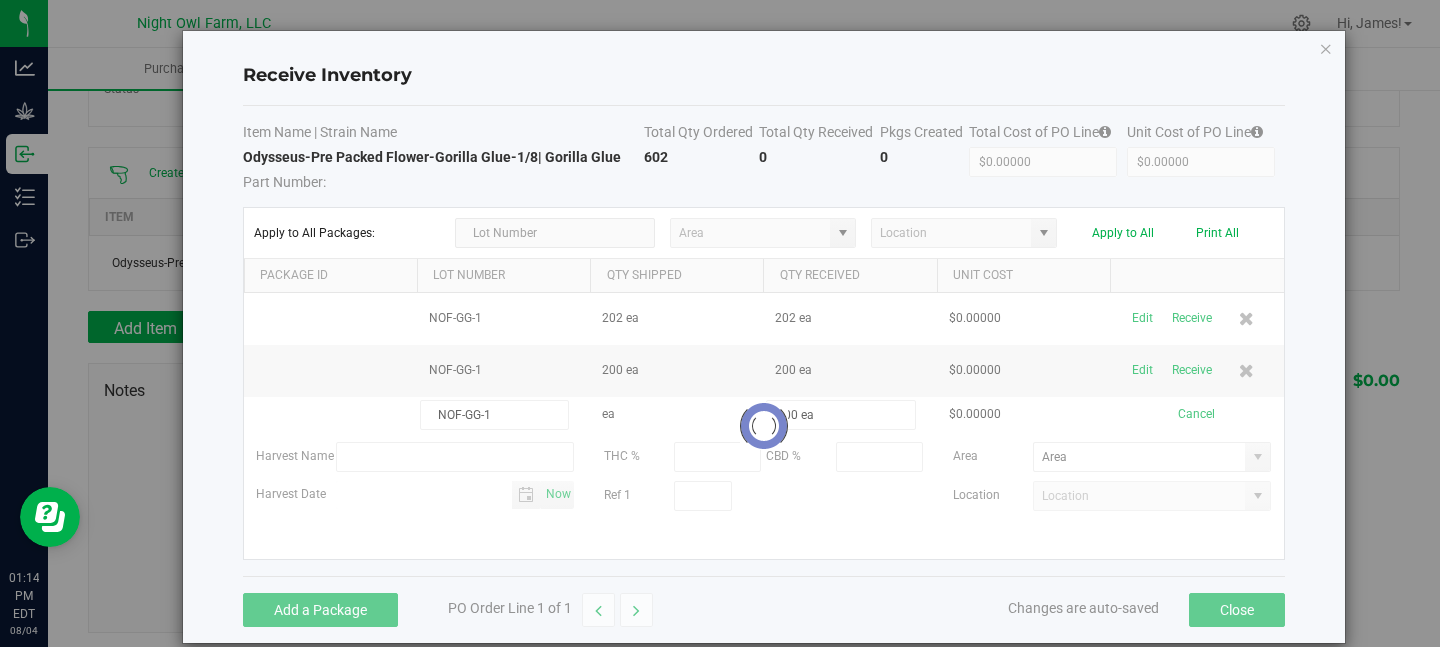 click on "NOF-GG-1  202 ea   202 ea   $0.00000   Edit   Receive     NOF-GG-1  200 ea   200 ea   $0.00000   Edit   Receive     NOF-GG-1   ea  200 ea  $0.00000   Cancel   Harvest Name   THC %   CBD %   Area   Harvest Date
Now
Ref 1   Location  Loading" at bounding box center (764, 426) 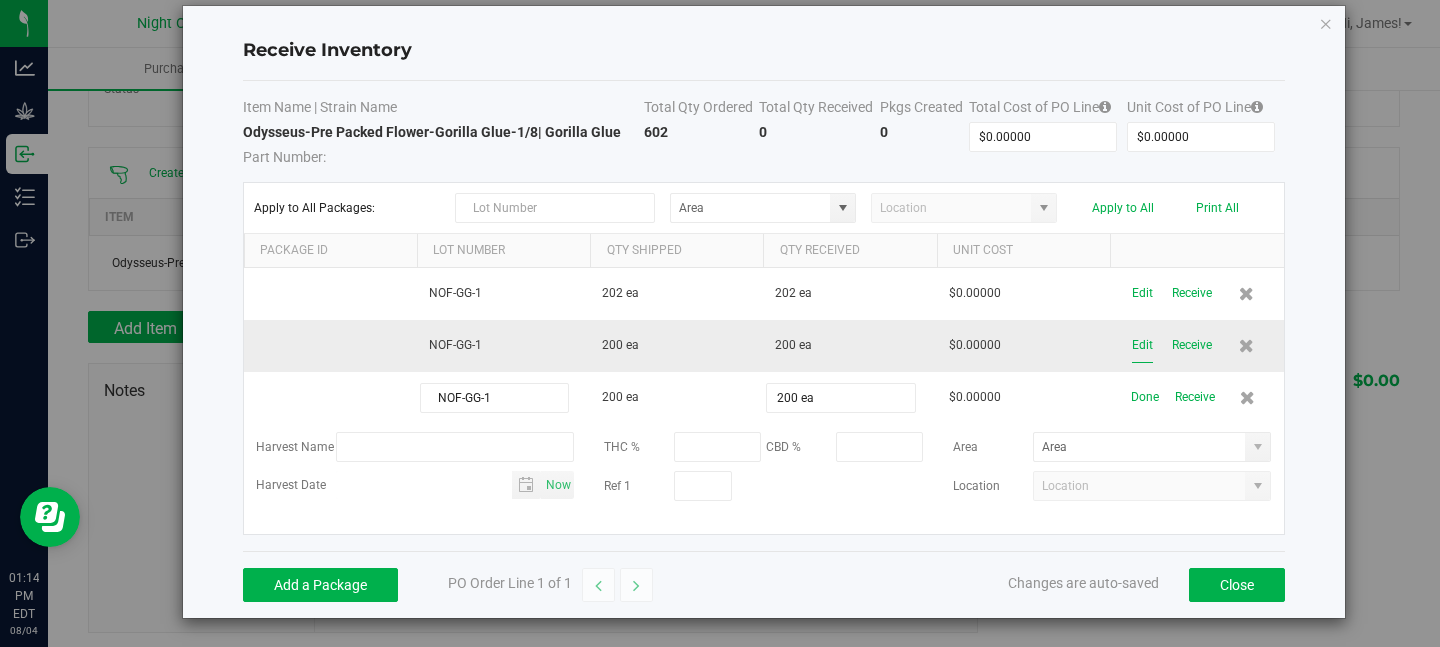 scroll, scrollTop: 26, scrollLeft: 0, axis: vertical 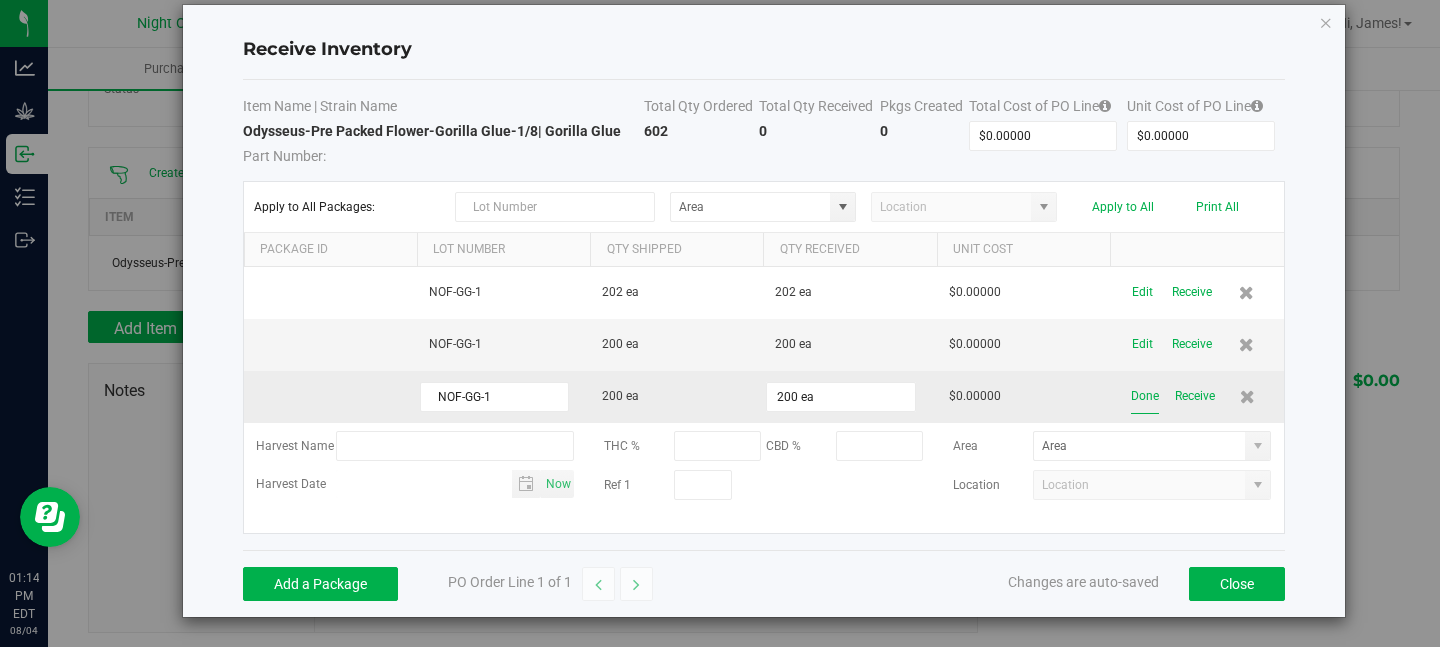 click on "Done" at bounding box center (1145, 396) 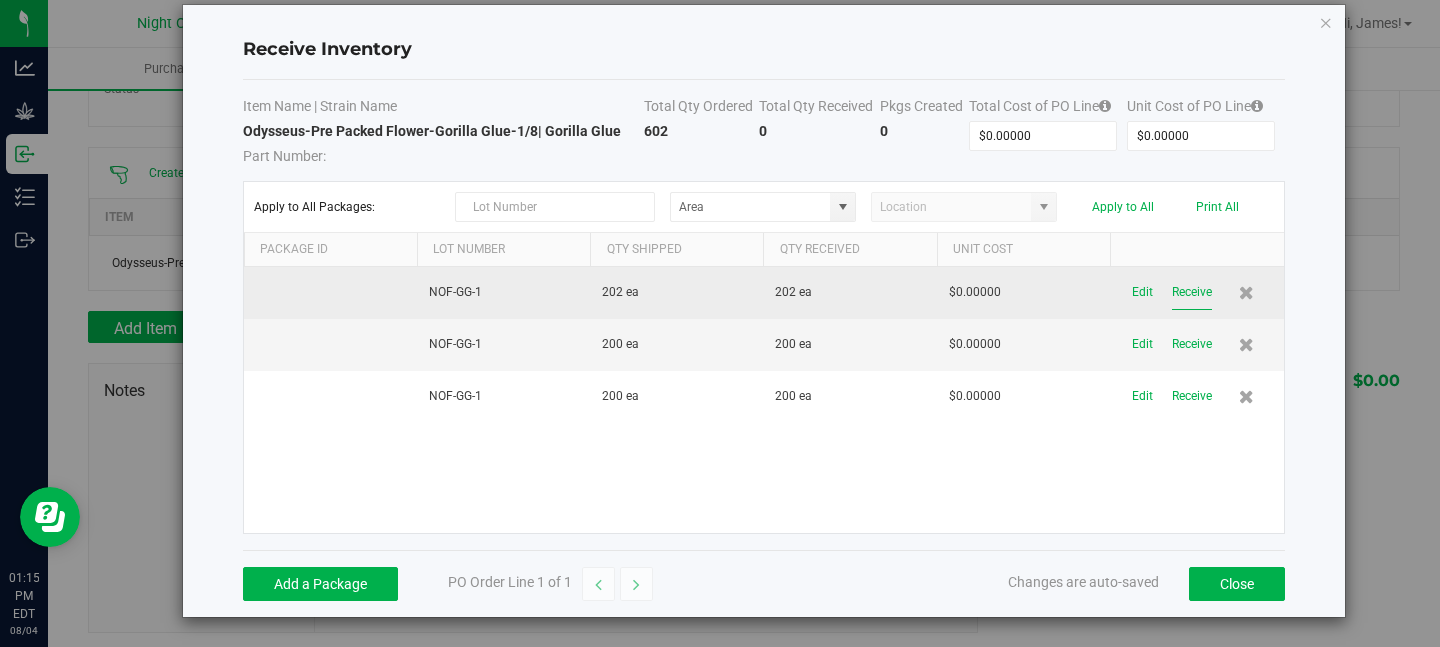 click on "Receive" at bounding box center (1192, 292) 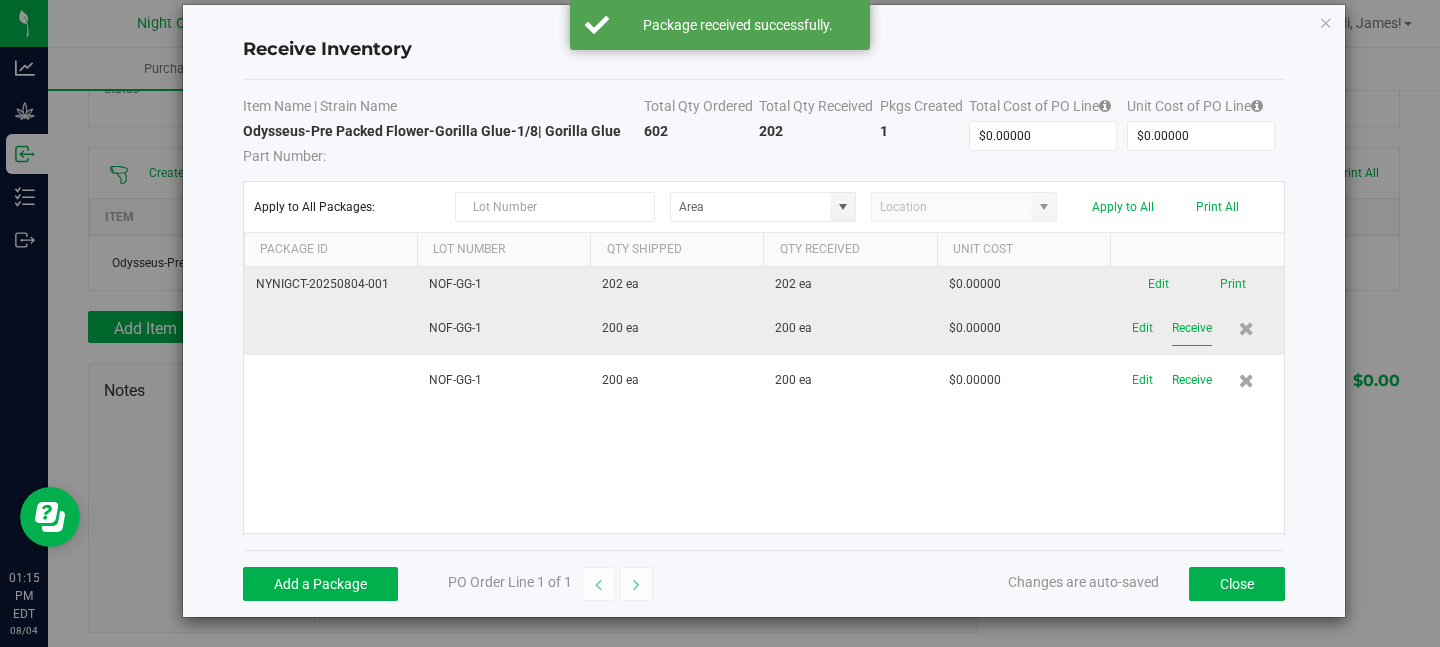 click on "Receive" at bounding box center [1192, 328] 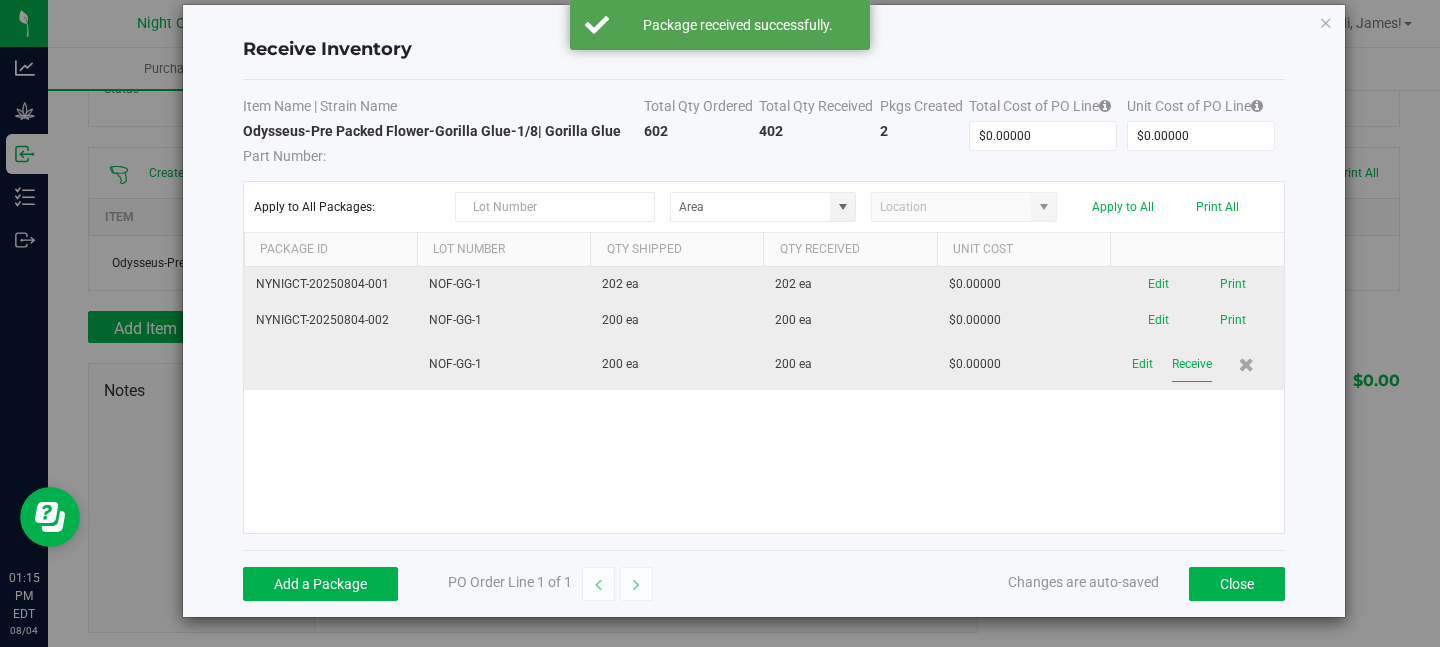 click on "Receive" at bounding box center (1192, 364) 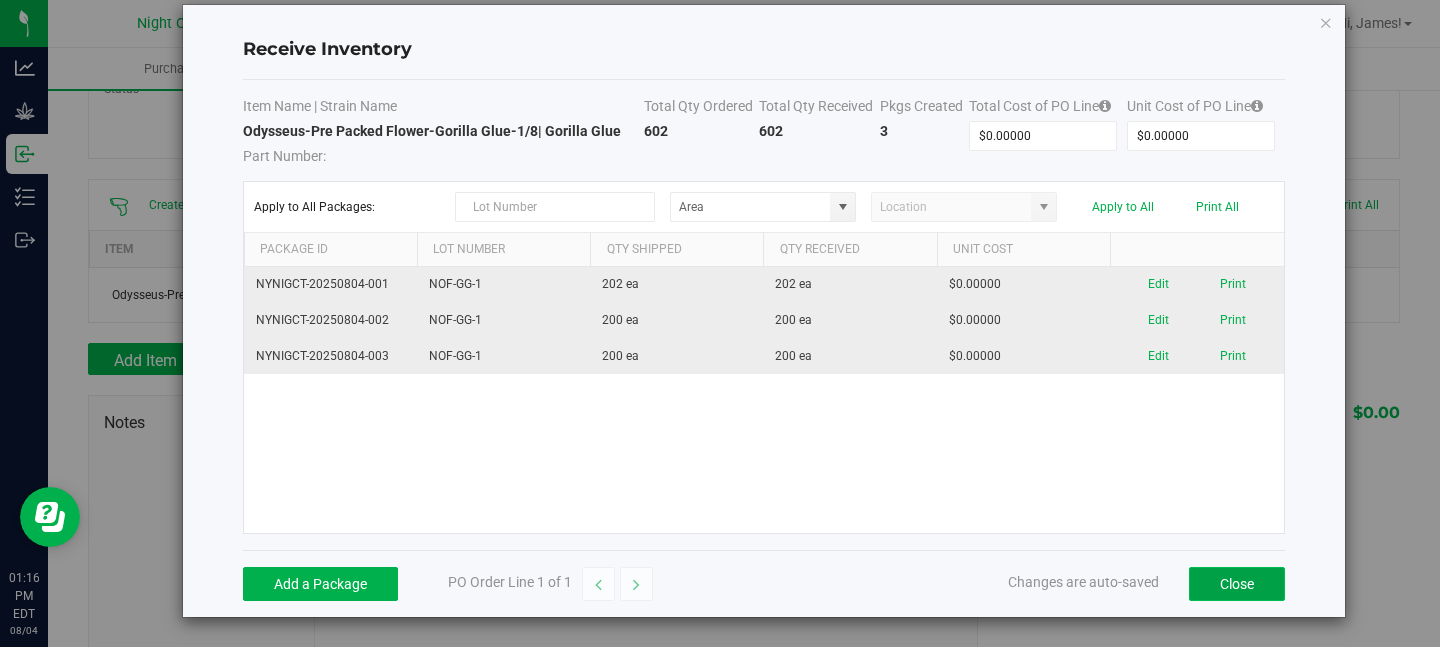 click on "Close" at bounding box center [1237, 584] 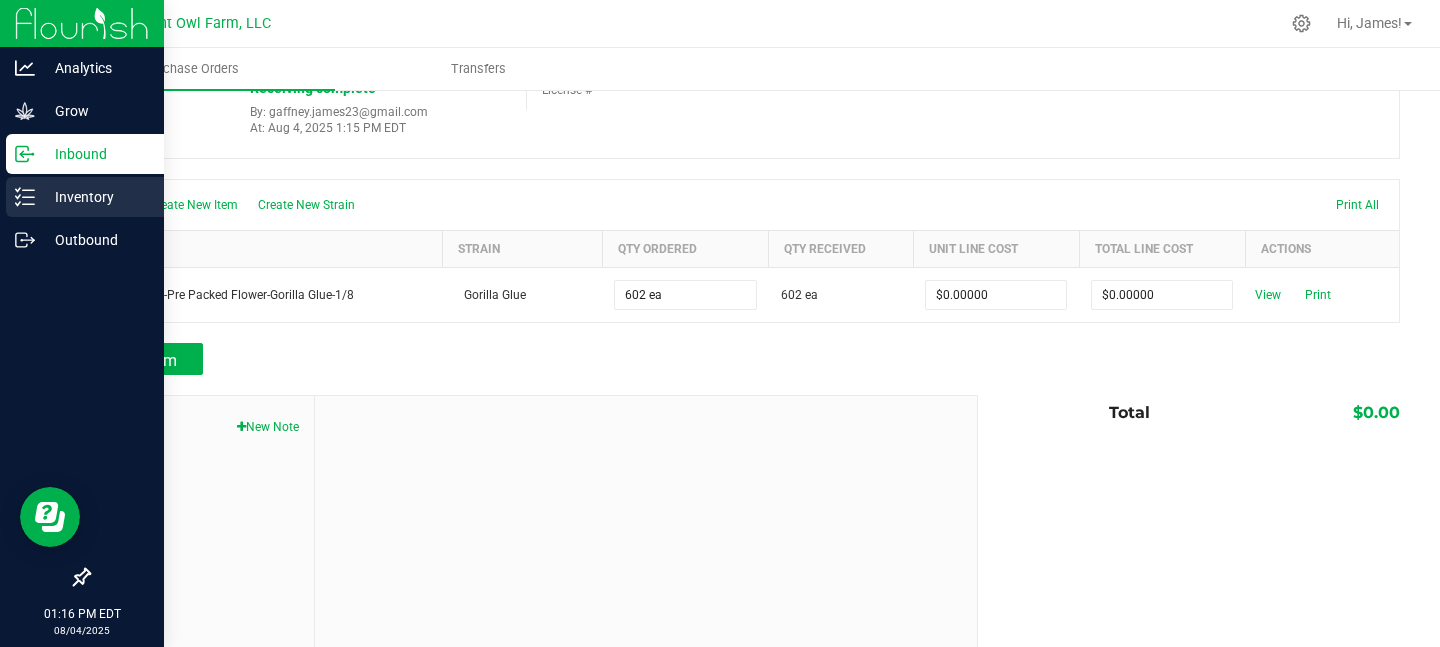 click 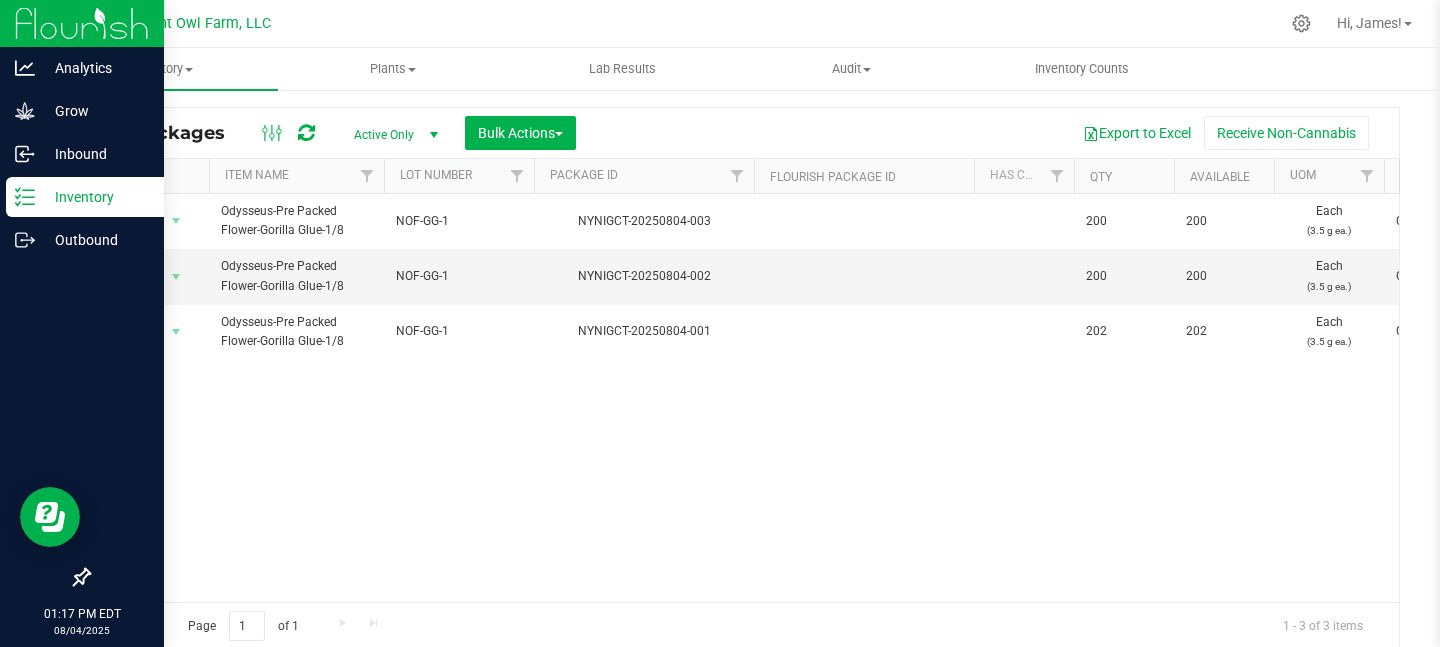 scroll, scrollTop: 54, scrollLeft: 0, axis: vertical 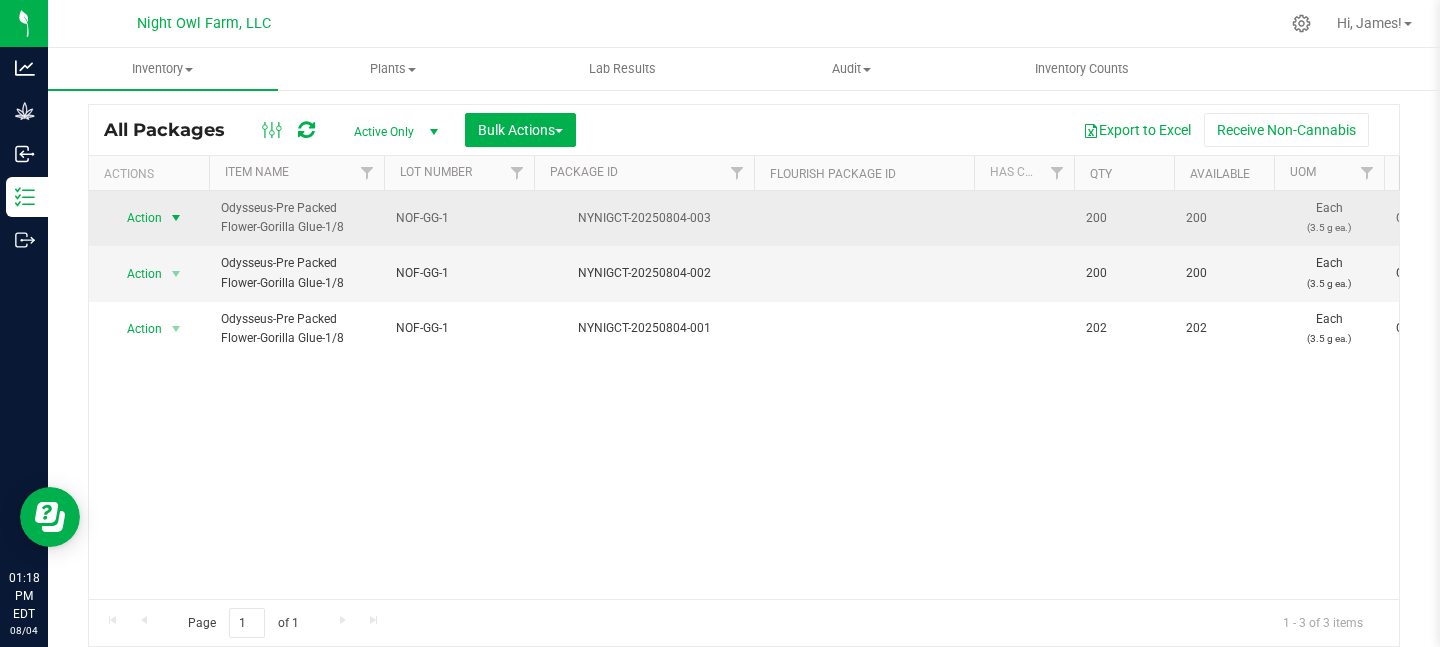 click on "Action" at bounding box center [136, 218] 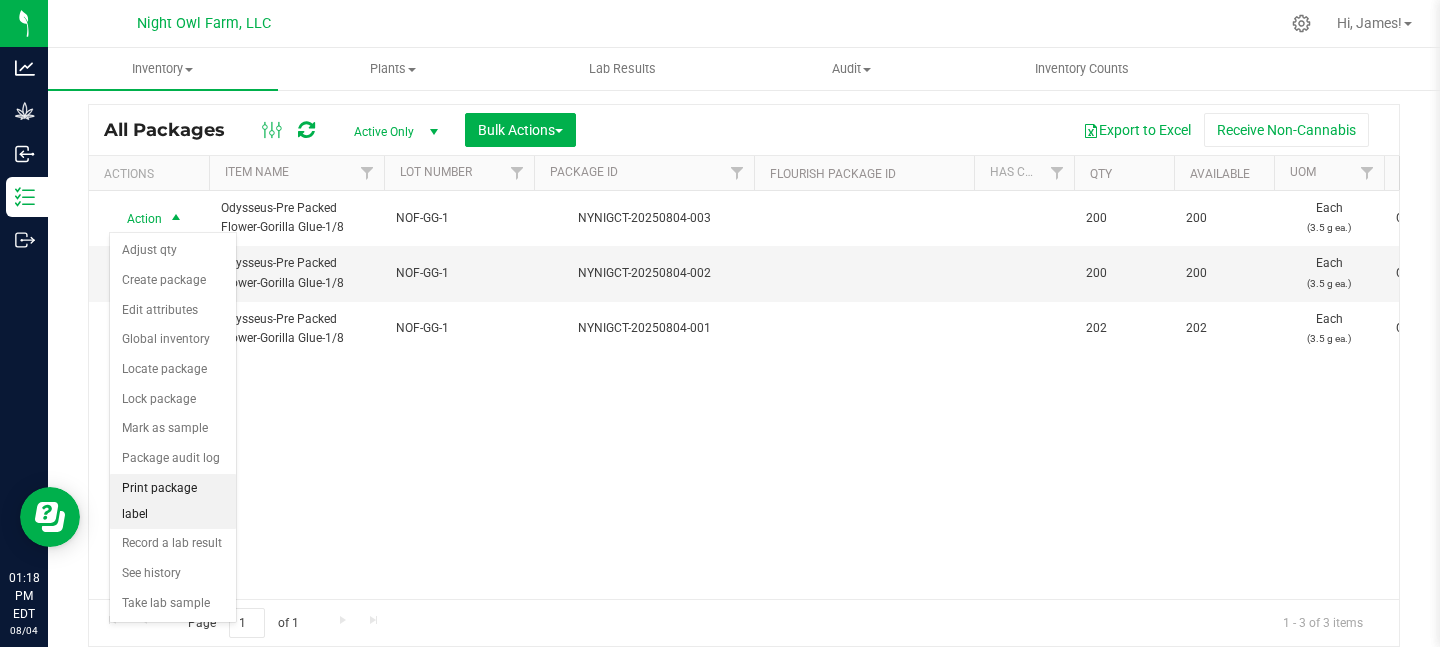 click on "Print package label" at bounding box center [173, 501] 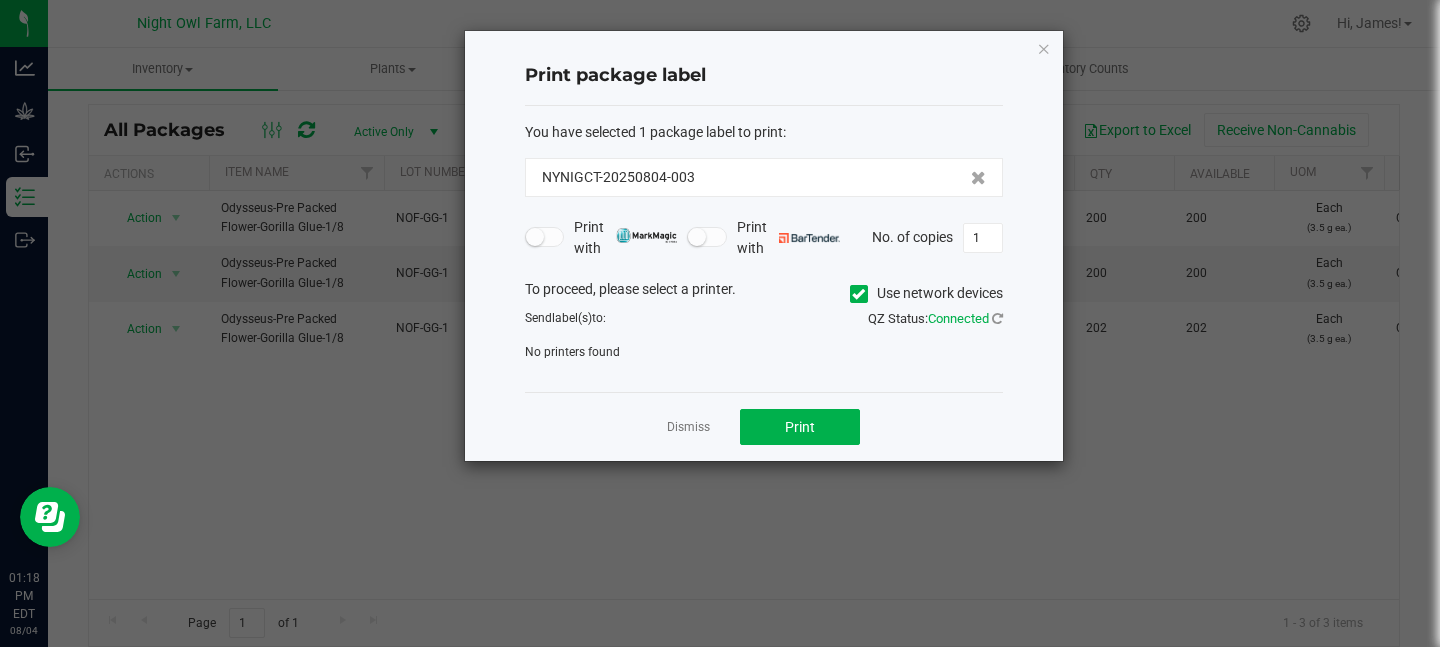 click 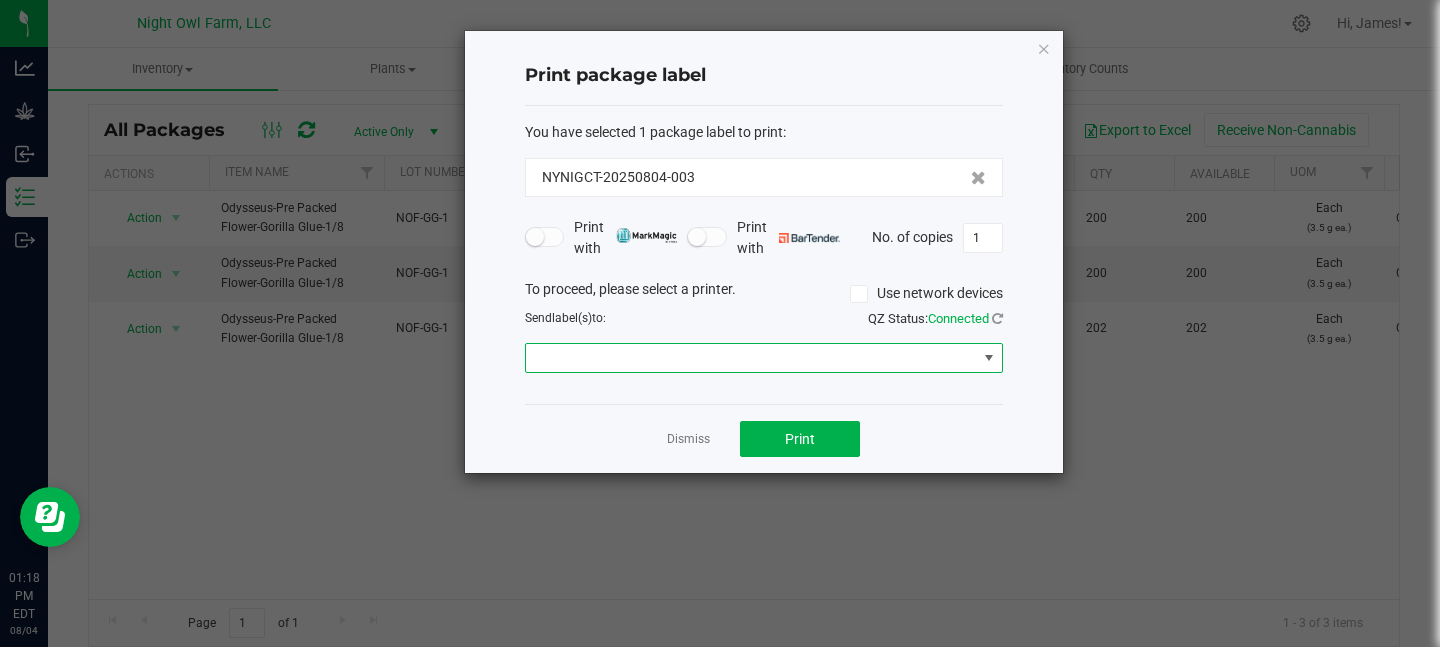 click at bounding box center (988, 358) 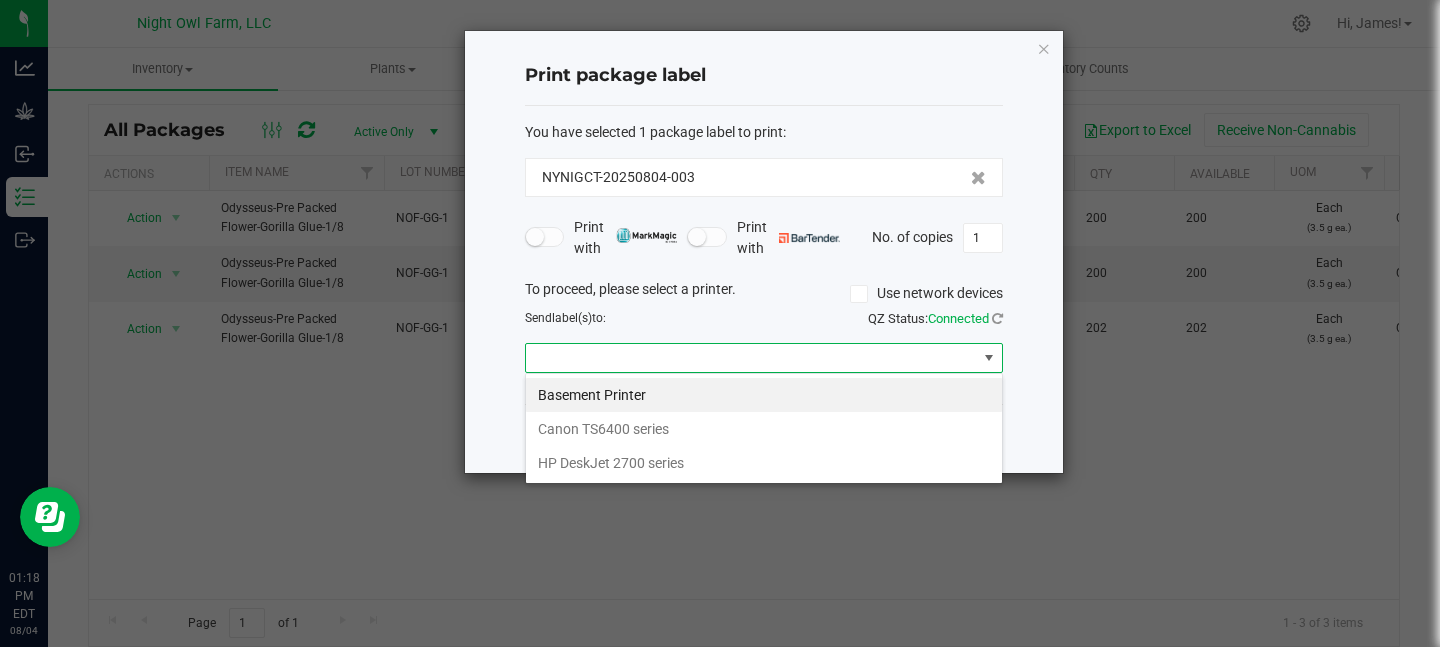 scroll, scrollTop: 99970, scrollLeft: 99522, axis: both 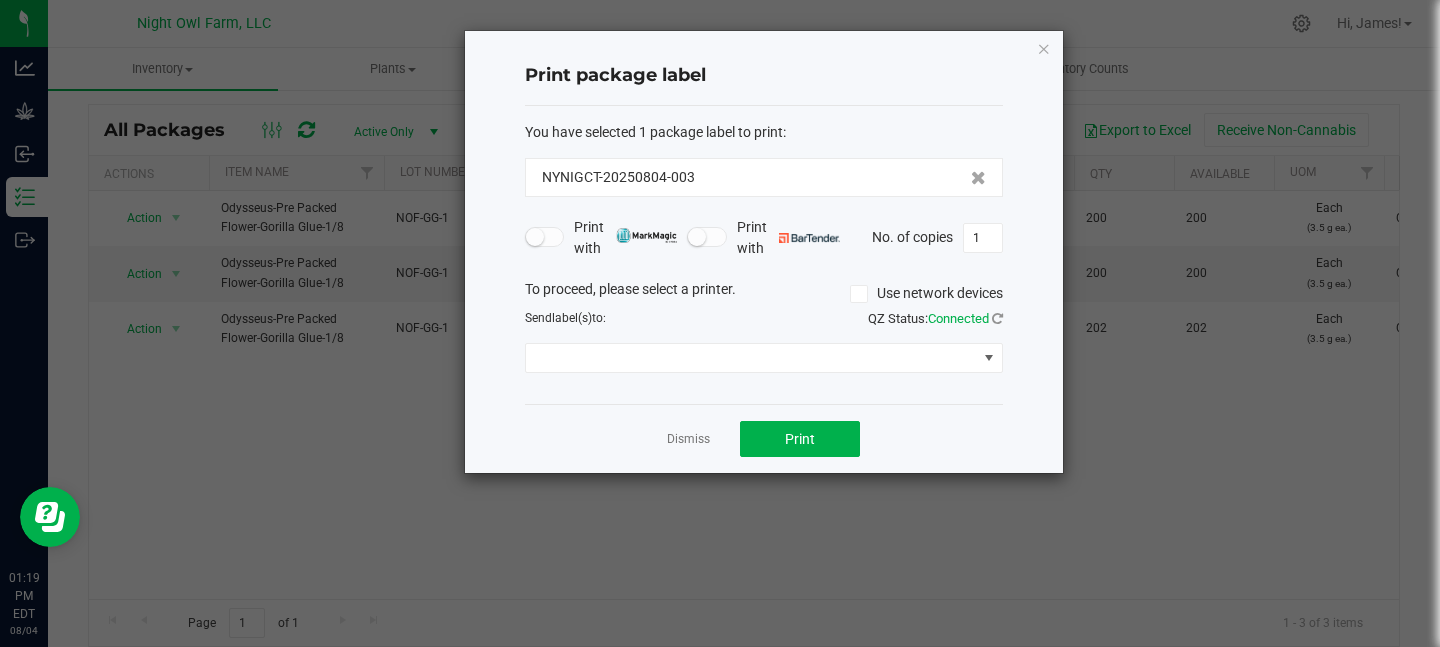 click on "Print package label  You have selected 1 package label to print  :   NYNIGCT-20250804-003   Print with   Print with   No. of copies  1  To proceed, please select a printer.   Use network devices  Send  label(s)  to:  QZ Status:   Connected   Dismiss   Print" 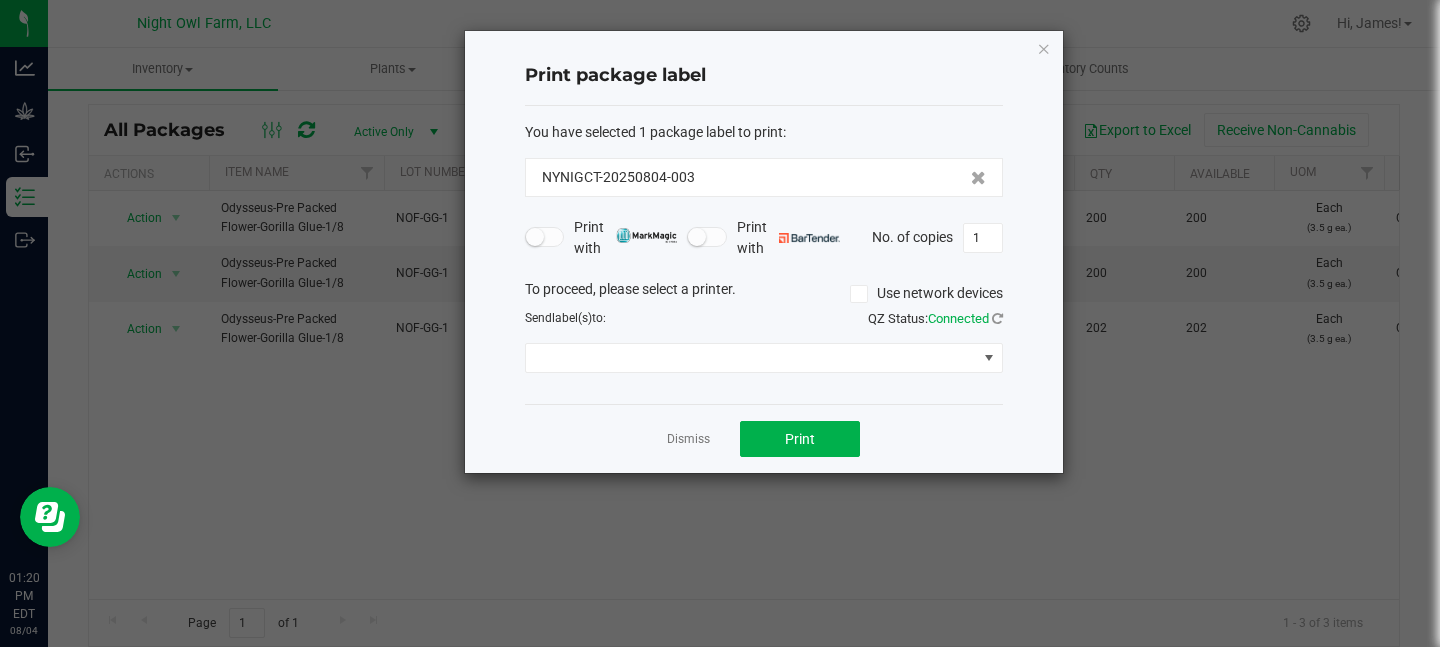click on "Print package label  You have selected 1 package label to print  :   NYNIGCT-20250804-003   Print with   Print with   No. of copies  1  To proceed, please select a printer.   Use network devices  Send  label(s)  to:  QZ Status:   Connected   Dismiss   Print" 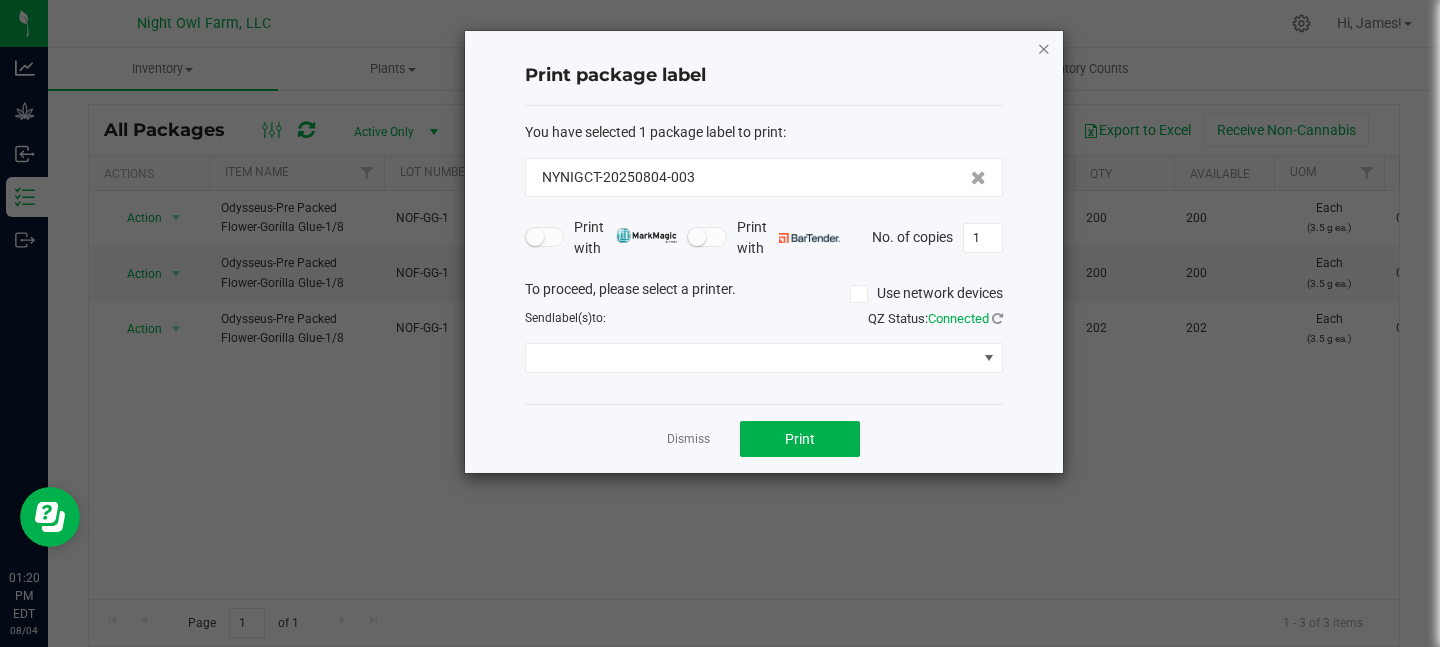 click 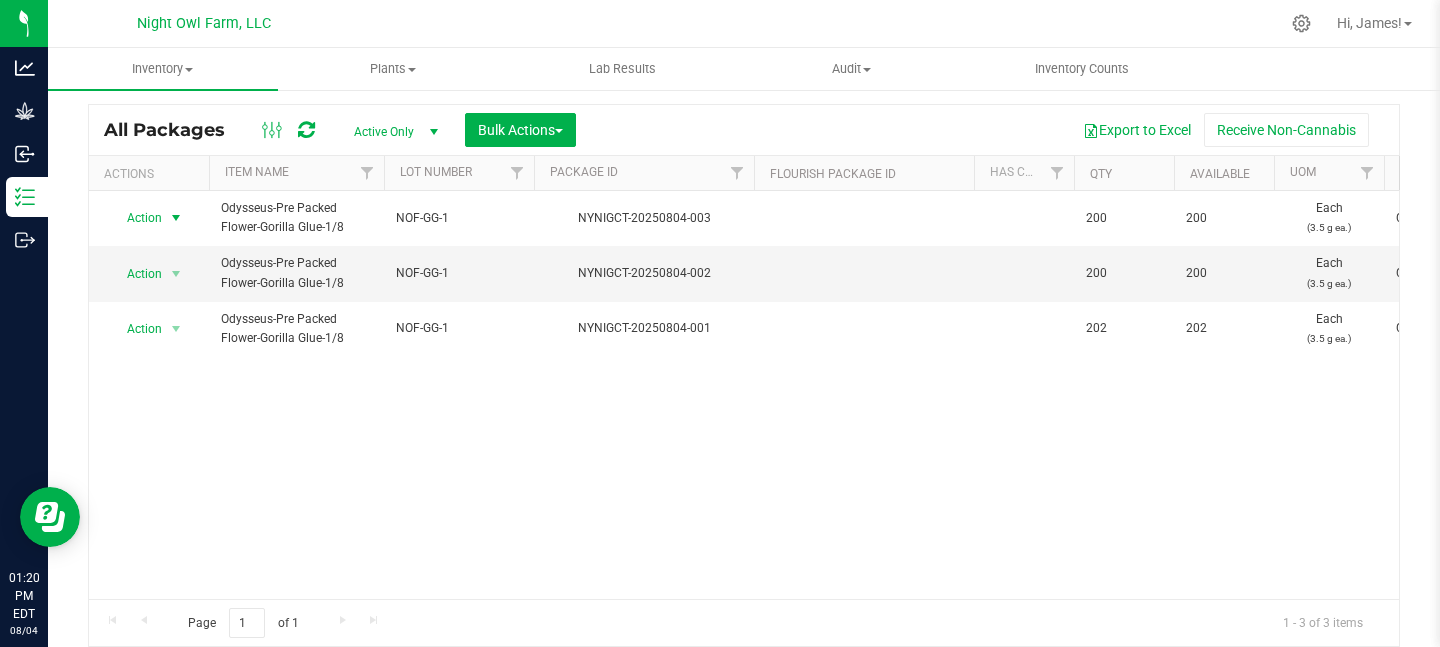 scroll, scrollTop: 0, scrollLeft: 91, axis: horizontal 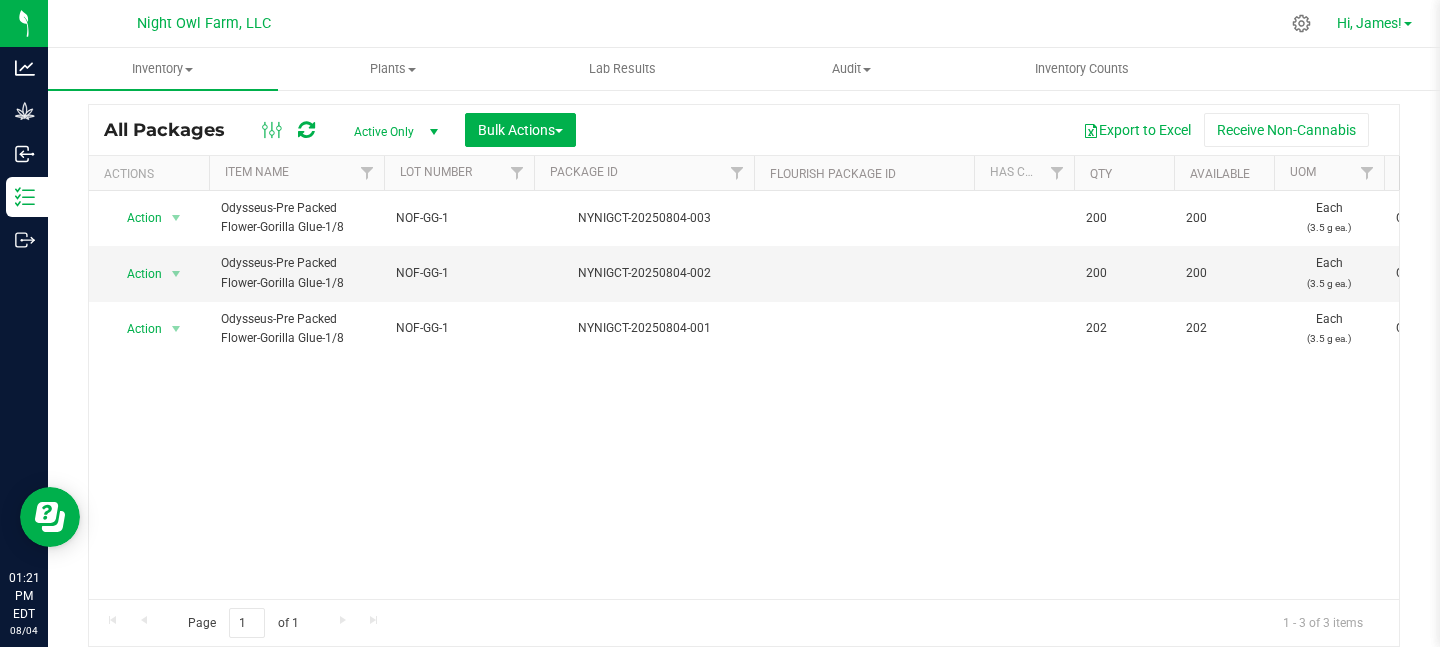 click on "Hi, James!" at bounding box center [1369, 23] 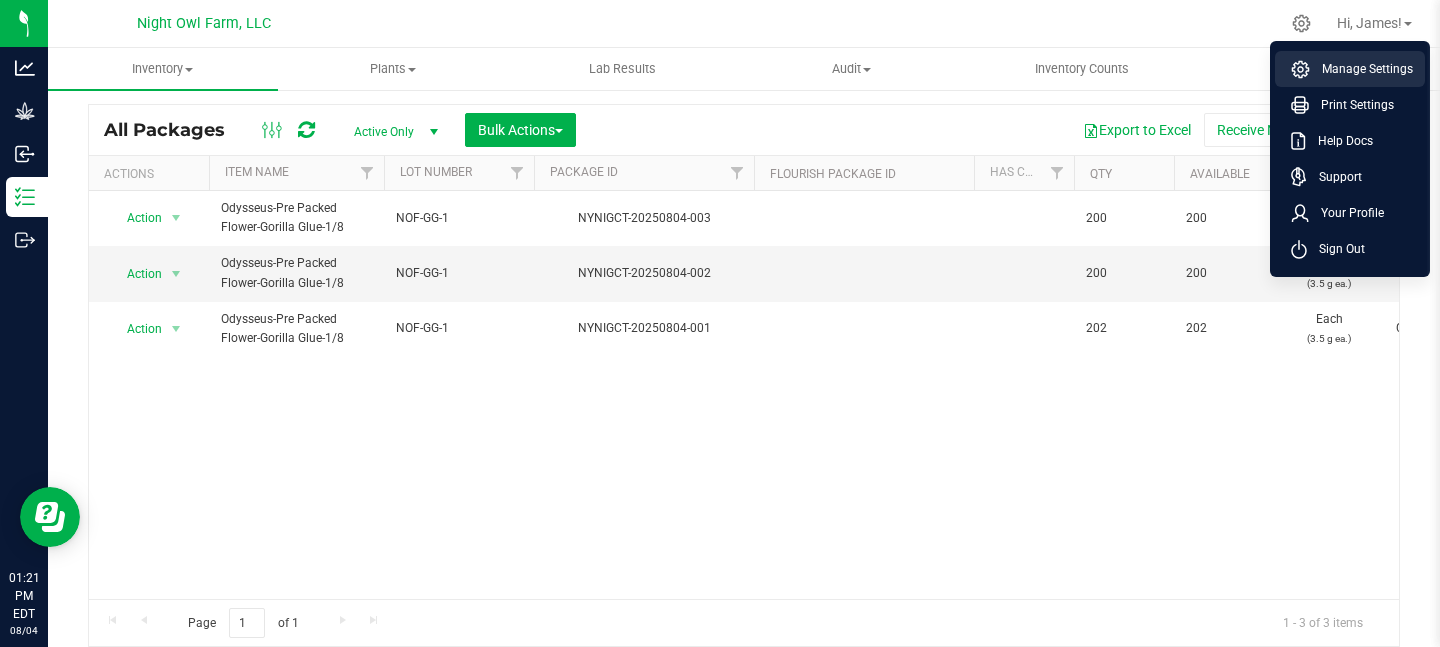 click on "Manage Settings" at bounding box center (1361, 69) 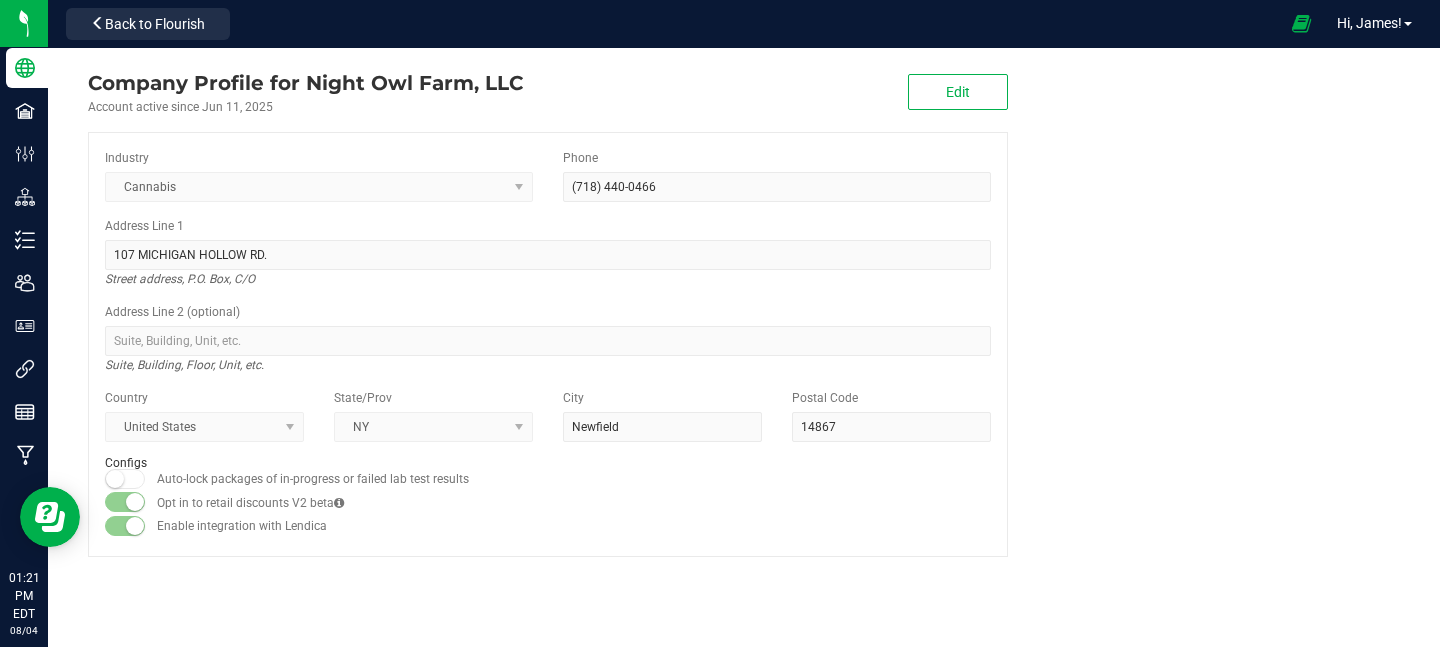 scroll, scrollTop: 0, scrollLeft: 0, axis: both 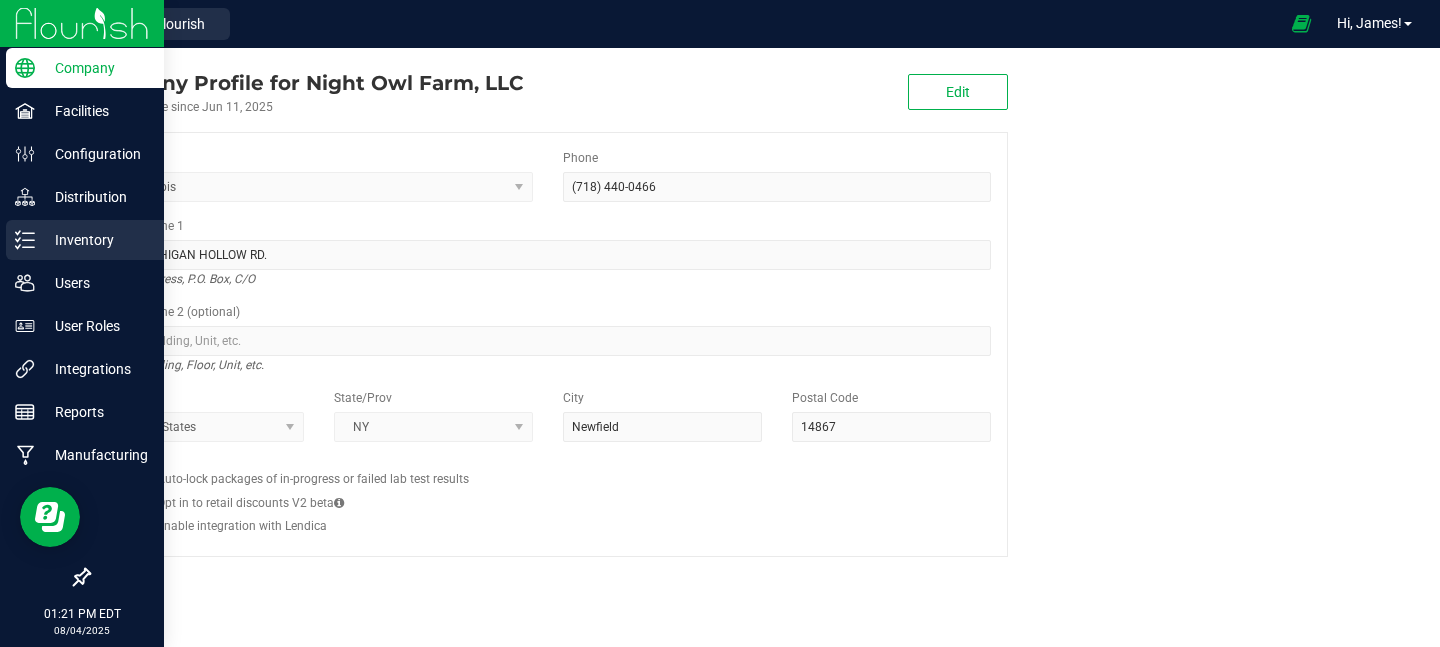click on "Inventory" at bounding box center [95, 240] 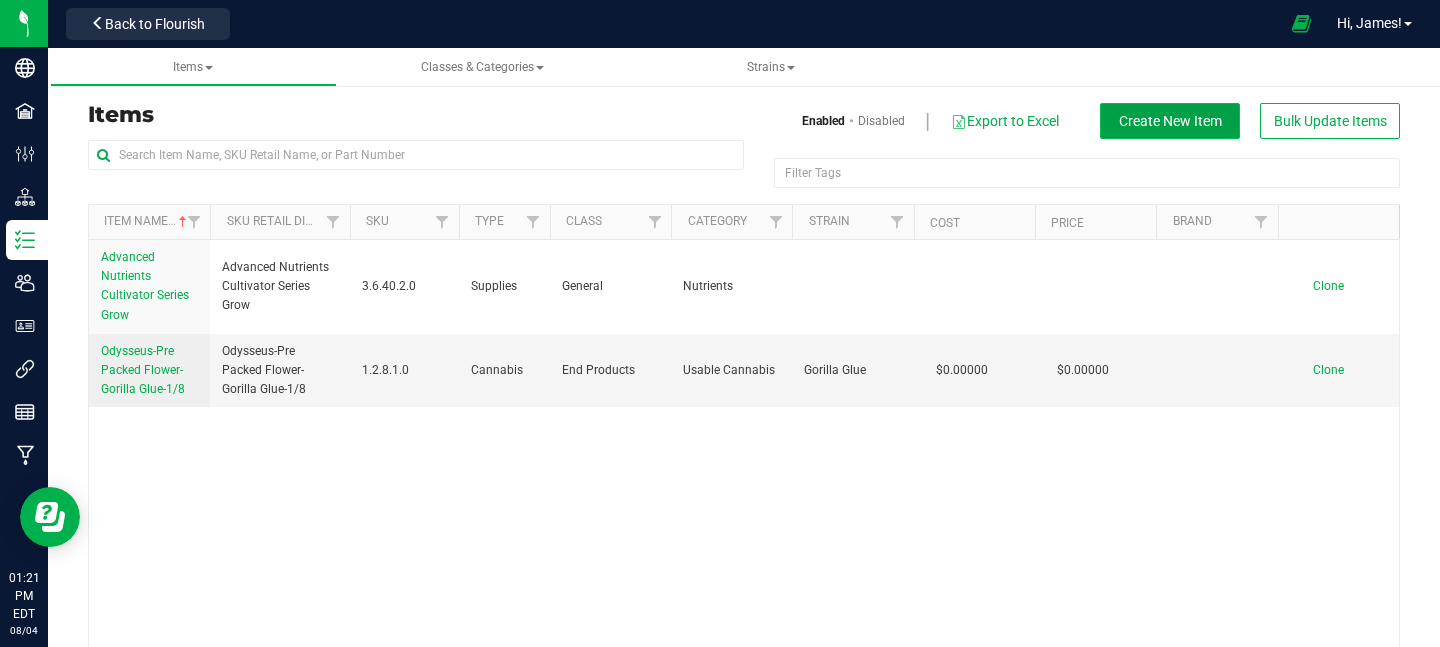 click on "Create New Item" at bounding box center (1170, 121) 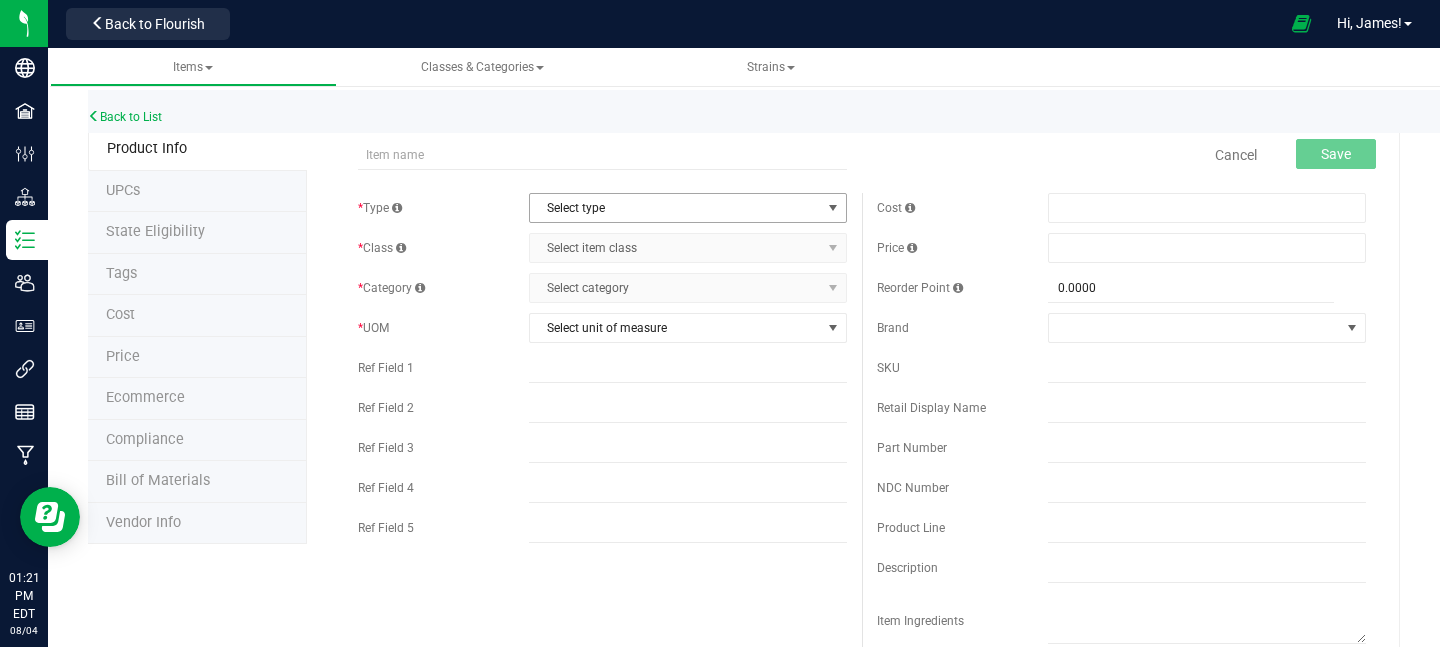 click at bounding box center (833, 208) 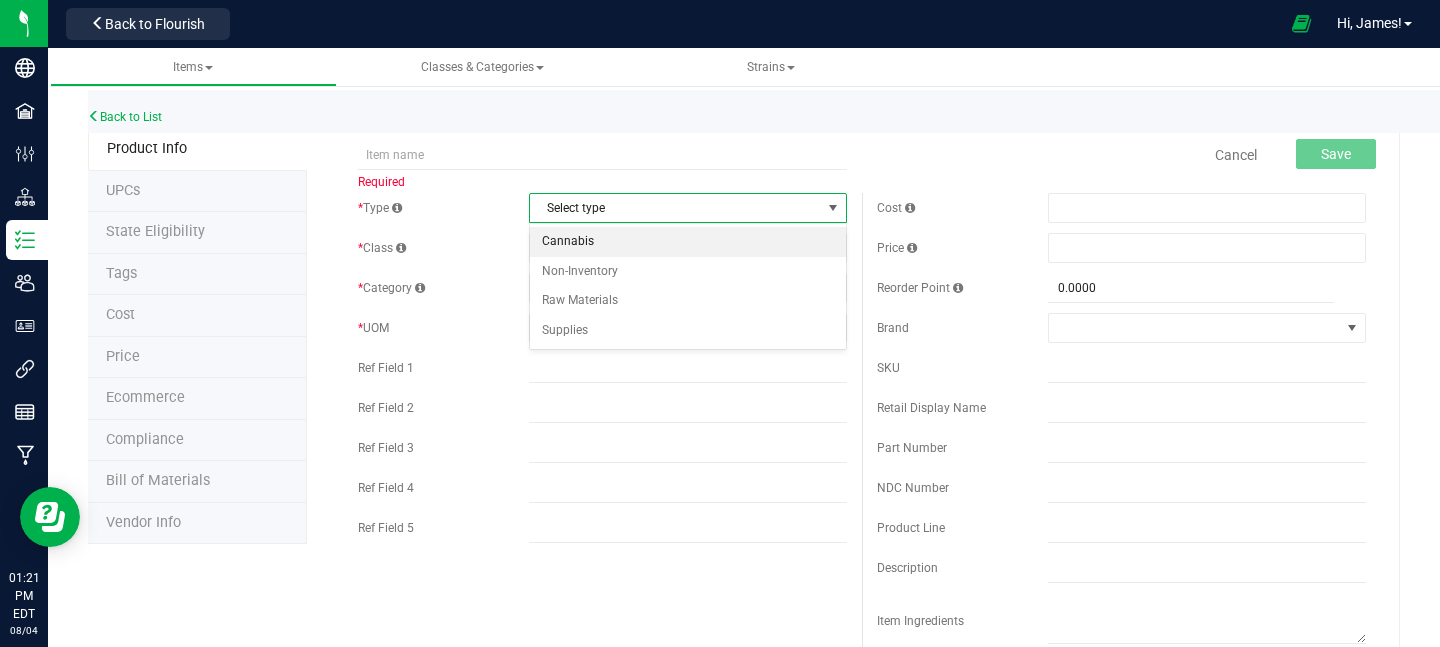 click on "Cannabis" at bounding box center (688, 242) 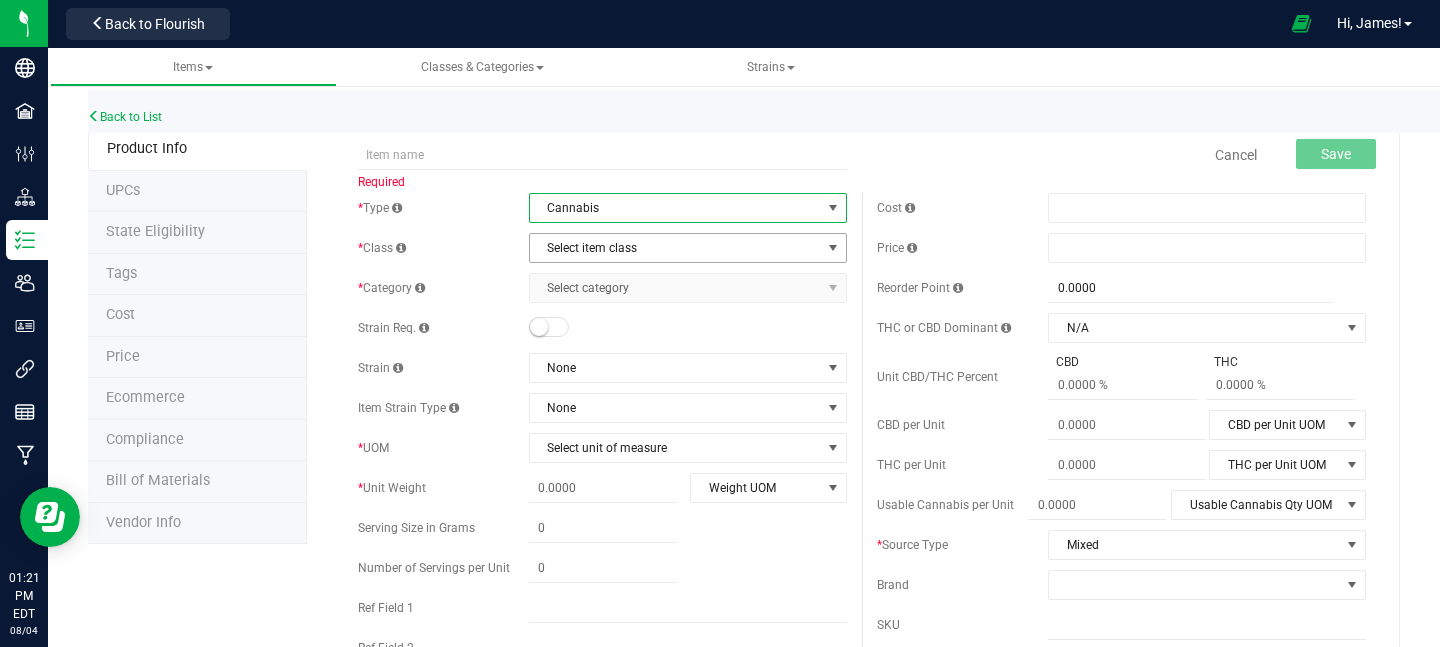 click on "Select item class" at bounding box center (675, 248) 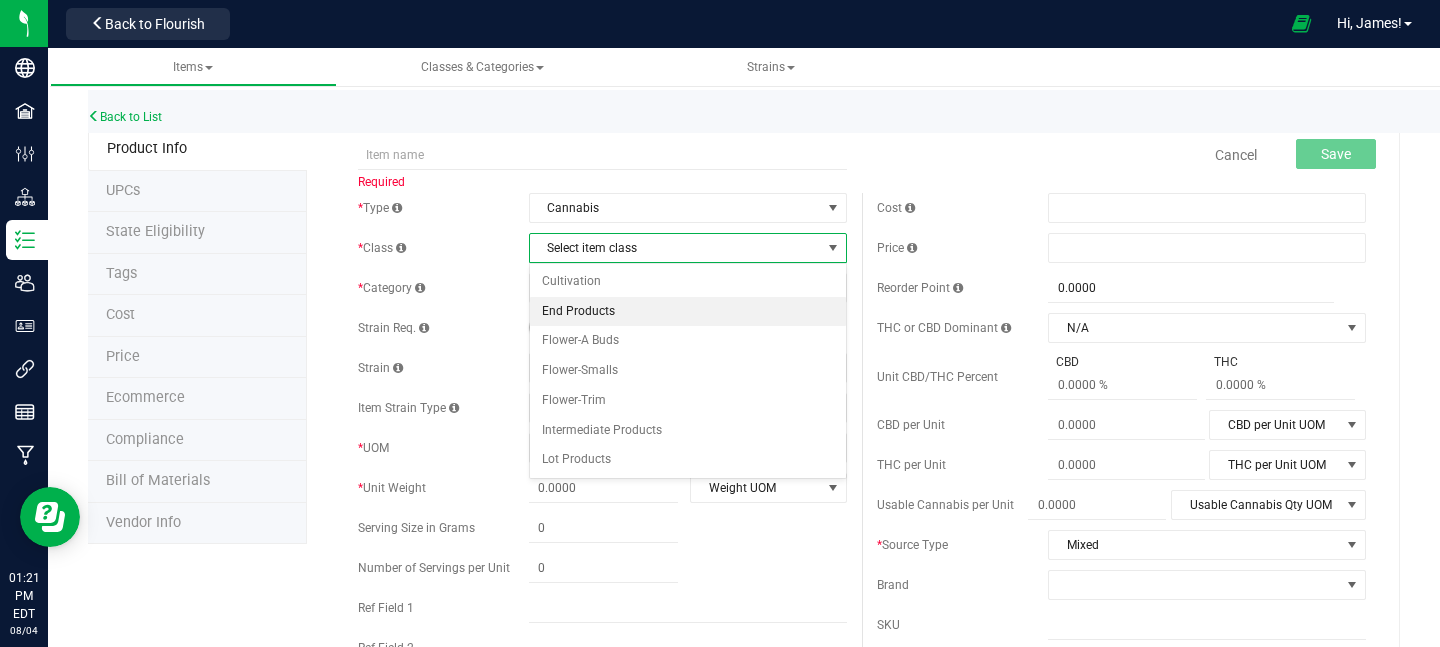 click on "End Products" at bounding box center (688, 312) 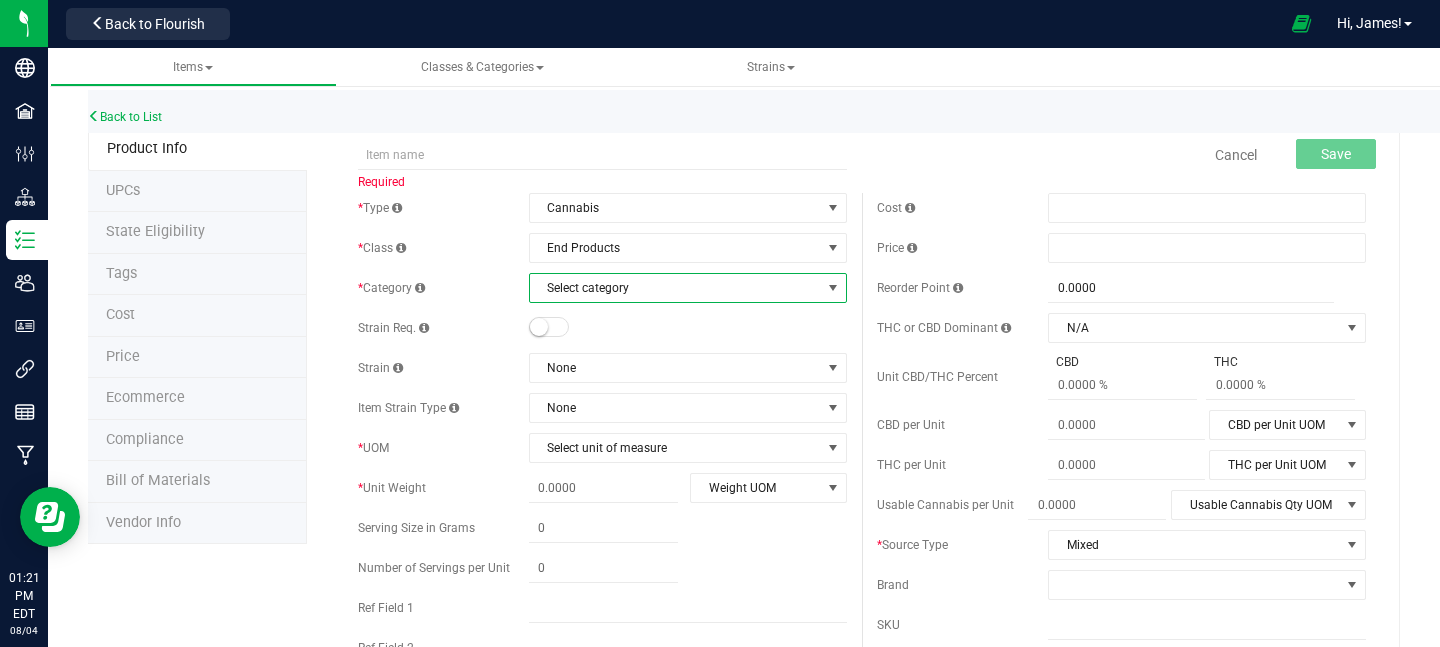 click on "Select category" at bounding box center [675, 288] 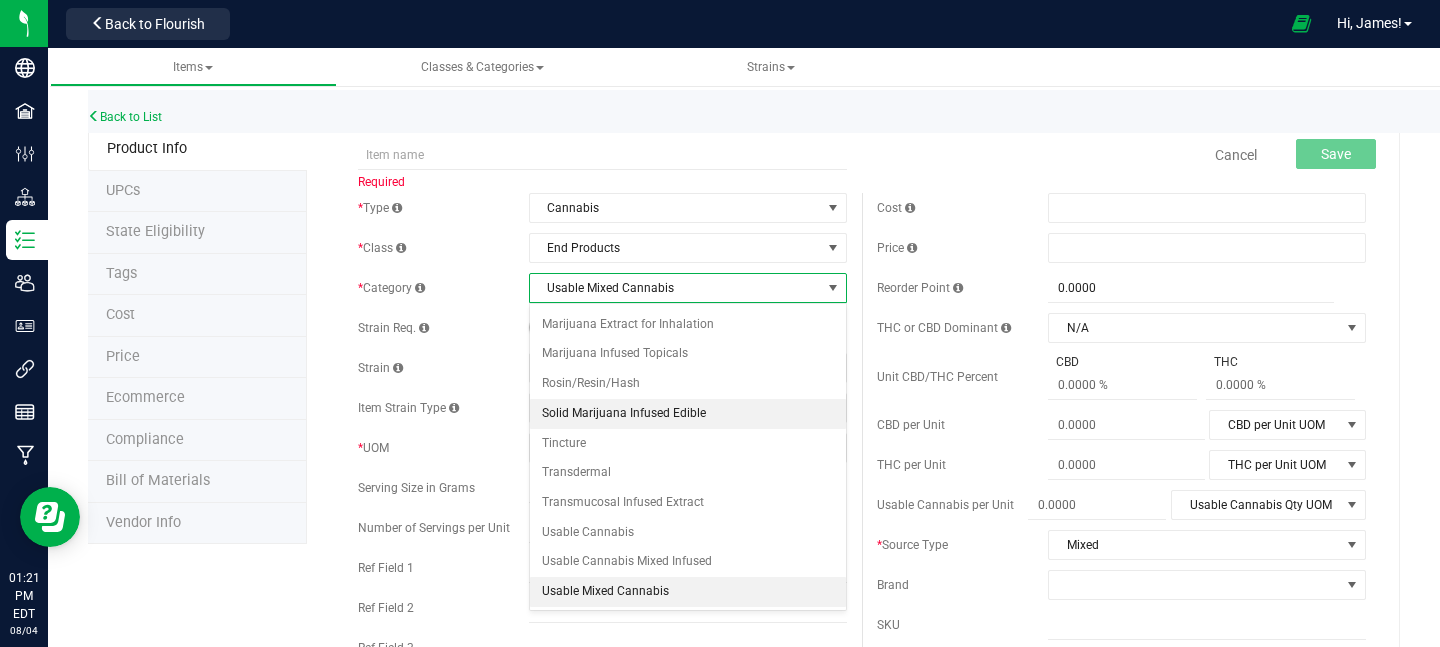 scroll, scrollTop: 264, scrollLeft: 0, axis: vertical 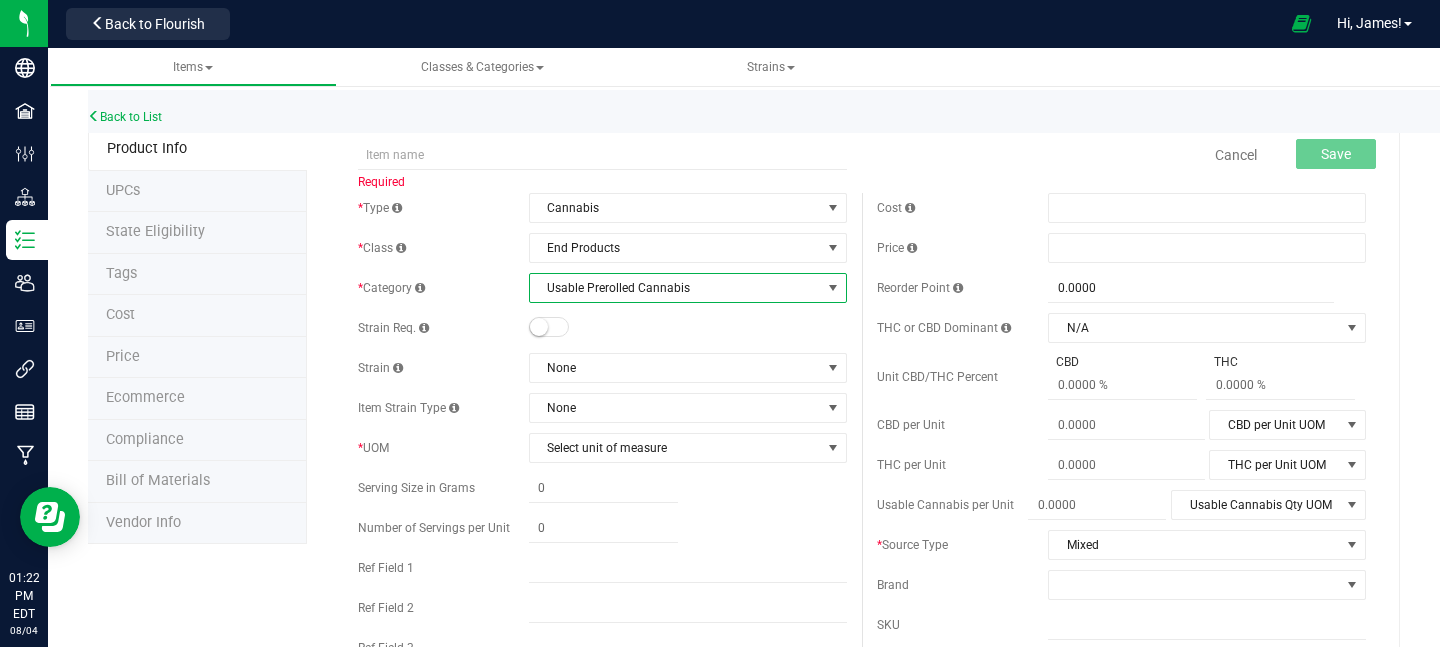 click at bounding box center [833, 288] 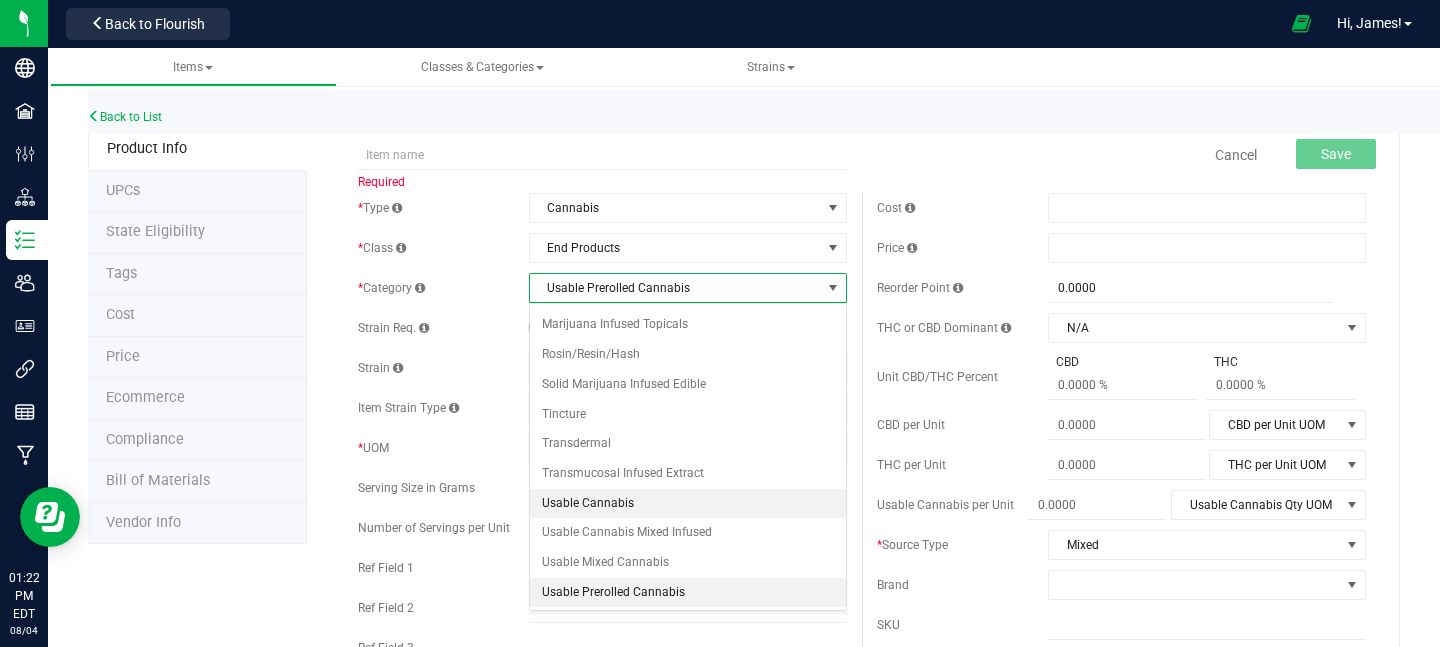 click on "Usable Cannabis" at bounding box center (688, 504) 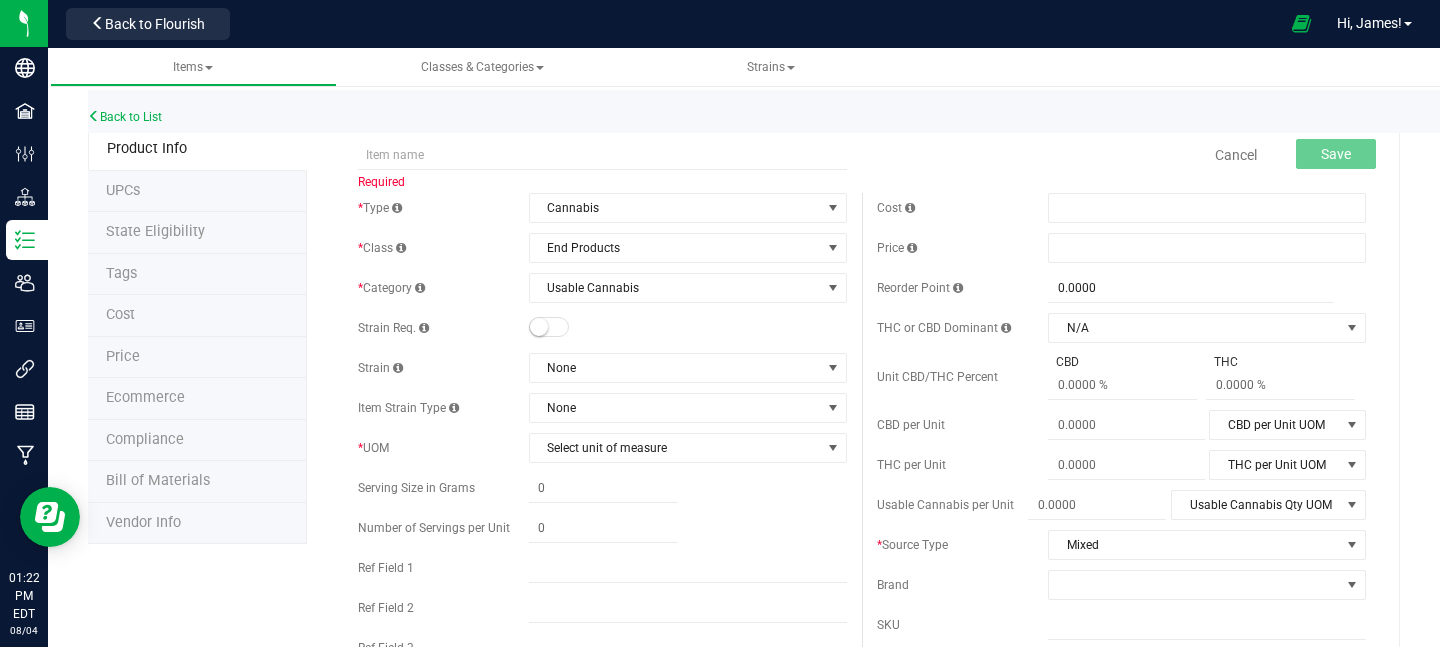 click at bounding box center (549, 327) 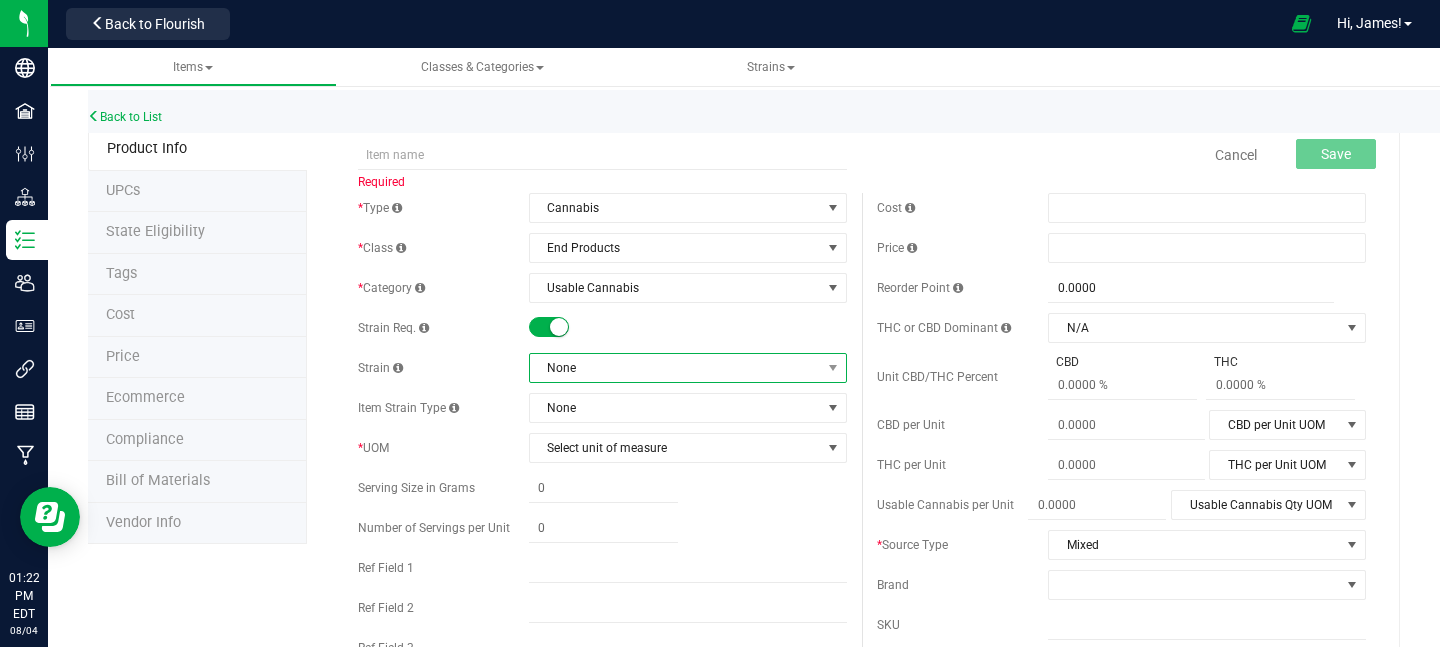 click on "None" at bounding box center (675, 368) 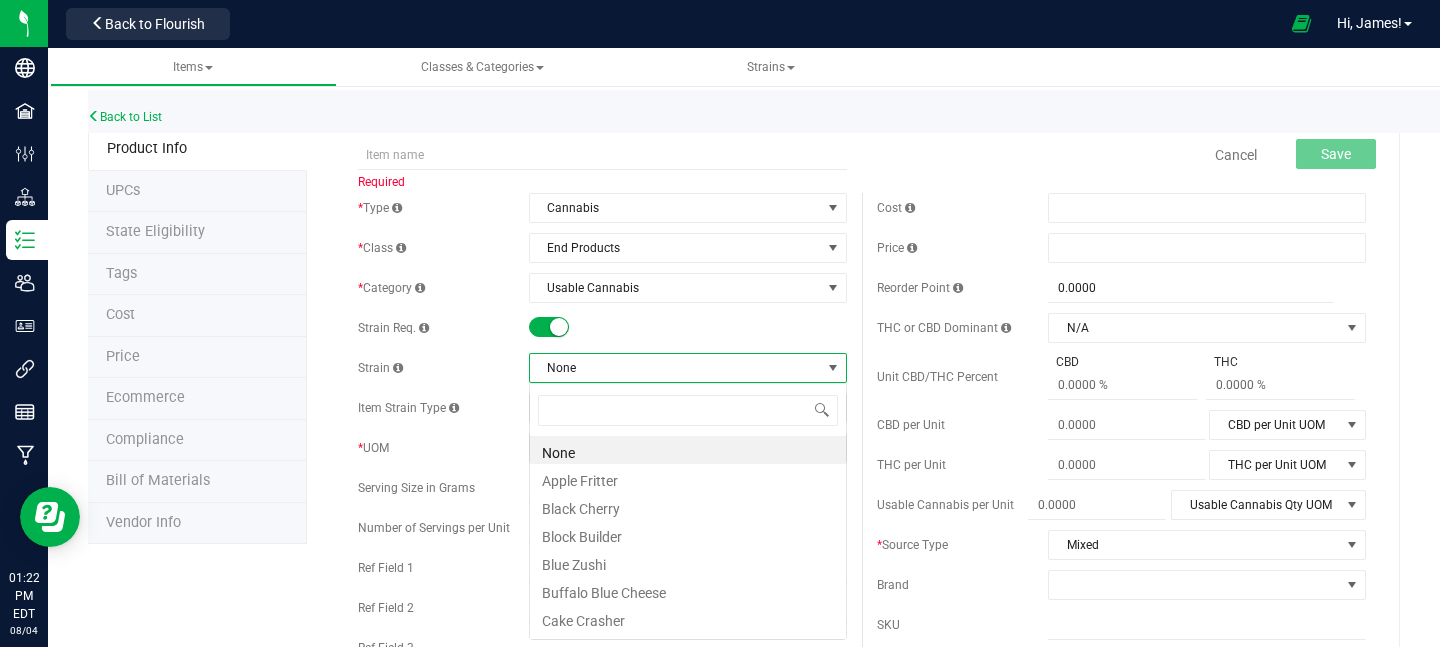 scroll, scrollTop: 99970, scrollLeft: 99682, axis: both 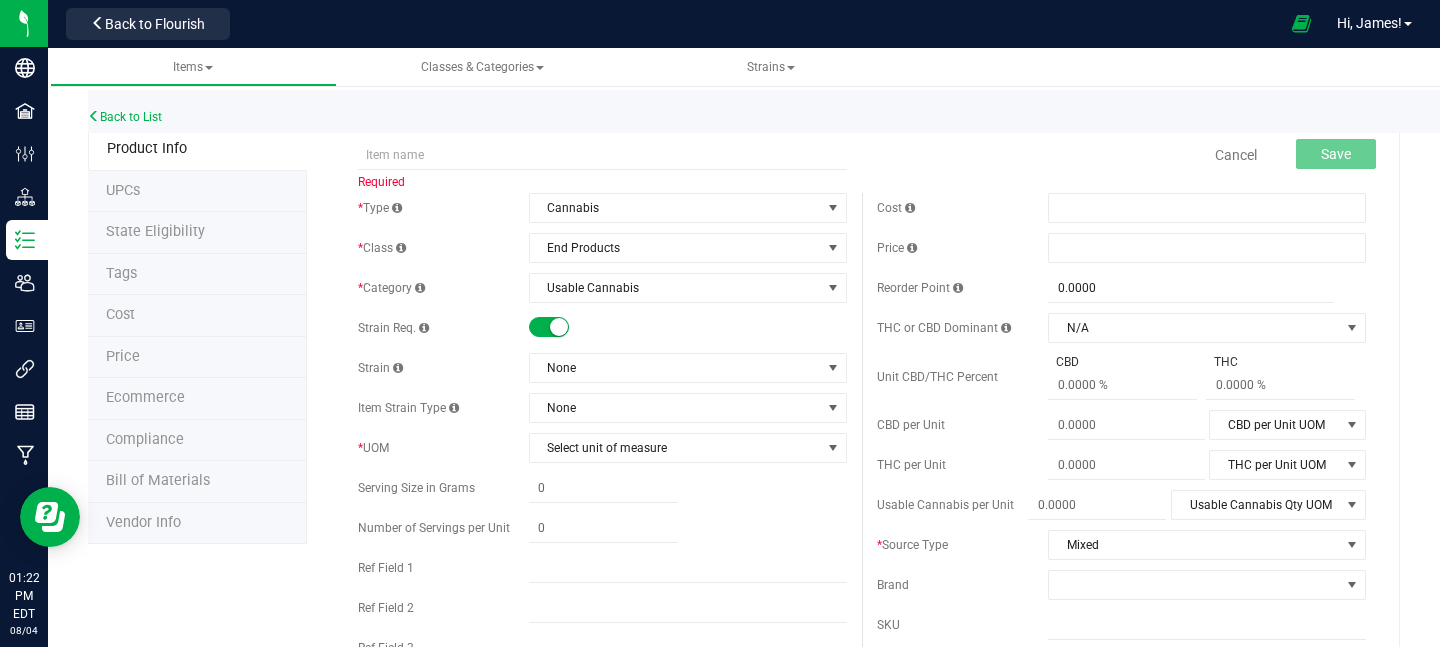 click on "Strain Req." at bounding box center (602, 328) 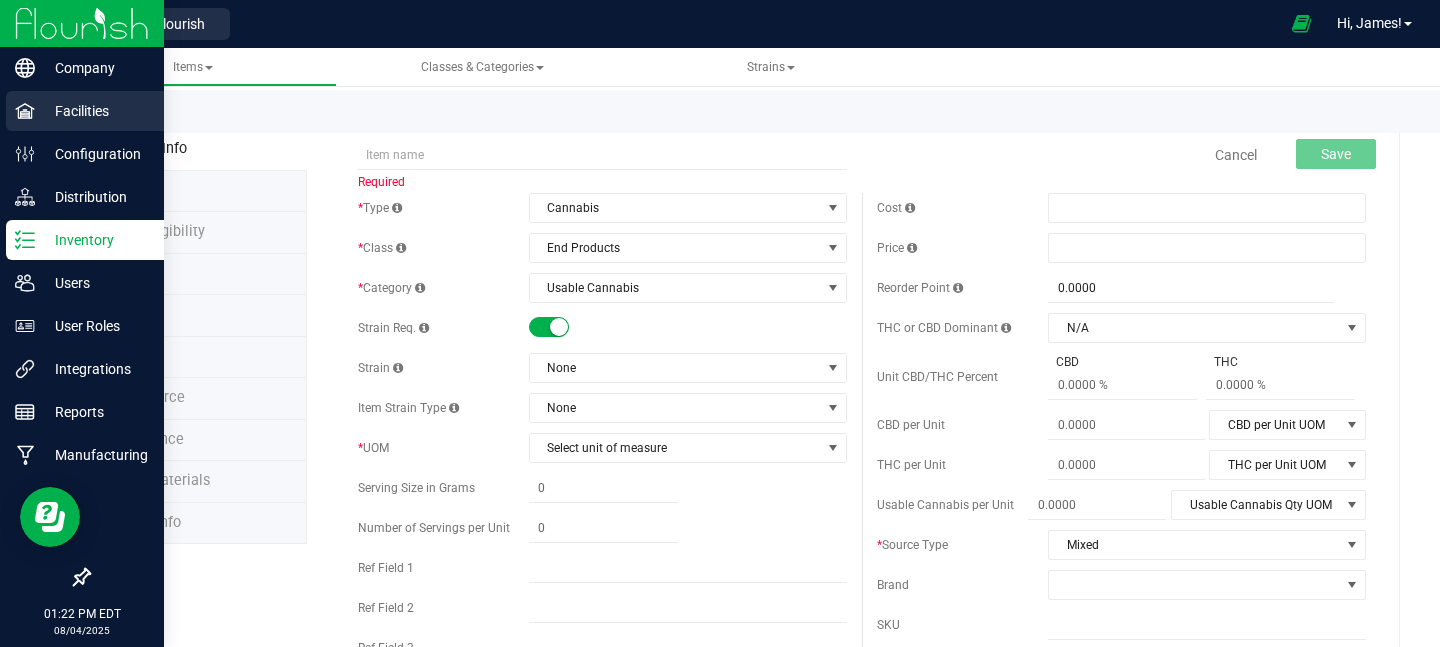 click on "Facilities" at bounding box center (95, 111) 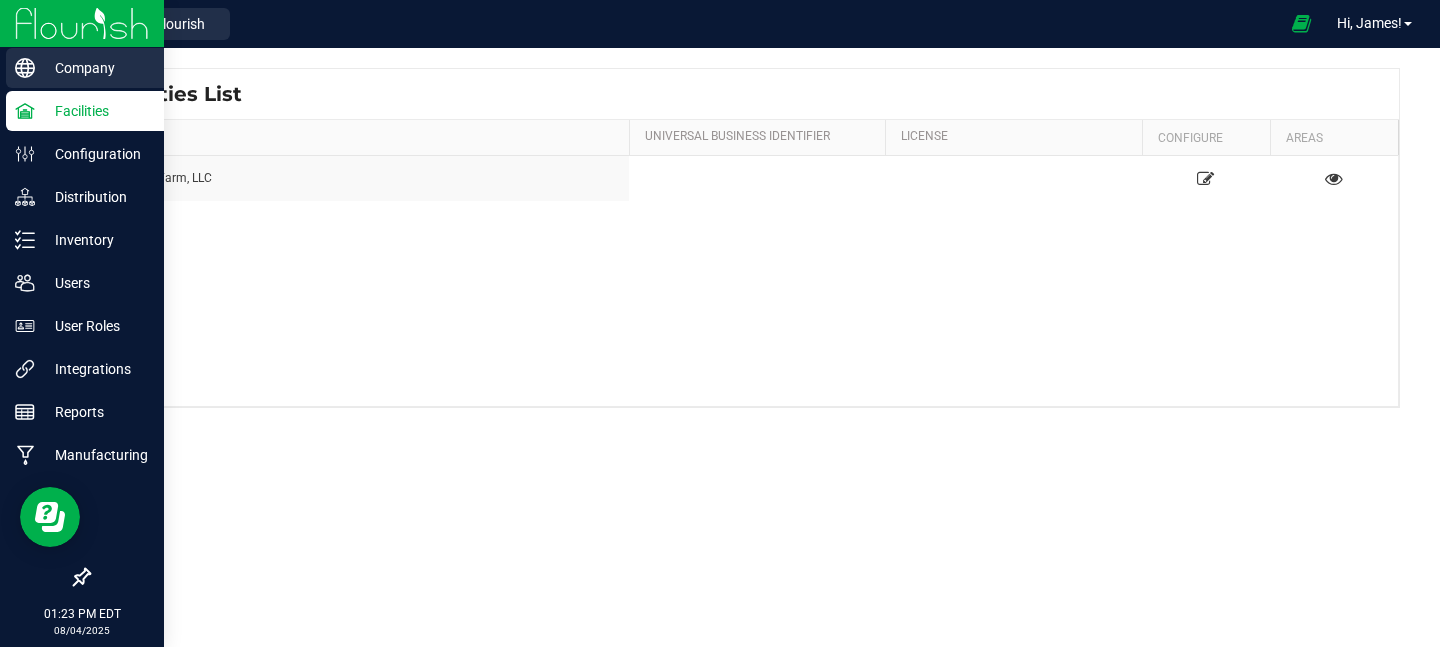click on "Company" at bounding box center (95, 68) 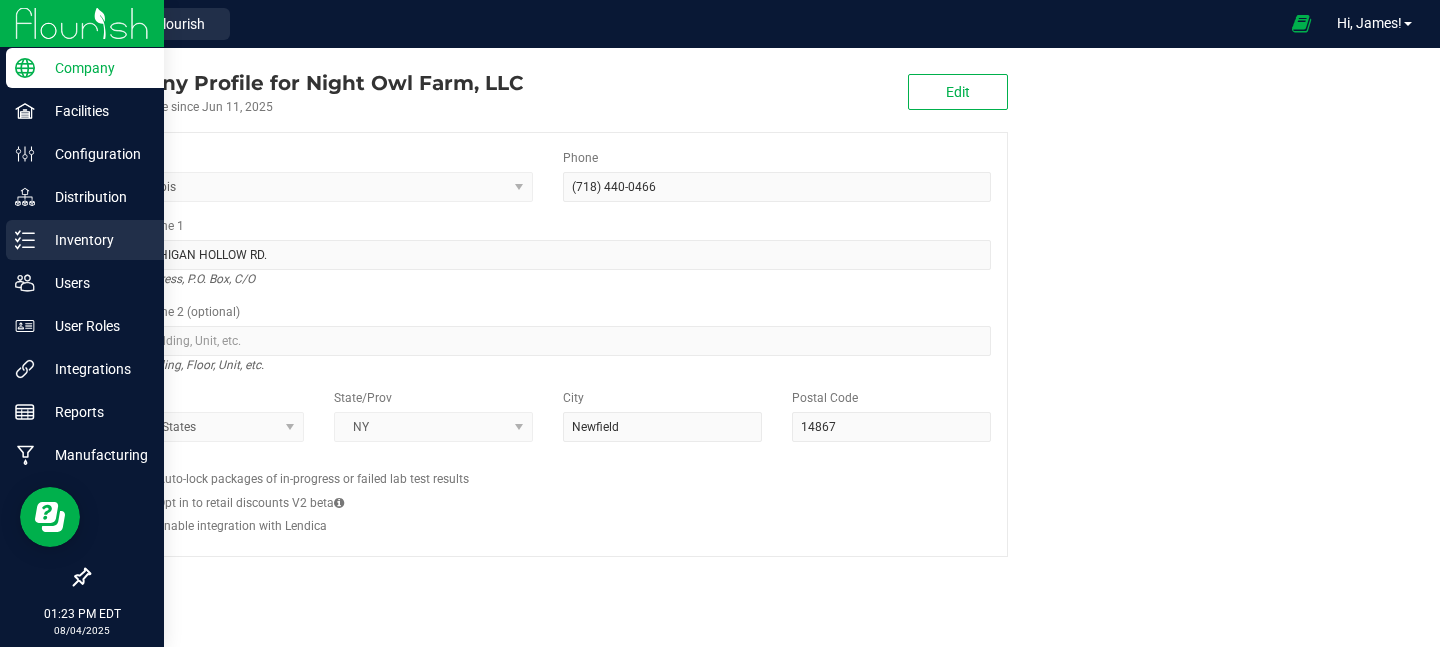 click on "Inventory" at bounding box center (95, 240) 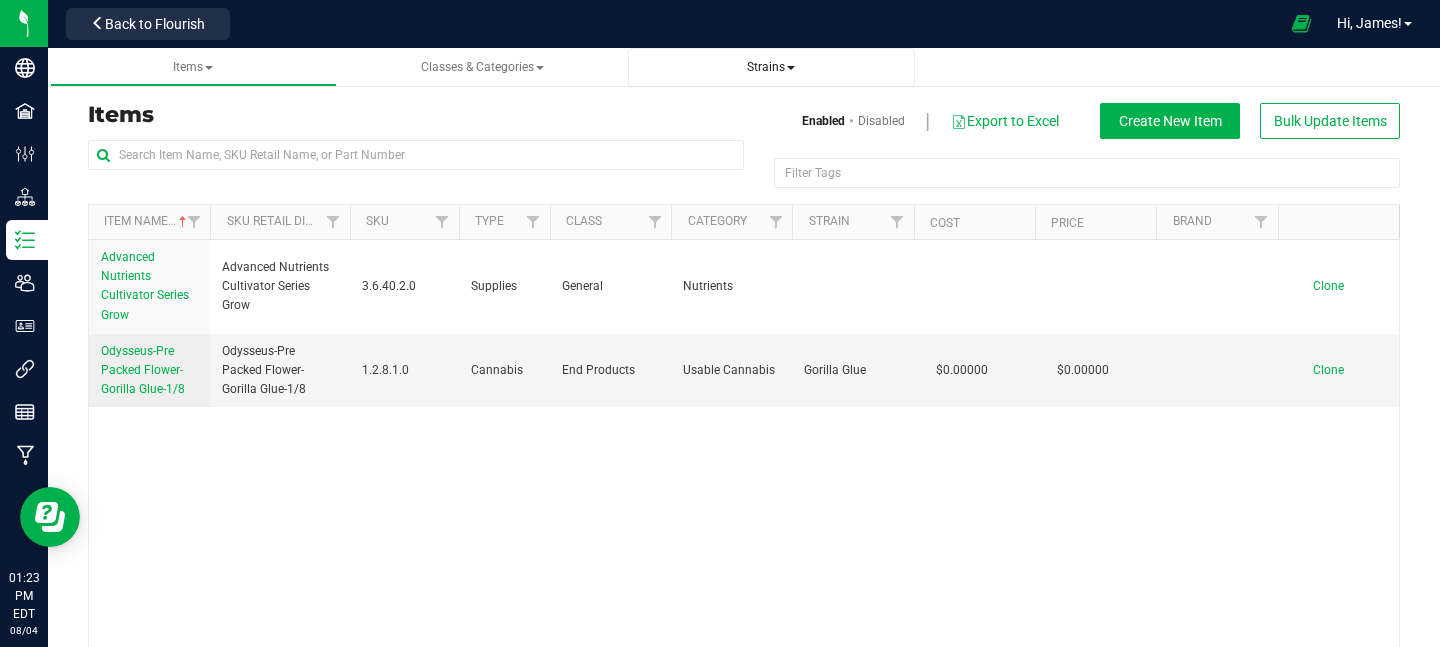 click on "Strains" at bounding box center (771, 67) 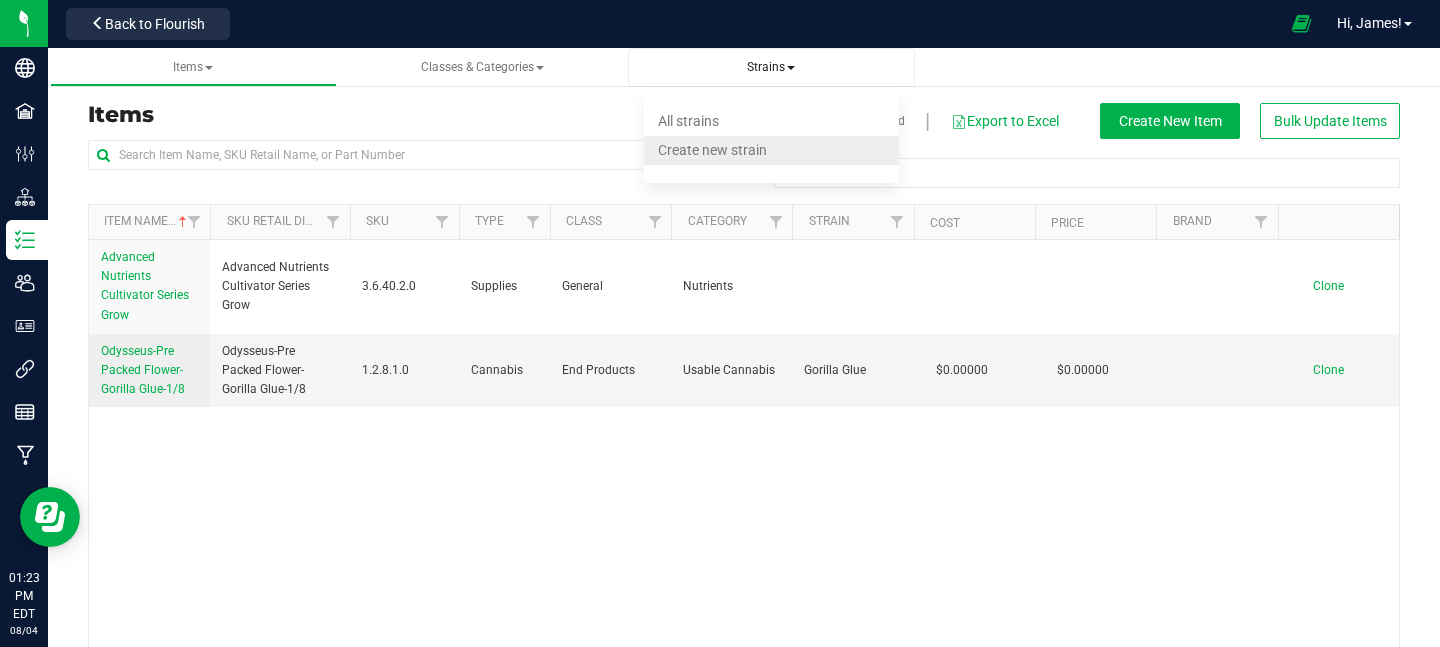 click on "Create new strain" at bounding box center (712, 150) 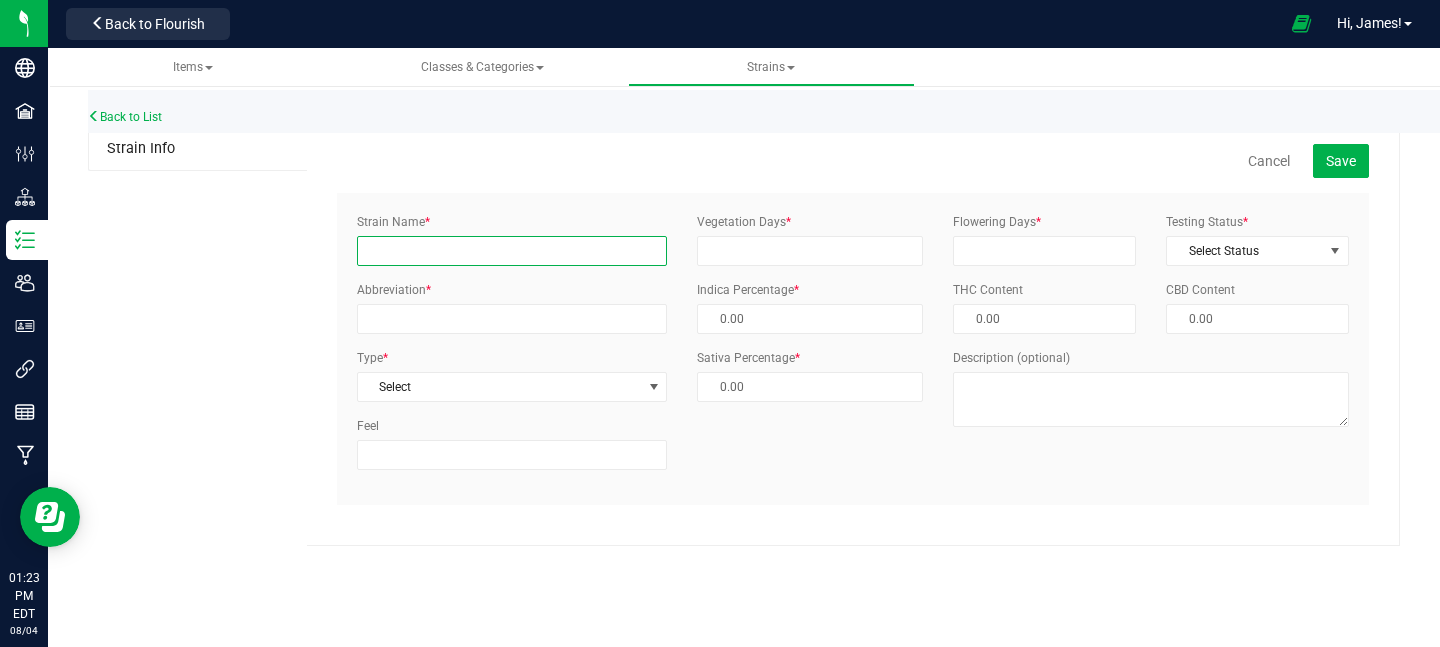 click on "Strain Name
*" at bounding box center (512, 251) 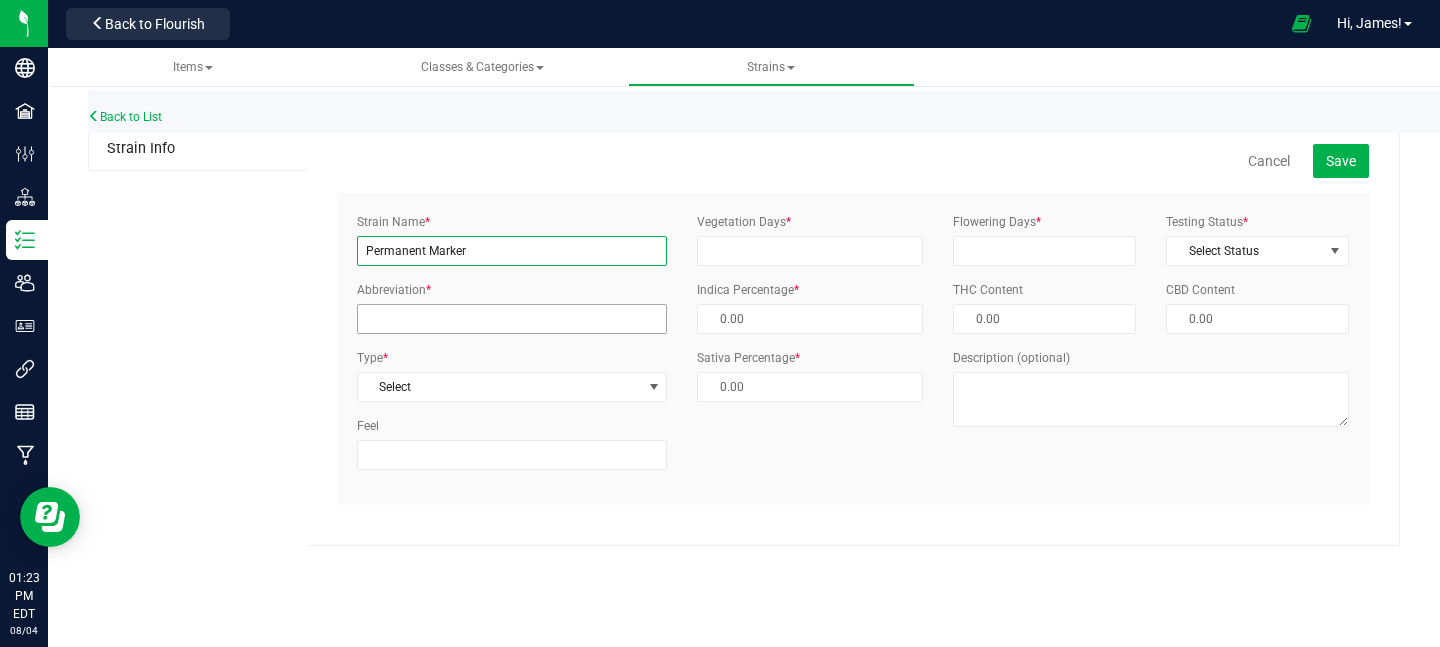 type on "Permanent Marker" 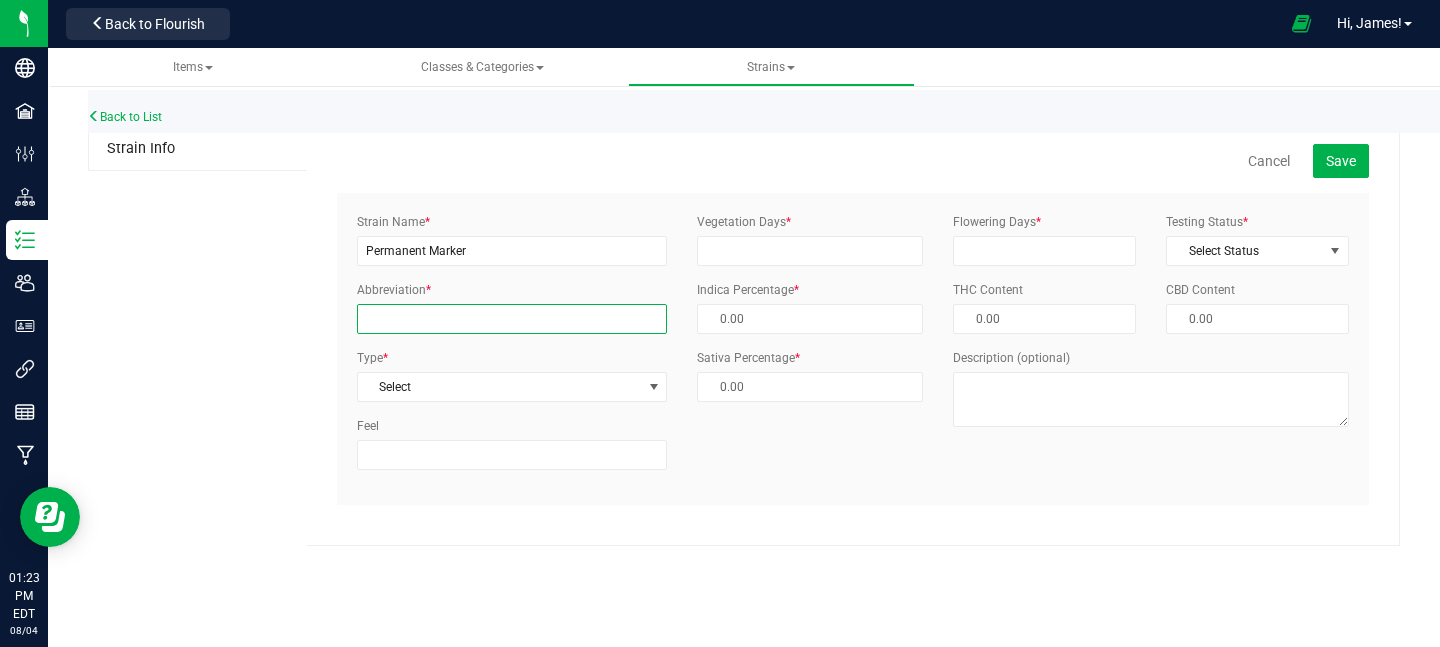 click on "Abbreviation
*" at bounding box center [512, 319] 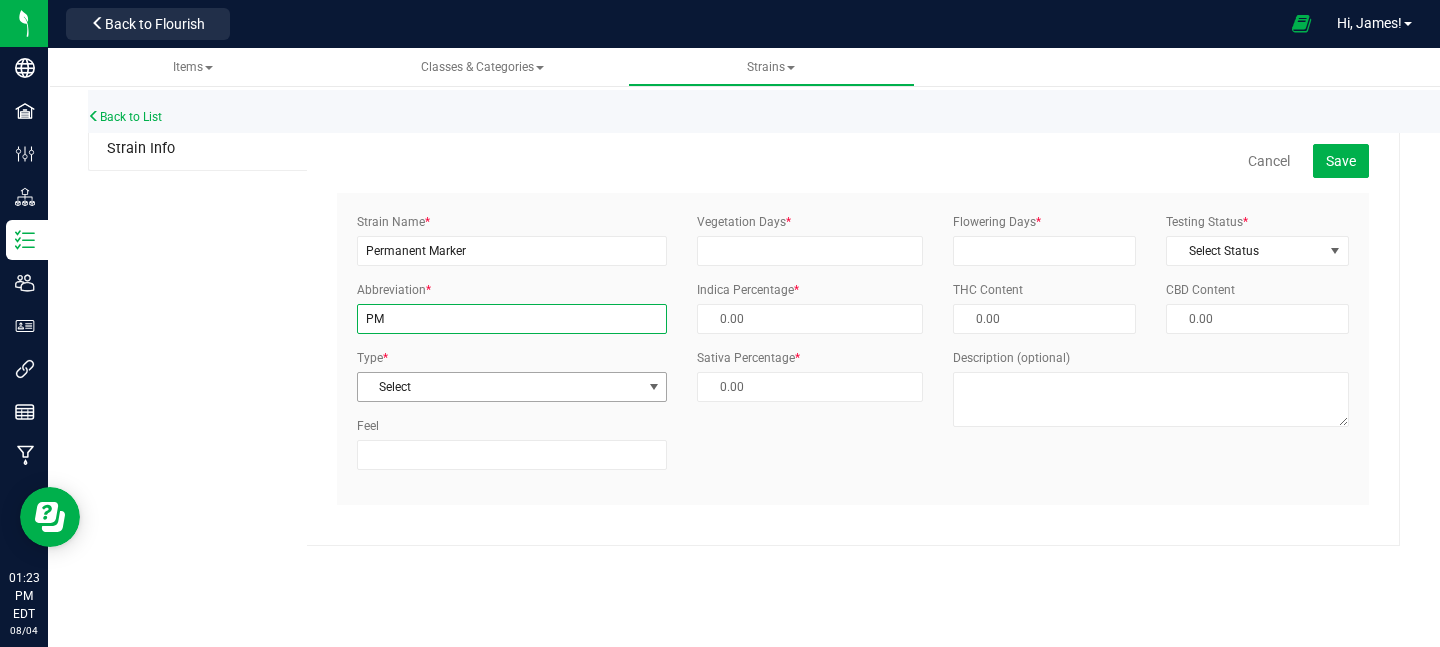 type on "PM" 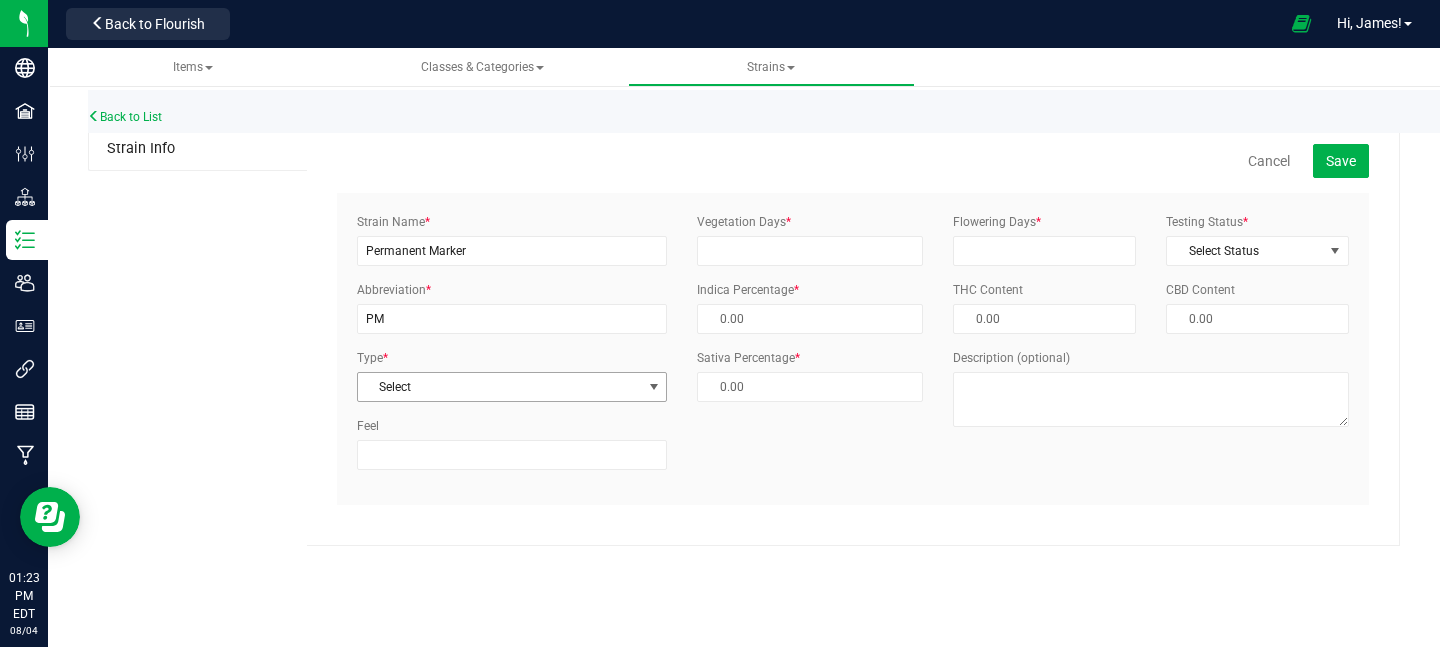 click on "Select" at bounding box center [500, 387] 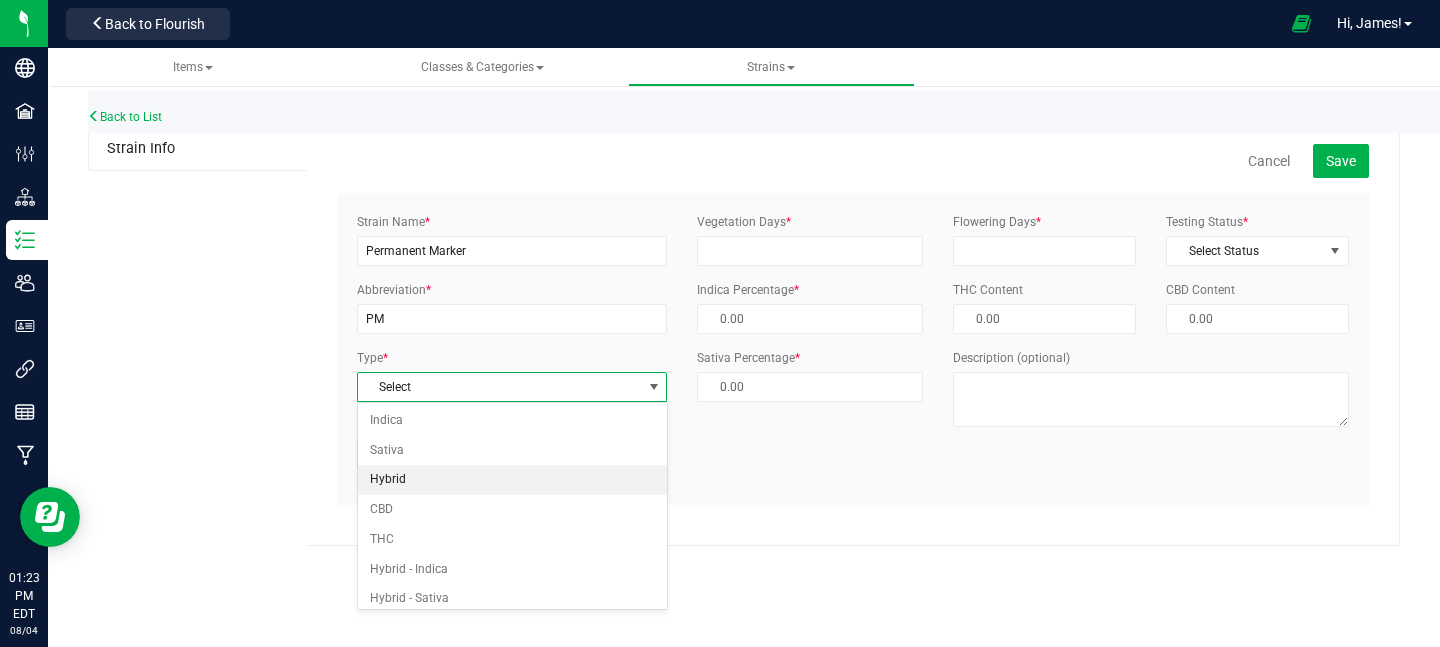 click on "Hybrid" at bounding box center [512, 480] 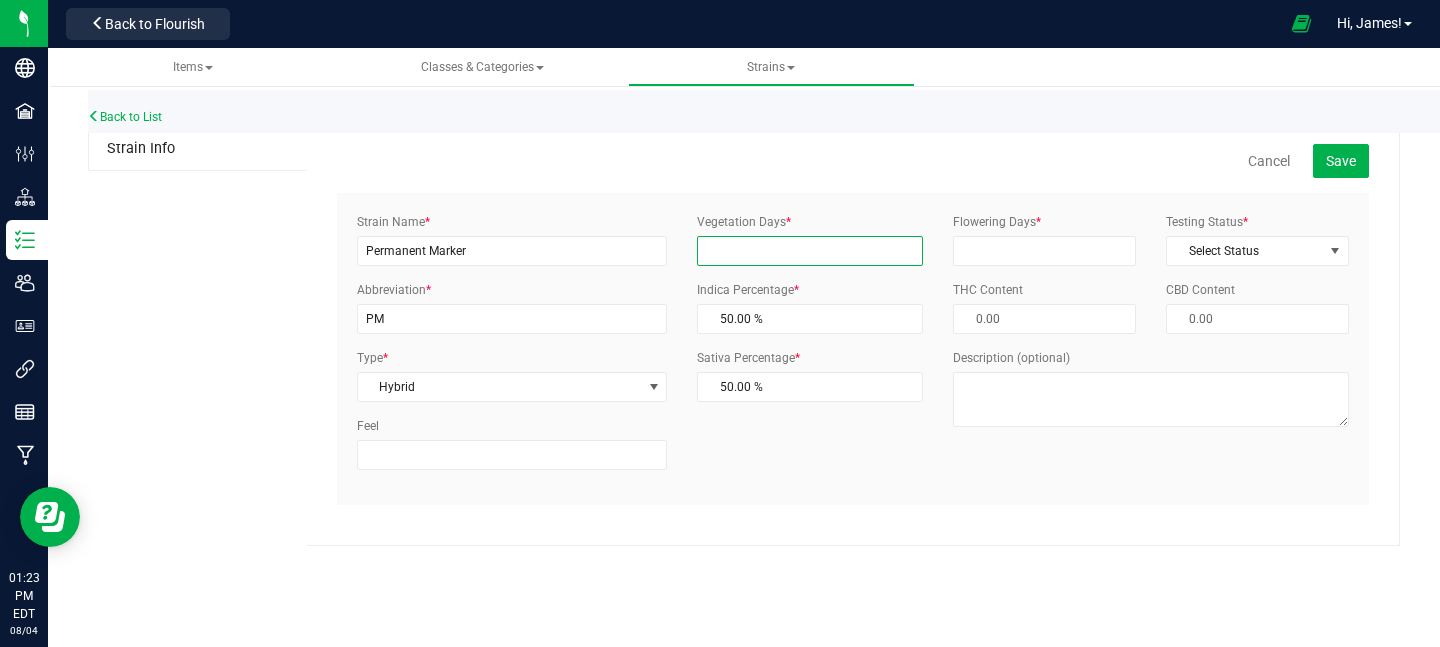 click on "Vegetation Days
*" at bounding box center [810, 251] 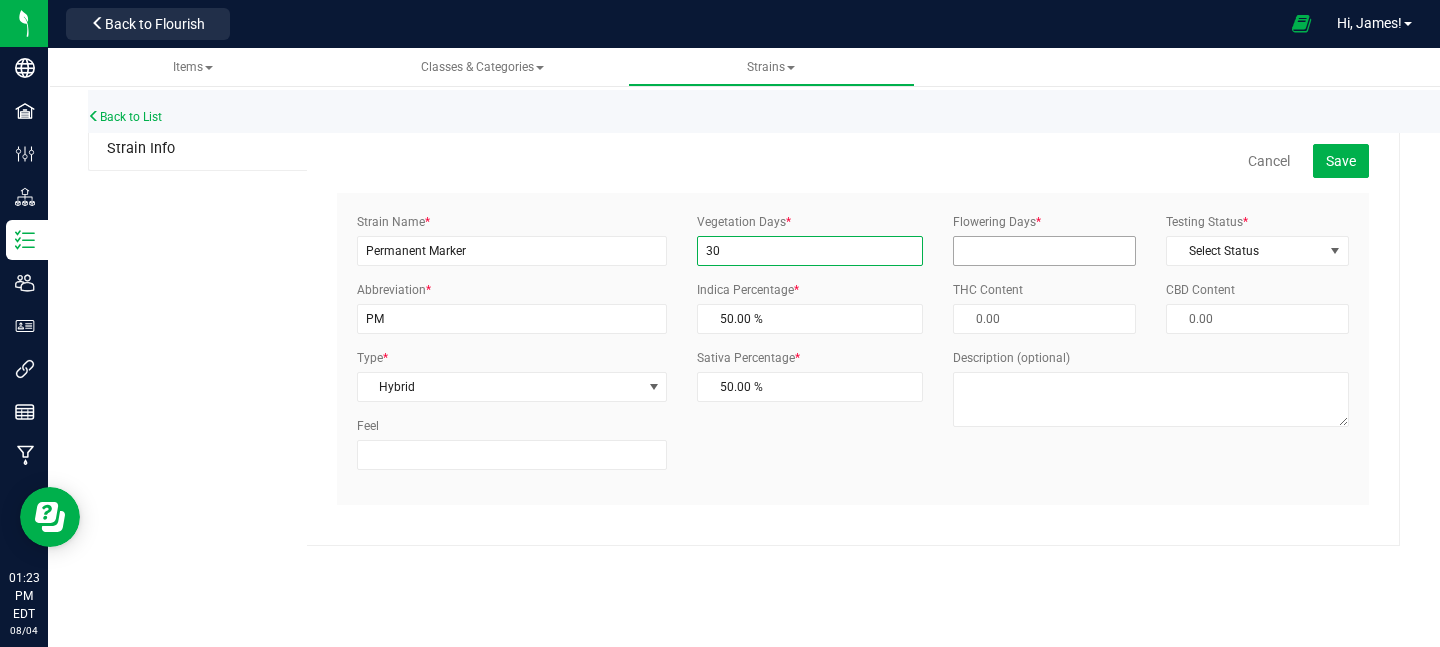 type on "30" 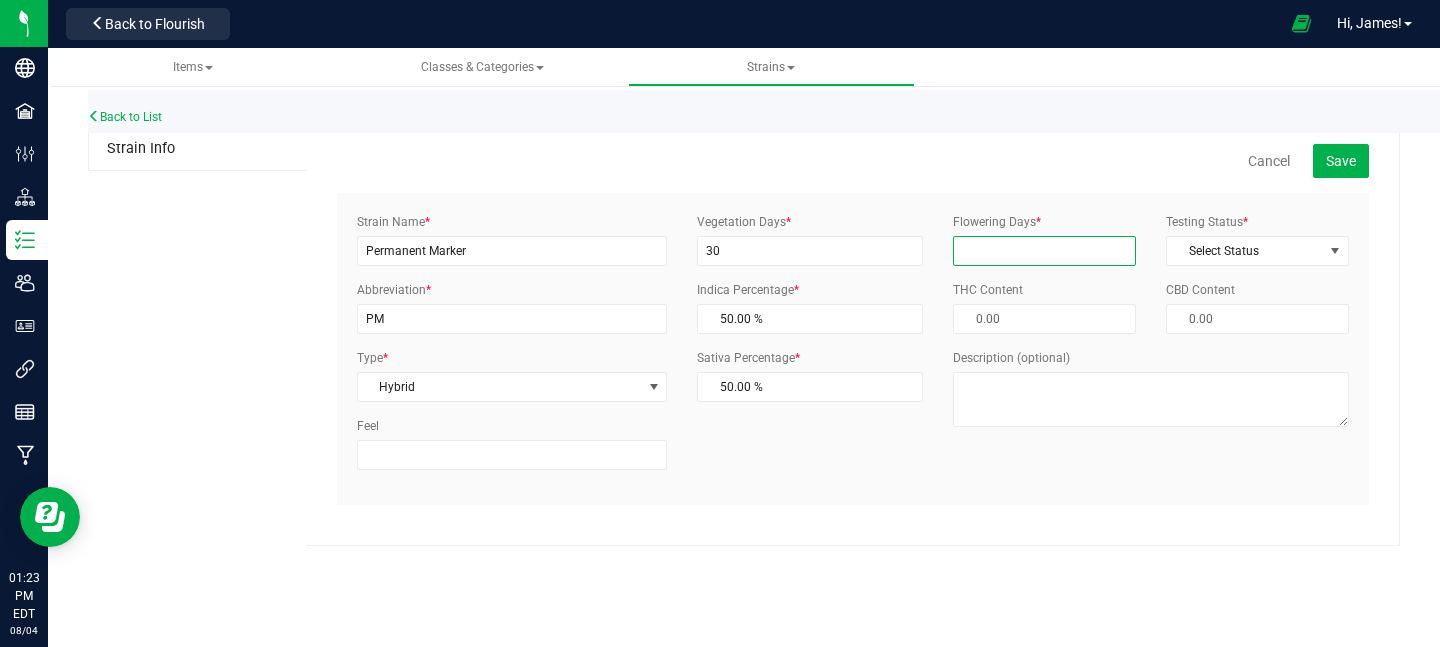 click on "Flowering Days
*" at bounding box center (1044, 251) 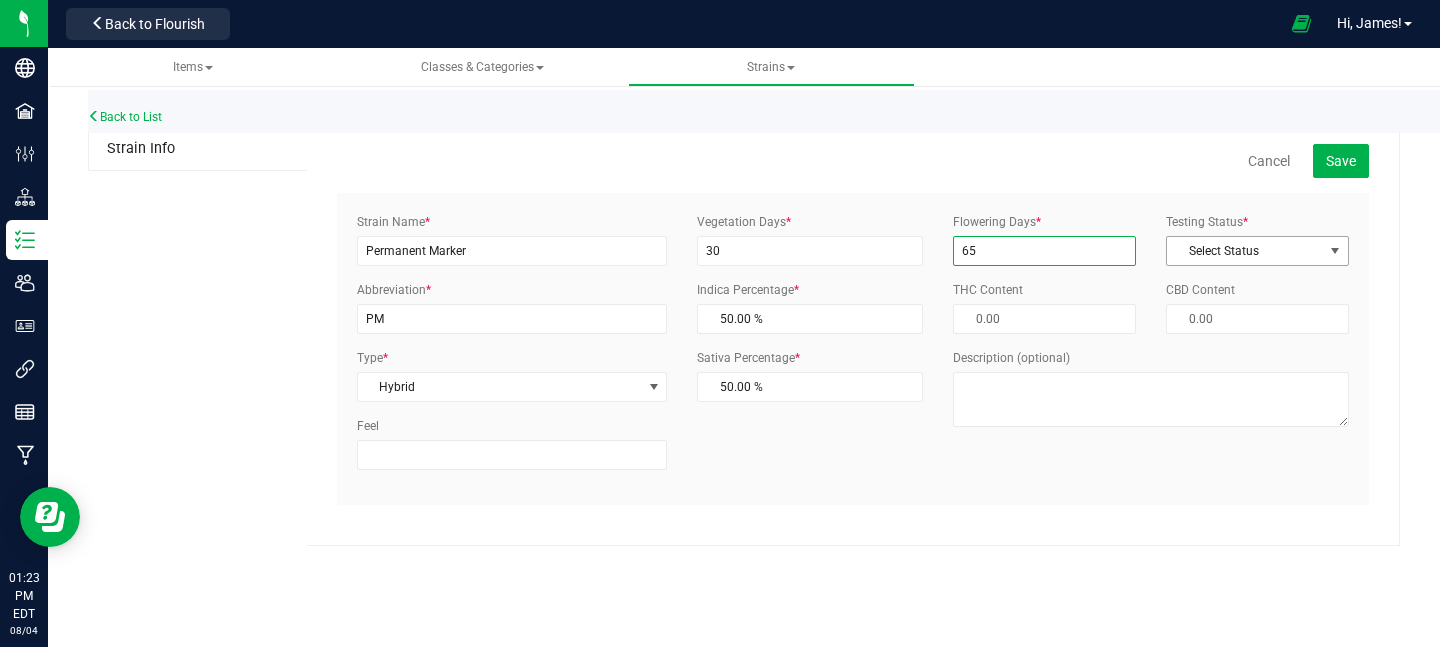 type on "65" 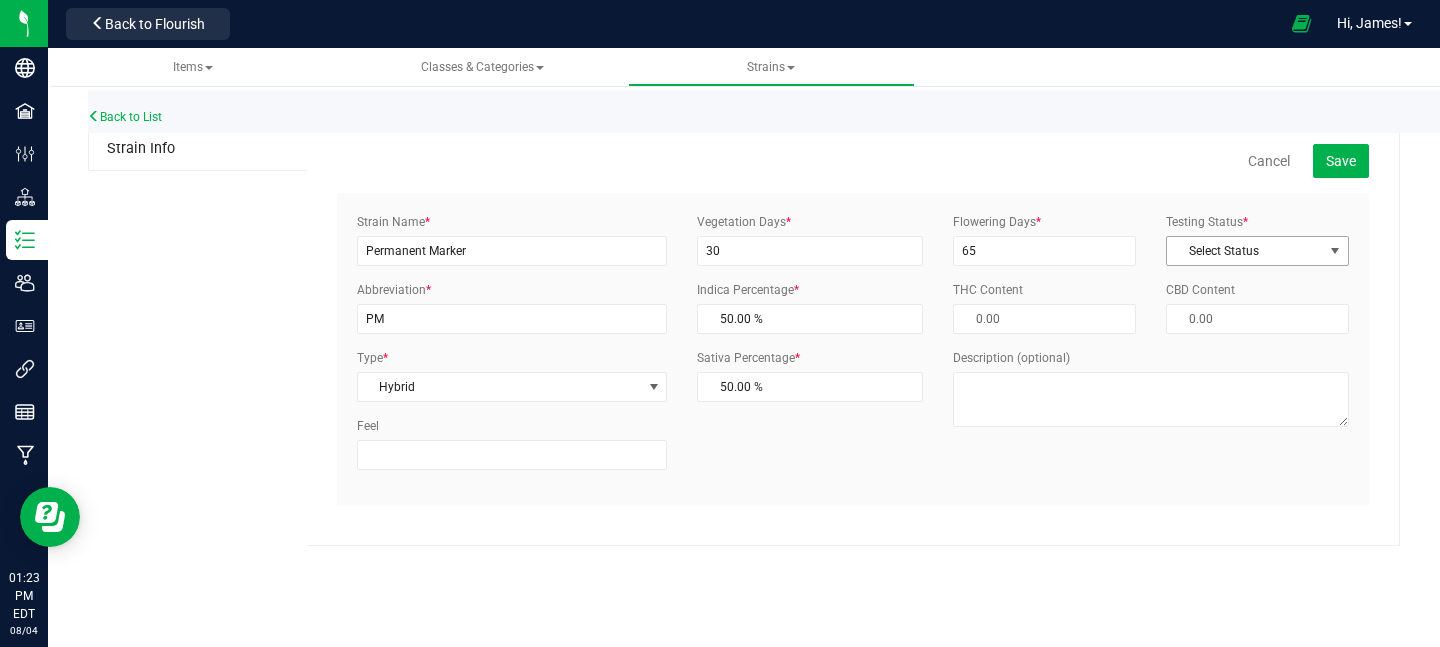 click on "Select Status" at bounding box center (1245, 251) 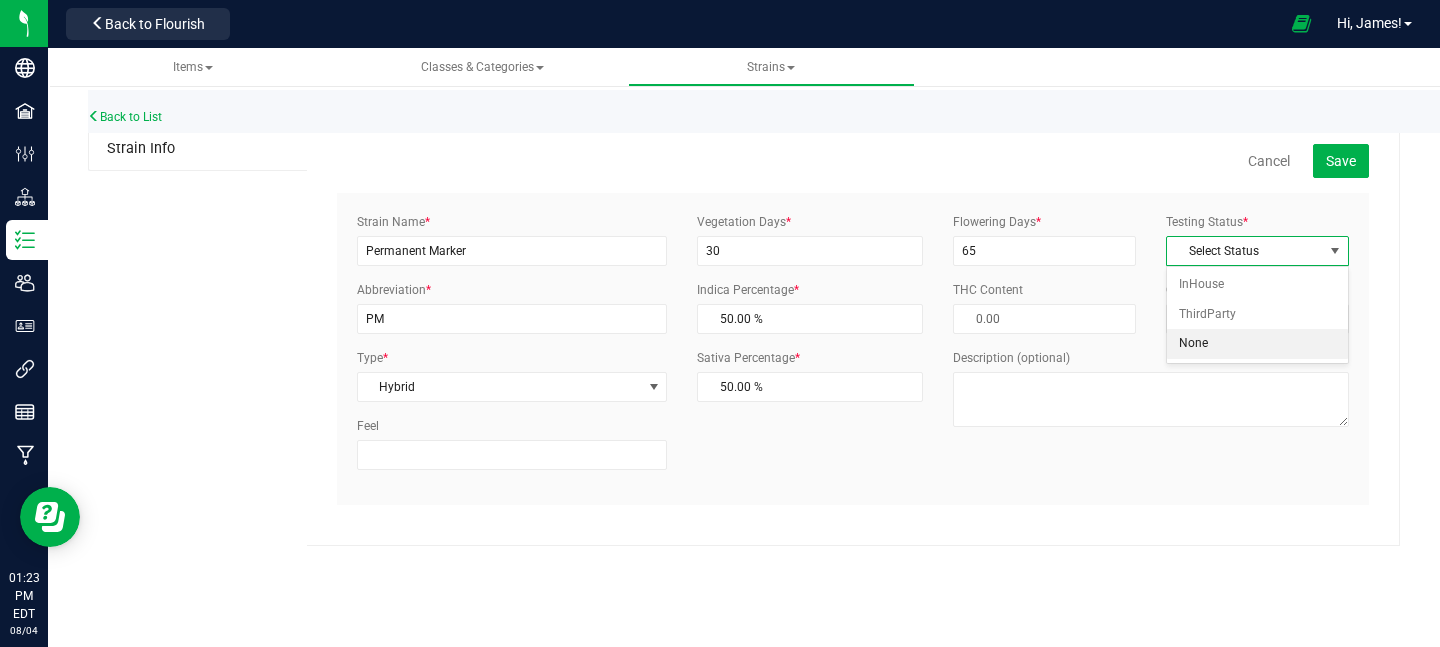 click on "None" at bounding box center [1257, 344] 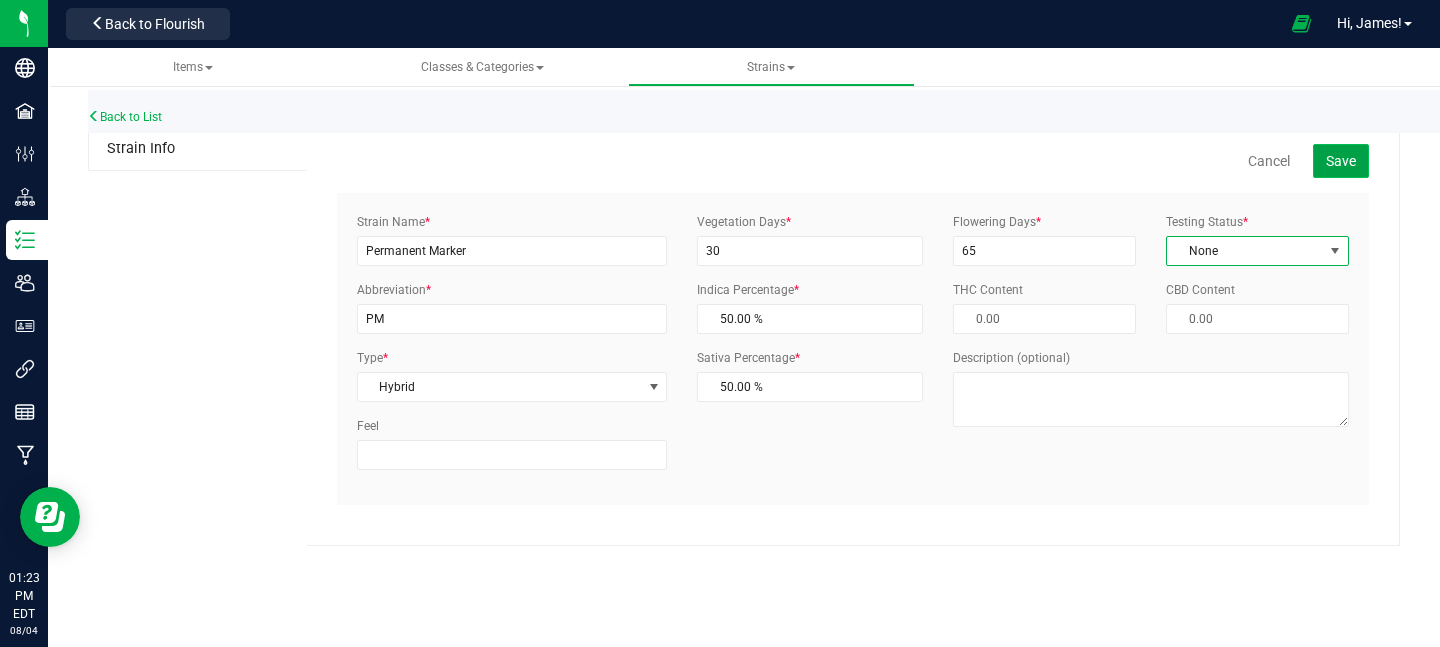 click on "Save" at bounding box center [1341, 161] 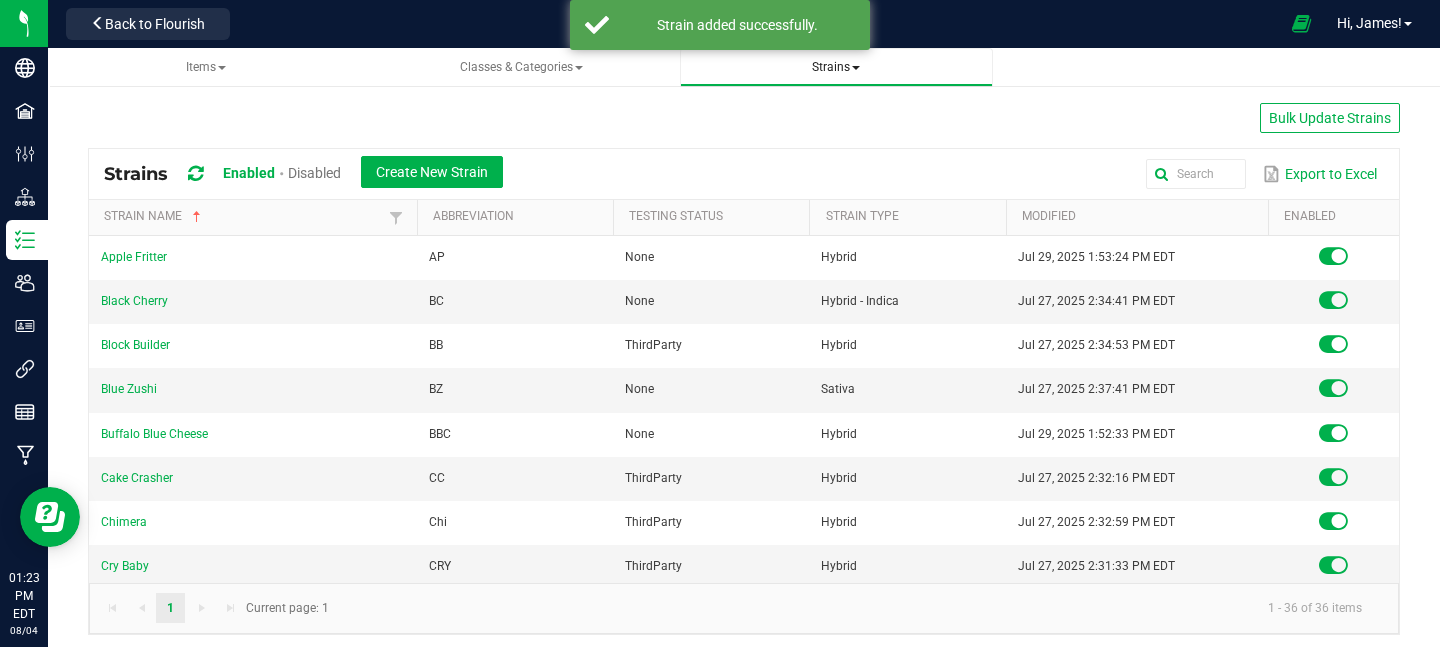click on "Strains" at bounding box center [836, 67] 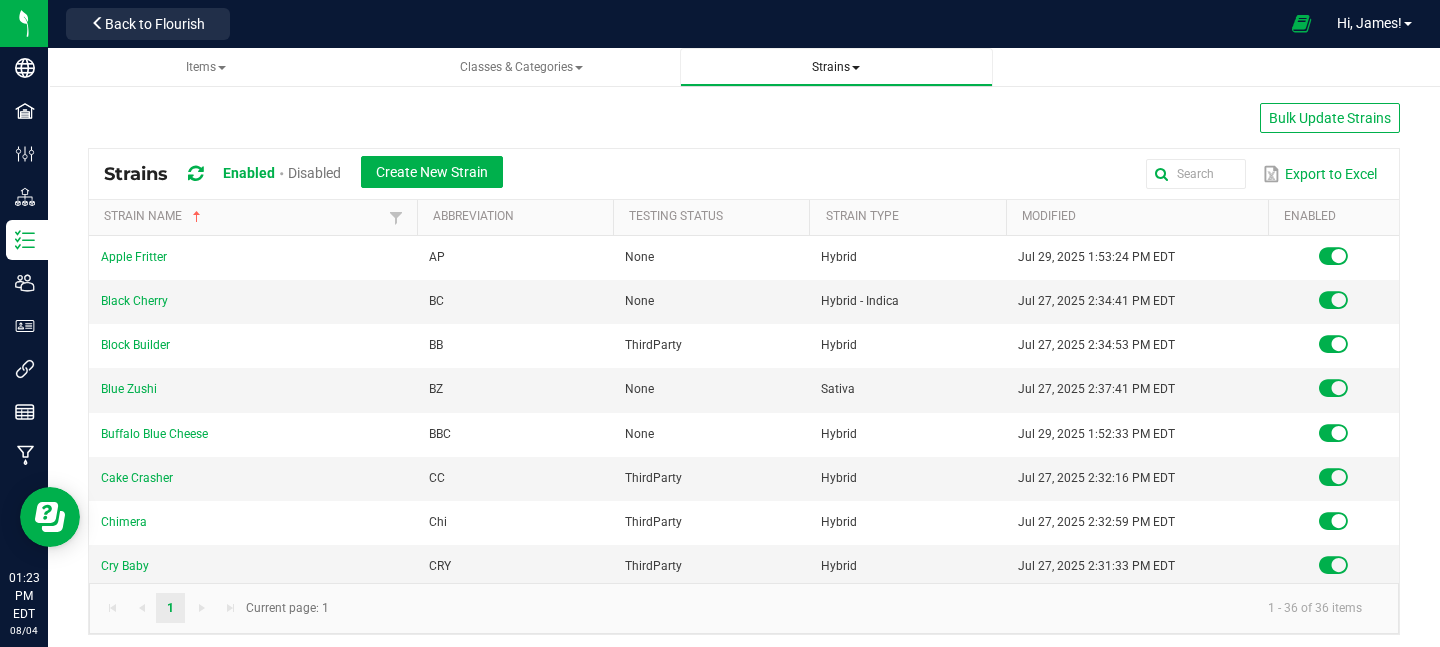 click on "Strains" at bounding box center (836, 67) 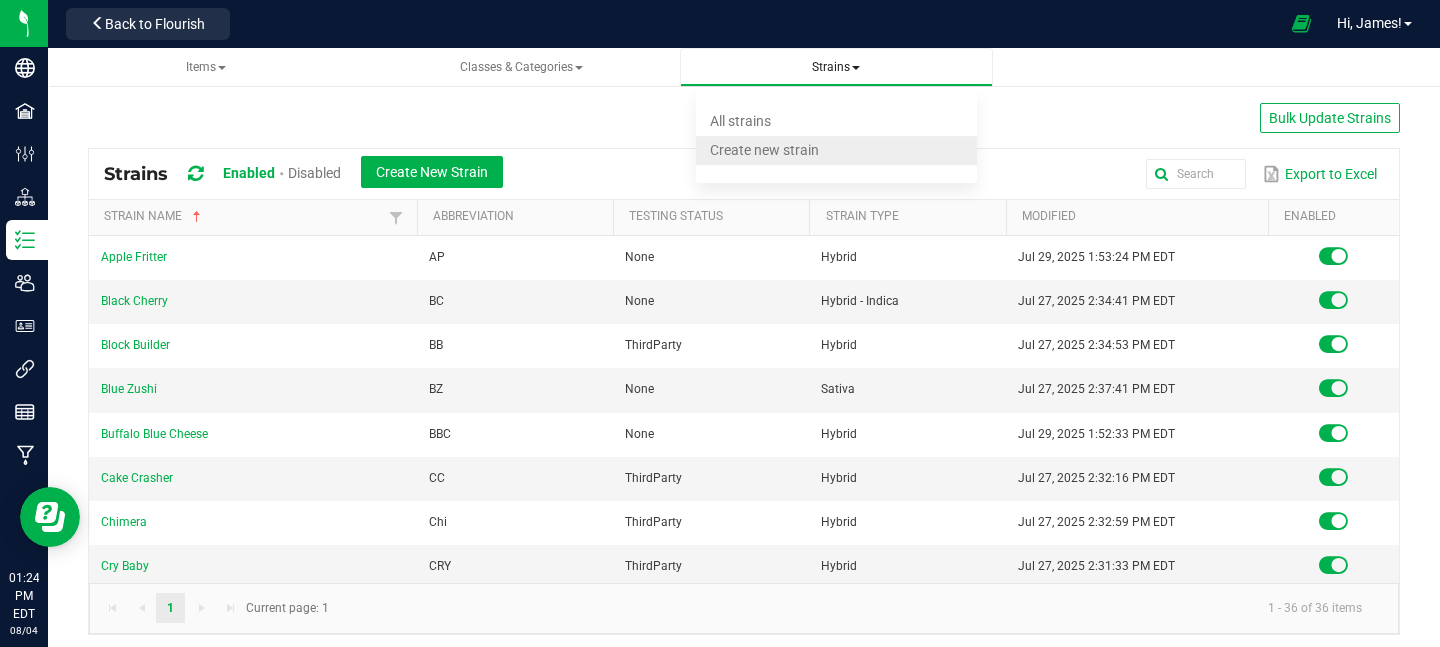 click on "Create new strain" at bounding box center [764, 150] 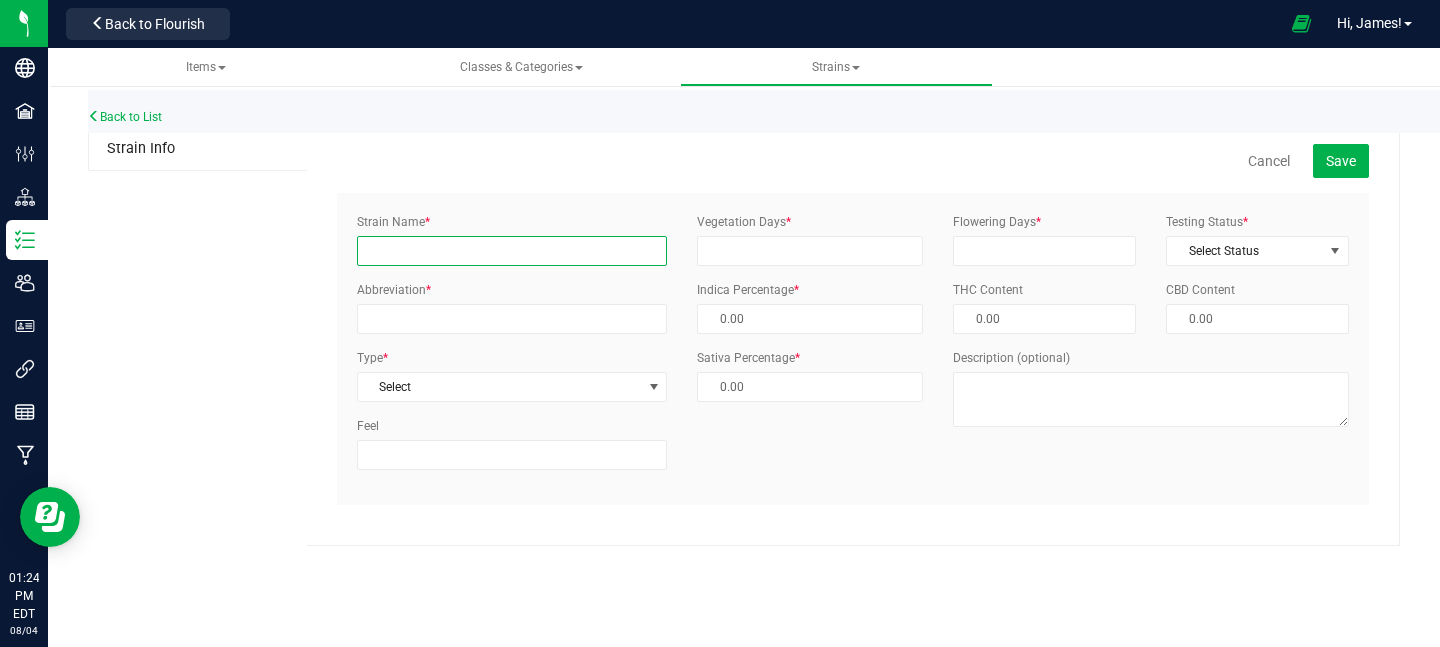 click on "Strain Name
*" at bounding box center (512, 251) 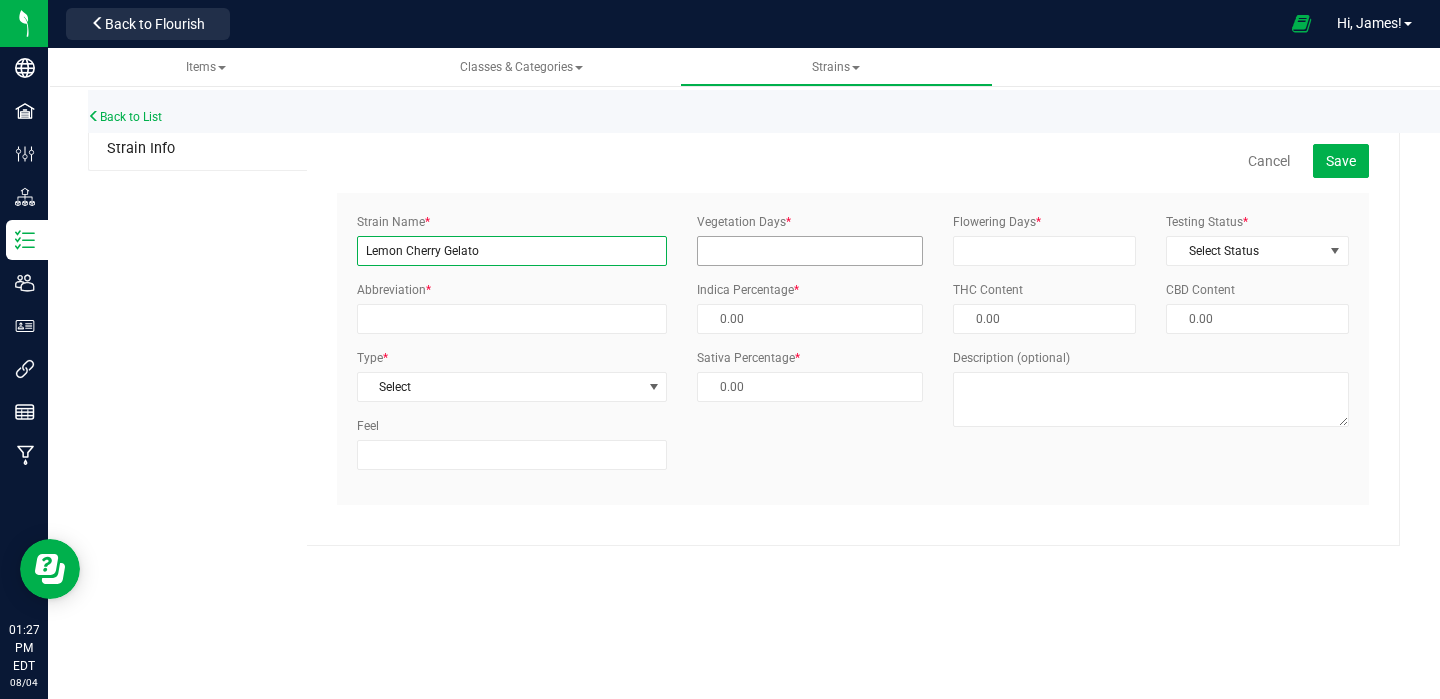 type on "Lemon Cherry Gelato" 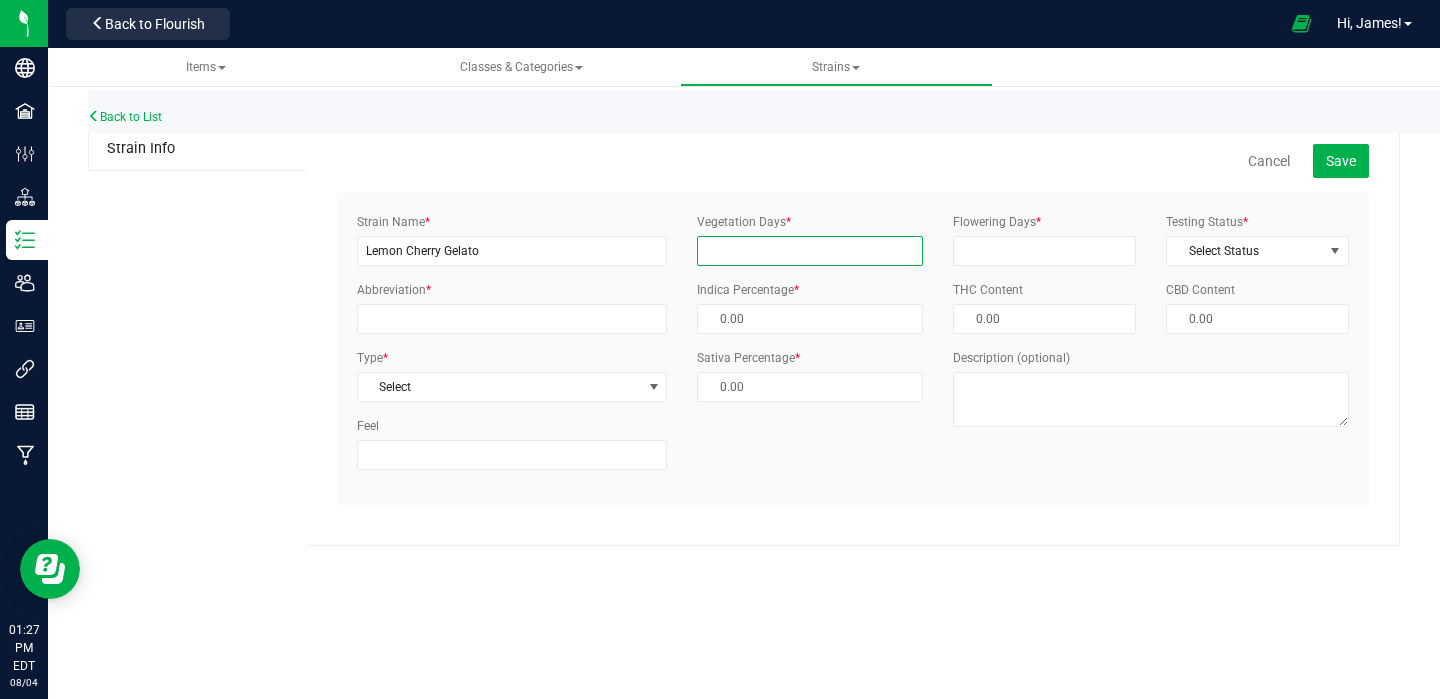 click on "Vegetation Days
*" at bounding box center (810, 251) 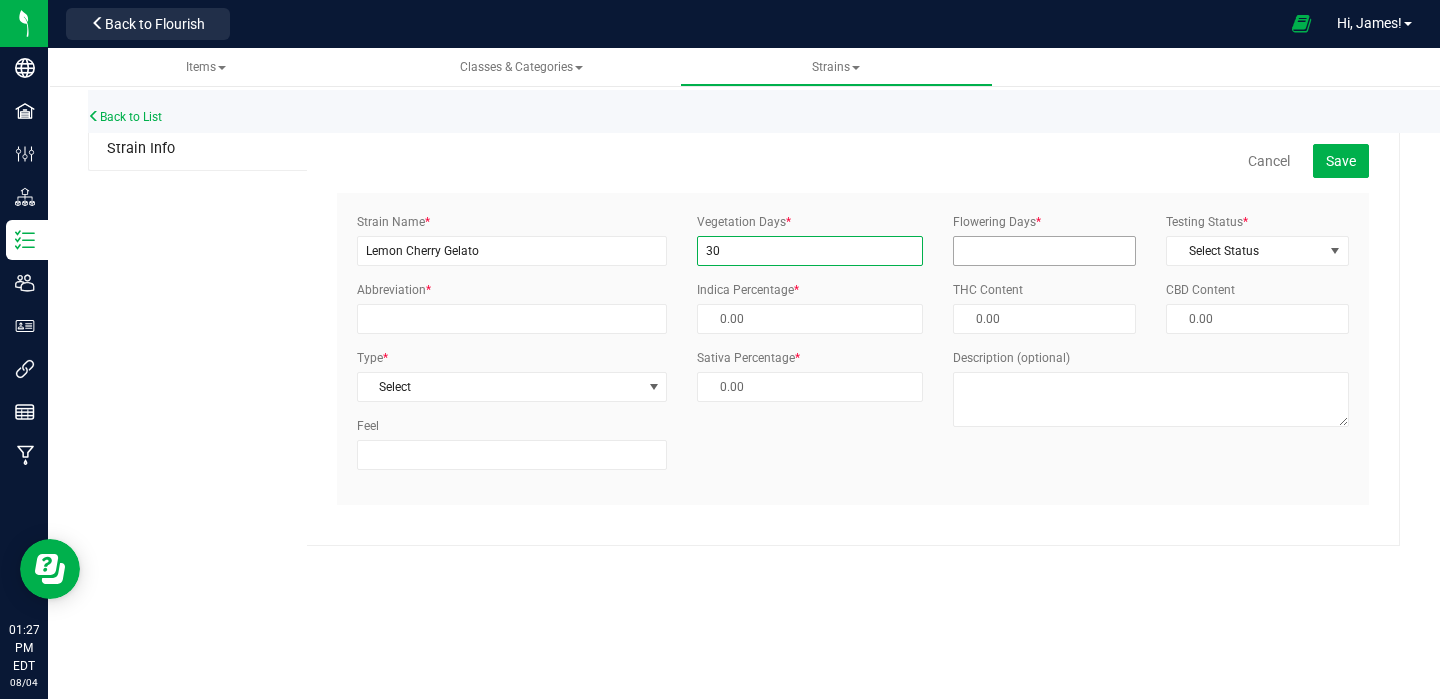 type on "30" 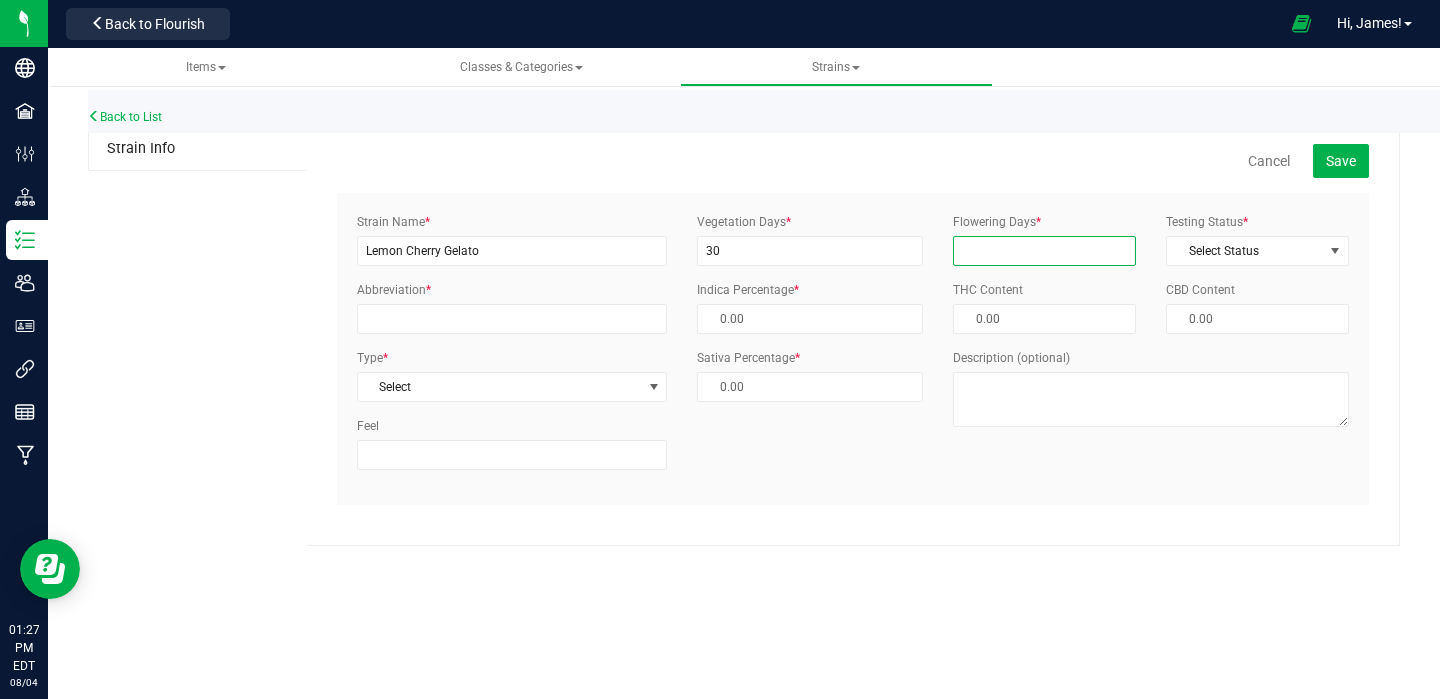 click on "Flowering Days
*" at bounding box center [1044, 251] 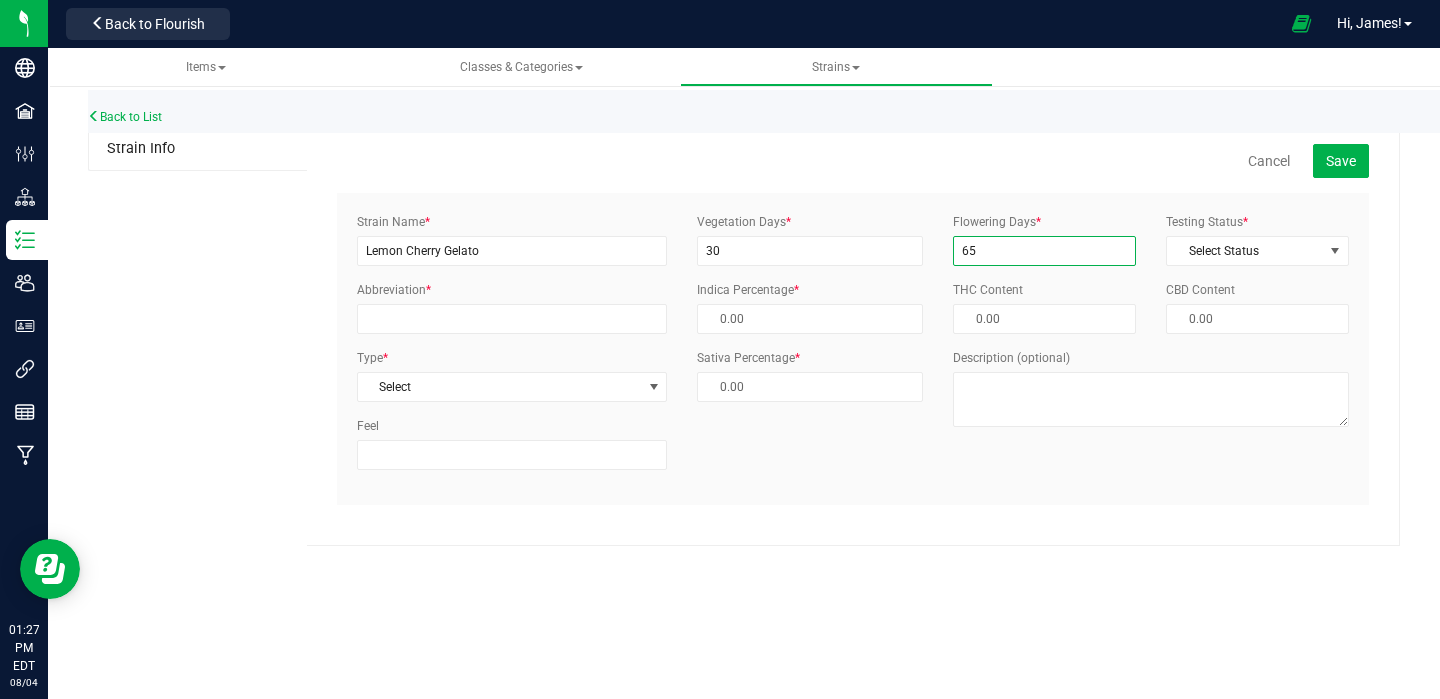 type on "65" 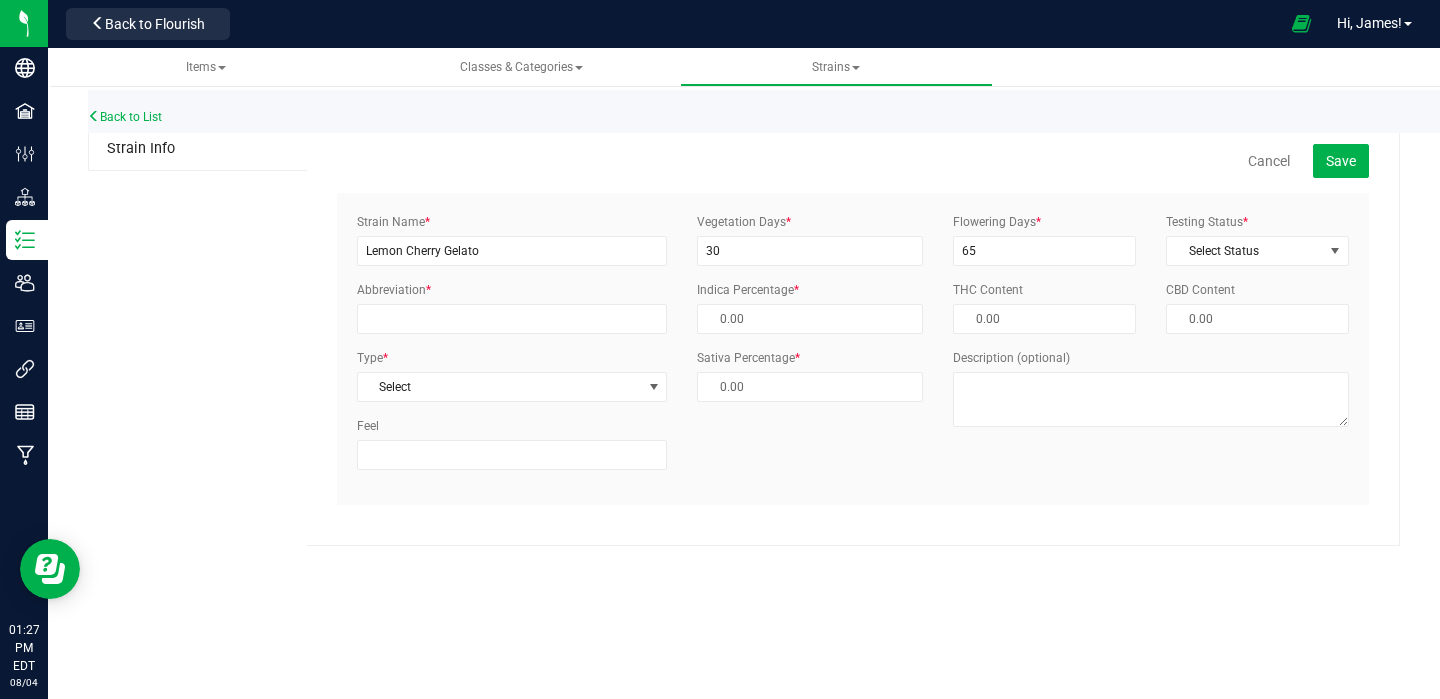 click on "Strain Name
*
Lemon Cherry Gelato
Abbreviation
*
Type
*
Select Select Indica Sativa Hybrid CBD THC Hybrid - Indica Hybrid - Sativa
Feel" at bounding box center (512, 349) 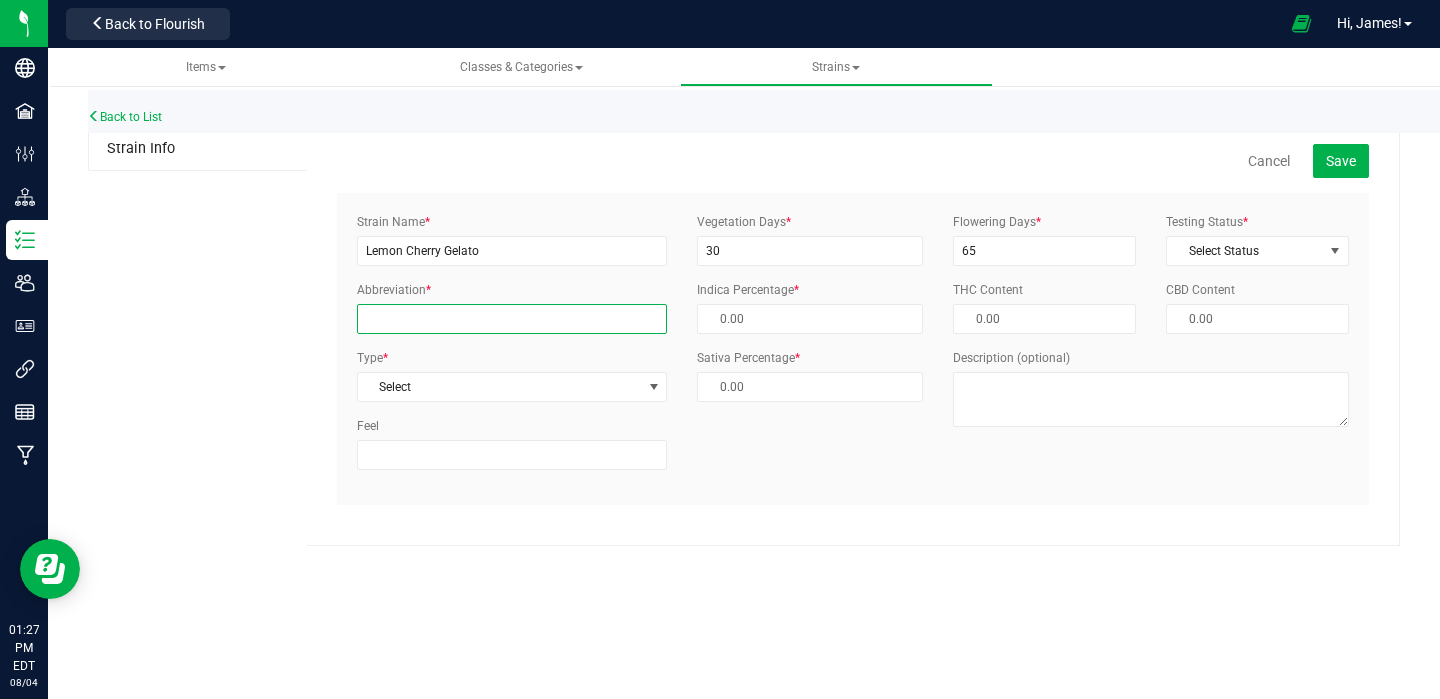 click on "Abbreviation
*" at bounding box center [512, 319] 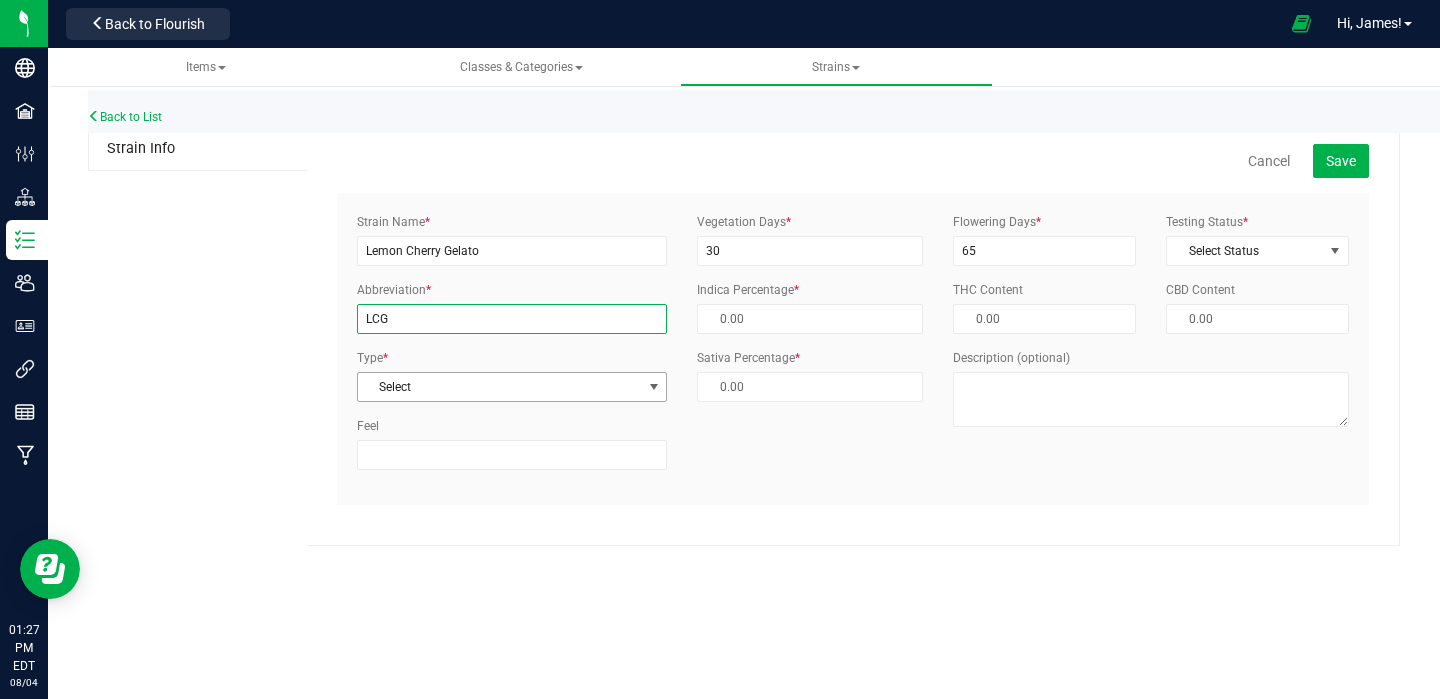 type on "LCG" 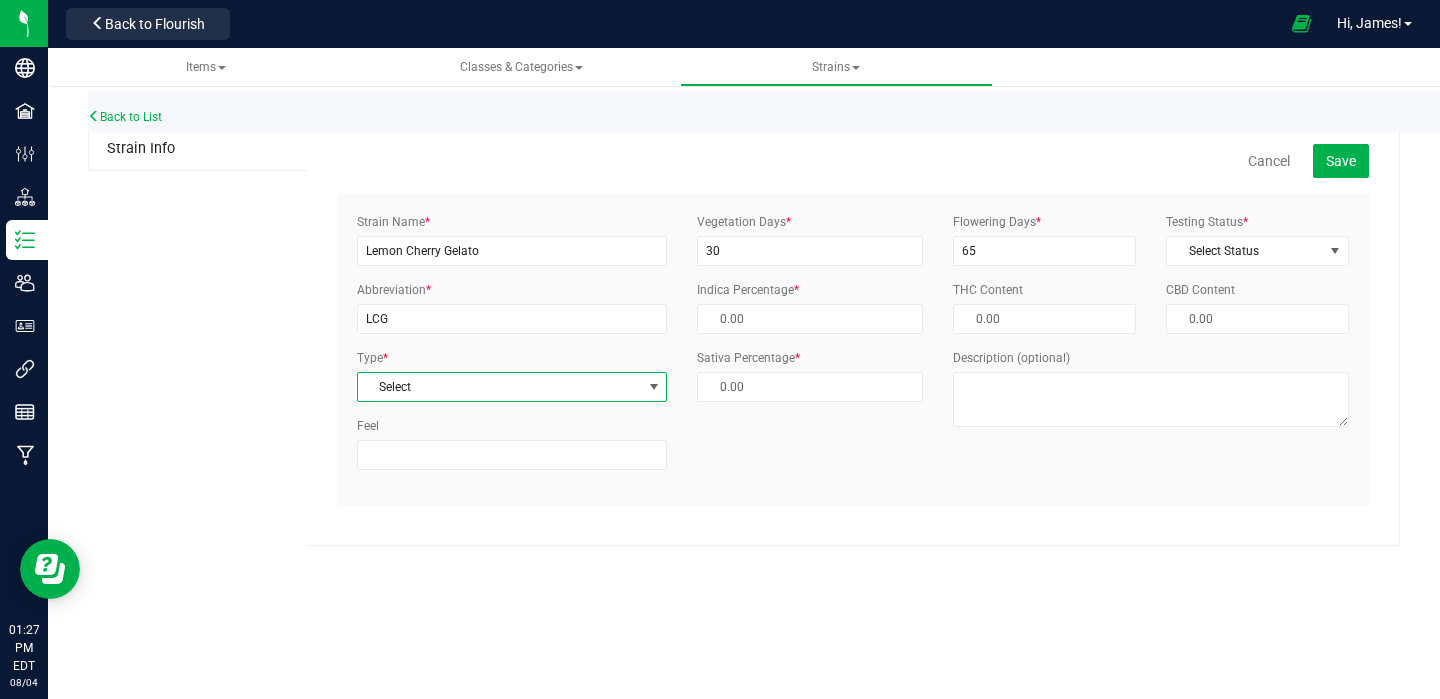 click on "Select" at bounding box center [500, 387] 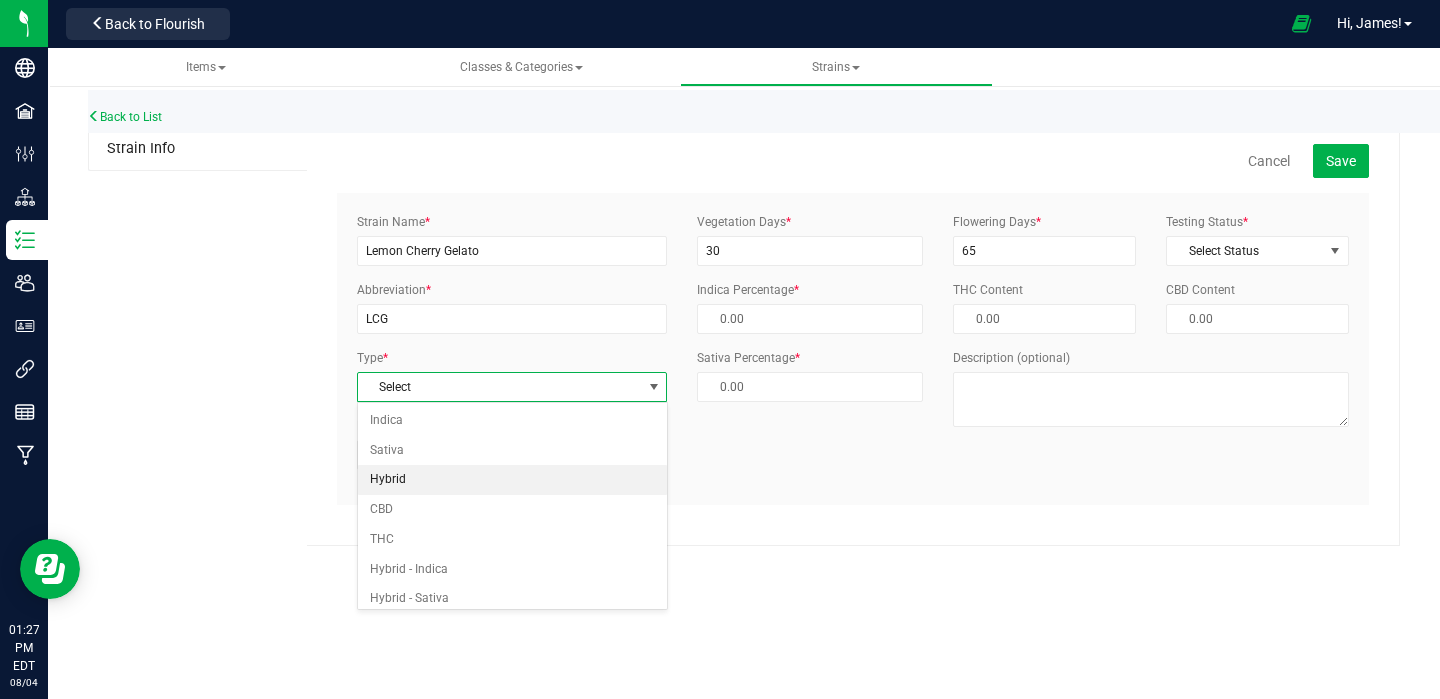 click on "Hybrid" at bounding box center [512, 480] 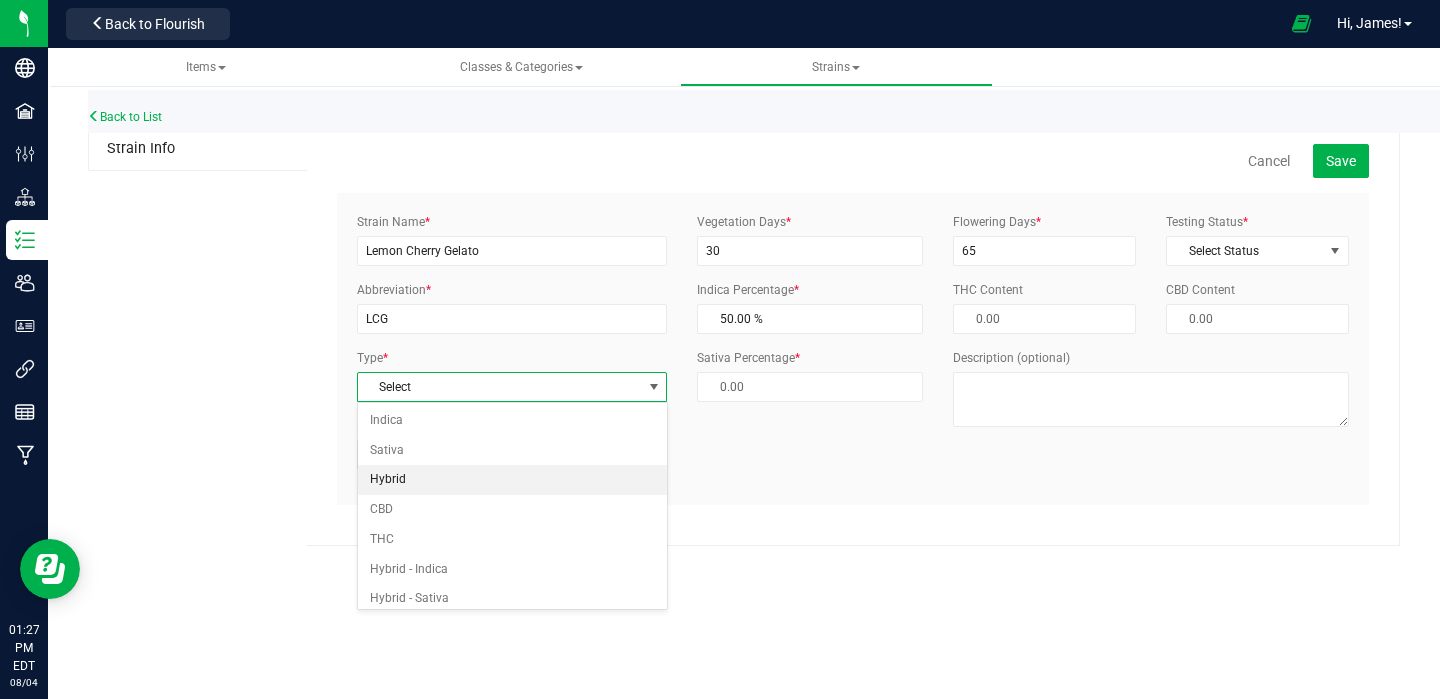 type on "50.00 %" 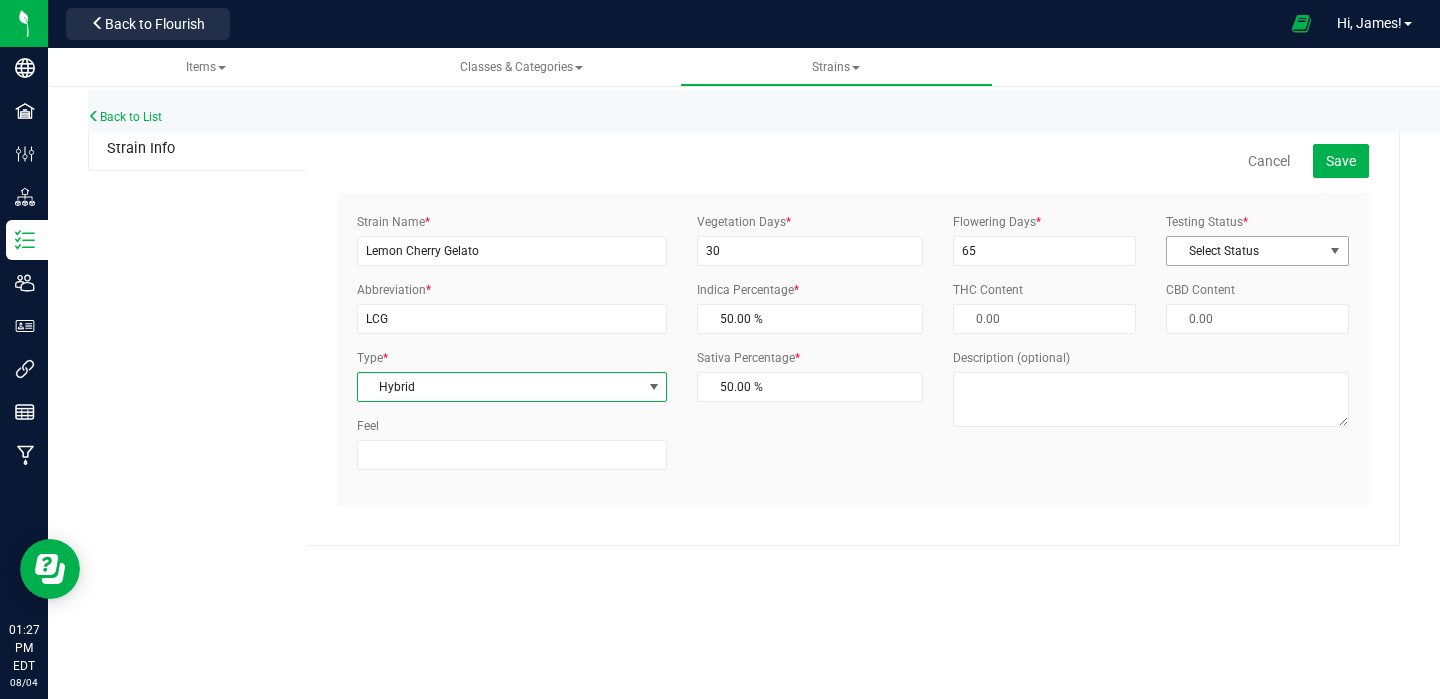 click on "Select Status" at bounding box center (1245, 251) 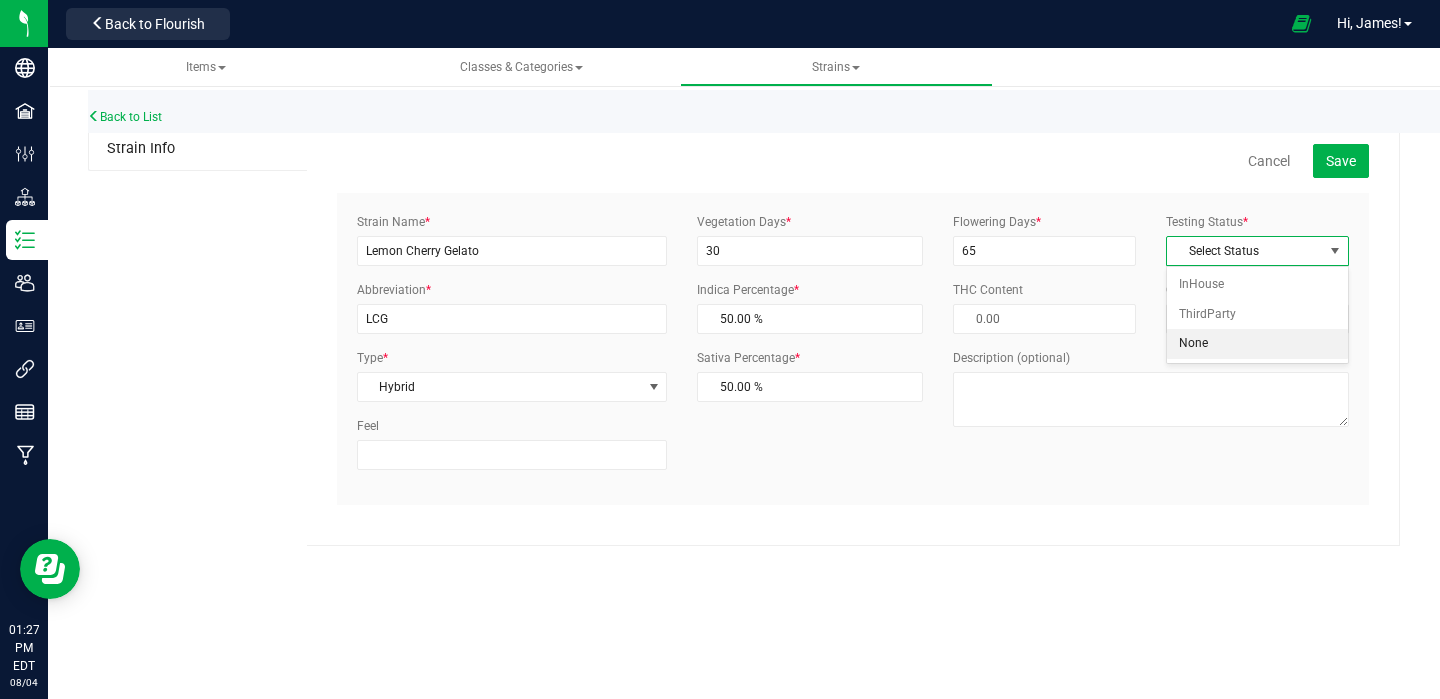 click on "None" at bounding box center (1257, 344) 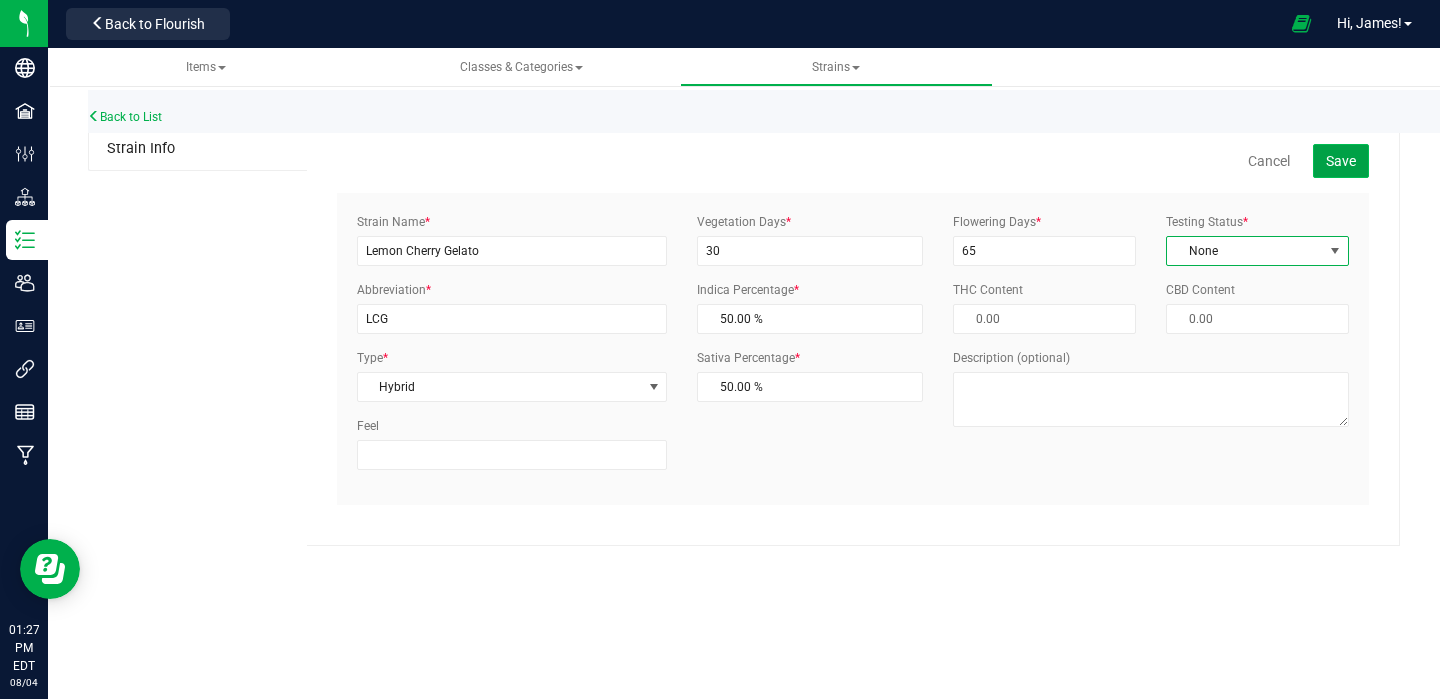 click on "Save" at bounding box center [1341, 161] 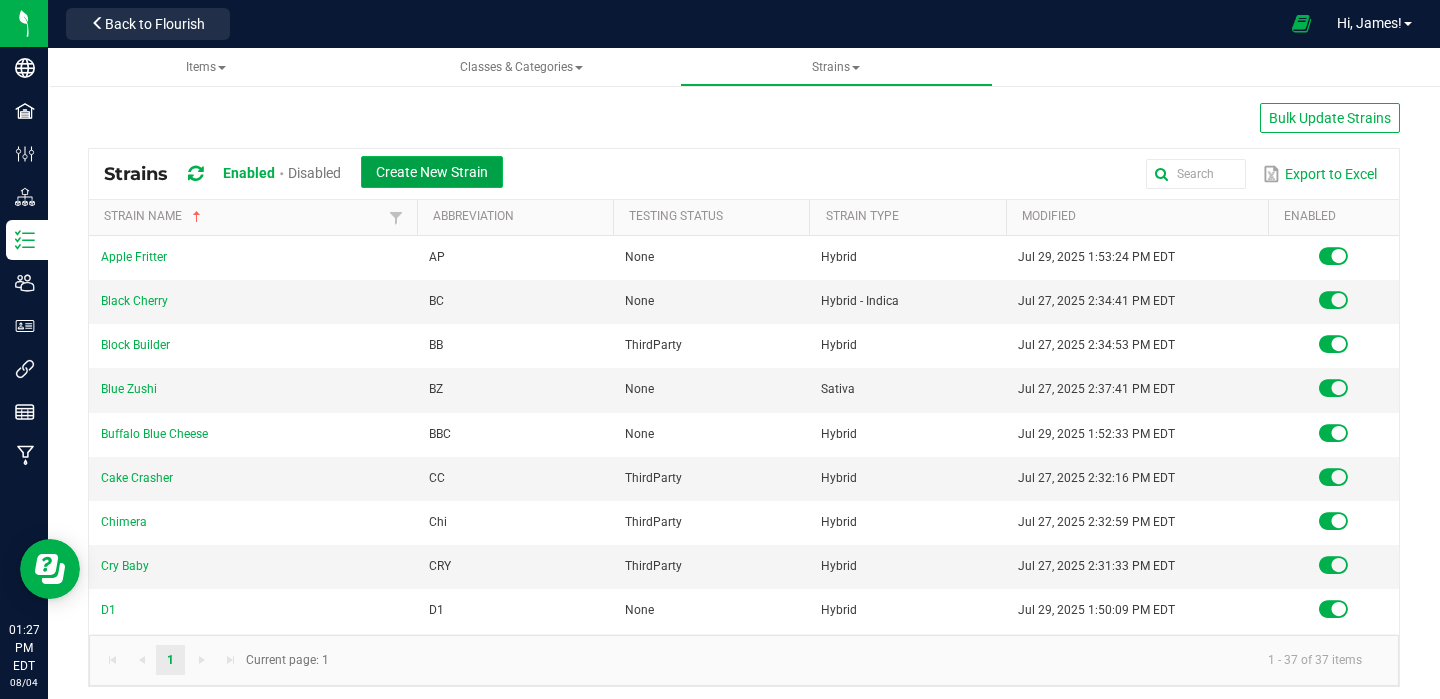 click on "Create New Strain" at bounding box center (432, 172) 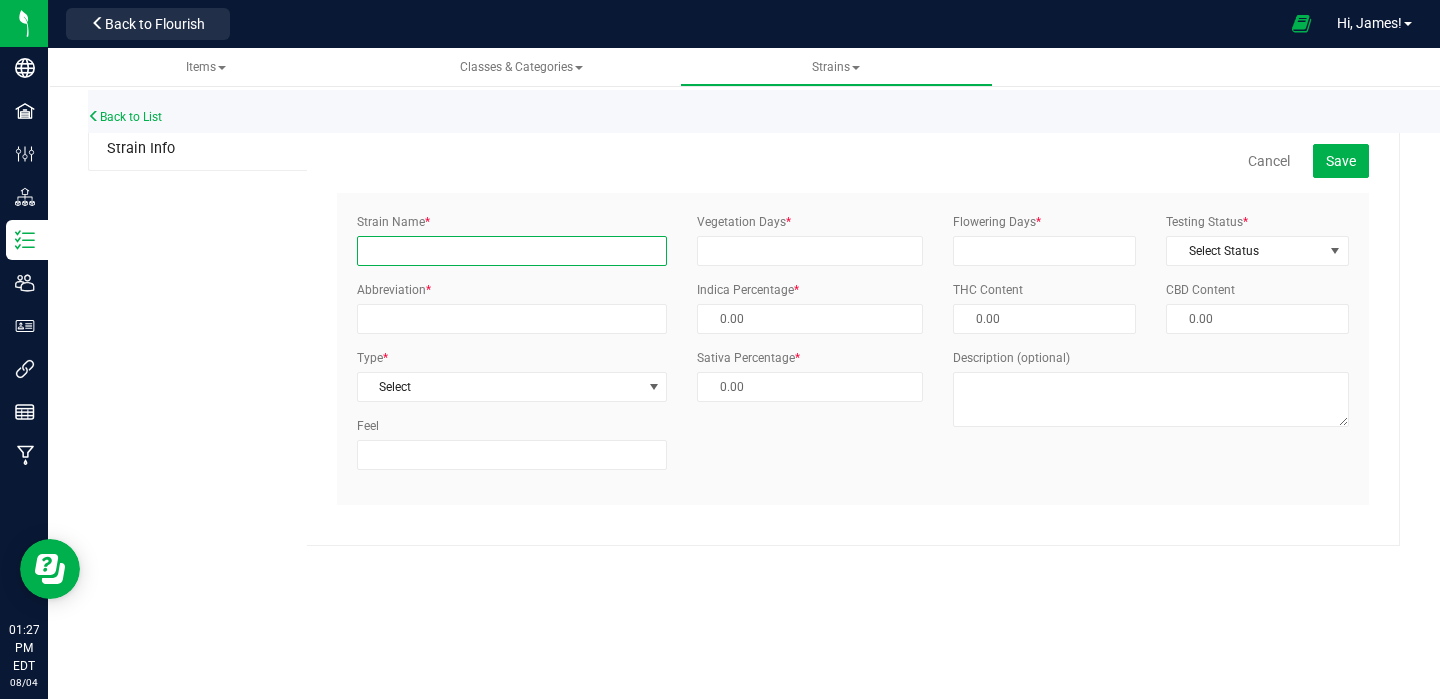 click on "Strain Name
*" at bounding box center [512, 251] 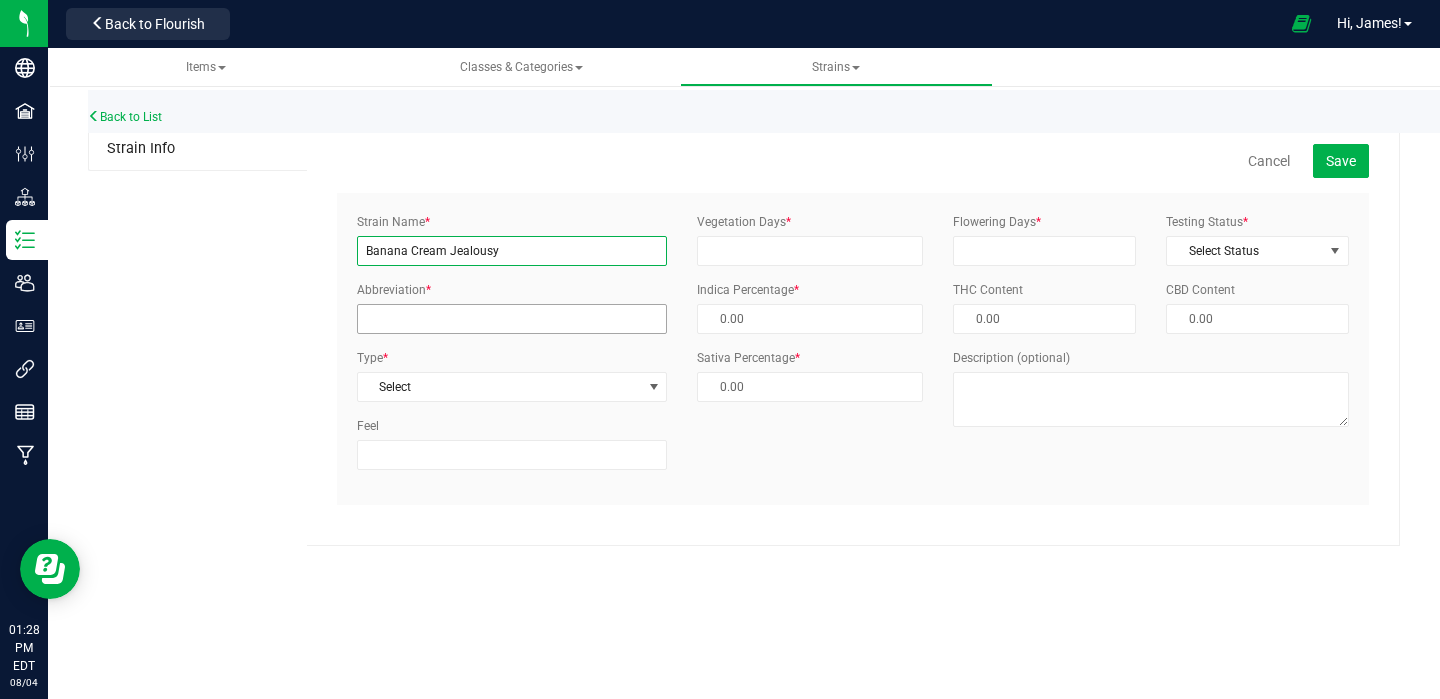 type on "Banana Cream Jealousy" 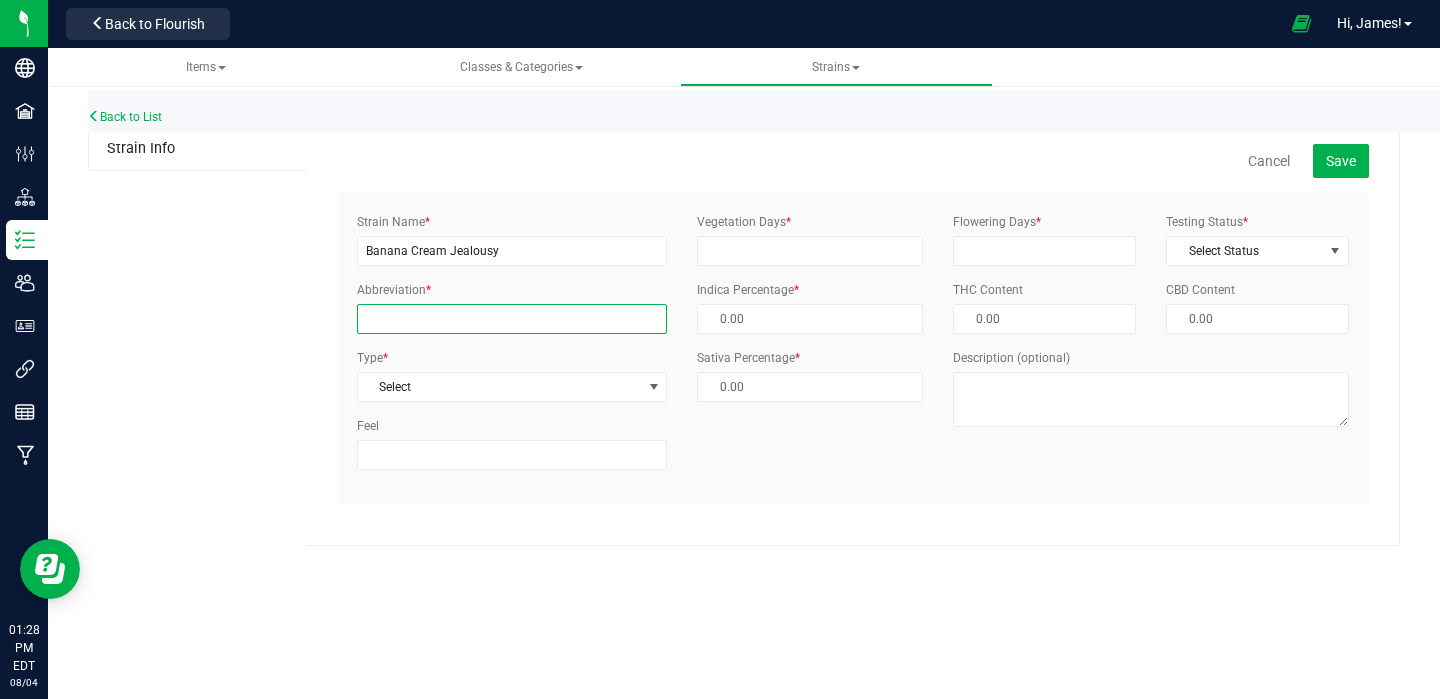 click on "Abbreviation
*" at bounding box center (512, 319) 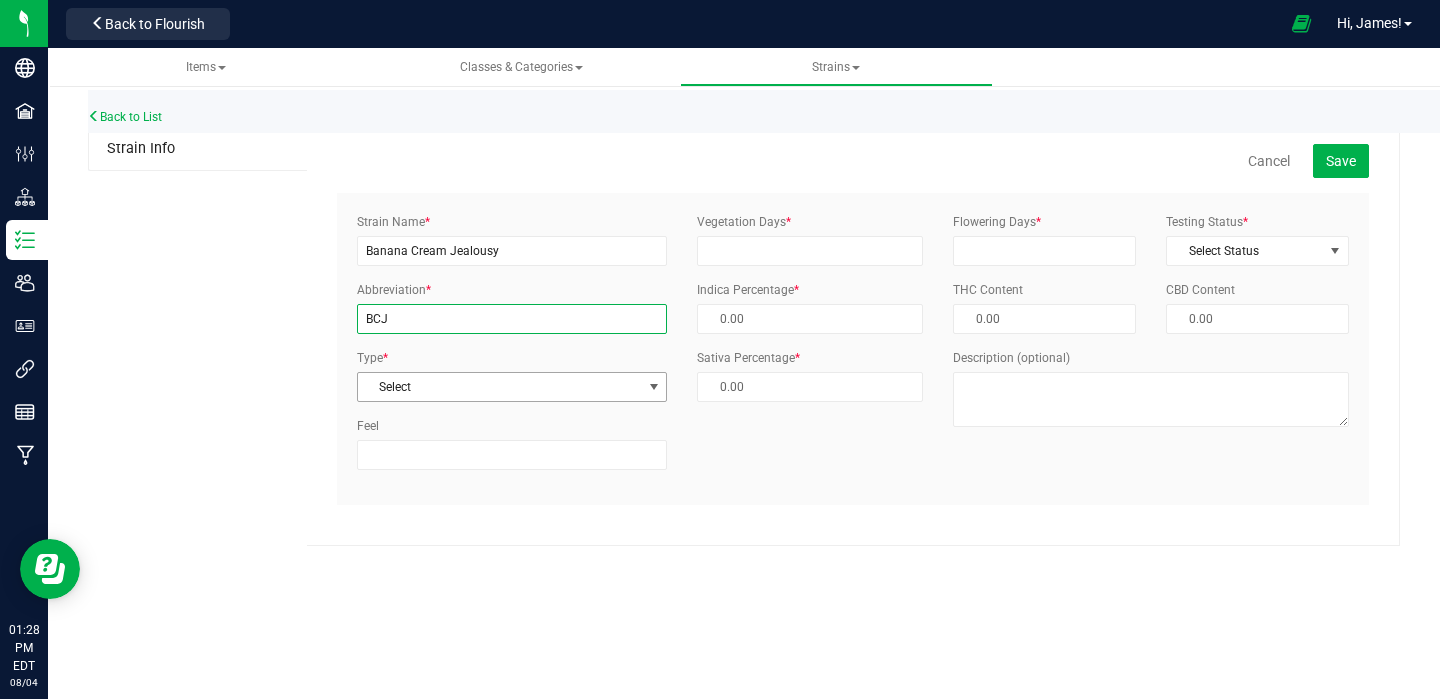type on "BCJ" 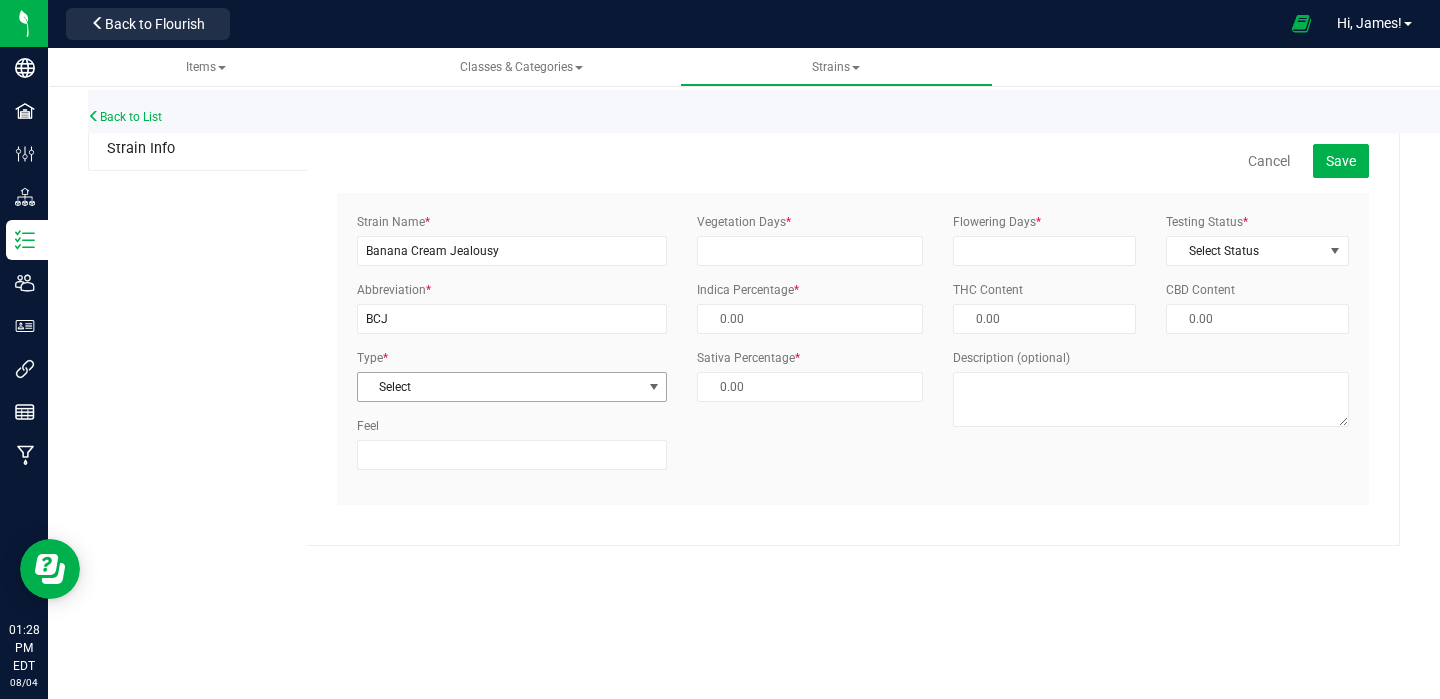 click on "Select" at bounding box center (500, 387) 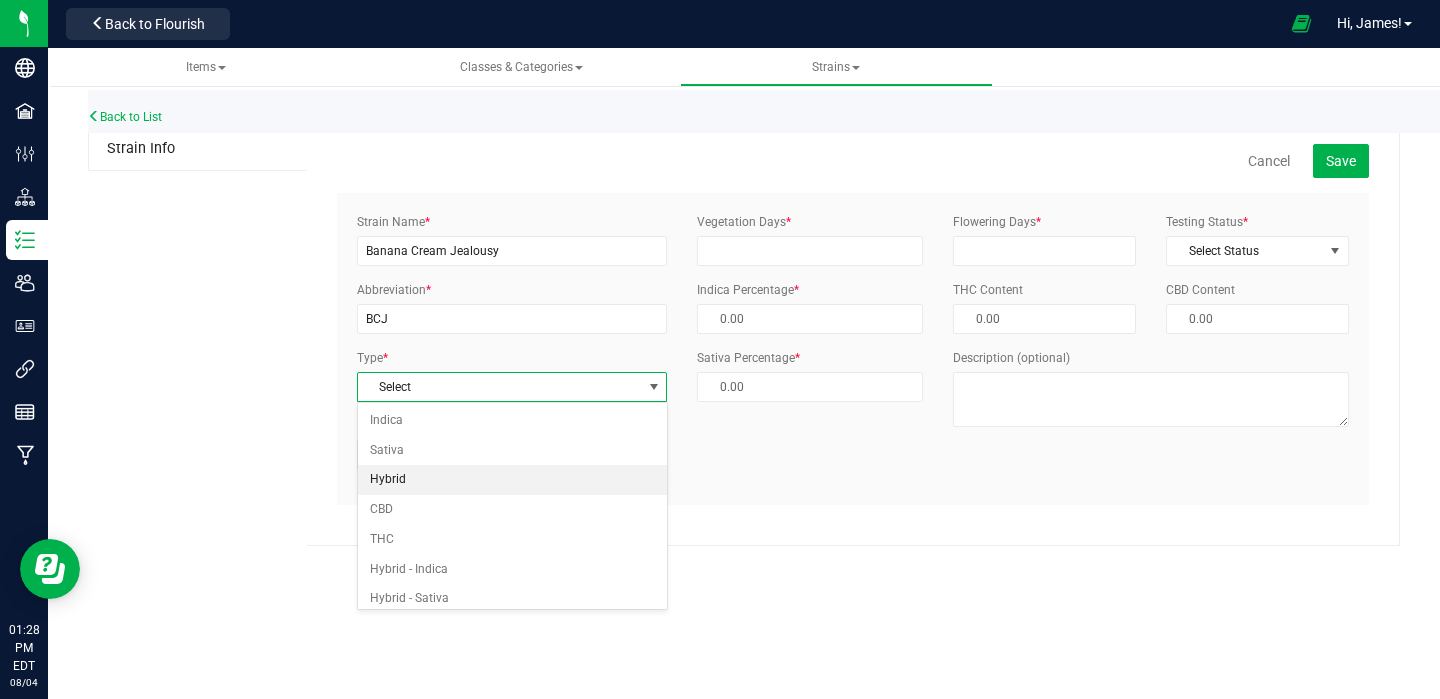 click on "Hybrid" at bounding box center (512, 480) 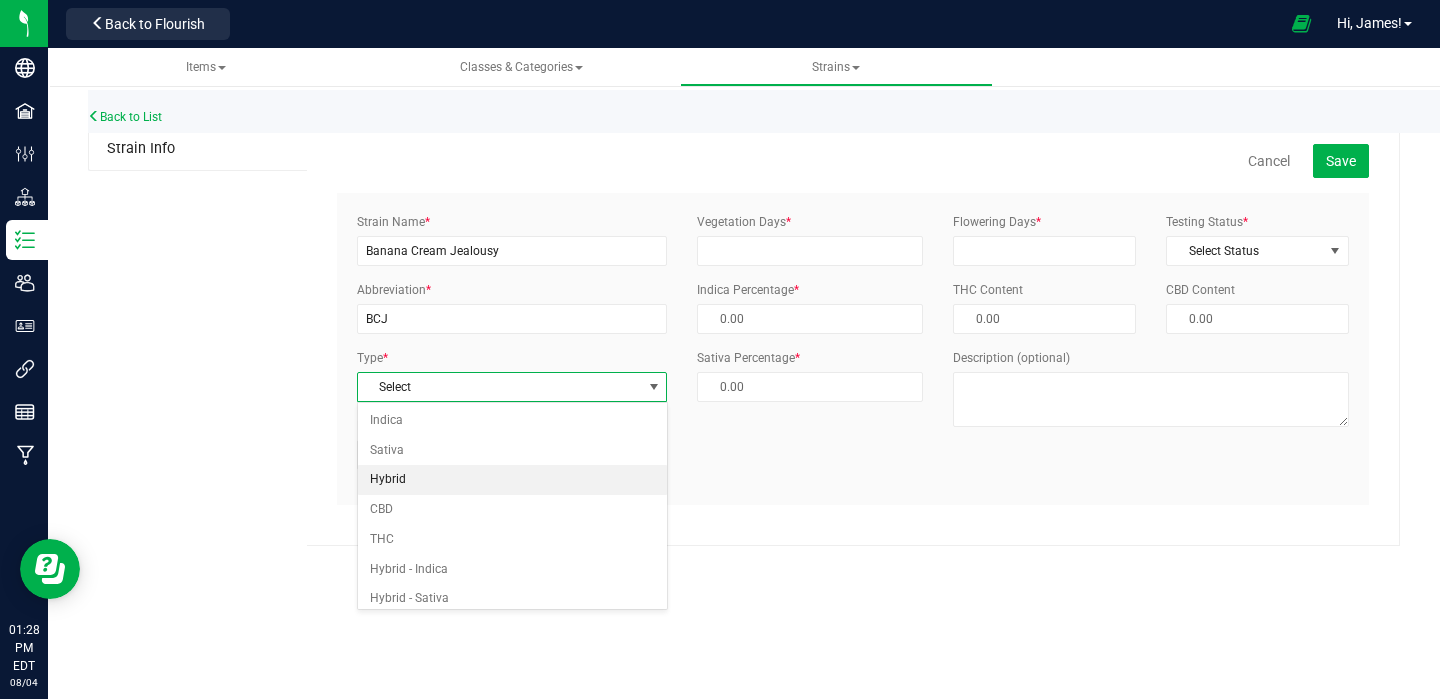 type on "50.00 %" 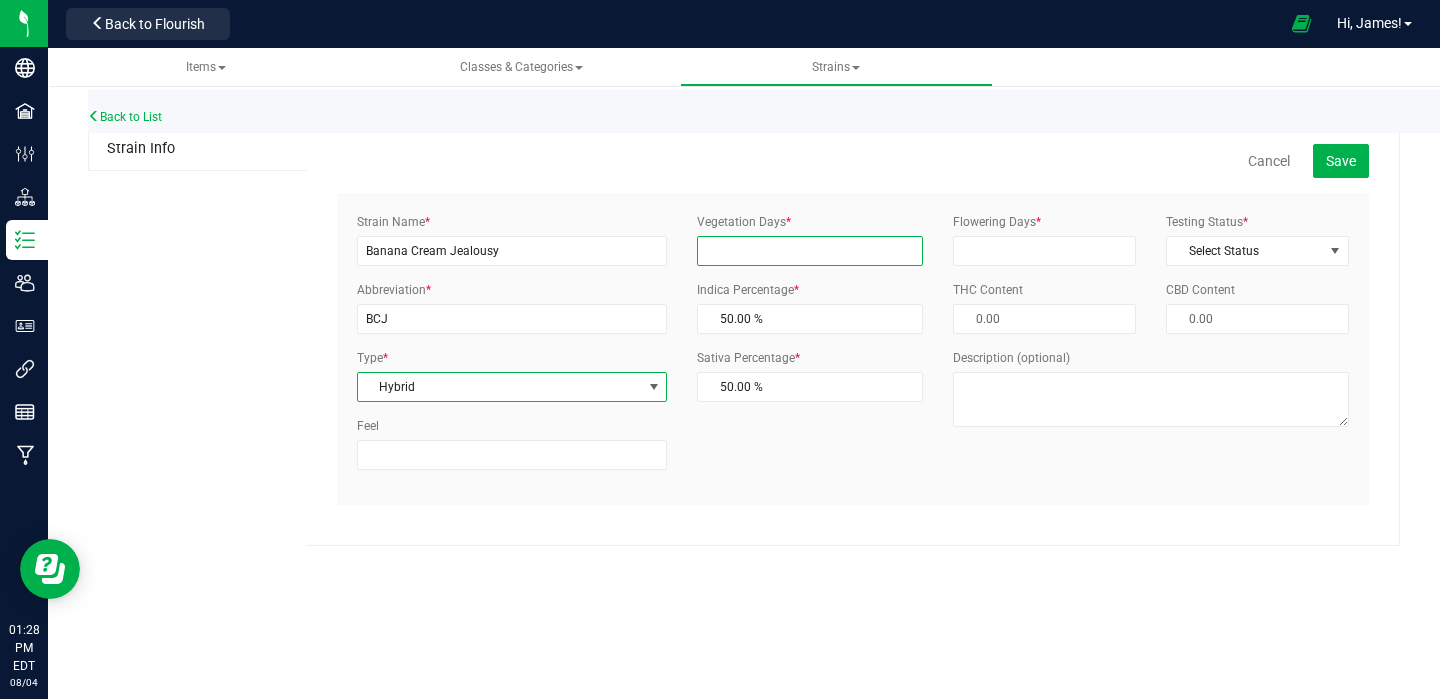 click on "Vegetation Days
*" at bounding box center [810, 251] 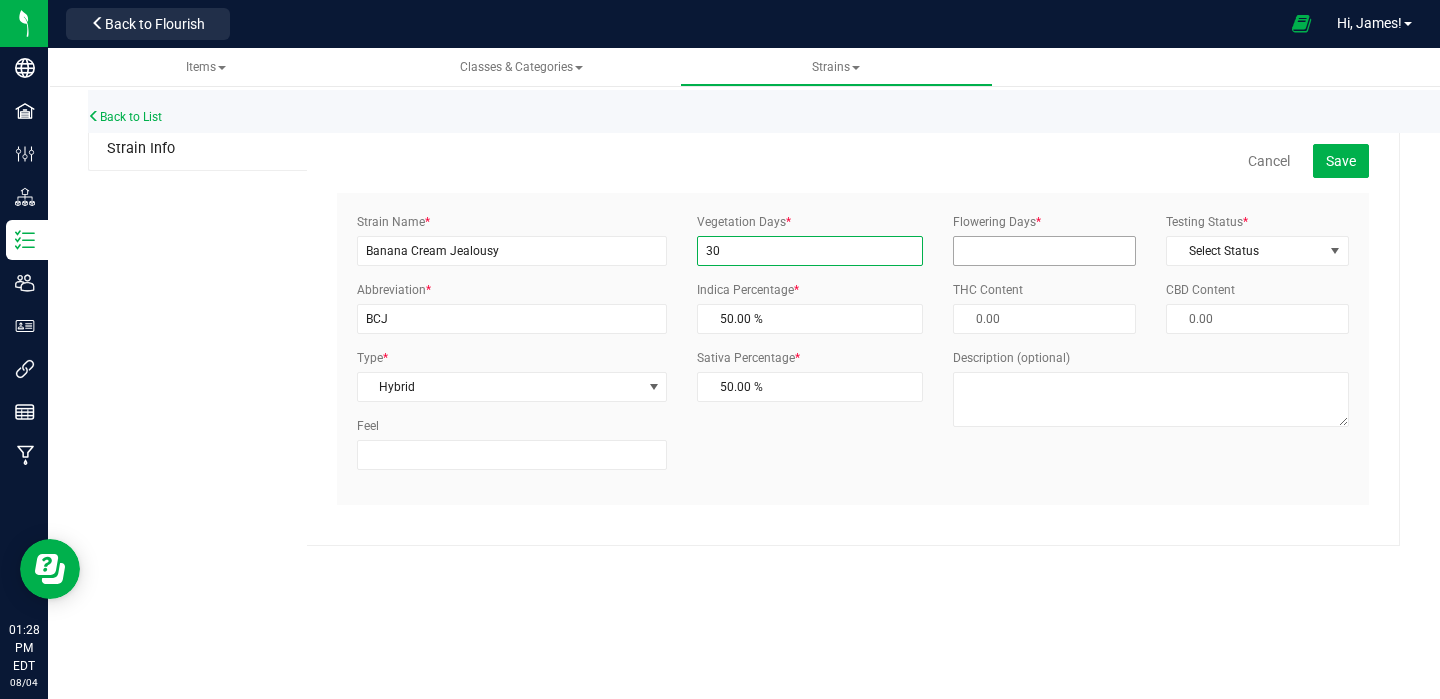 type on "30" 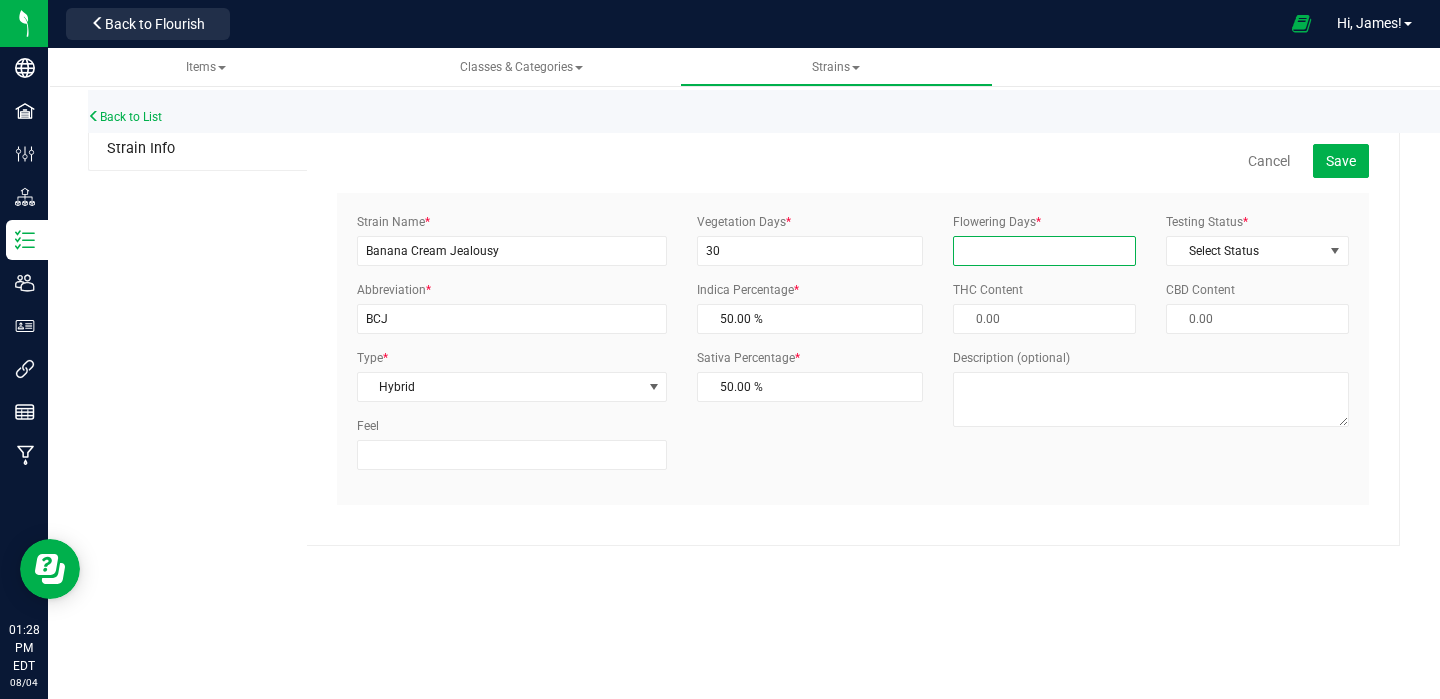 click on "Flowering Days
*" at bounding box center [1044, 251] 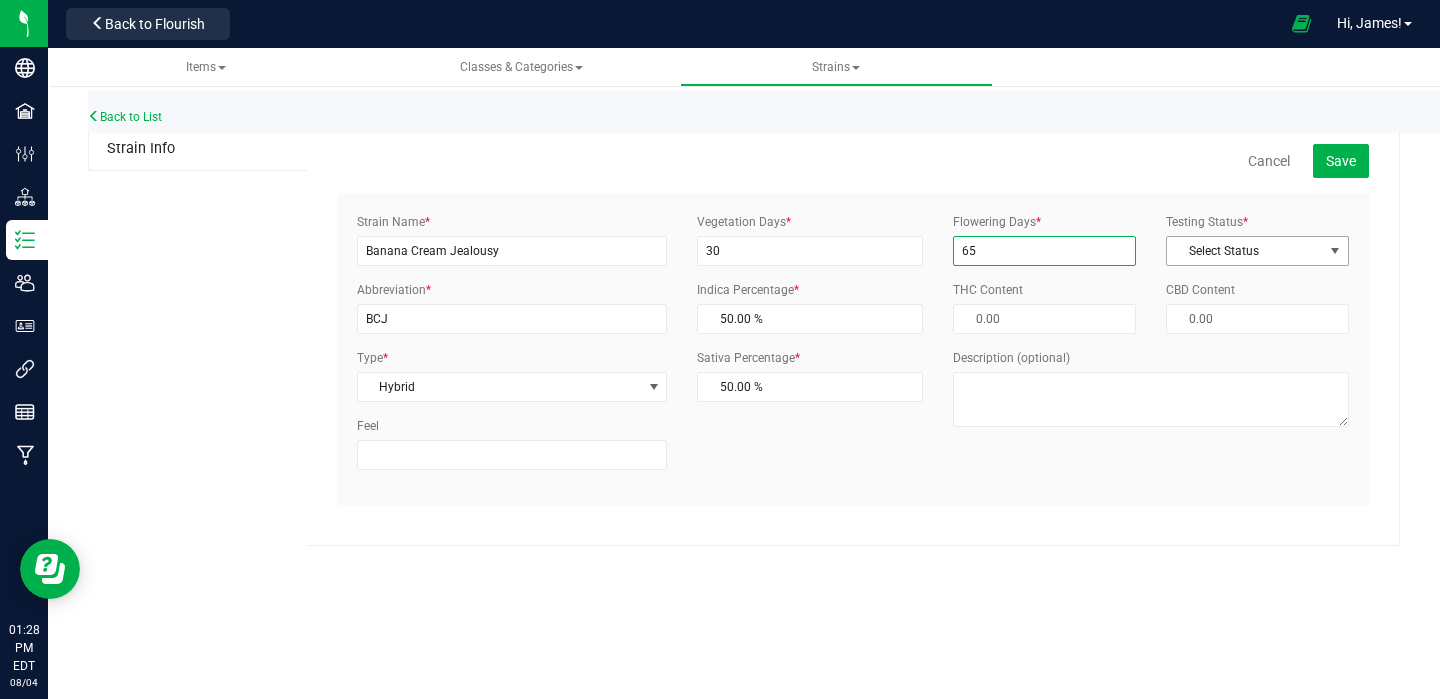 type on "65" 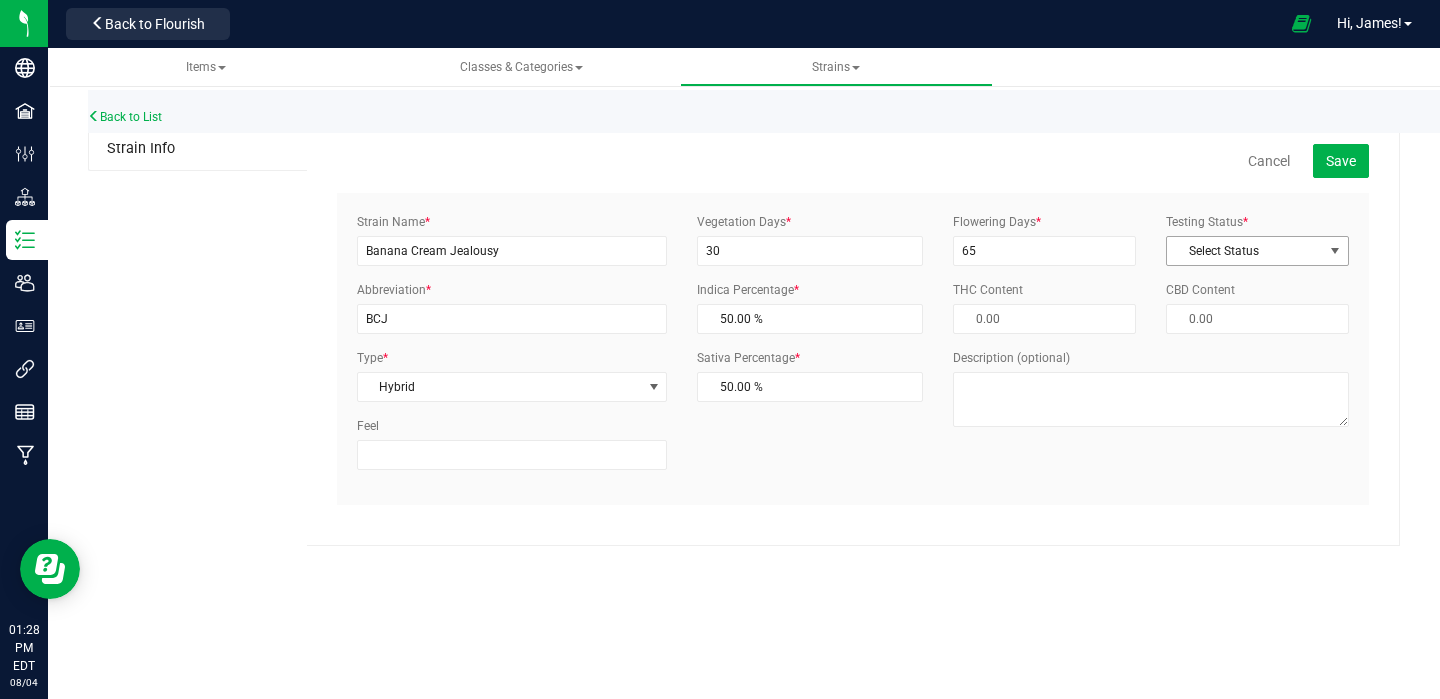 click on "Select Status" at bounding box center (1245, 251) 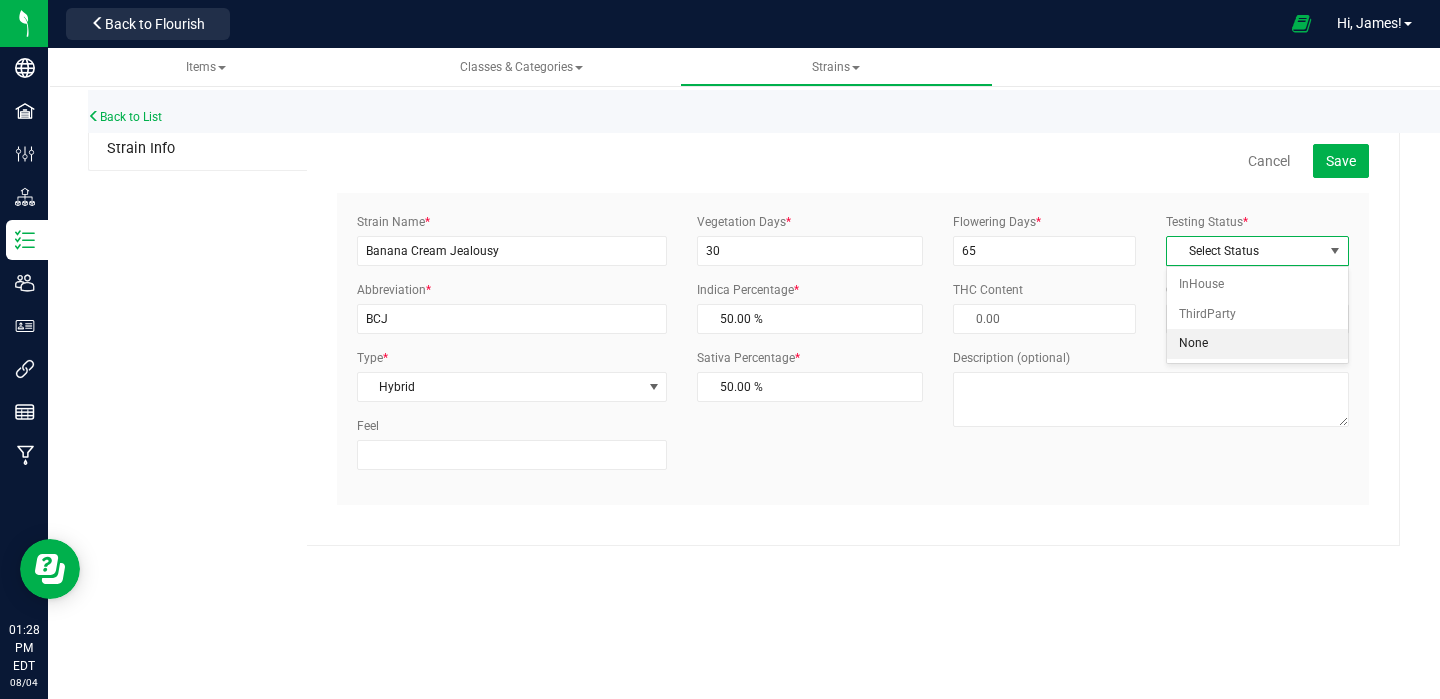 click on "None" at bounding box center (1257, 344) 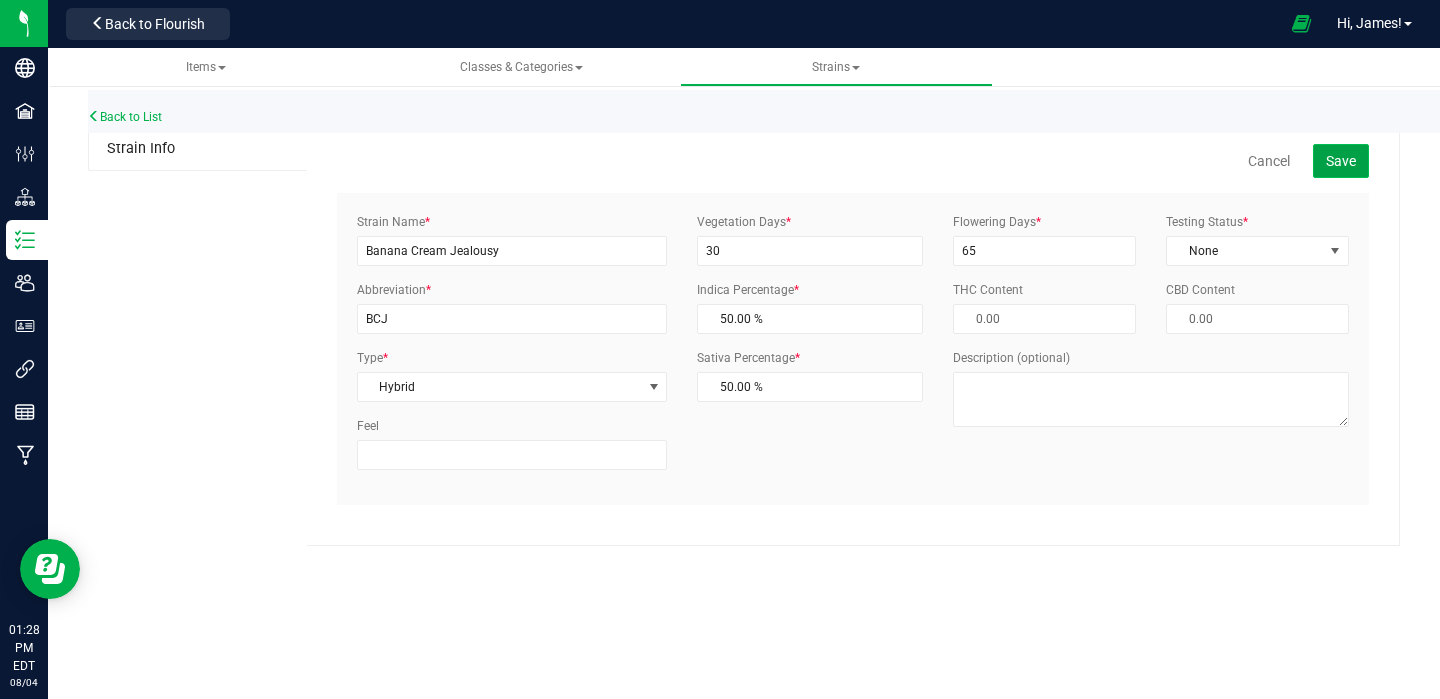 click on "Save" at bounding box center (1341, 161) 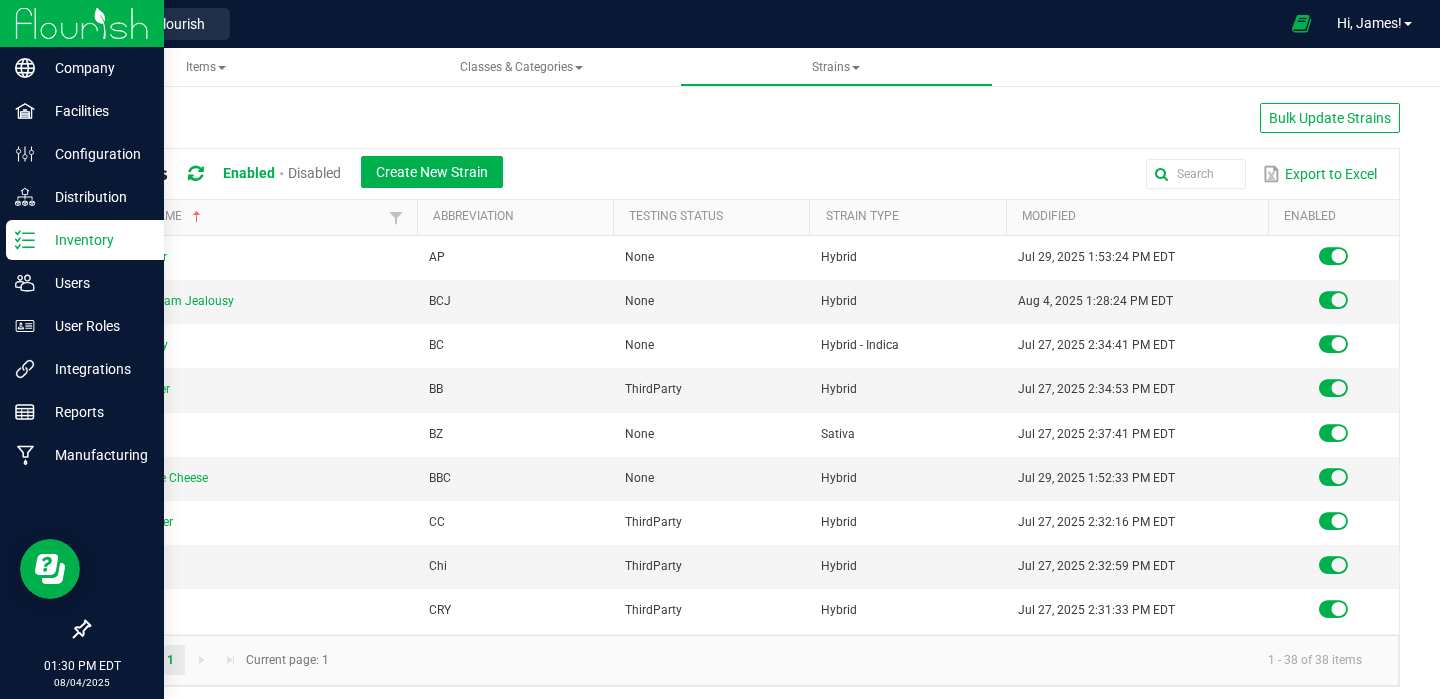 click at bounding box center [82, 23] 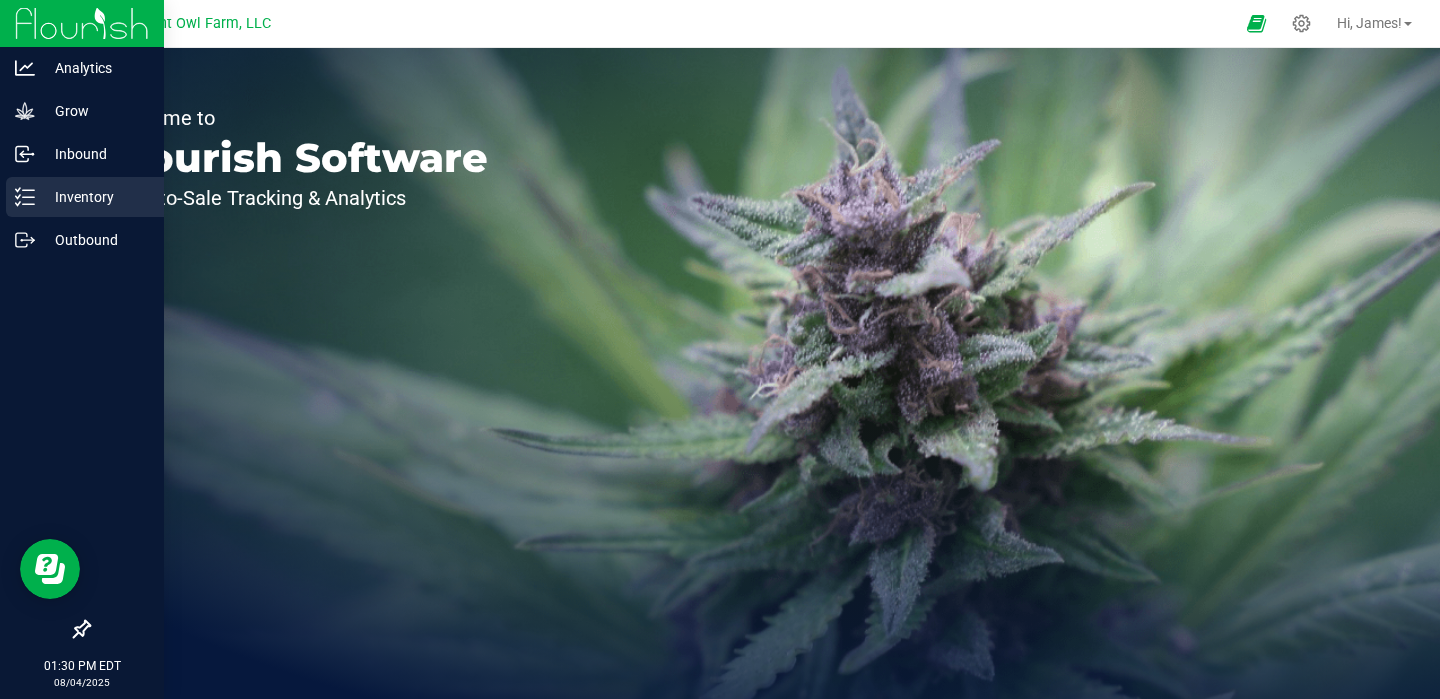 click on "Inventory" at bounding box center [95, 197] 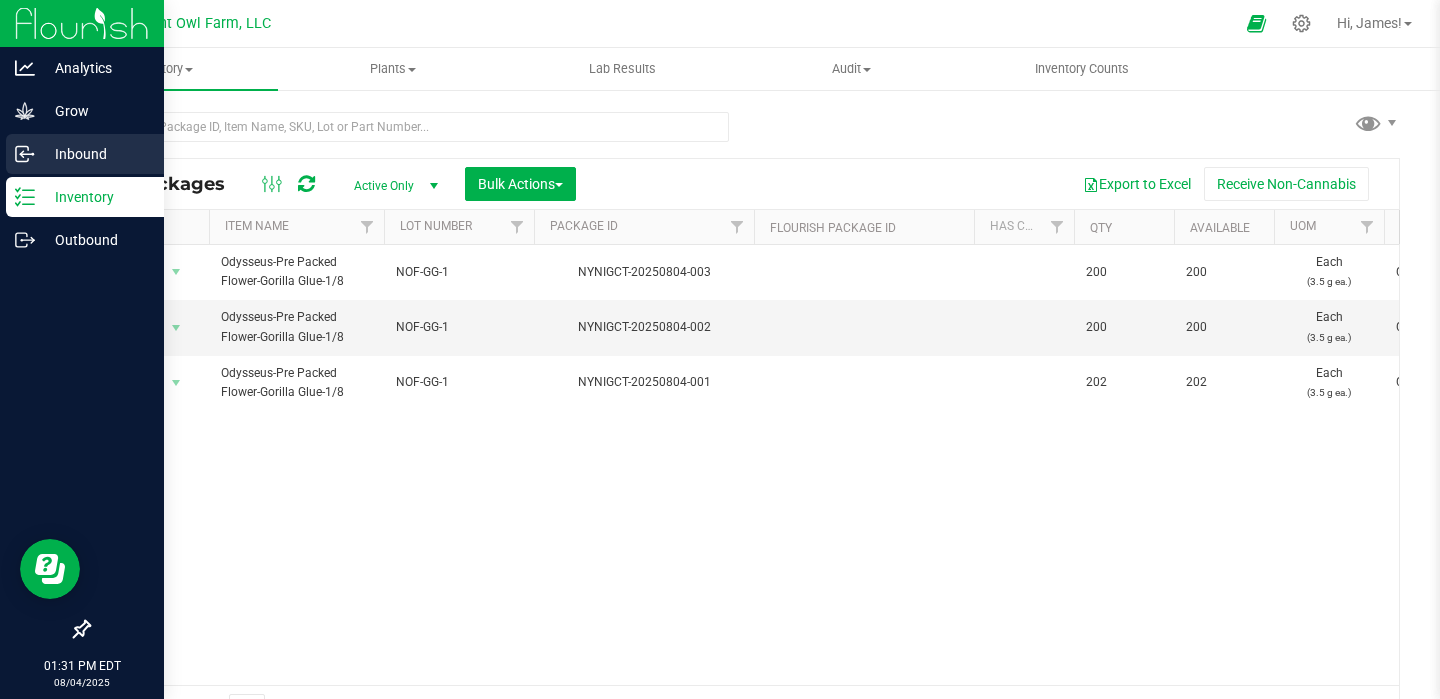 click on "Inbound" at bounding box center (95, 154) 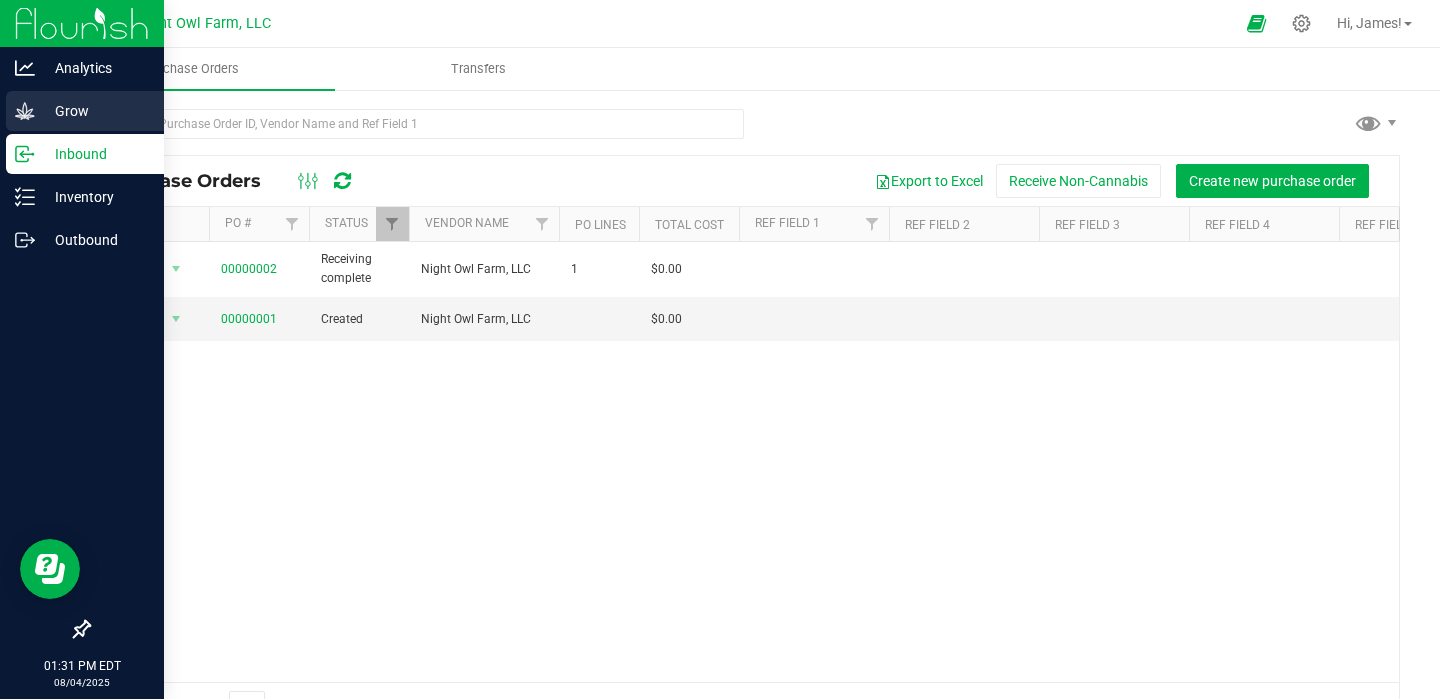 click on "Grow" at bounding box center (85, 111) 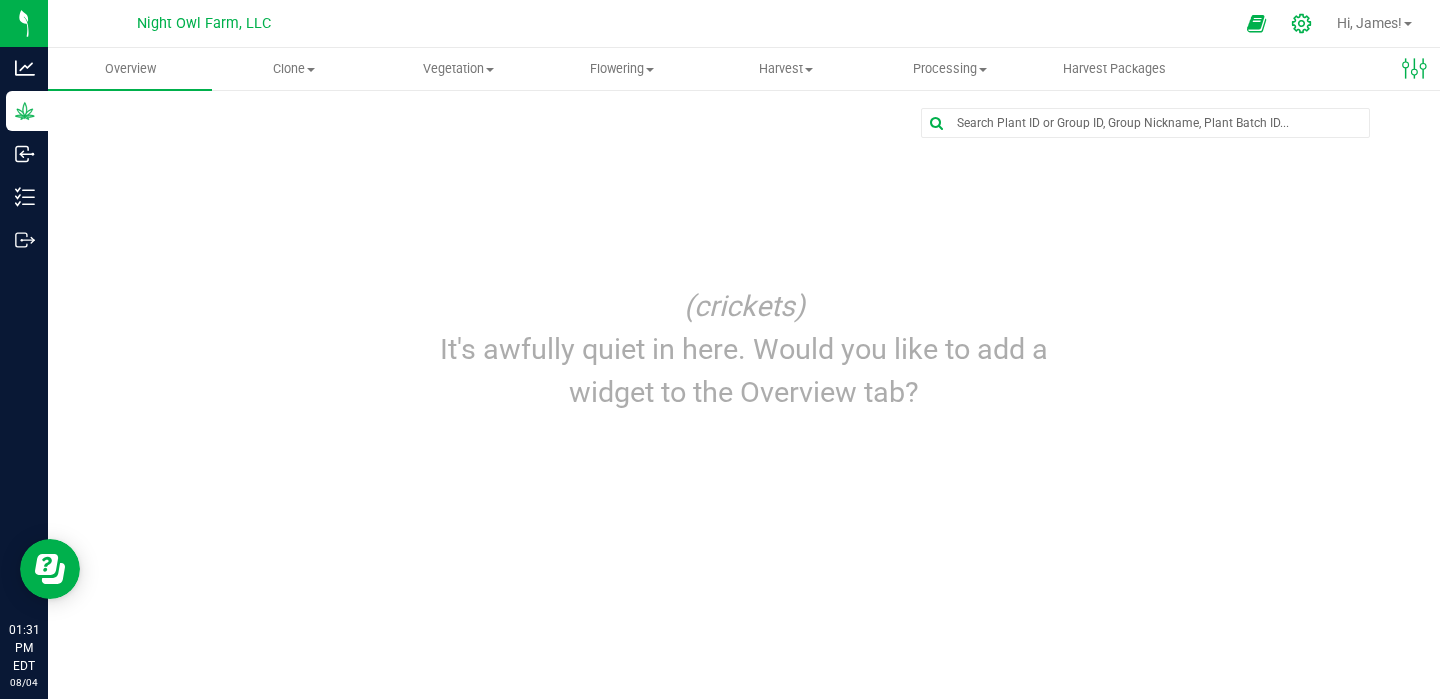 click 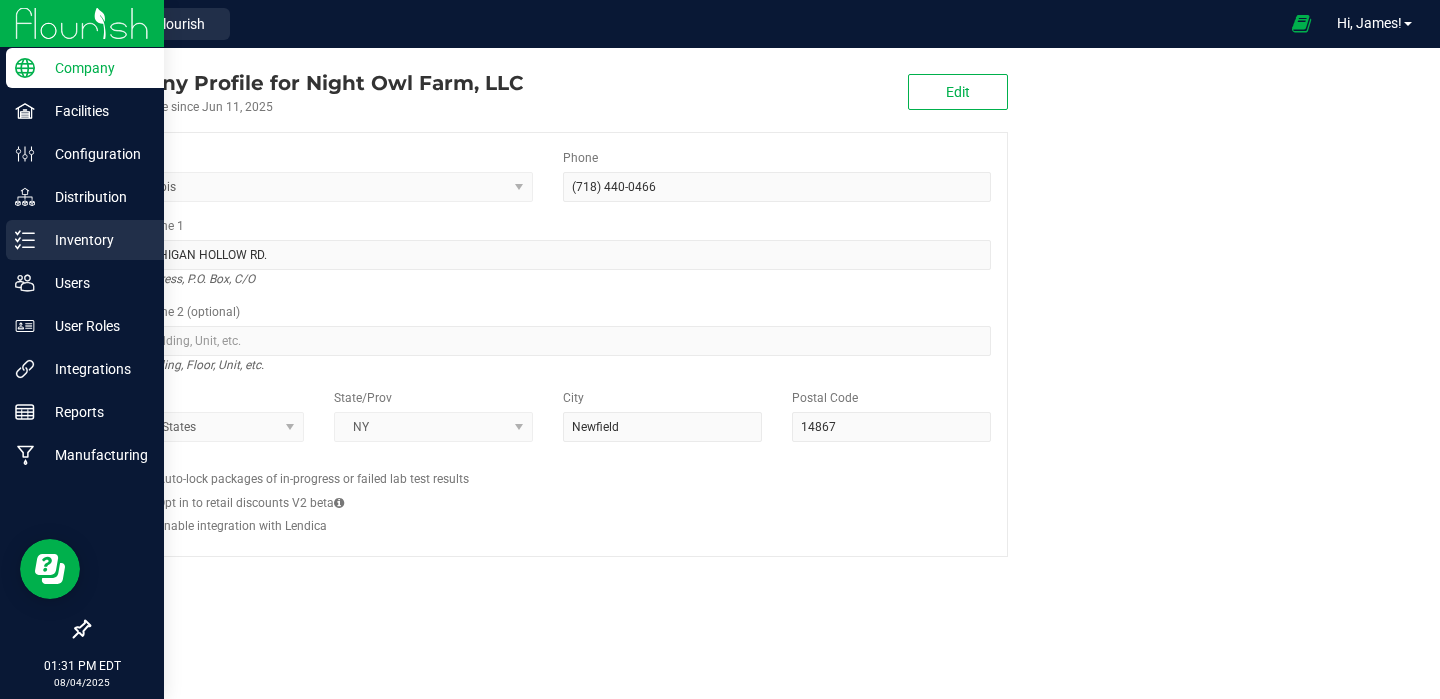 click on "Inventory" at bounding box center [95, 240] 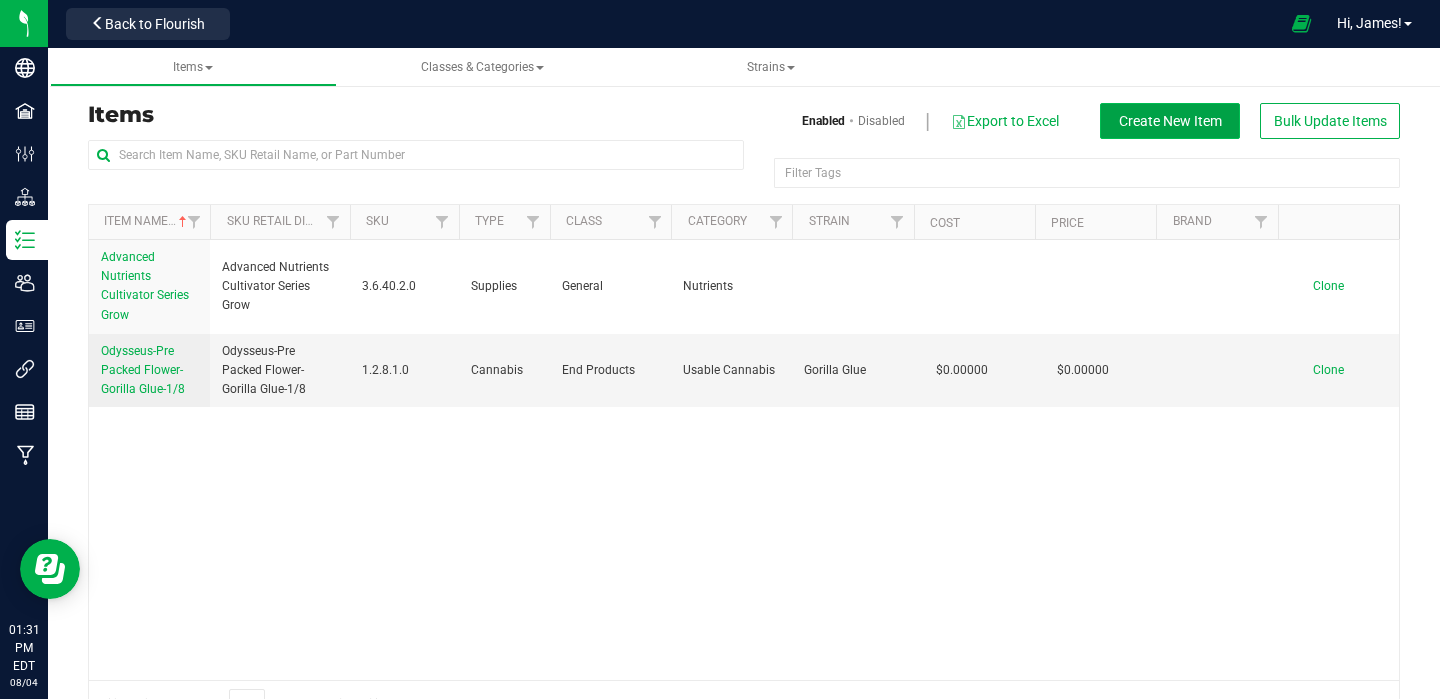 click on "Create New Item" at bounding box center (1170, 121) 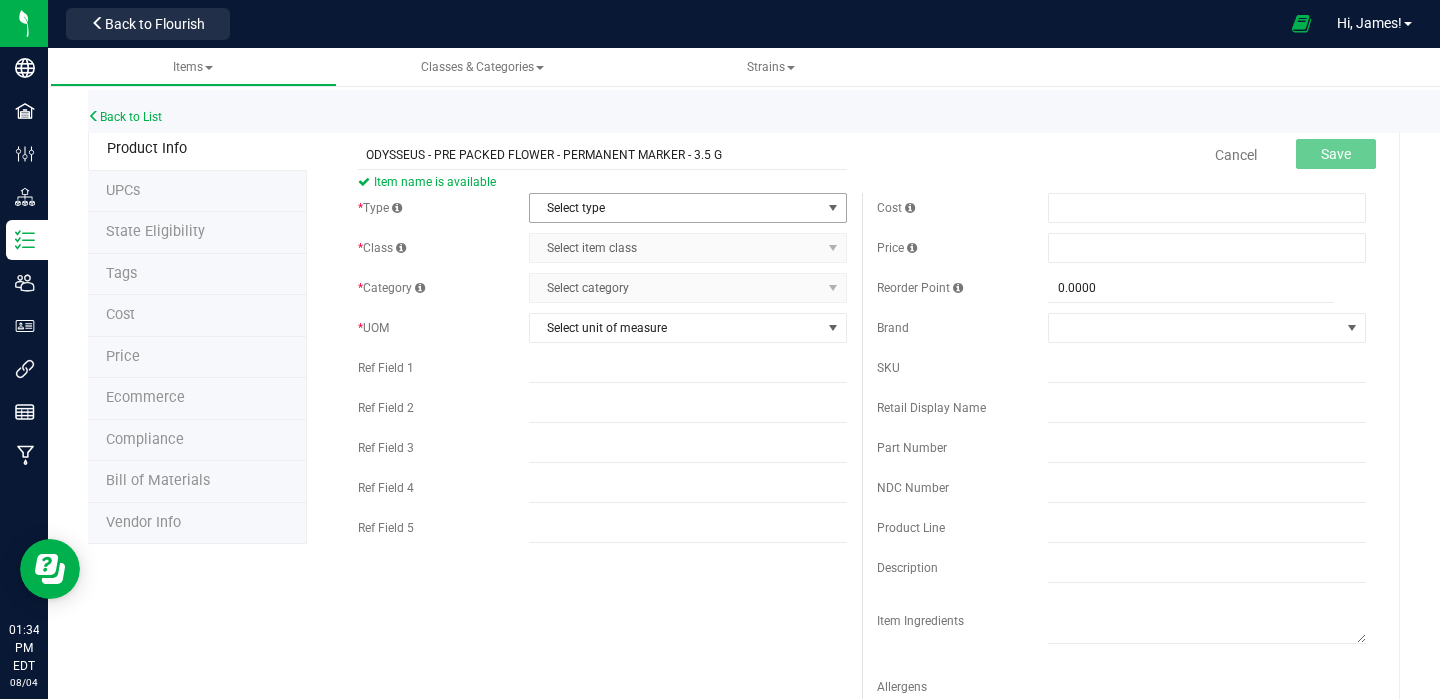 type on "ODYSSEUS - PRE PACKED FLOWER - PERMANENT MARKER - 3.5 G" 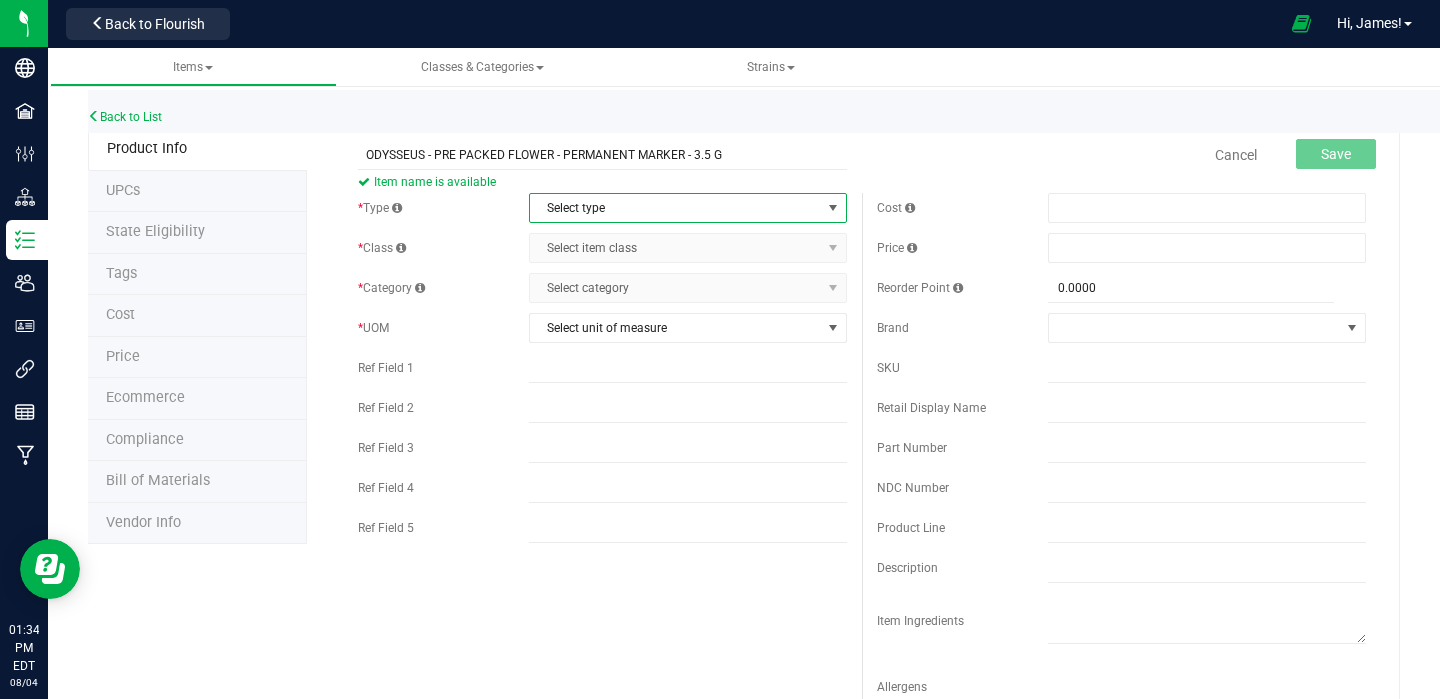 click on "Select type" at bounding box center [675, 208] 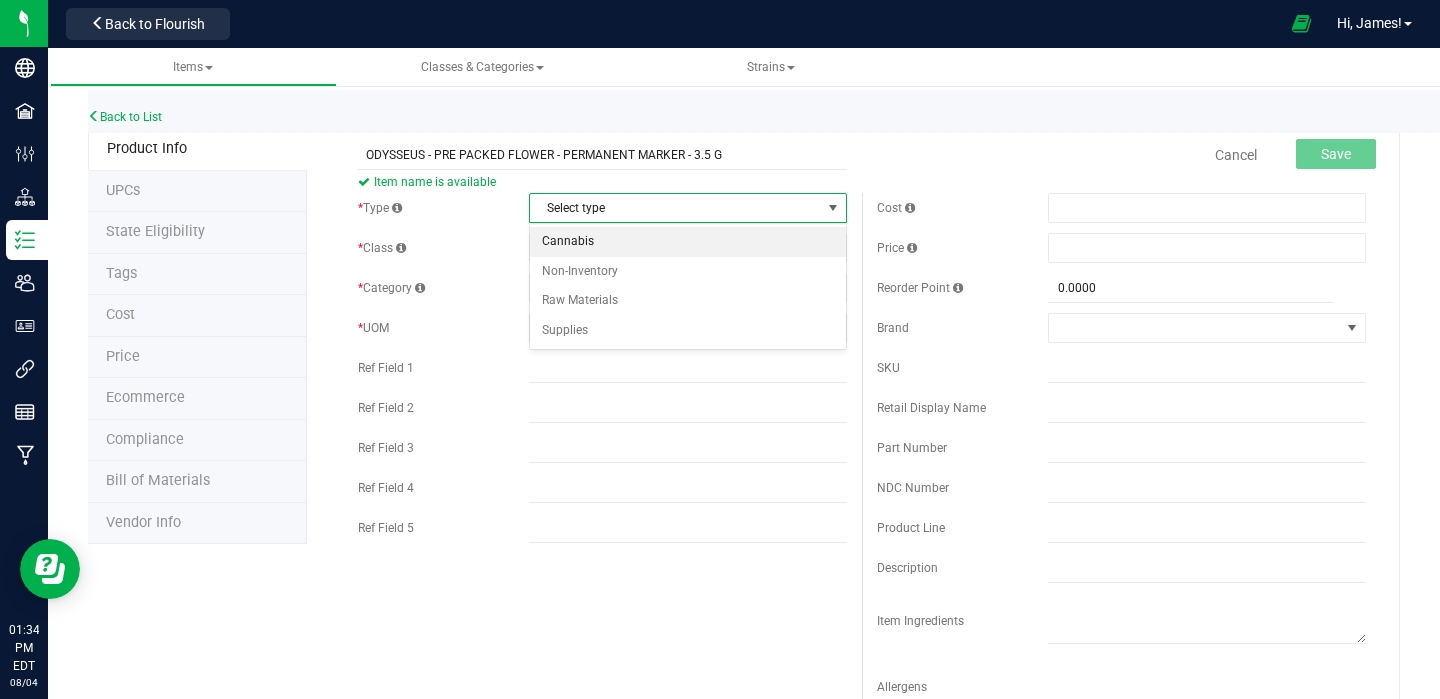 click on "Cannabis" at bounding box center [688, 242] 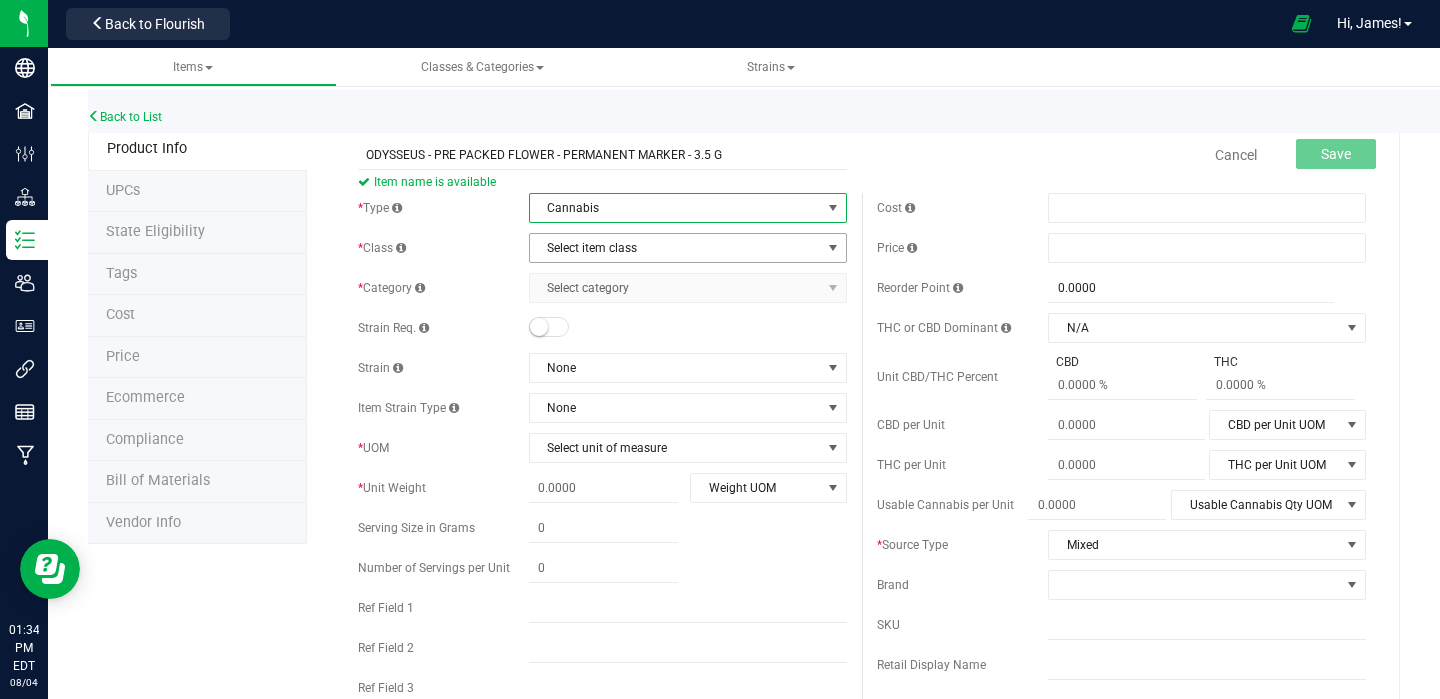 click on "Select item class" at bounding box center [675, 248] 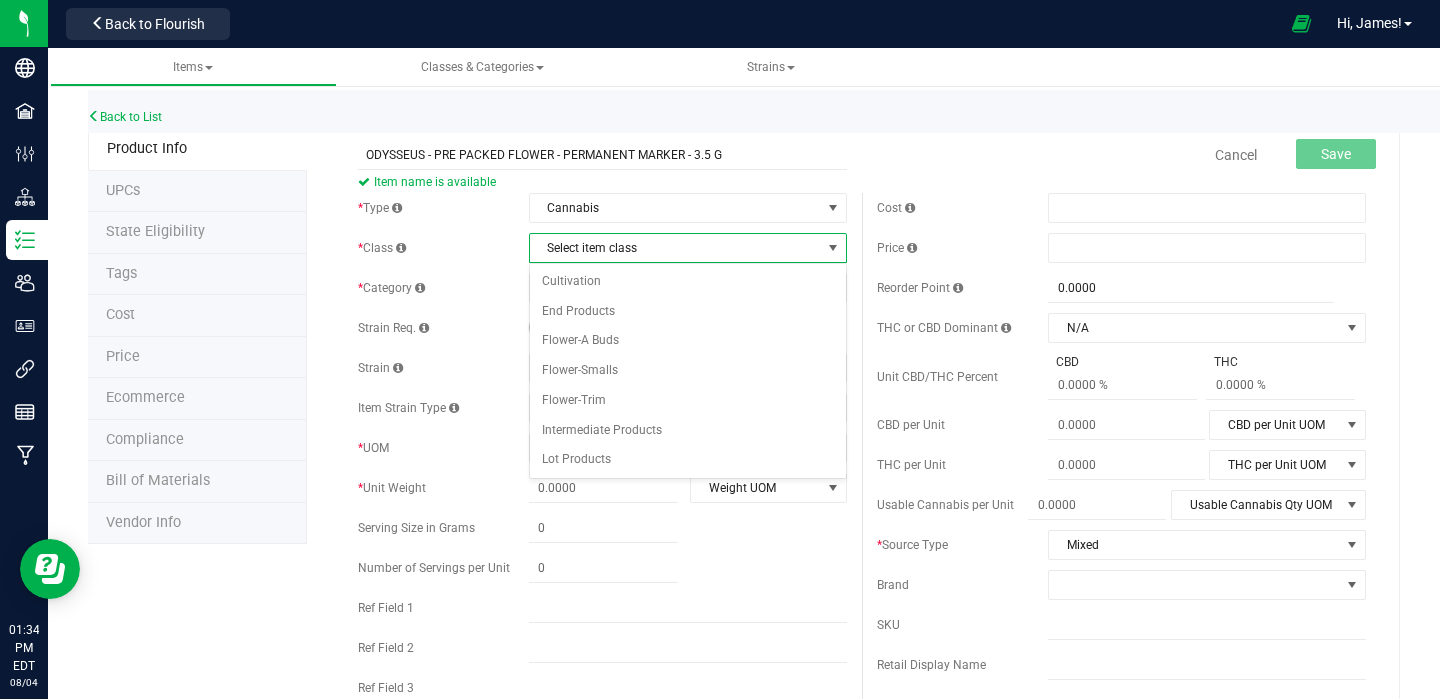click at bounding box center [833, 248] 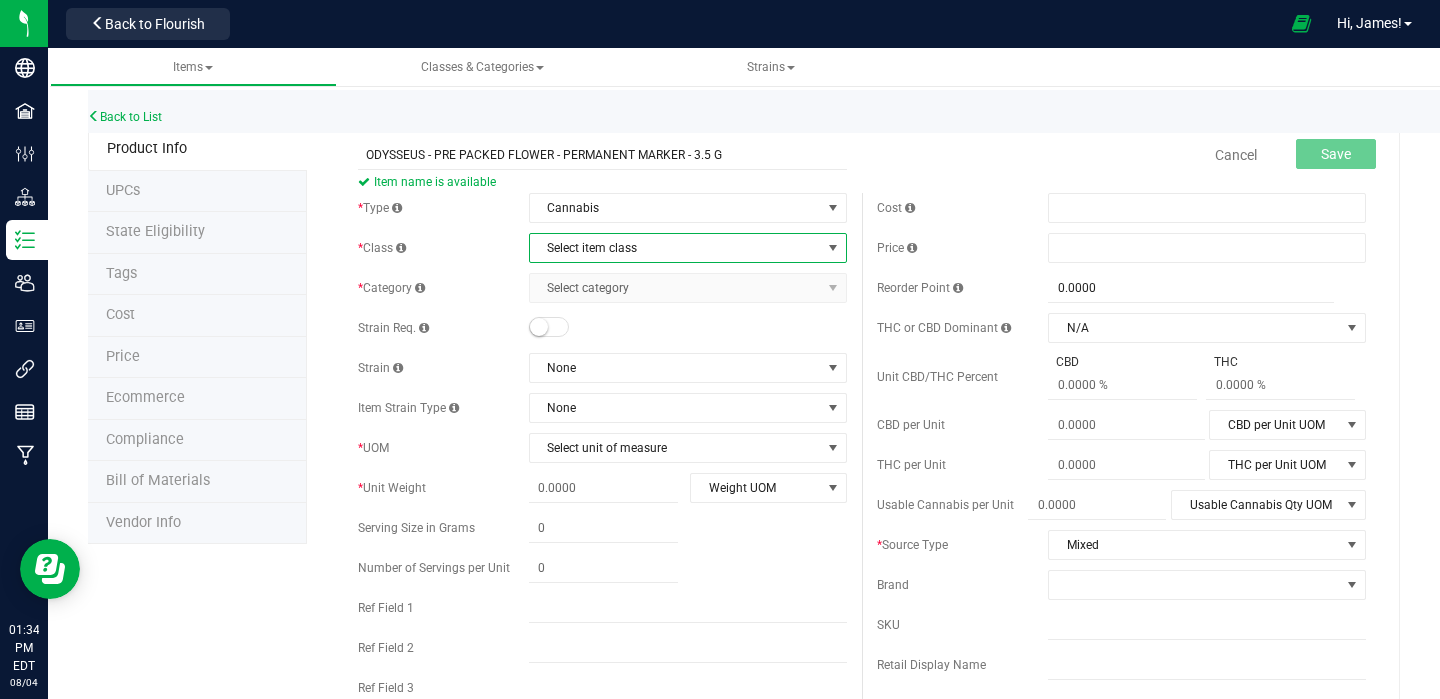 click at bounding box center [833, 248] 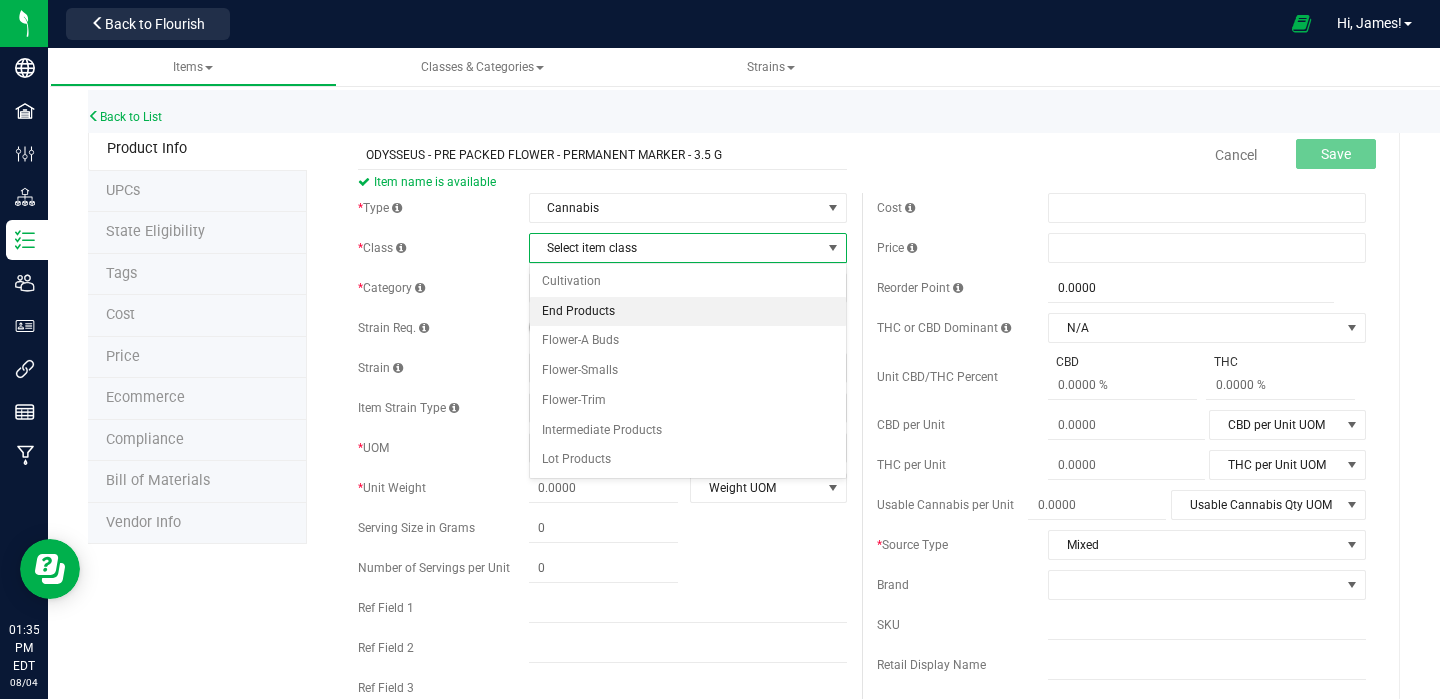 click on "End Products" at bounding box center [688, 312] 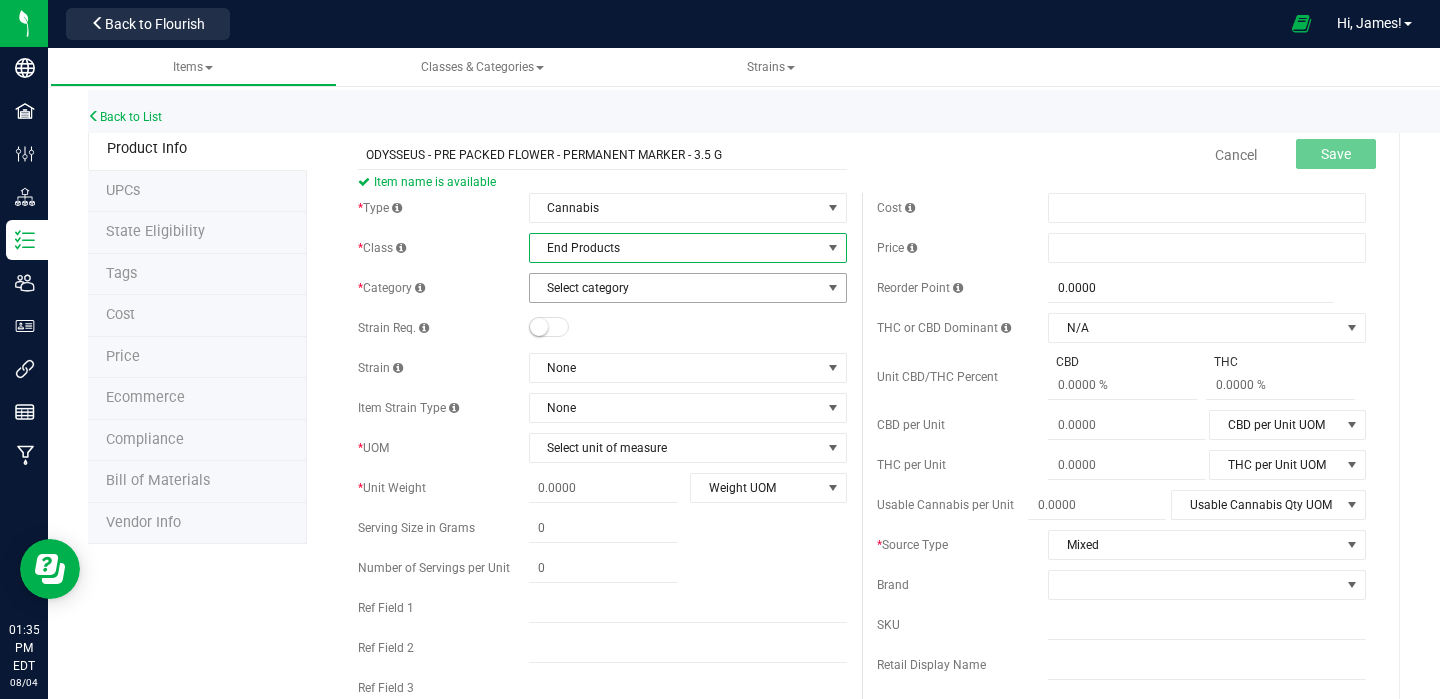 click on "Select category" at bounding box center (675, 288) 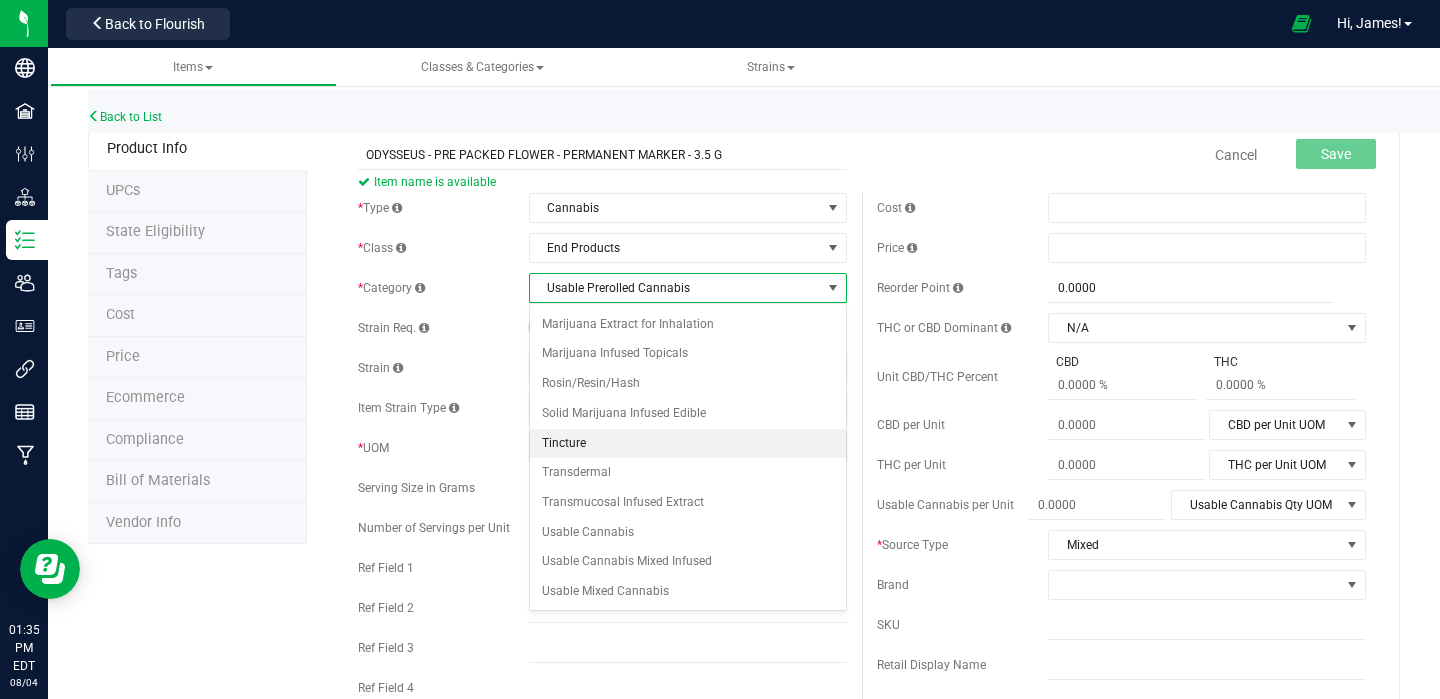 scroll, scrollTop: 264, scrollLeft: 0, axis: vertical 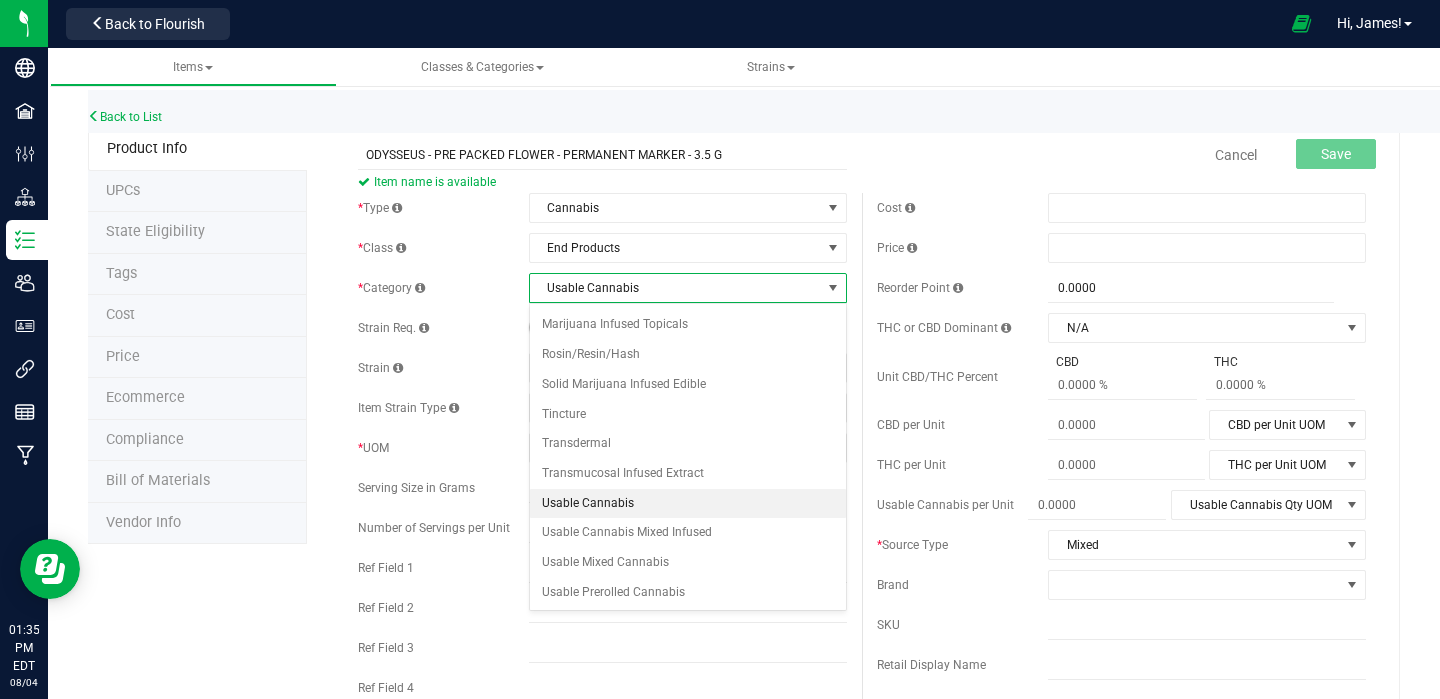 click on "Usable Cannabis" at bounding box center [688, 504] 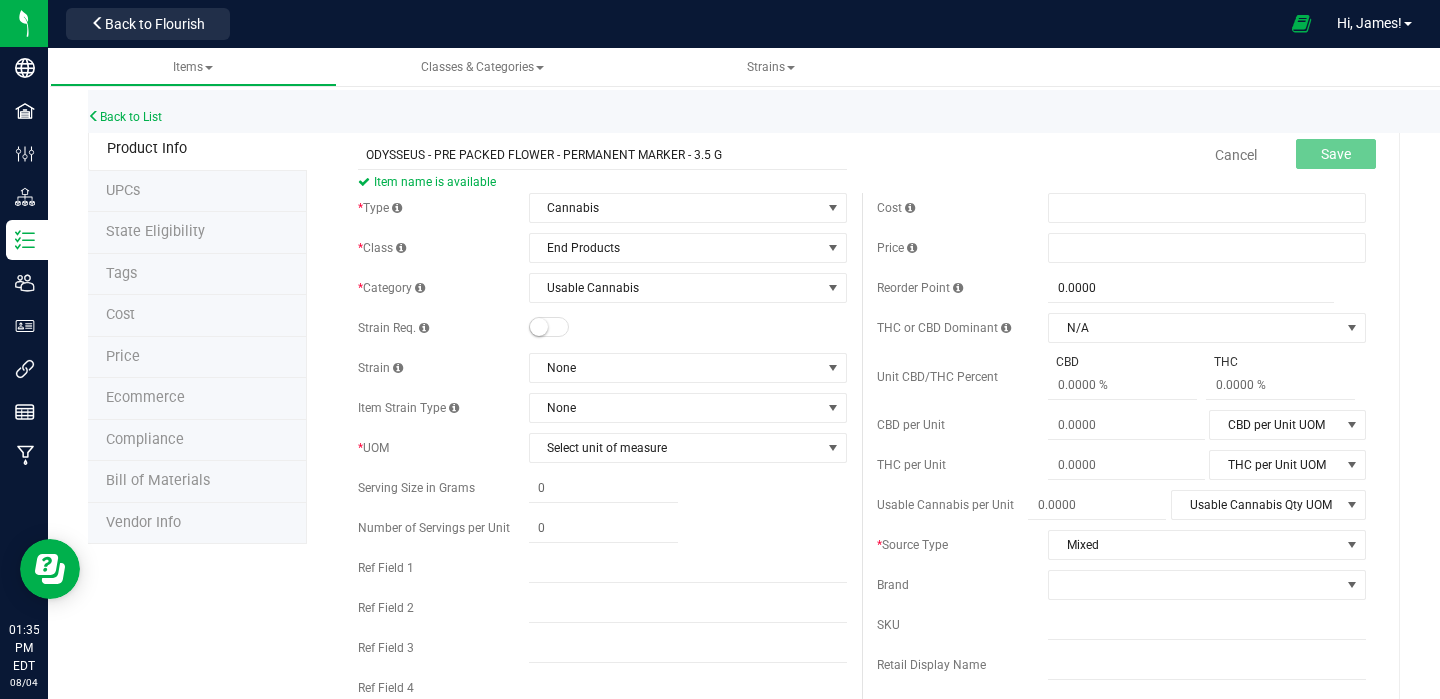 click at bounding box center [549, 327] 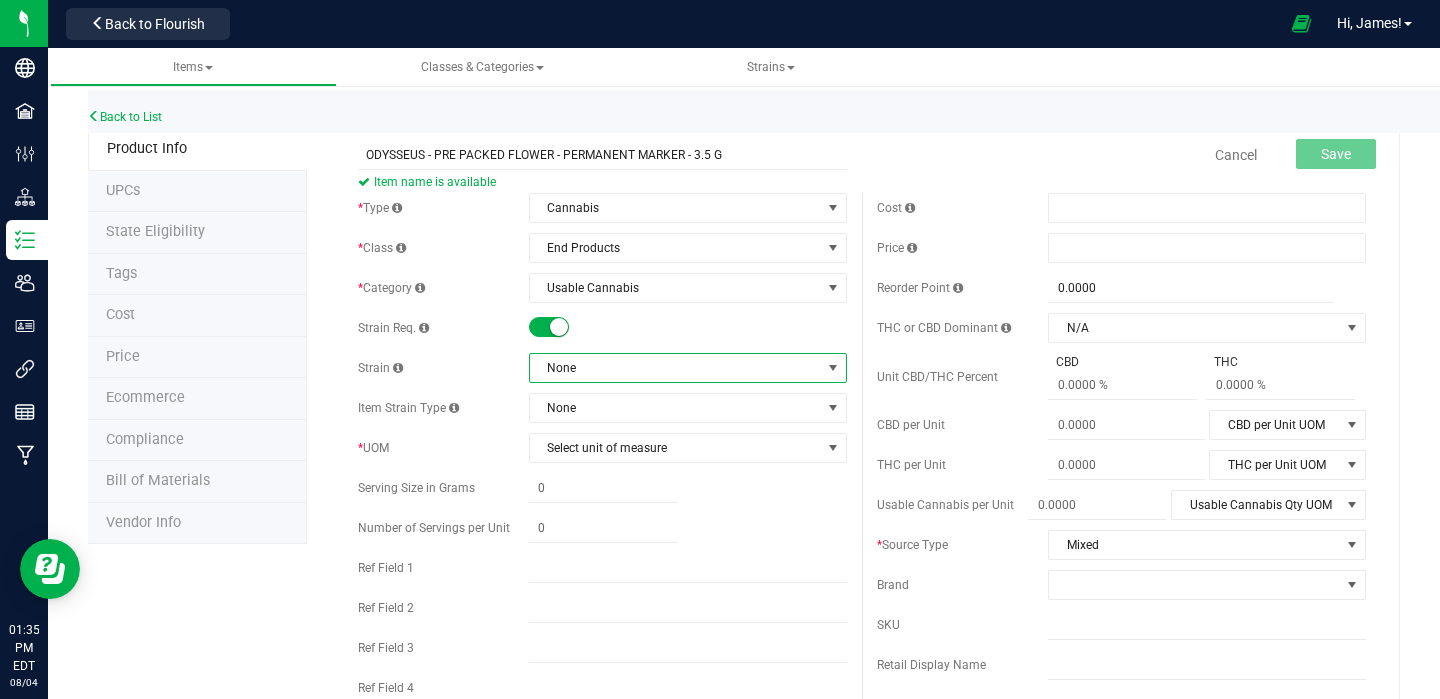 click on "None" at bounding box center (675, 368) 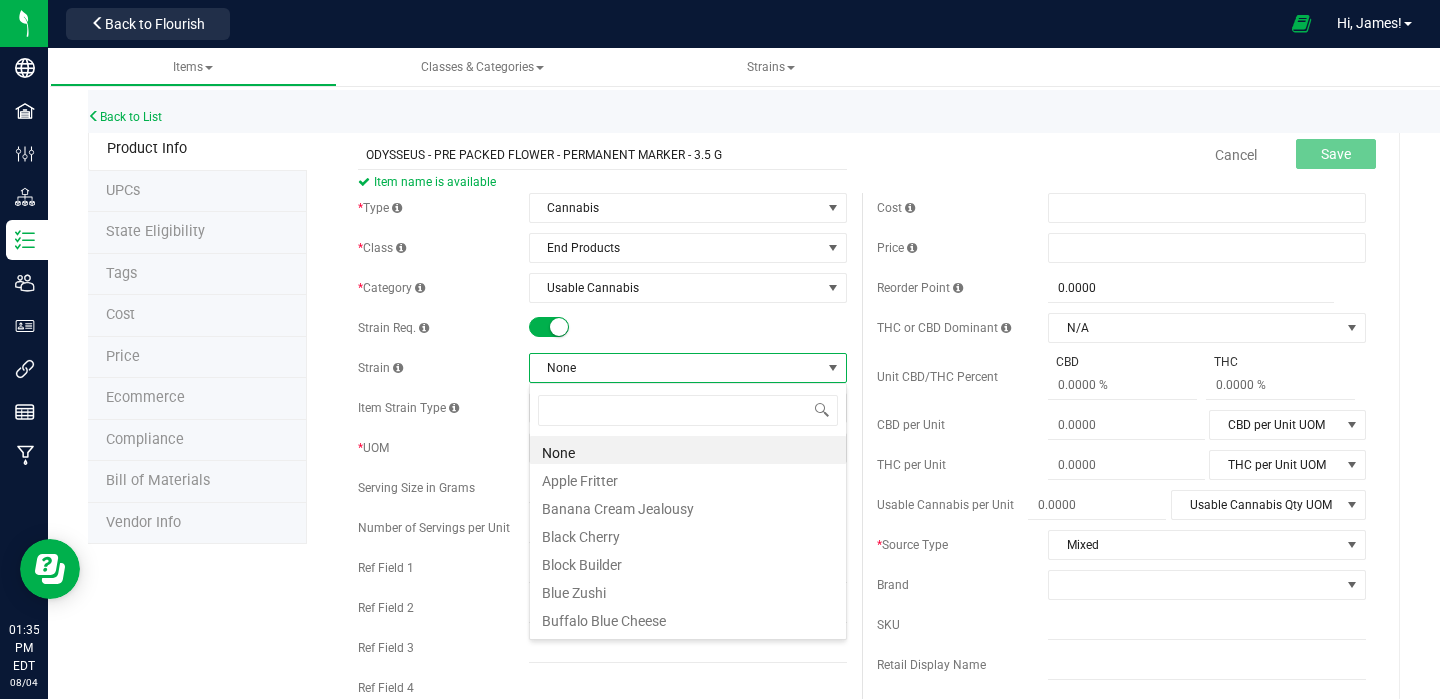 scroll, scrollTop: 99970, scrollLeft: 99682, axis: both 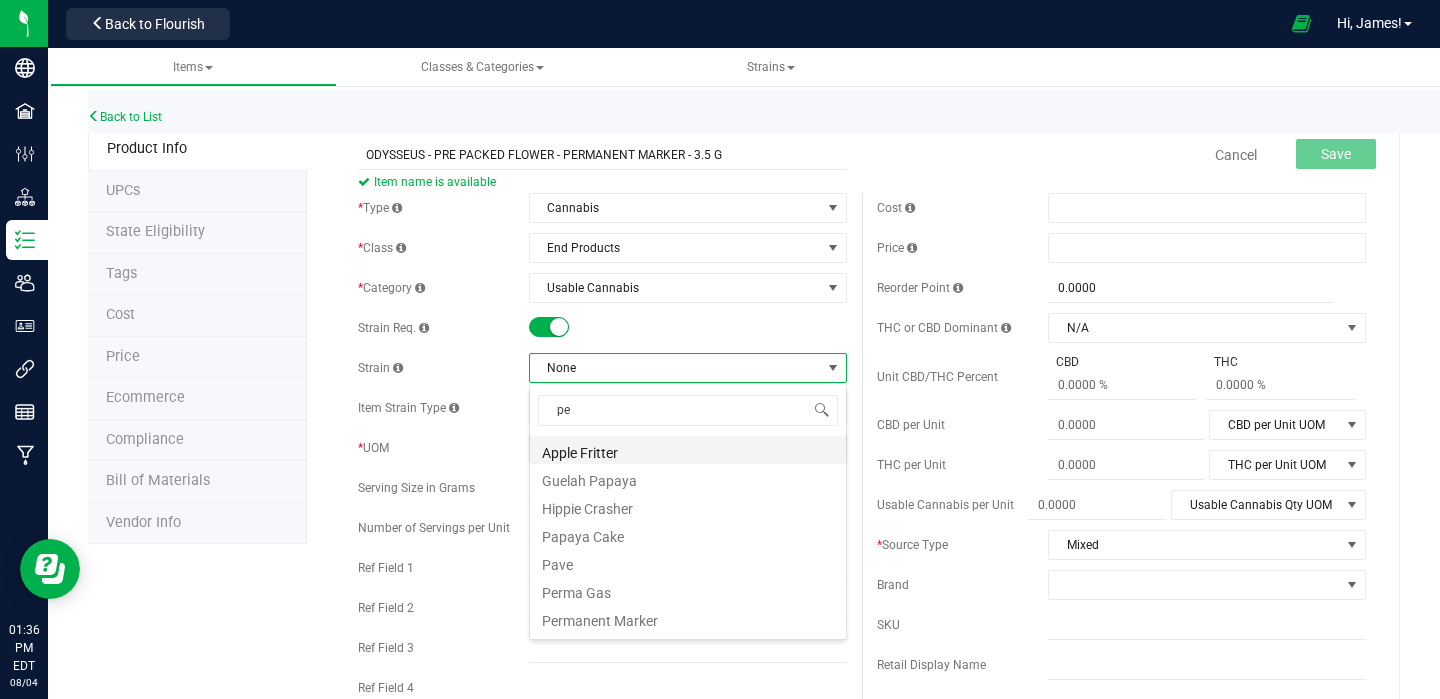 type on "per" 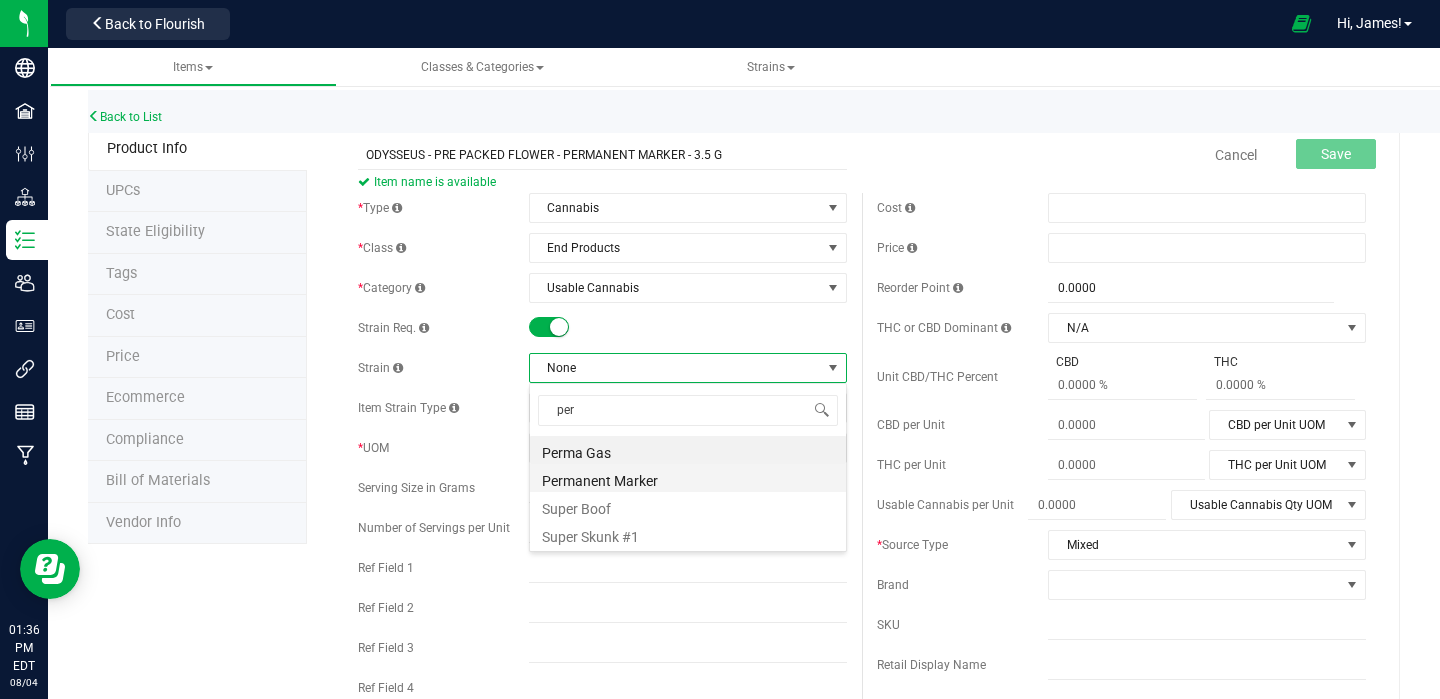 click on "Permanent Marker" at bounding box center (688, 478) 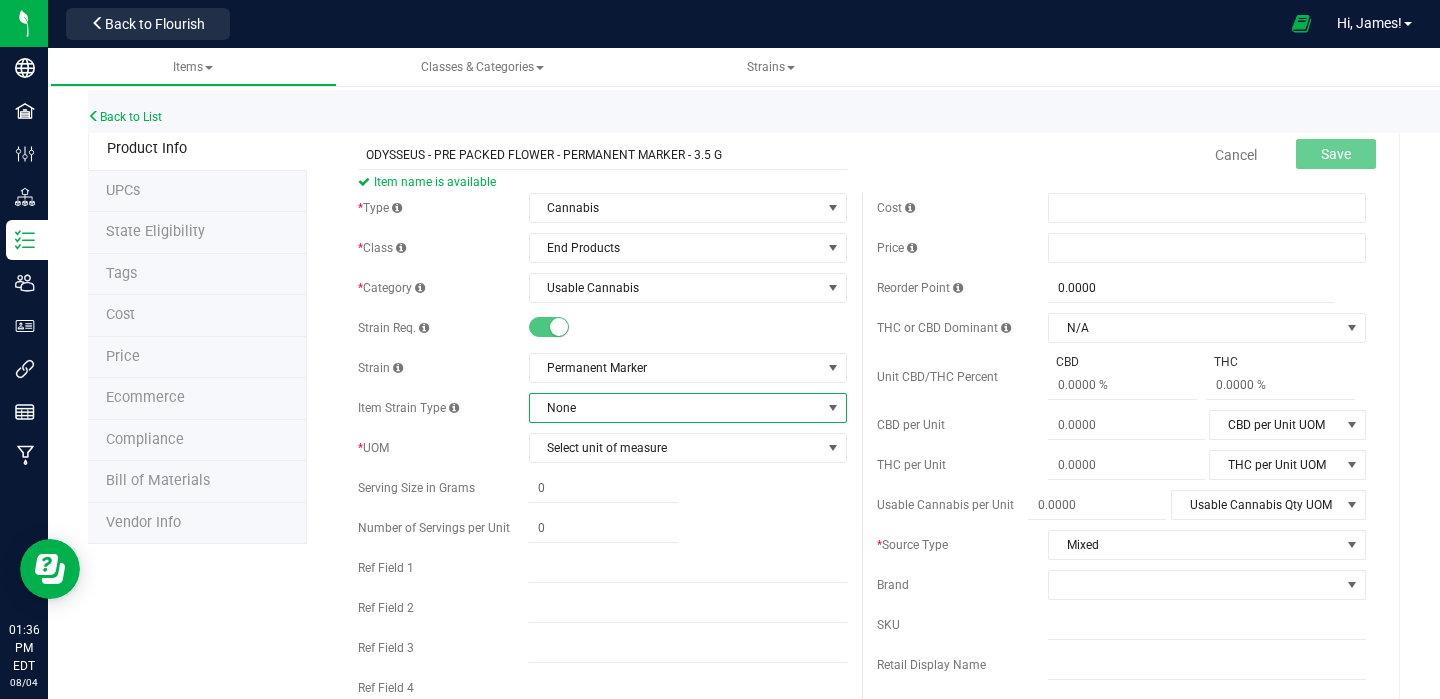 click on "None" at bounding box center (675, 408) 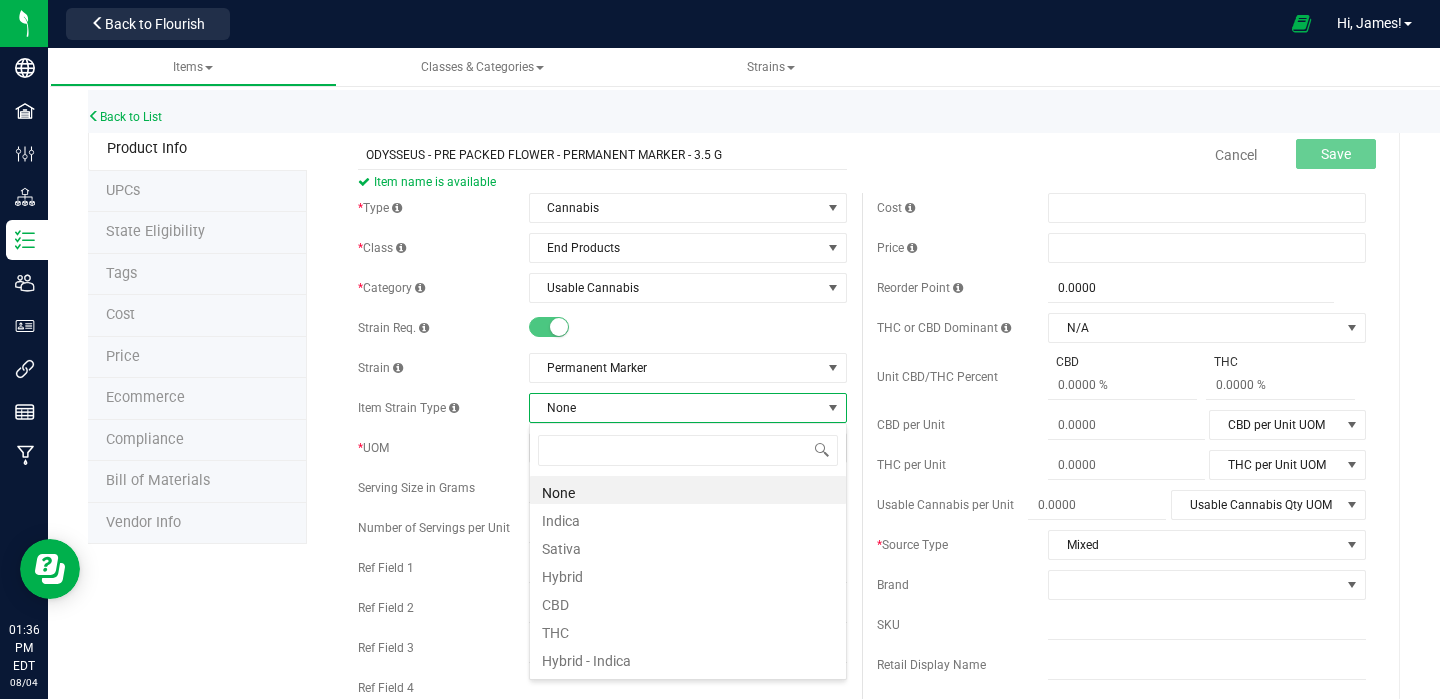 scroll, scrollTop: 99970, scrollLeft: 99682, axis: both 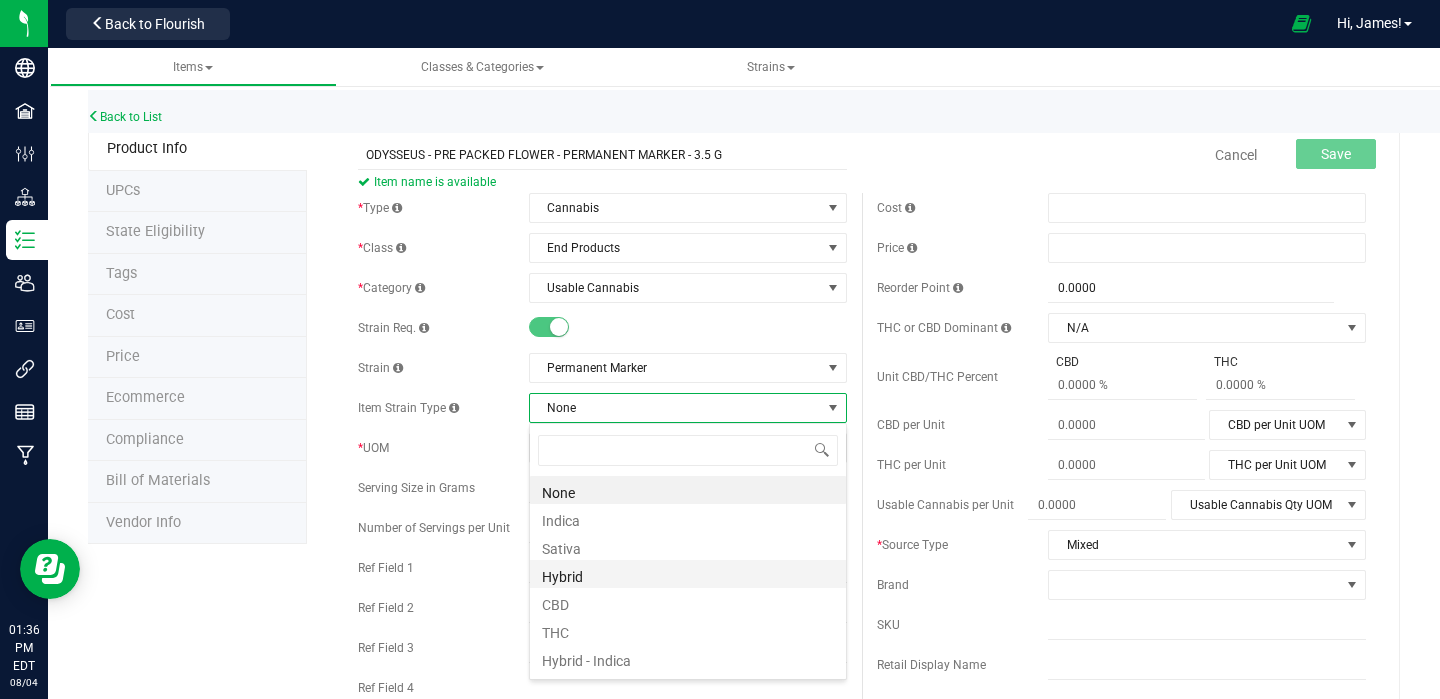 click on "Hybrid" at bounding box center (688, 574) 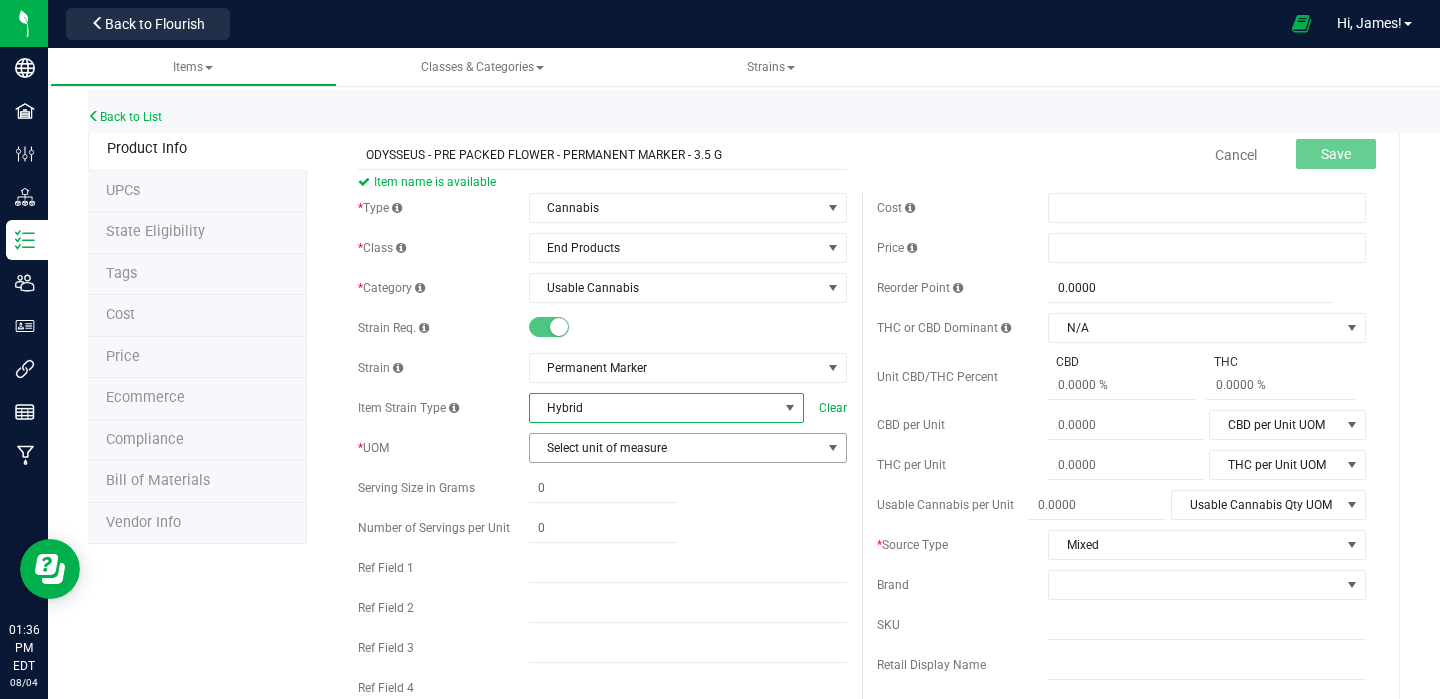 click at bounding box center (833, 448) 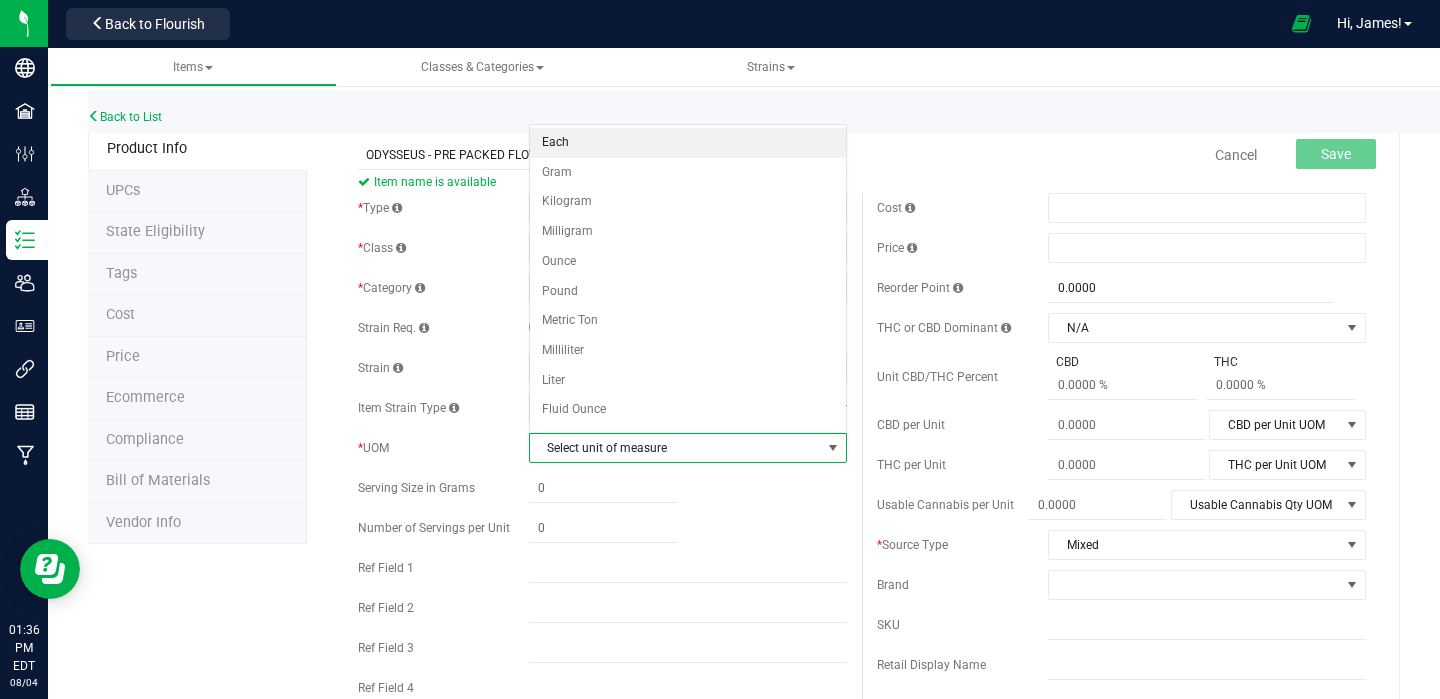 click on "Each" at bounding box center (688, 143) 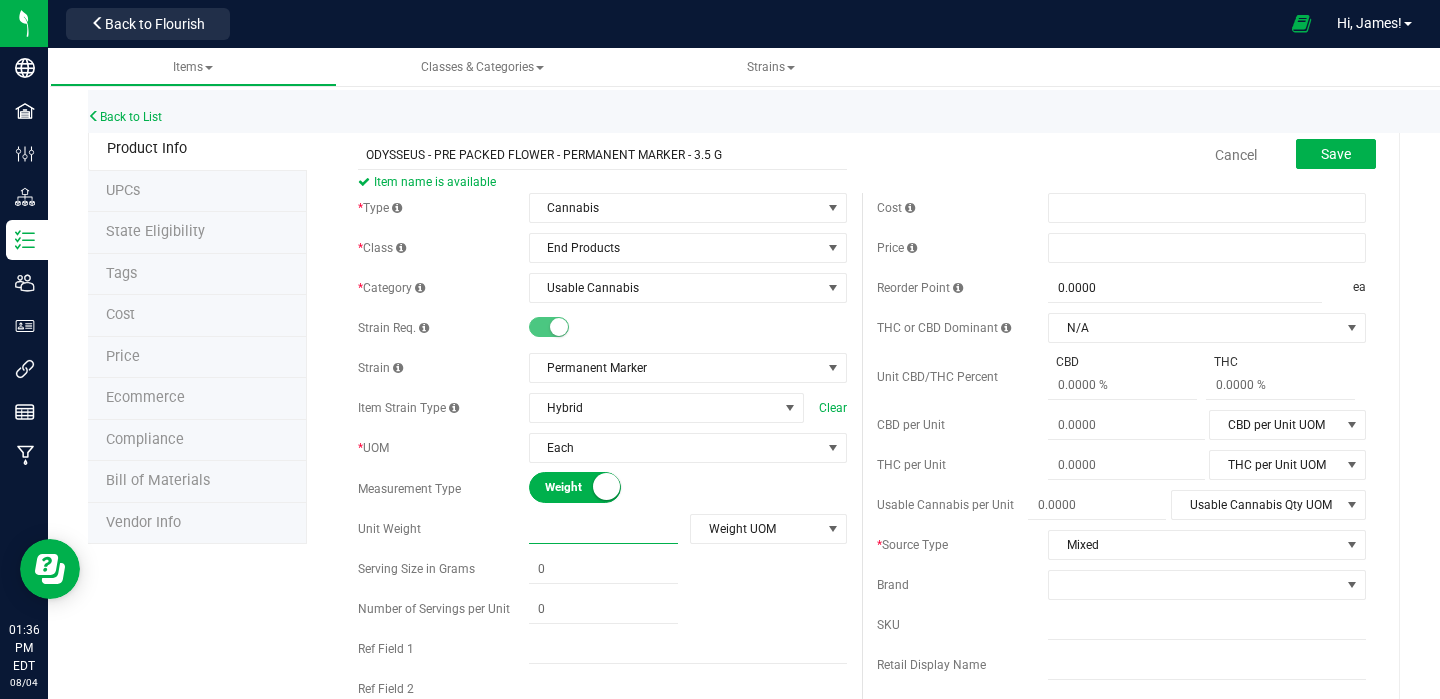 click at bounding box center (603, 529) 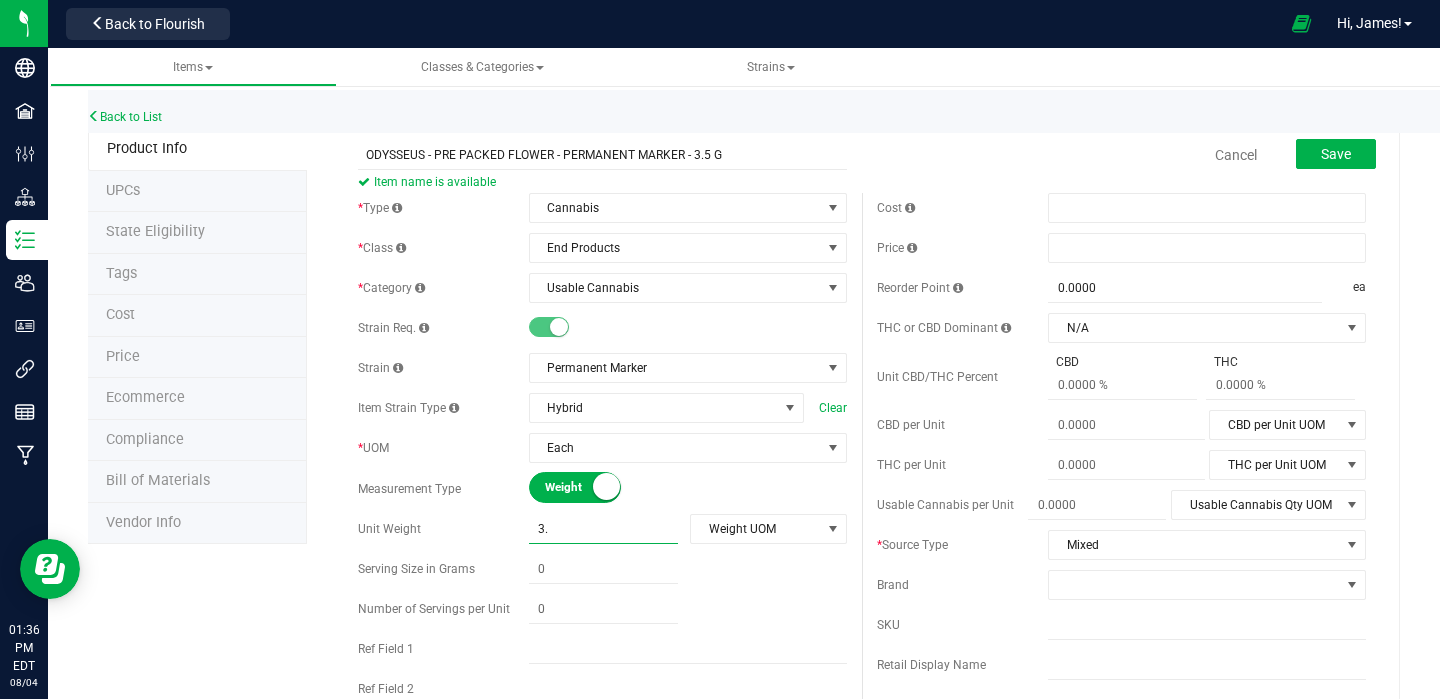 type on "3.5" 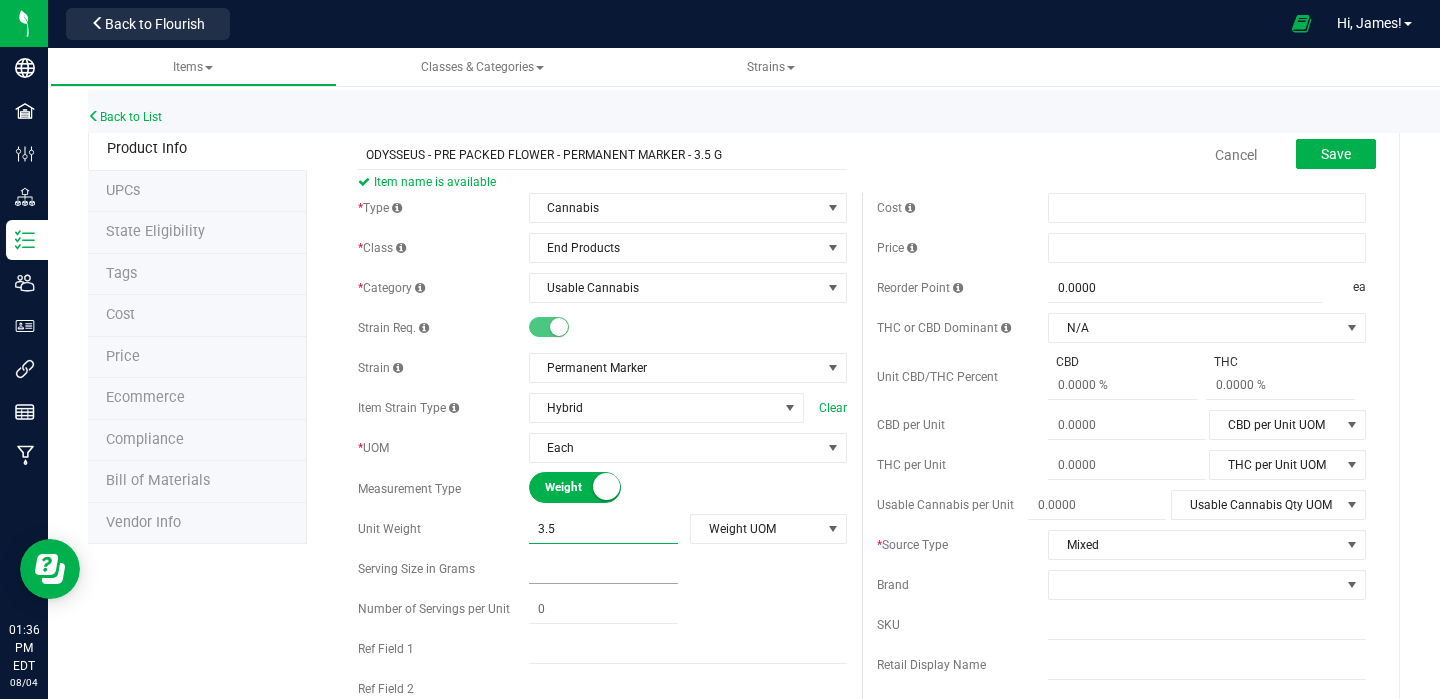 type on "3.5000" 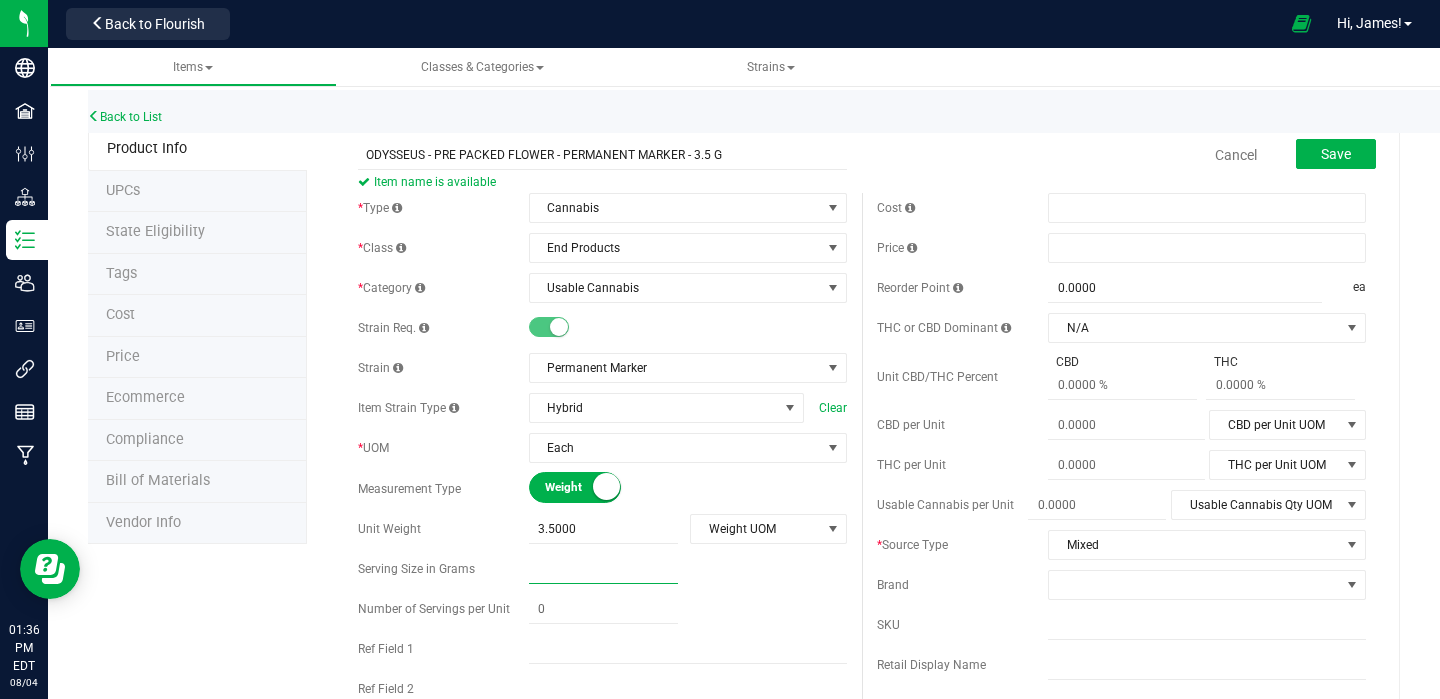 click at bounding box center (603, 569) 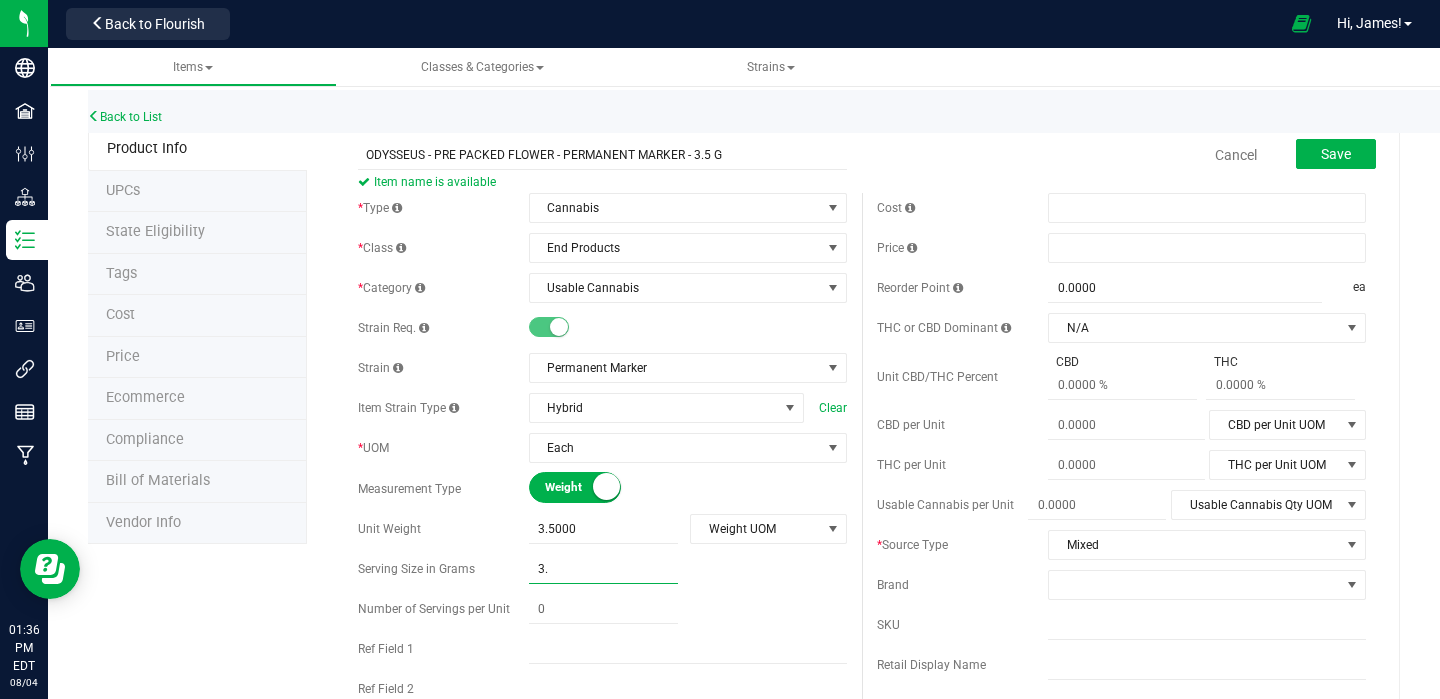 type on "3.5" 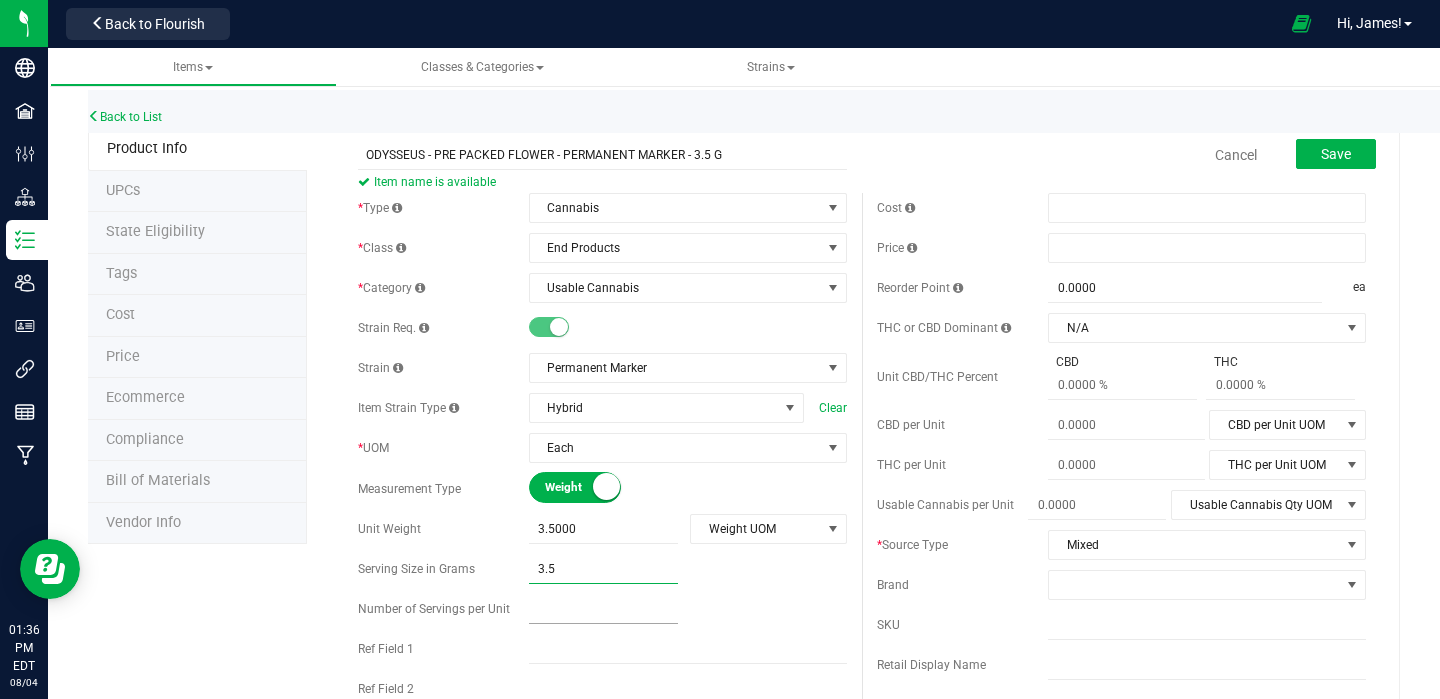 type on "3.5000" 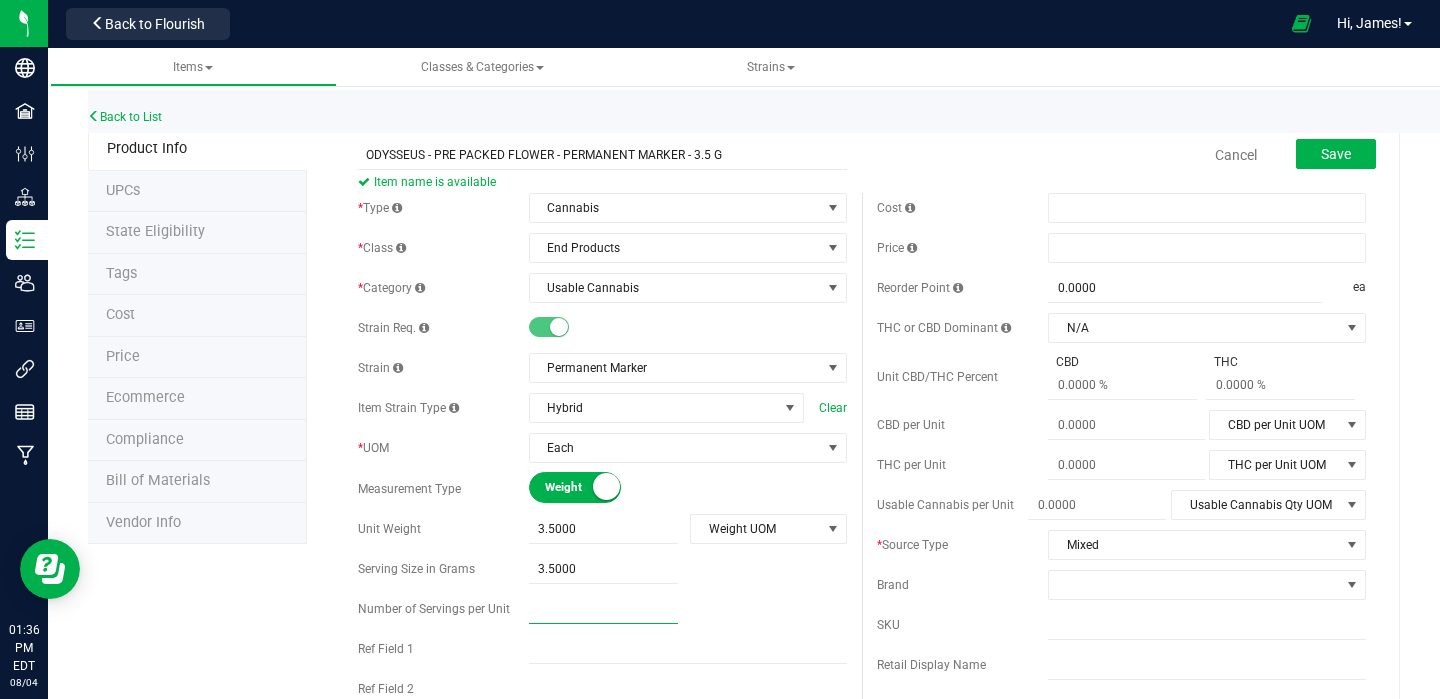 click at bounding box center [603, 609] 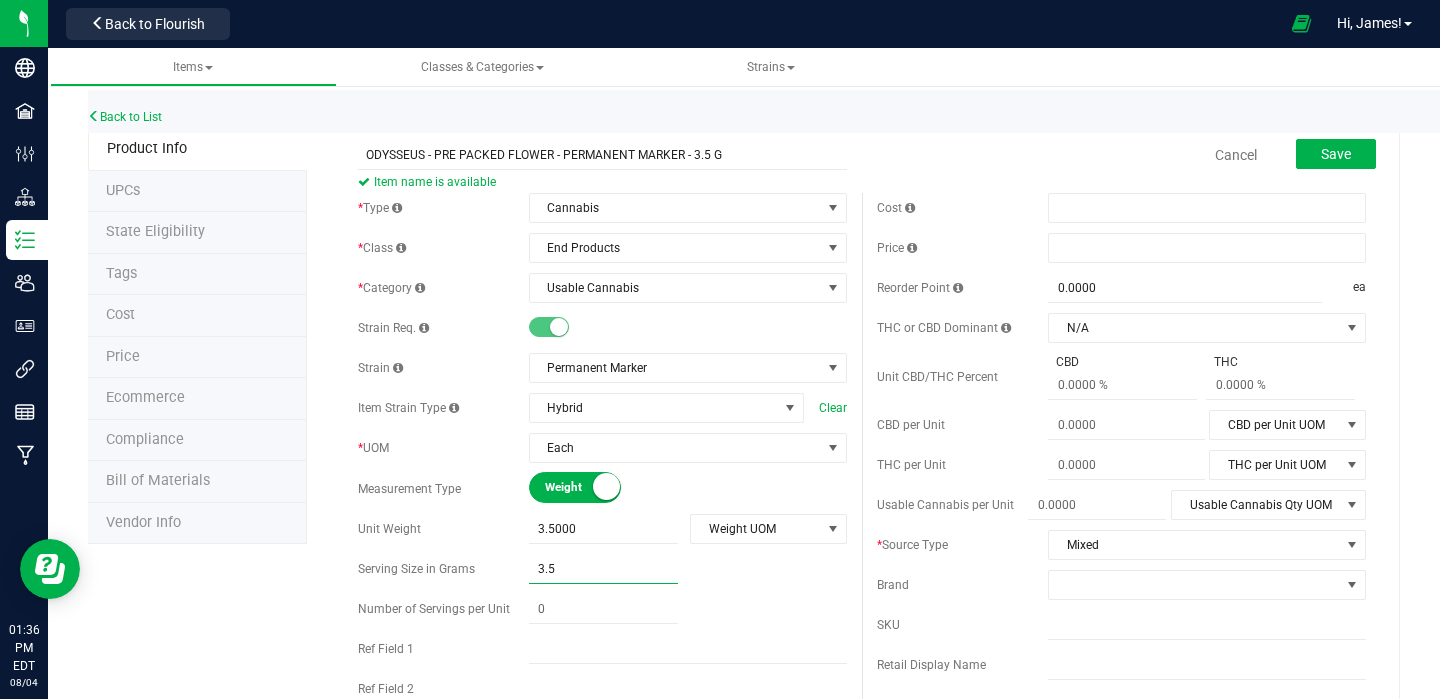 click on "3.5000 3.5" at bounding box center (603, 569) 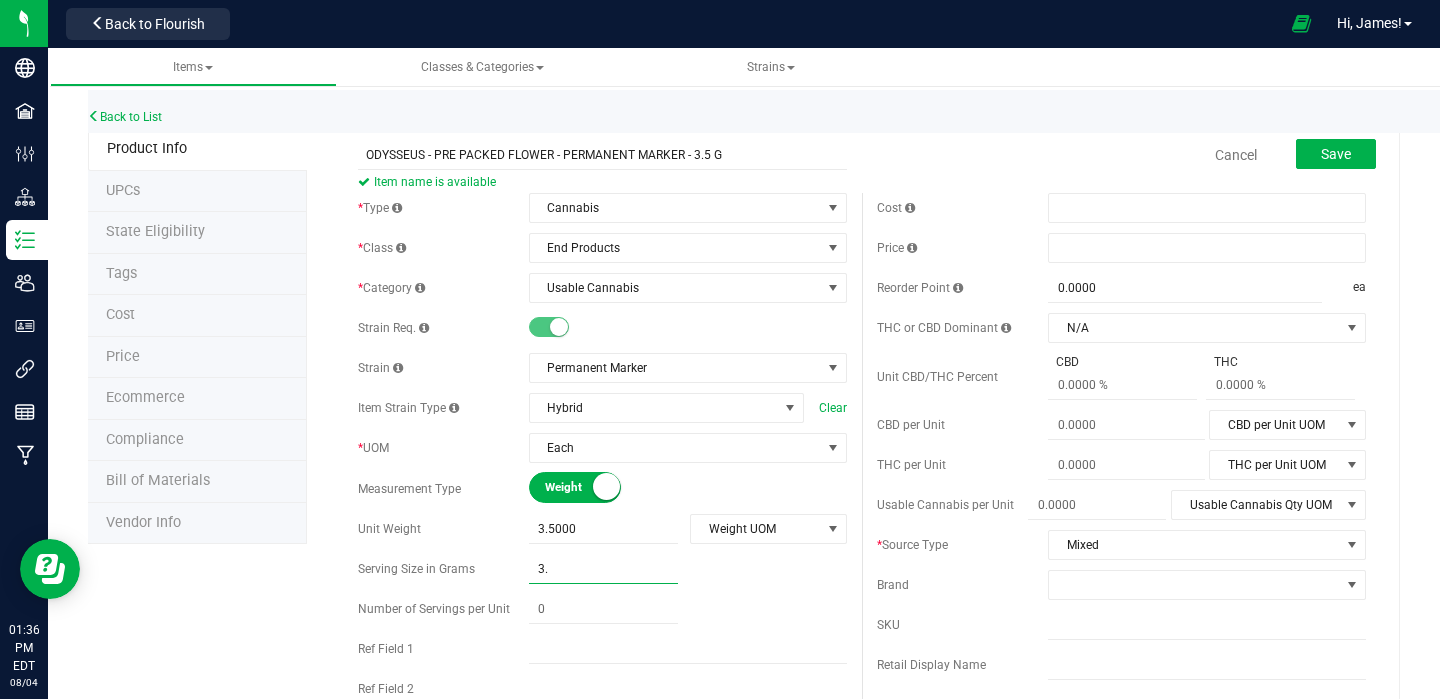 type on "3" 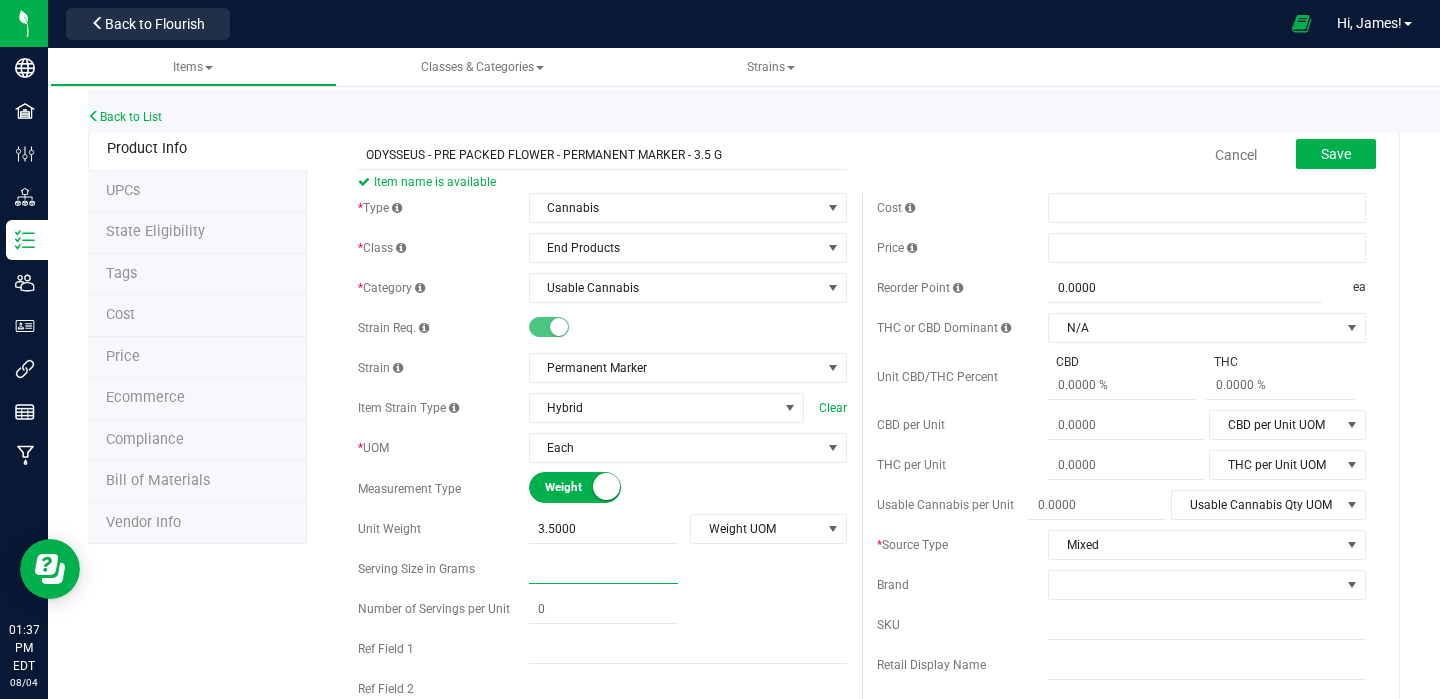 type on "1" 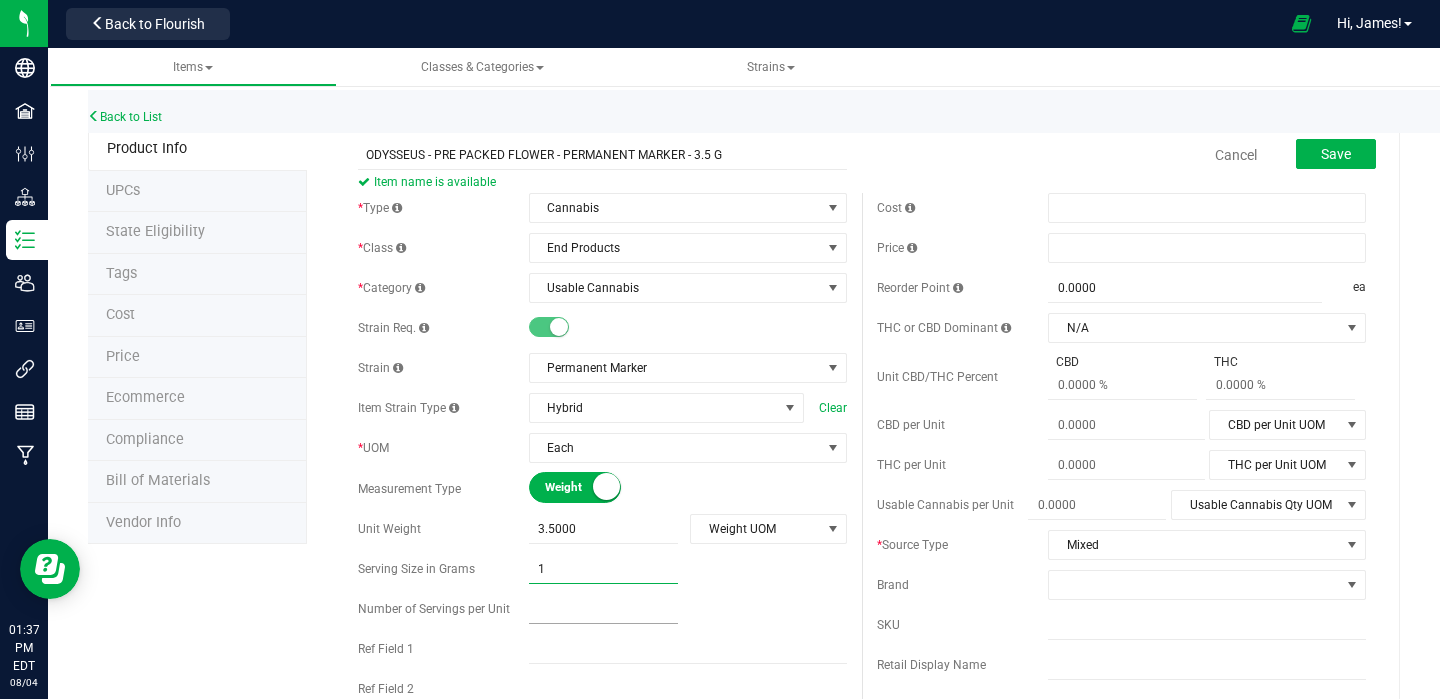 type on "1.0000" 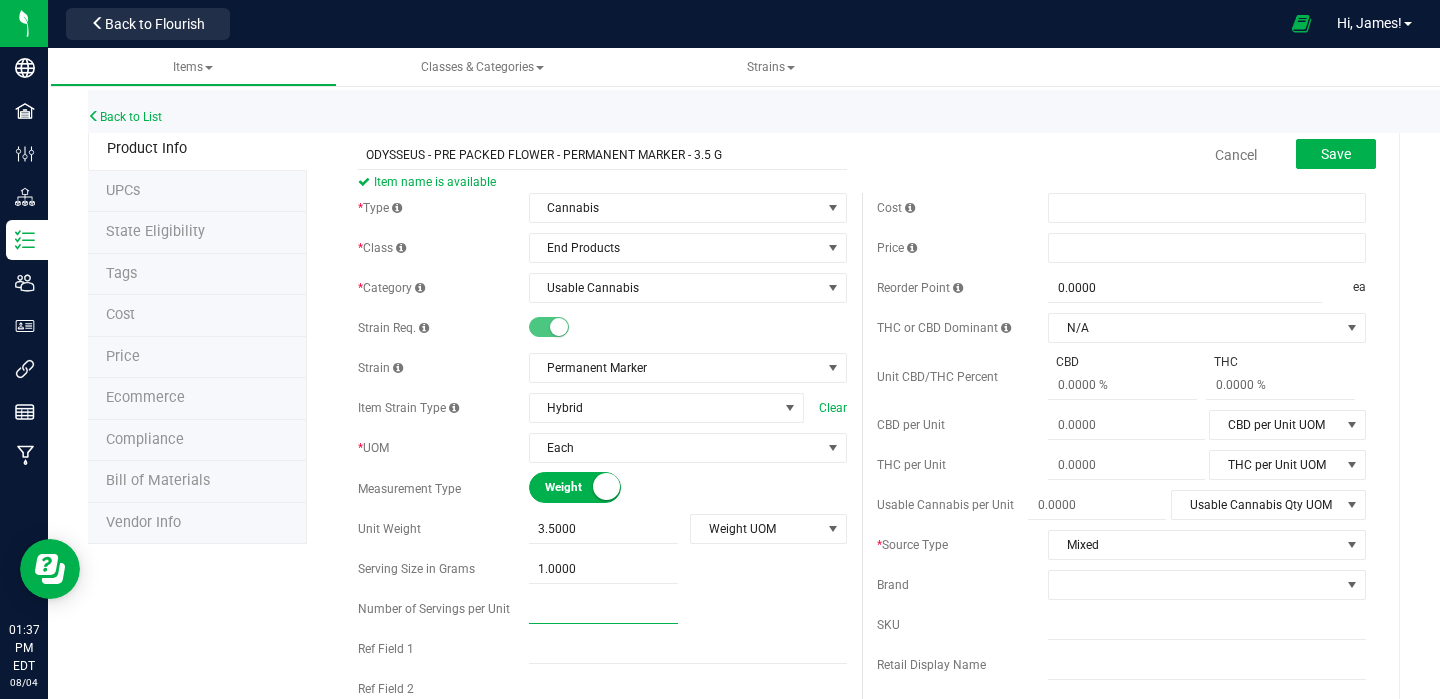 click at bounding box center [603, 609] 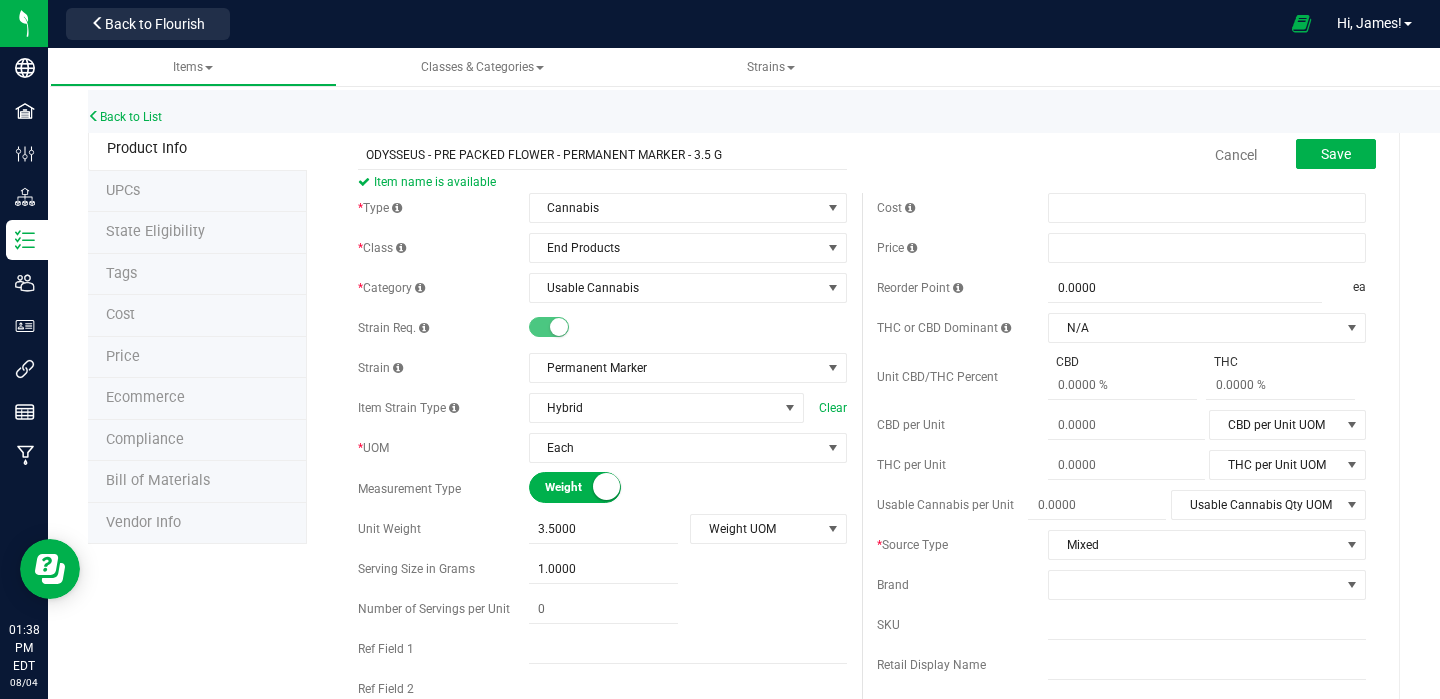 click at bounding box center [606, 486] 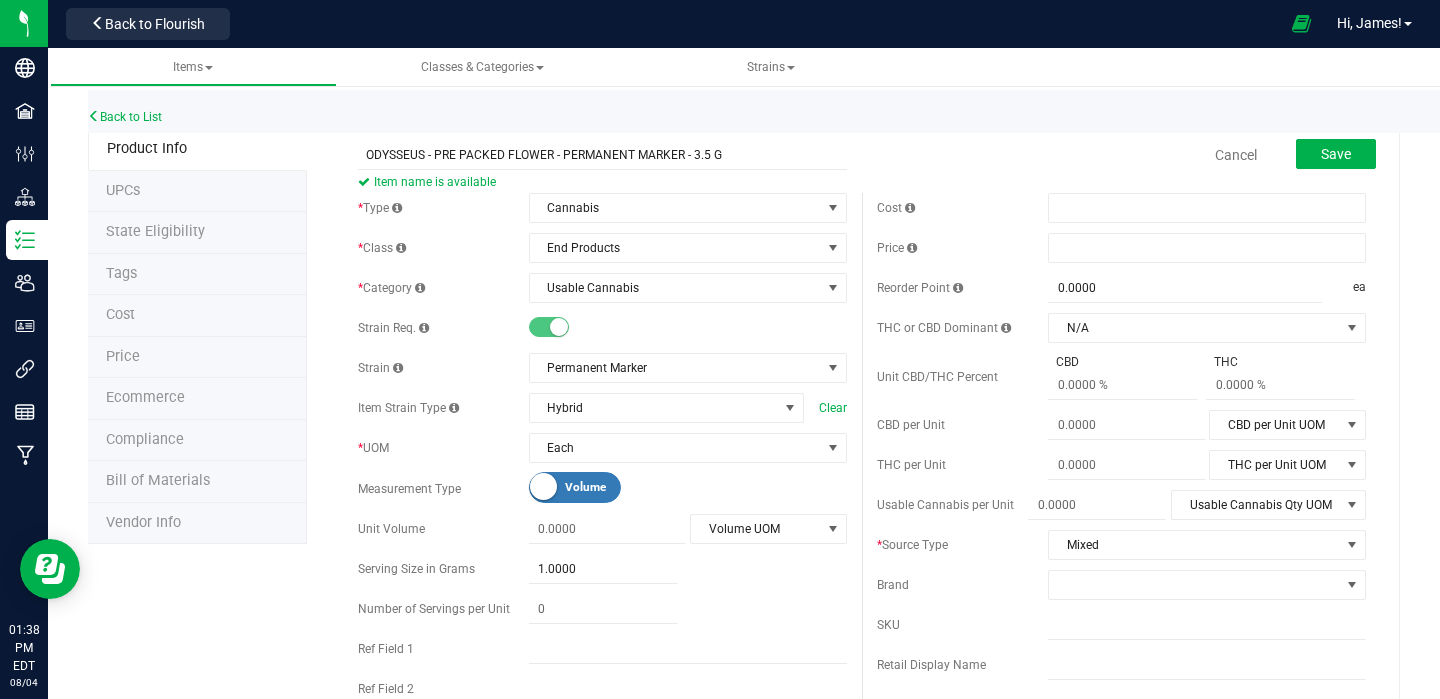click on "Volume" at bounding box center [610, 487] 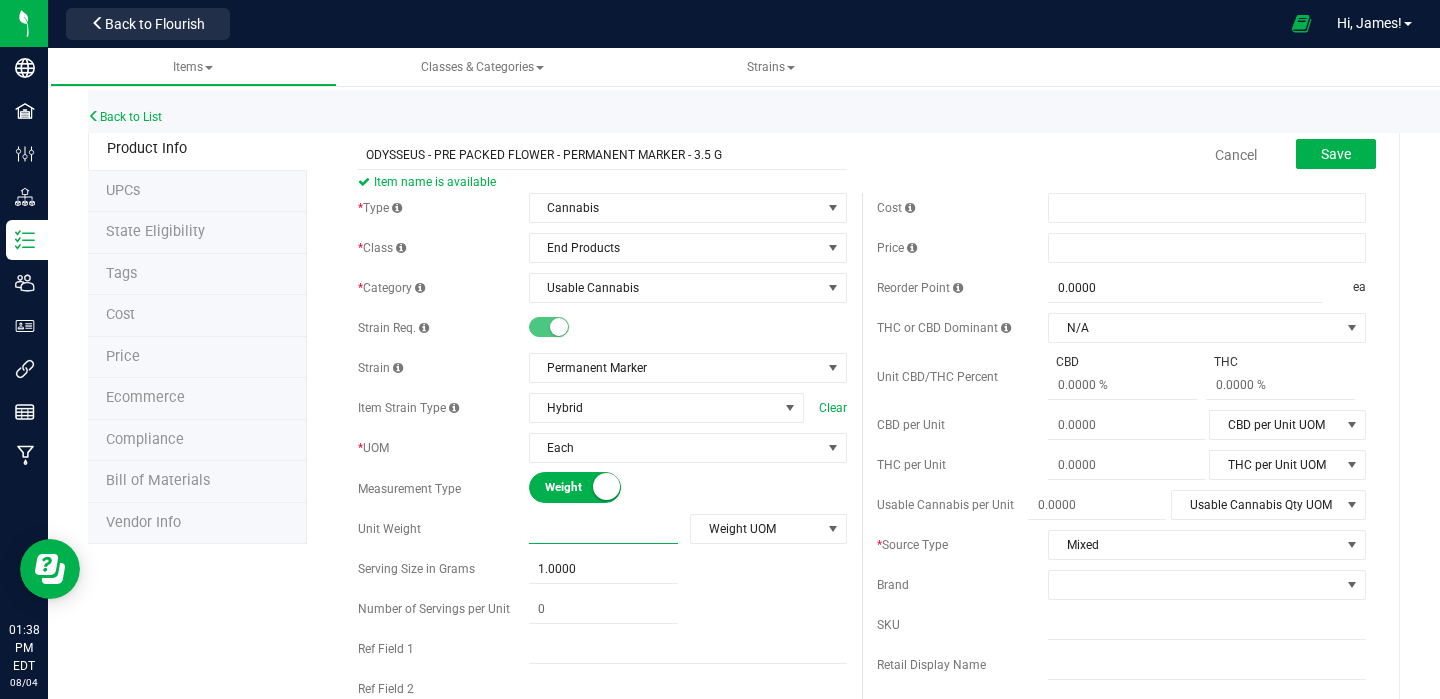 click at bounding box center [603, 529] 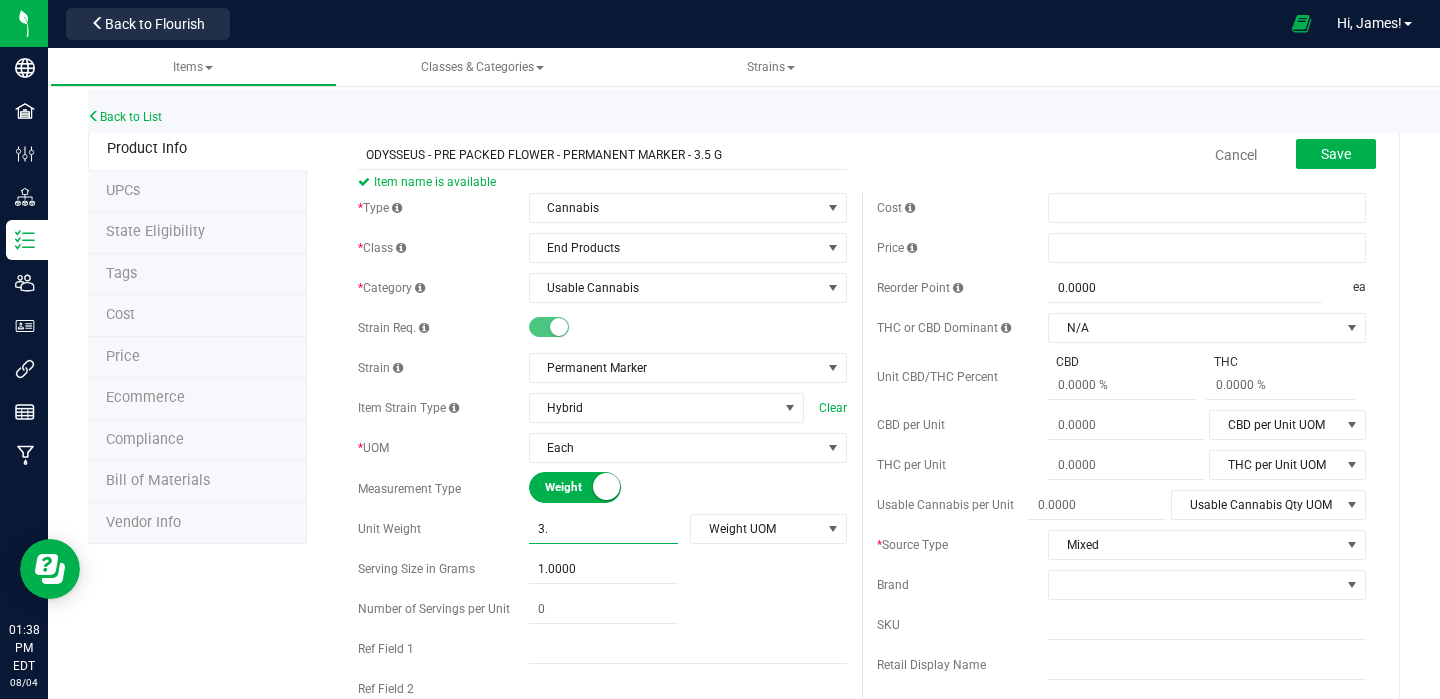 type on "3.5" 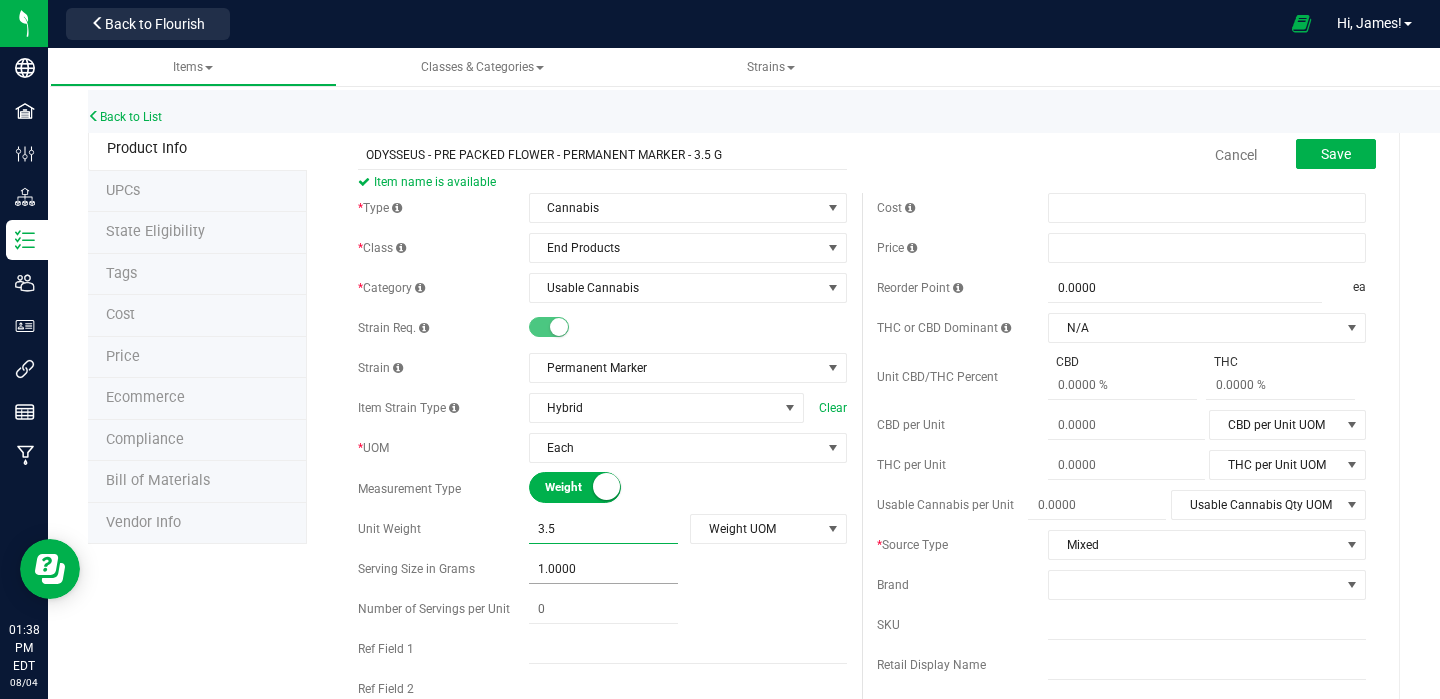 type on "3.5000" 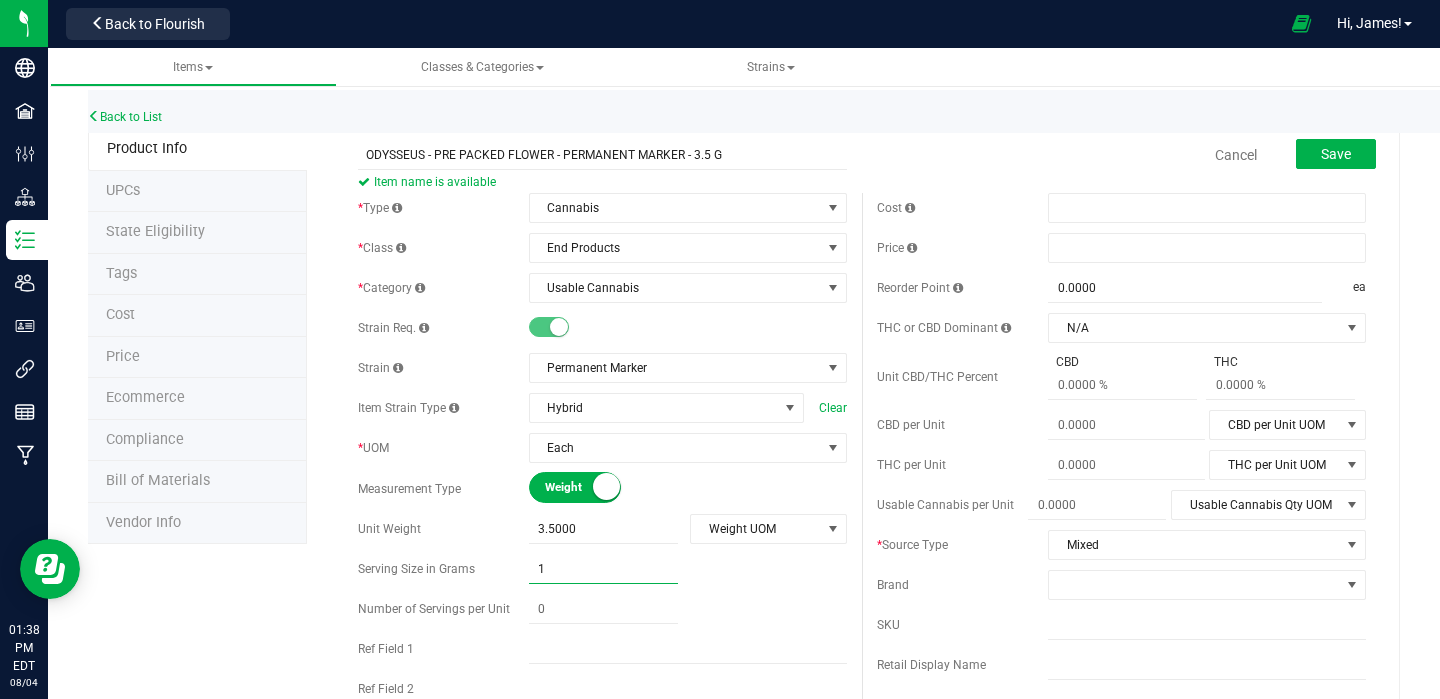 click on "1.0000 1" at bounding box center (603, 569) 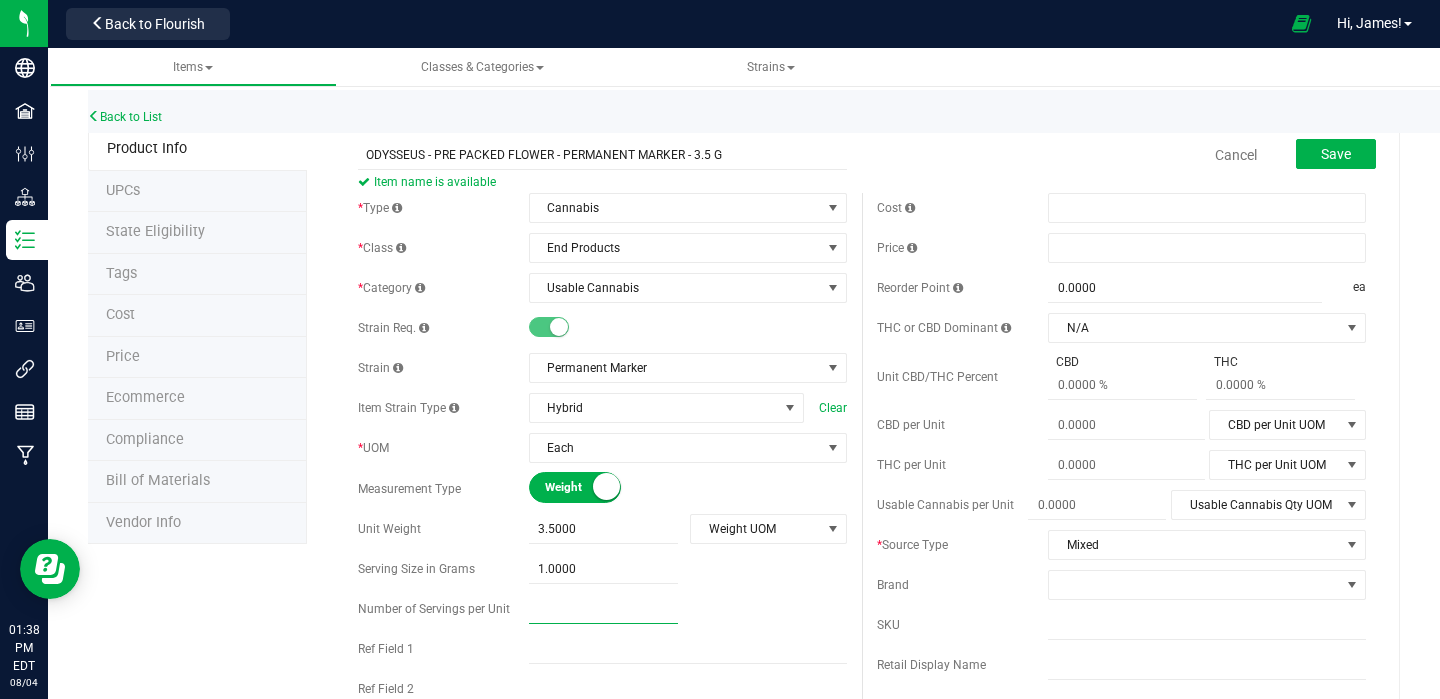 click at bounding box center [603, 609] 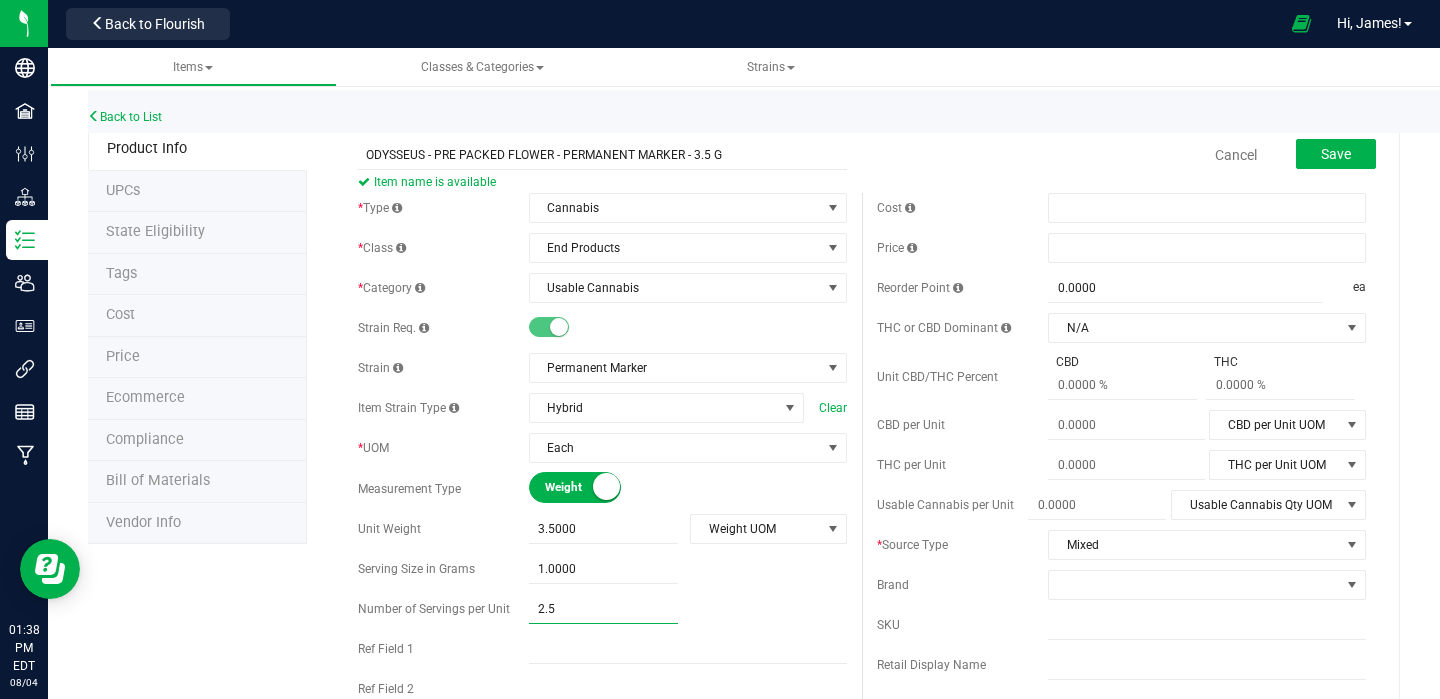type on "3.5" 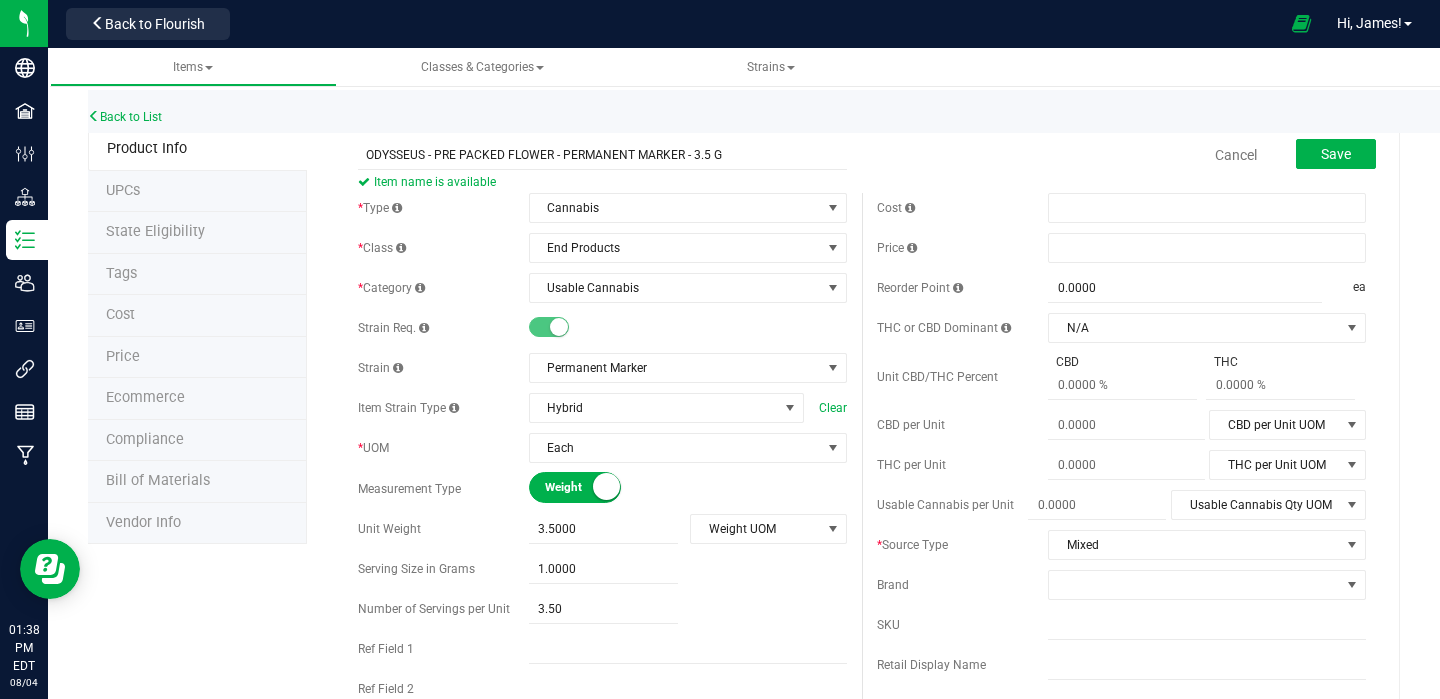 click on "1.0000 1" at bounding box center [688, 569] 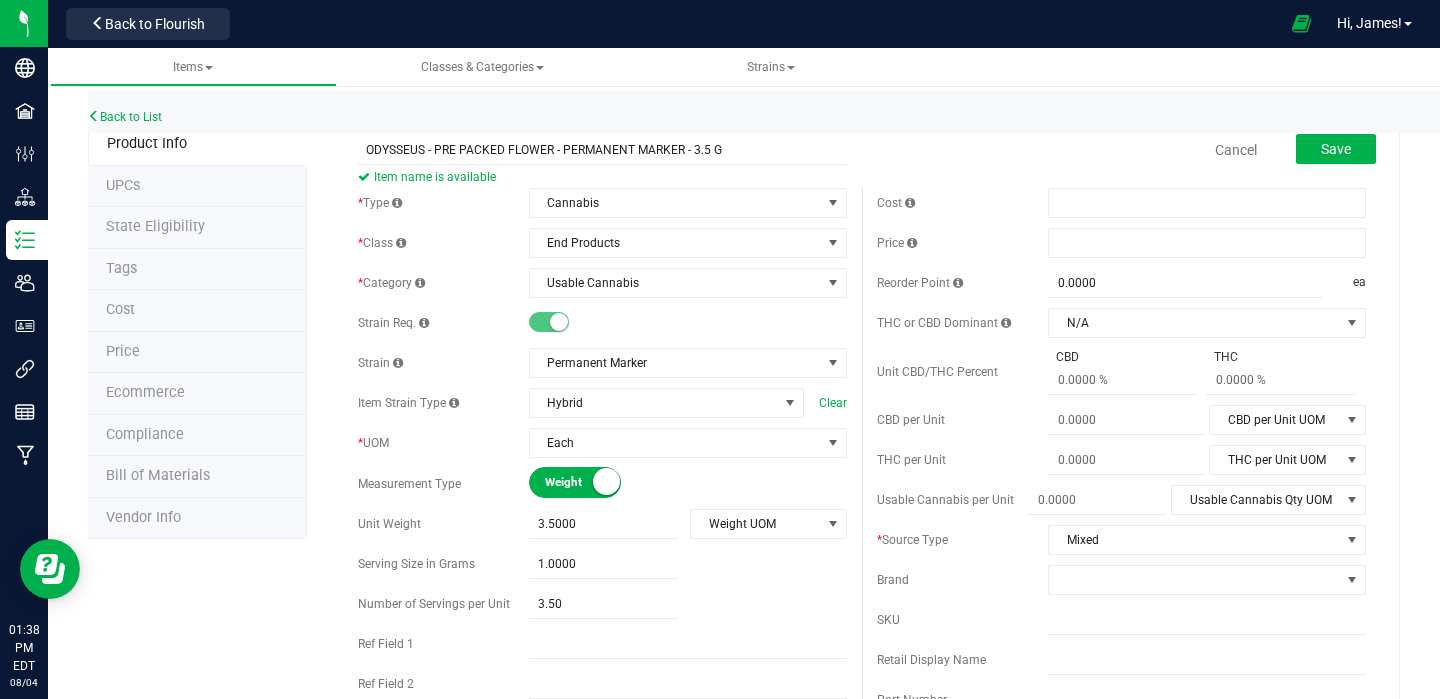 scroll, scrollTop: 0, scrollLeft: 0, axis: both 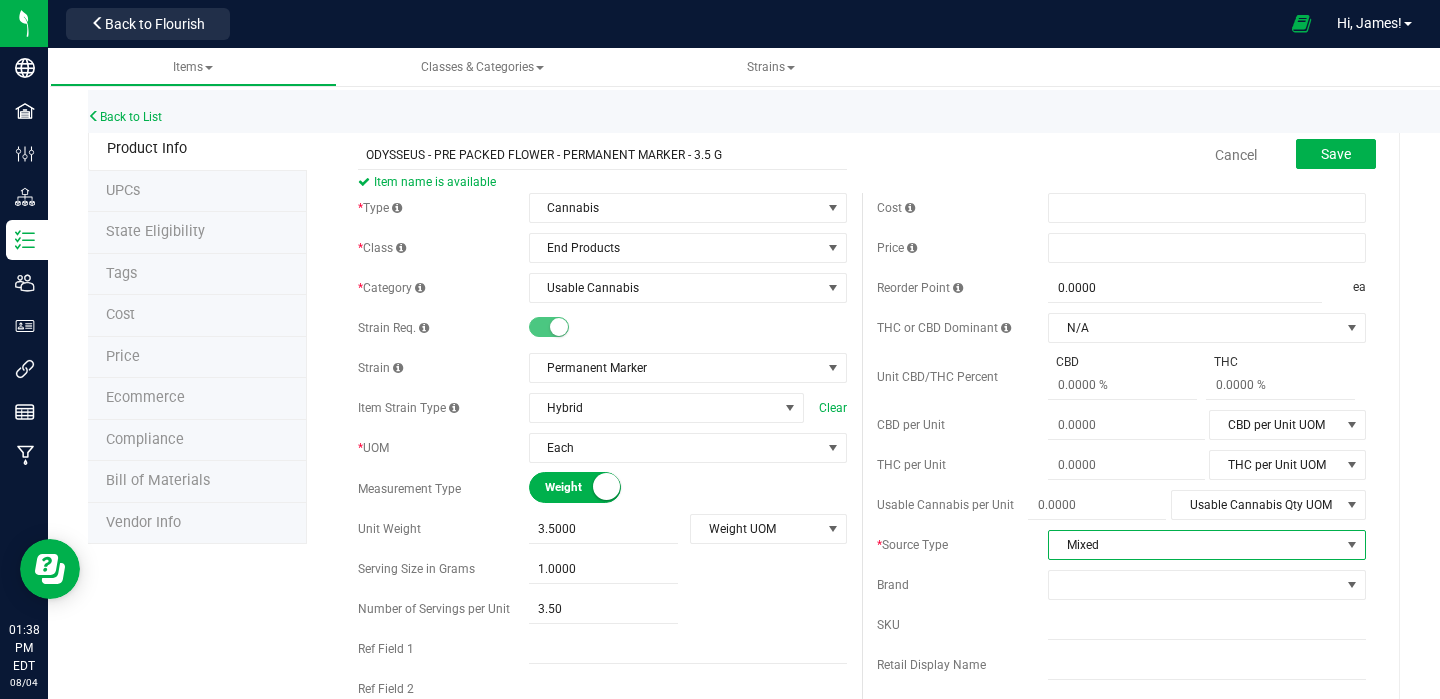 click on "Mixed" at bounding box center [1194, 545] 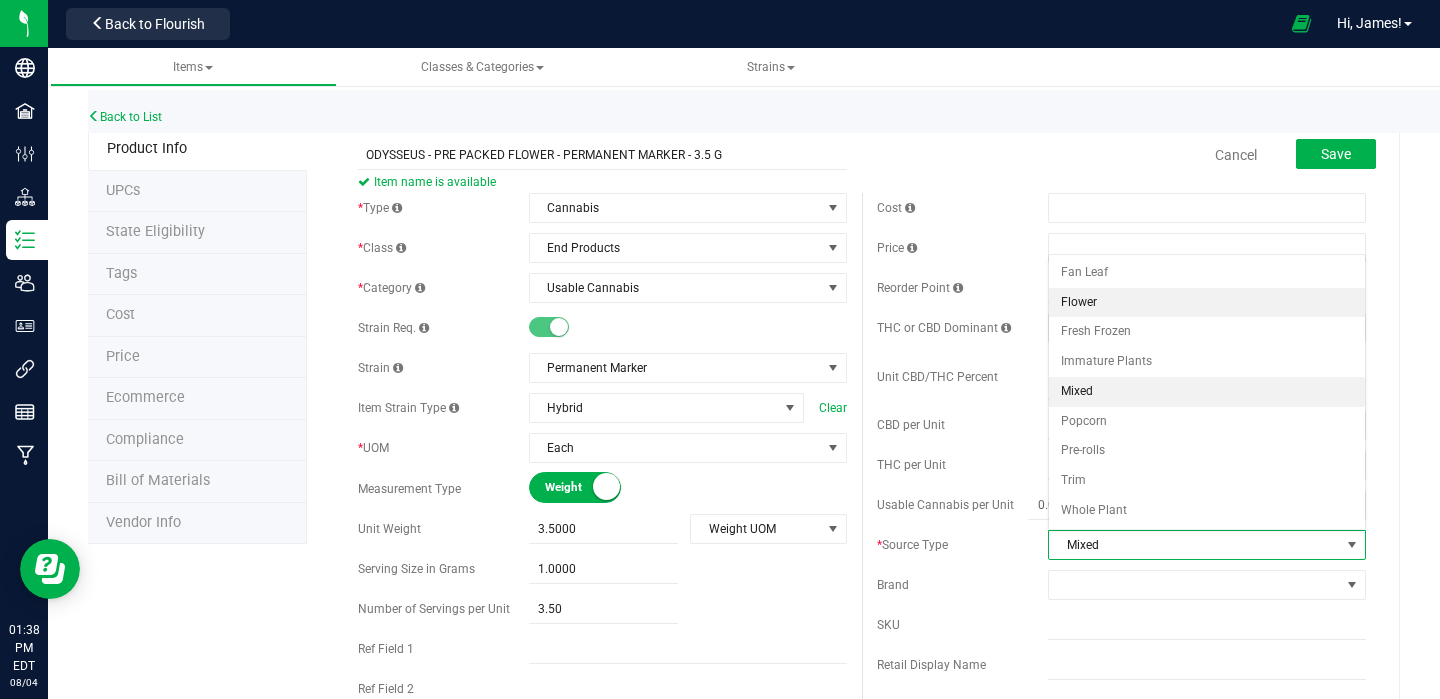 click on "Flower" at bounding box center [1207, 303] 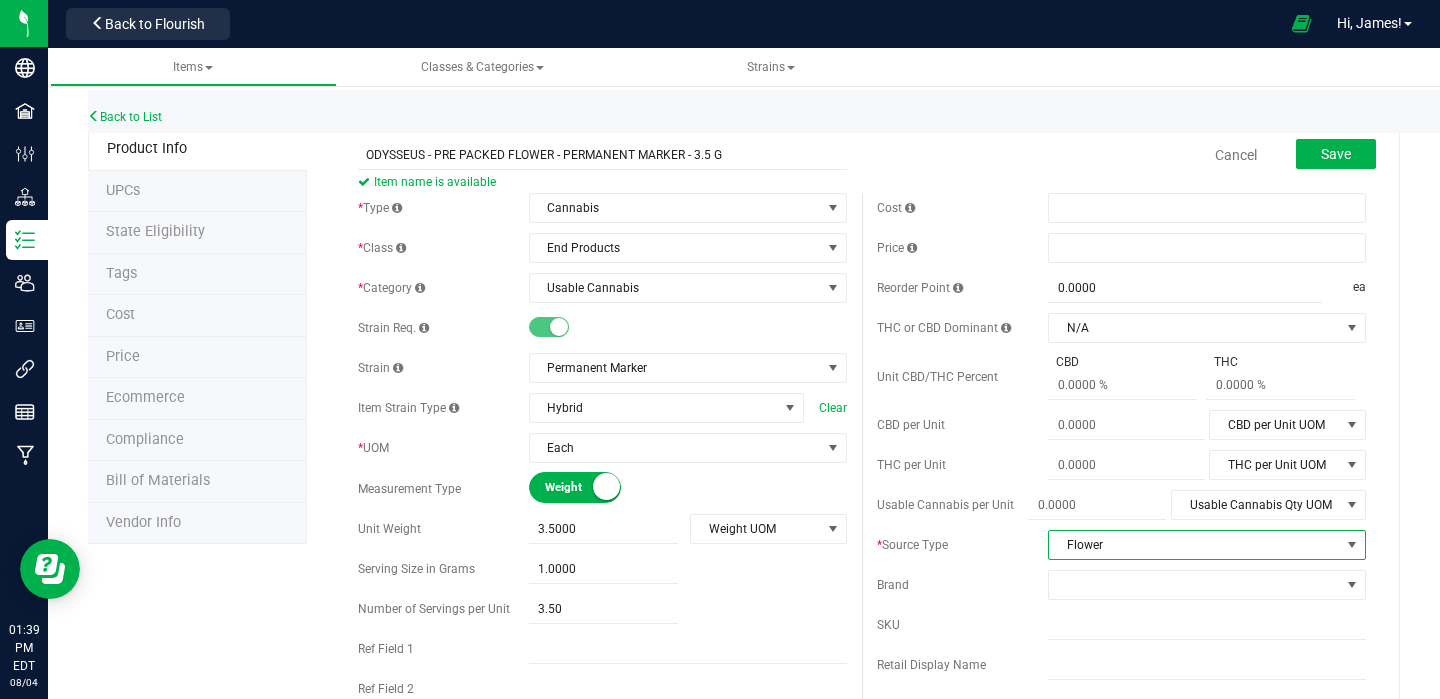 click on "Flower" at bounding box center (1194, 545) 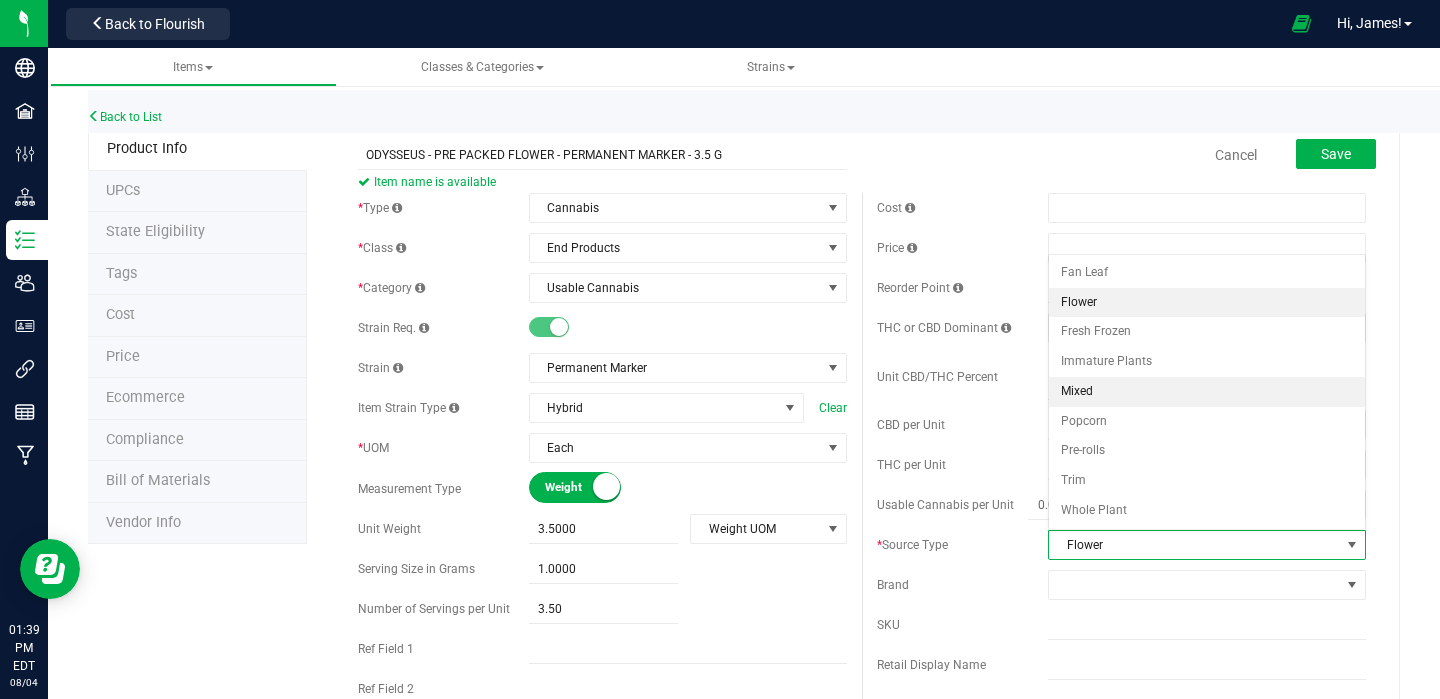 click on "Mixed" at bounding box center (1207, 392) 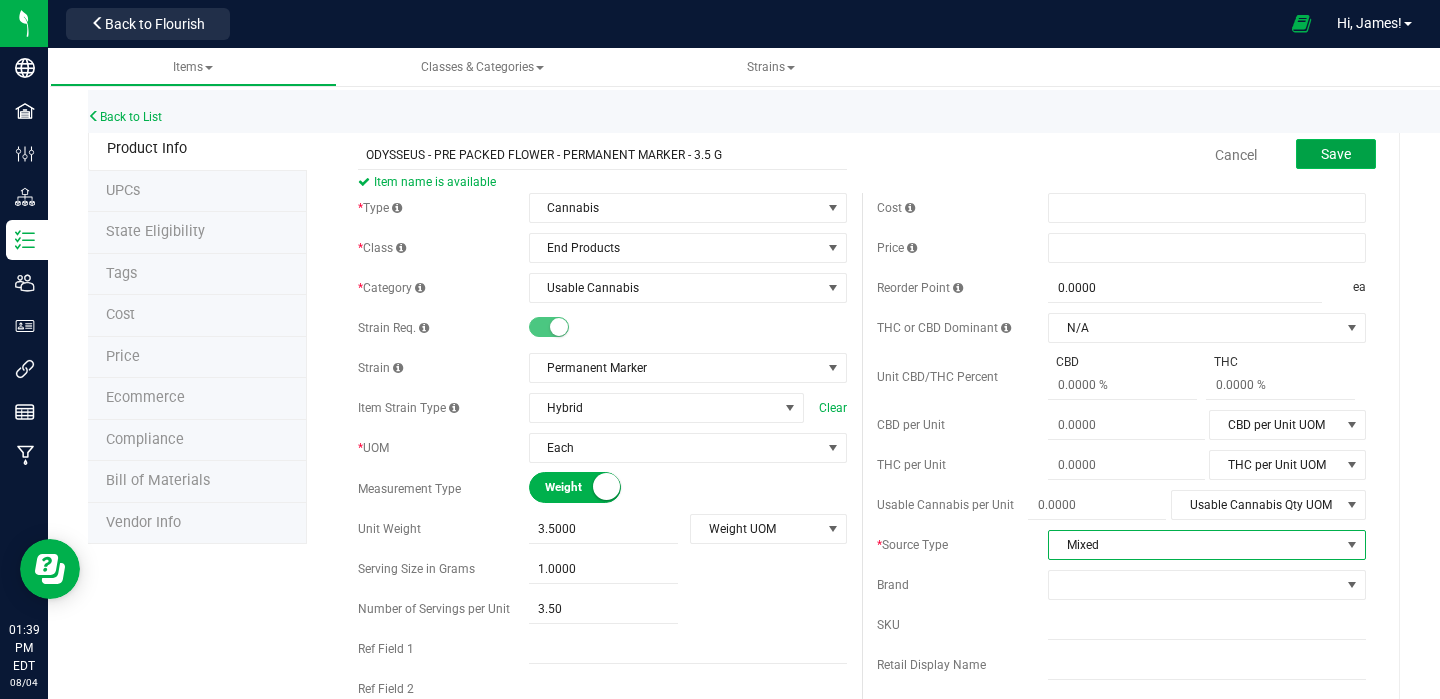 click on "Save" at bounding box center [1336, 154] 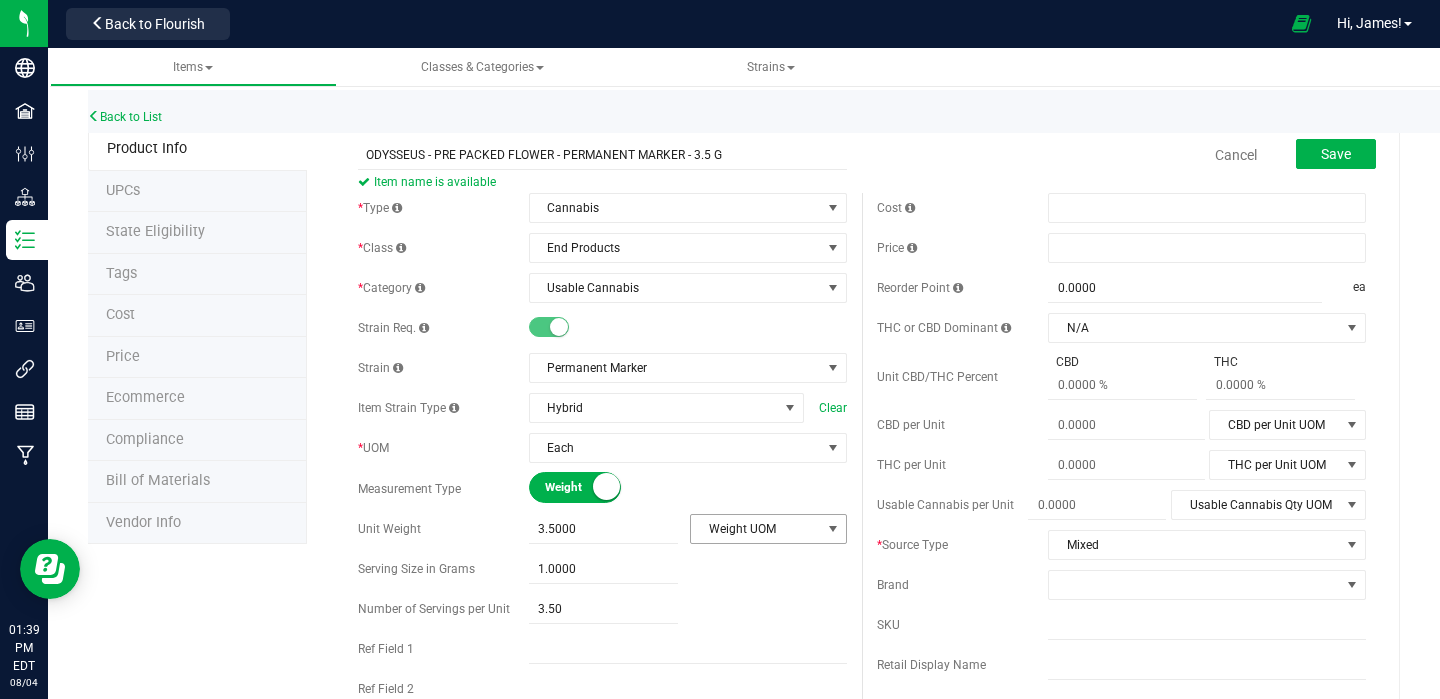 click at bounding box center [833, 529] 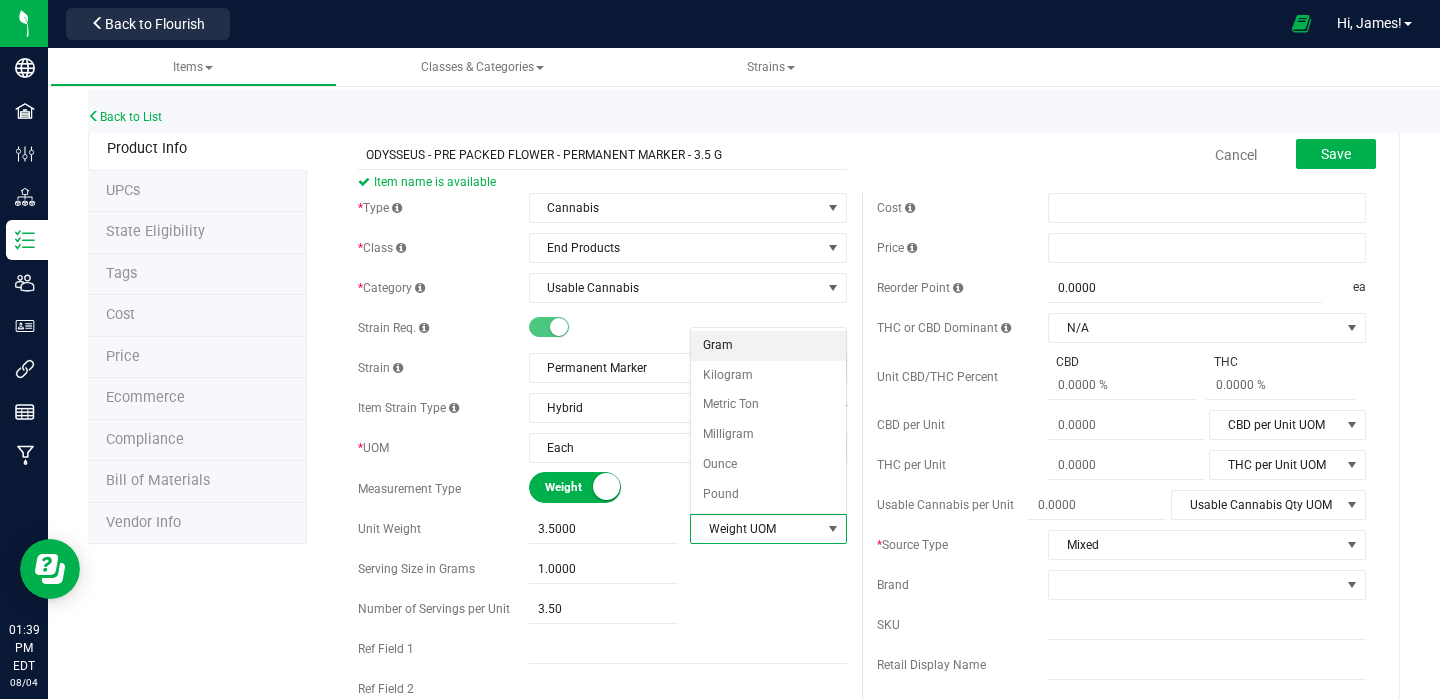 click on "Gram" at bounding box center [768, 346] 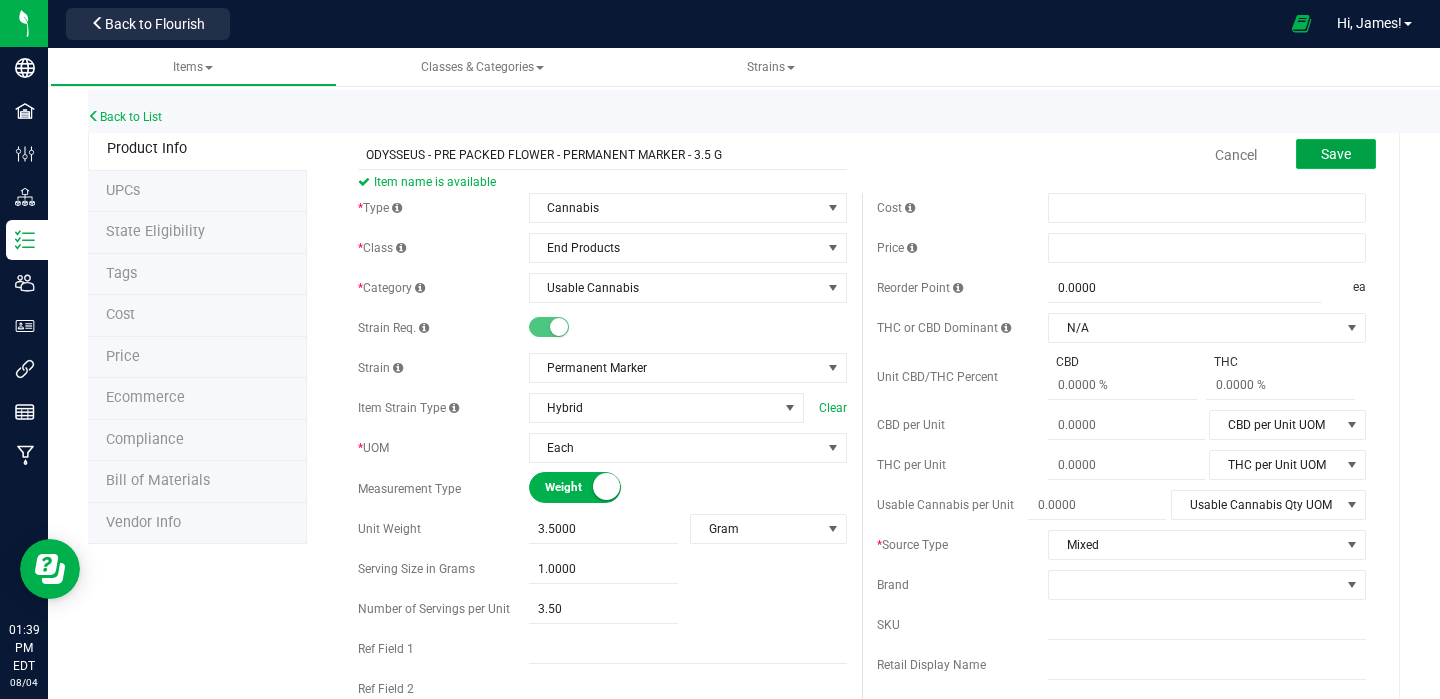 click on "Save" at bounding box center (1336, 154) 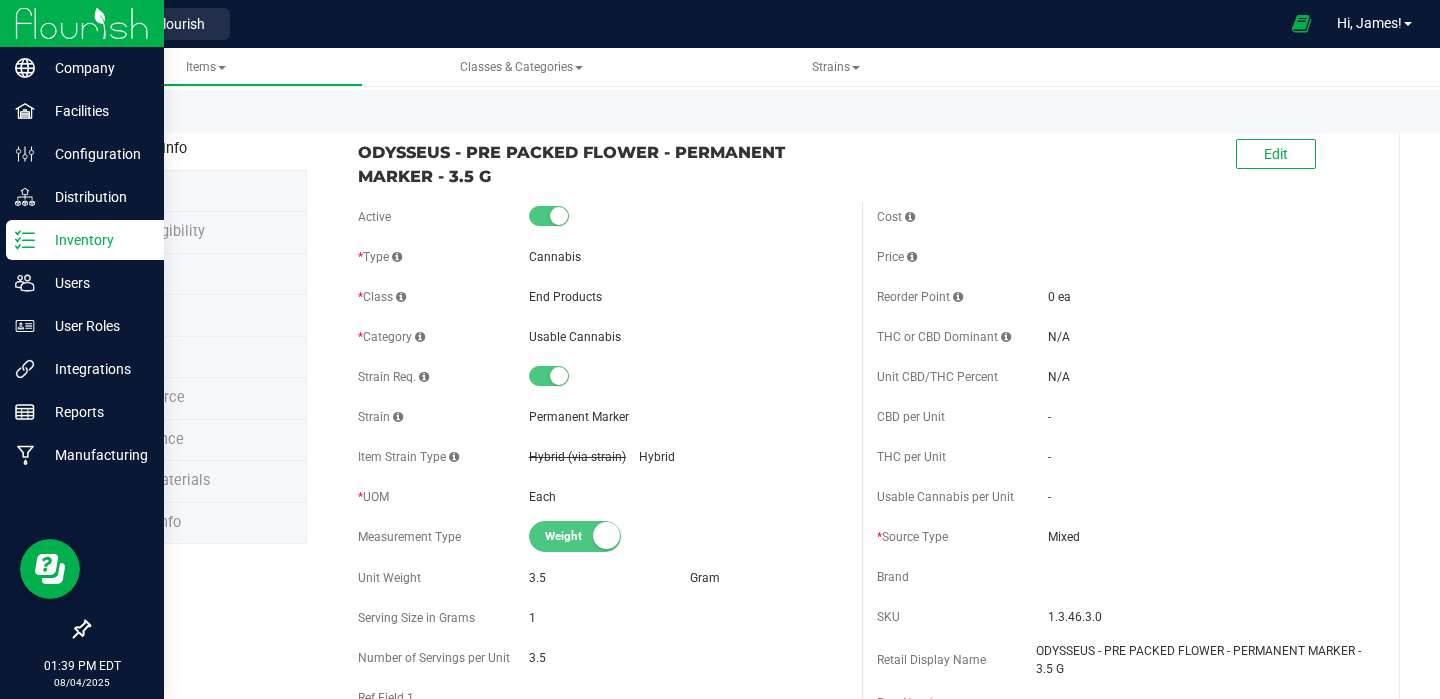 click 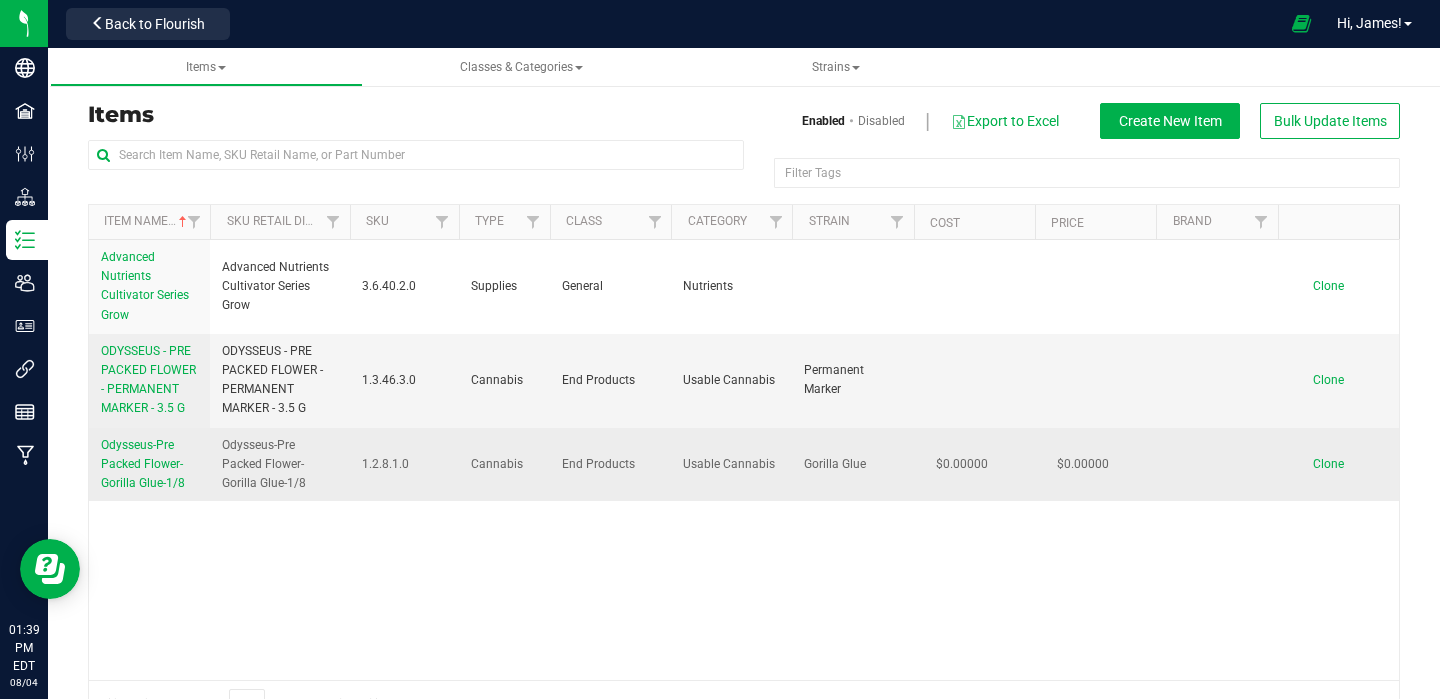 click on "Odysseus-Pre Packed Flower-Gorilla Glue-1/8" at bounding box center [279, 465] 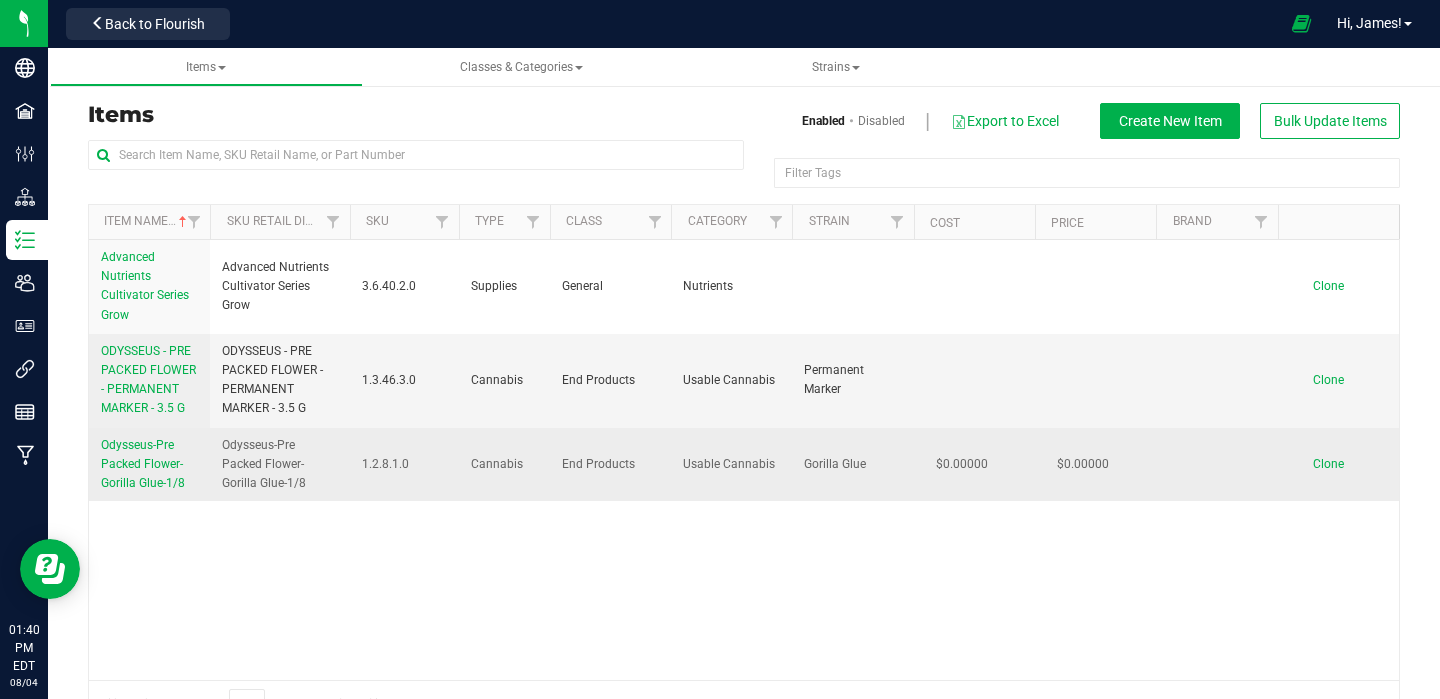 click on "Odysseus-Pre Packed Flower-Gorilla Glue-1/8" at bounding box center [149, 465] 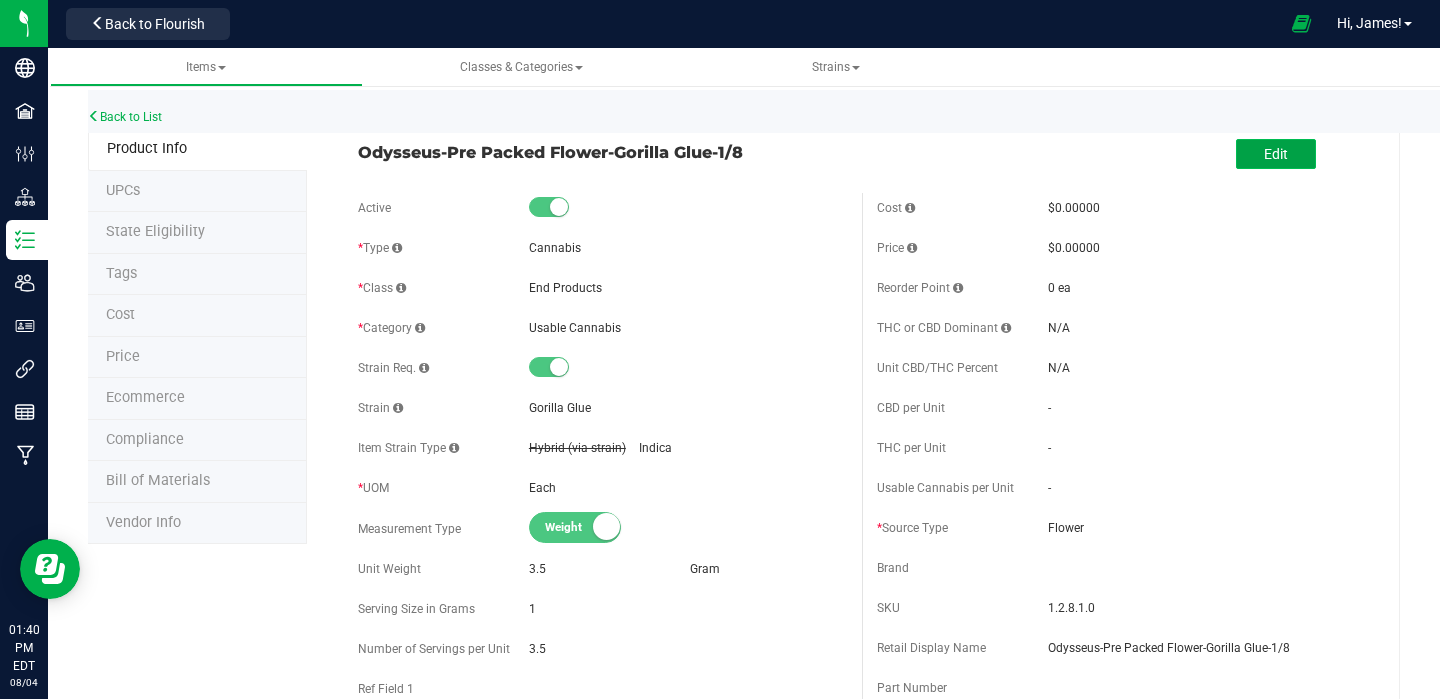 click on "Edit" at bounding box center [1276, 154] 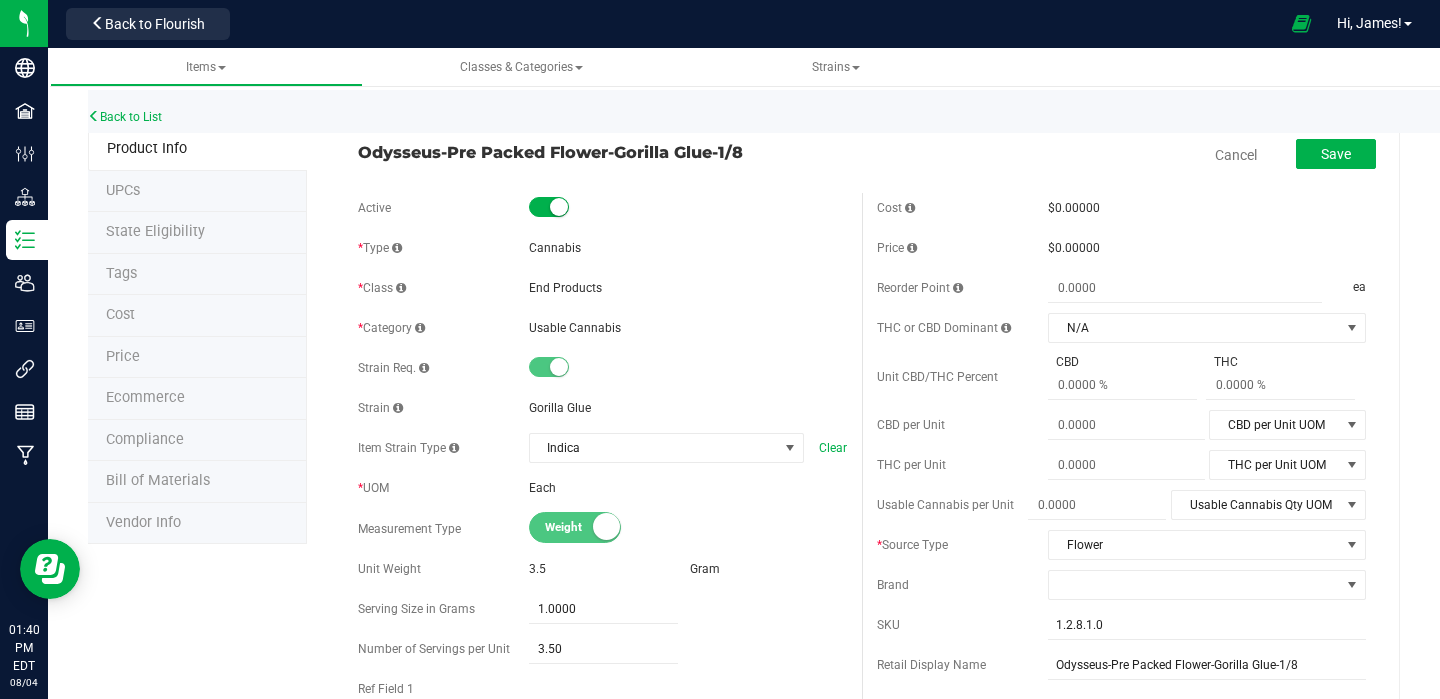 click on "Odysseus-Pre Packed Flower-Gorilla Glue-1/8" at bounding box center (602, 152) 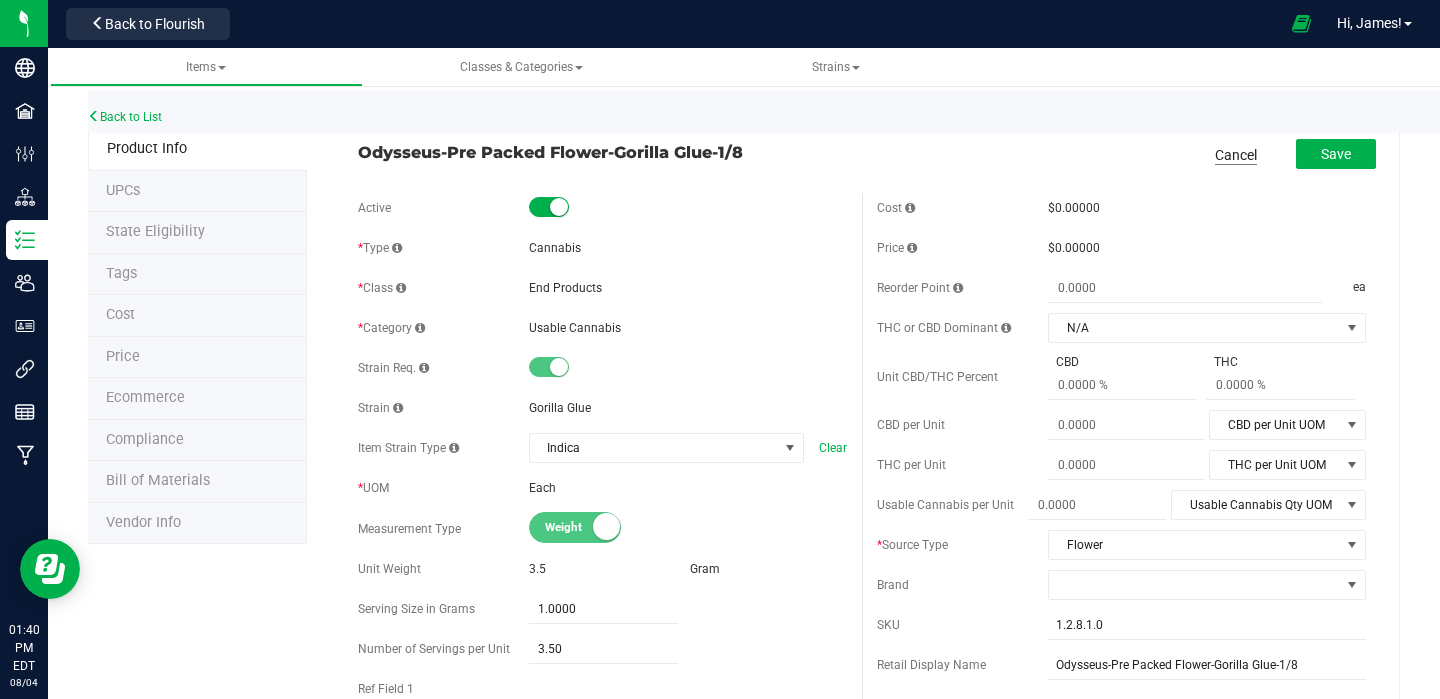 click on "Cancel" at bounding box center [1236, 155] 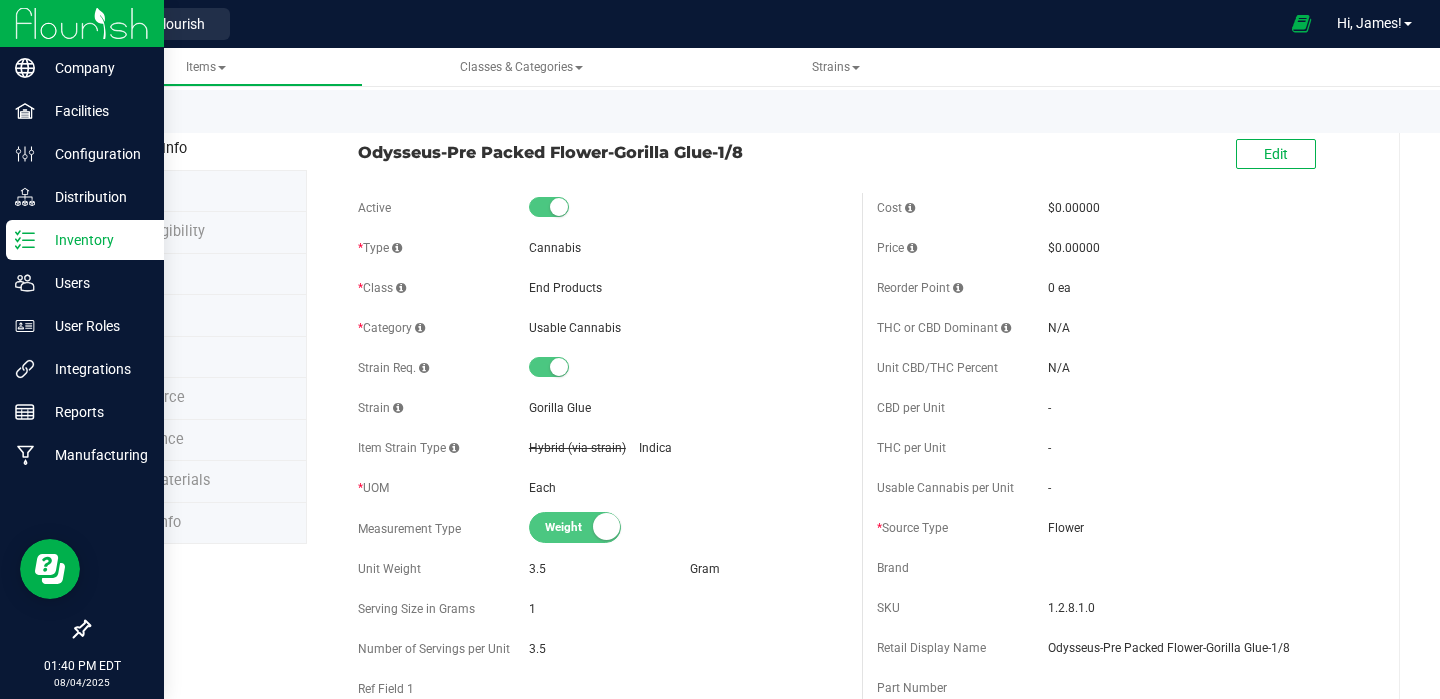 click on "Inventory" at bounding box center (95, 240) 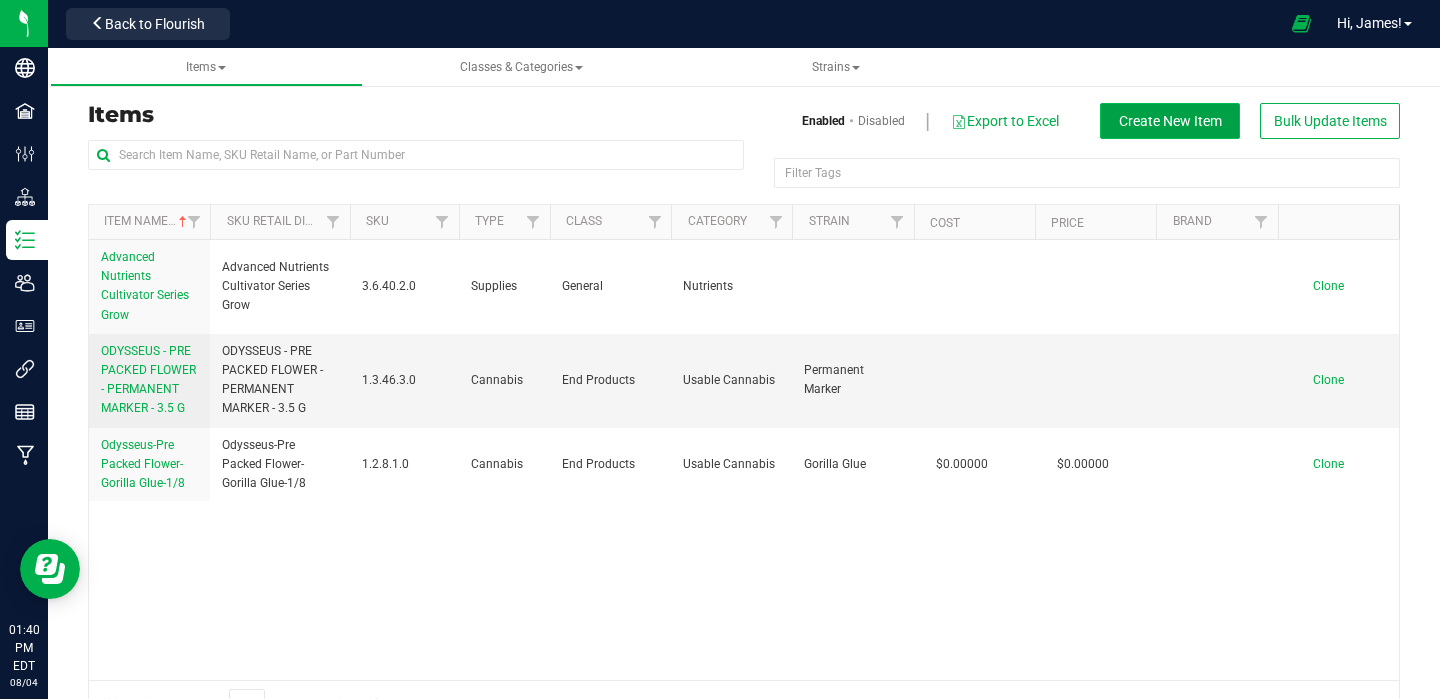 click on "Create New Item" at bounding box center [1170, 121] 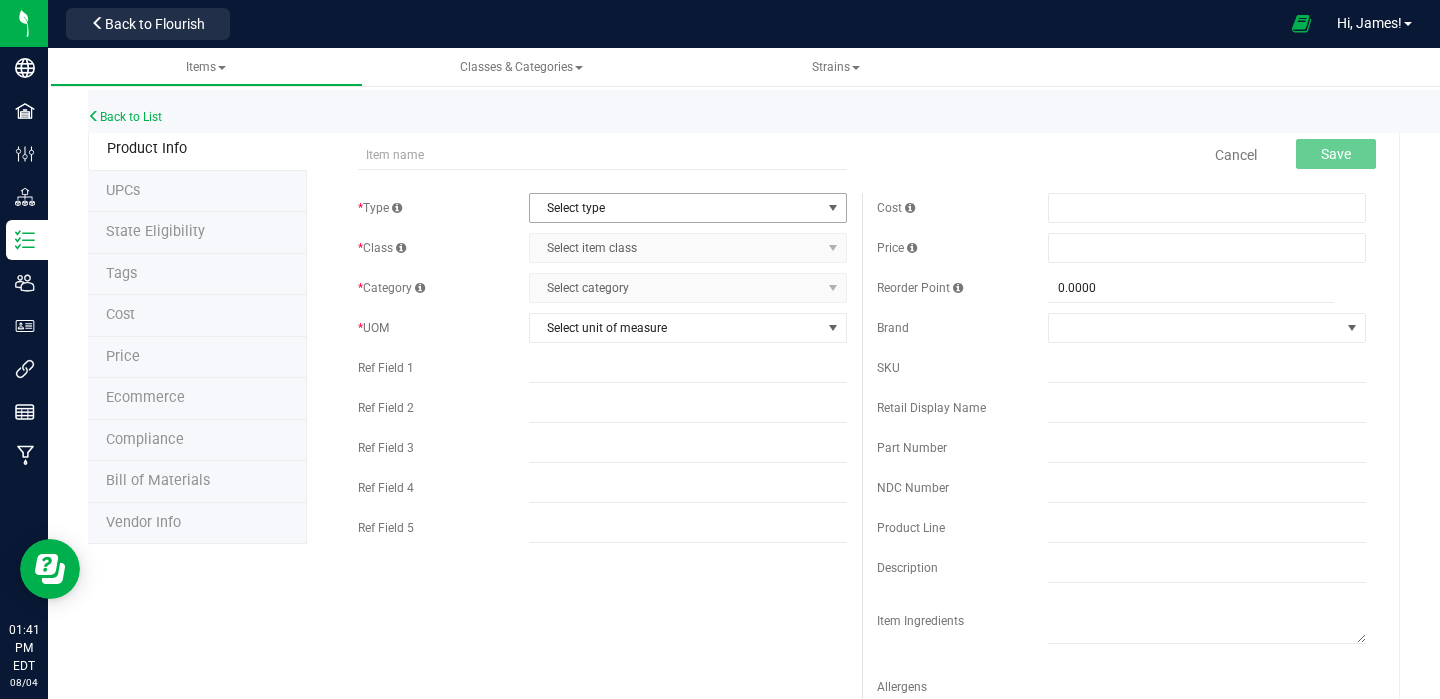 click on "Select type" at bounding box center [675, 208] 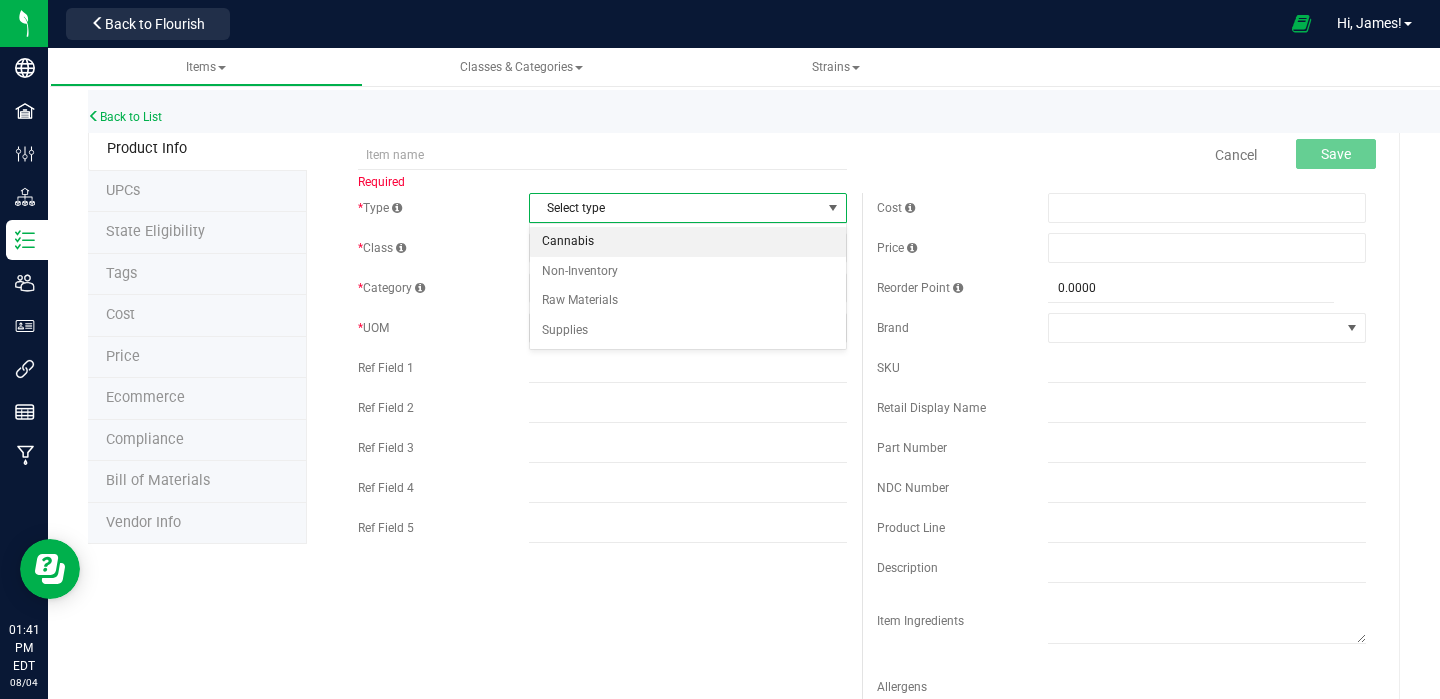 click on "Cannabis" at bounding box center [688, 242] 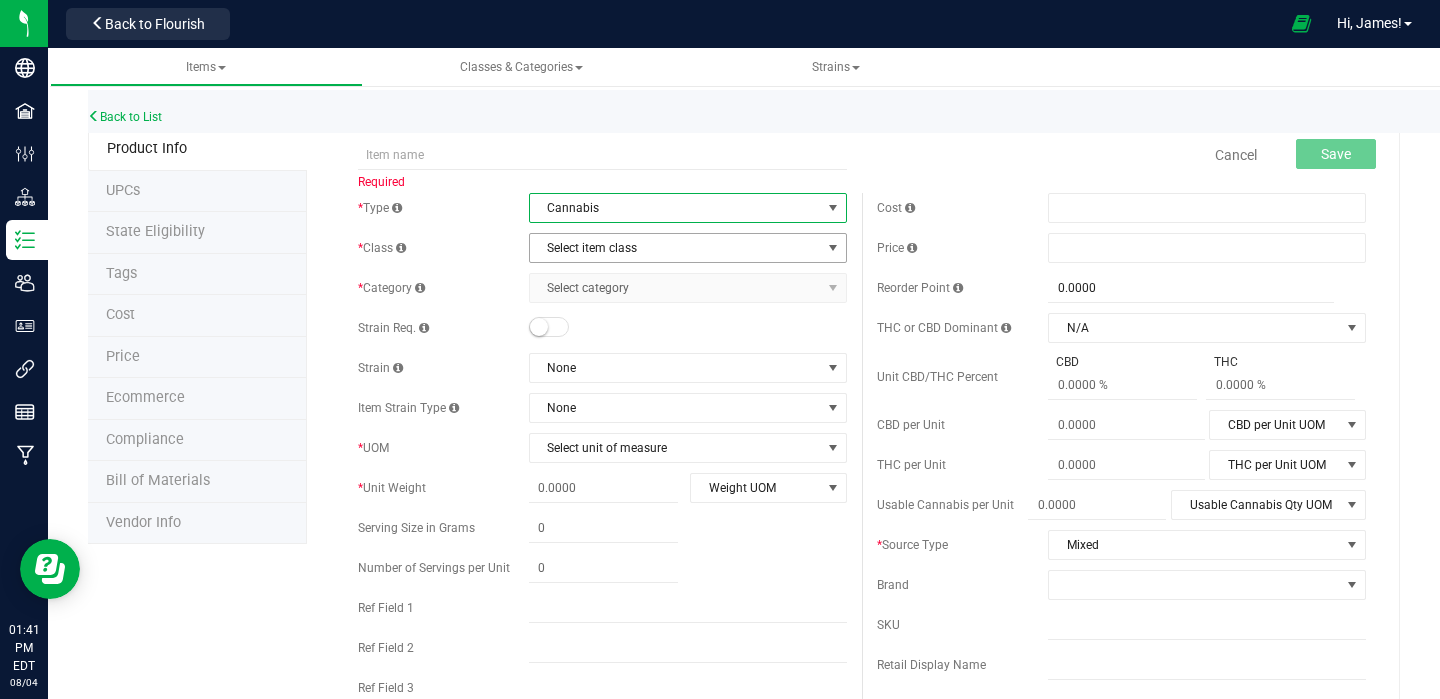 click at bounding box center (833, 248) 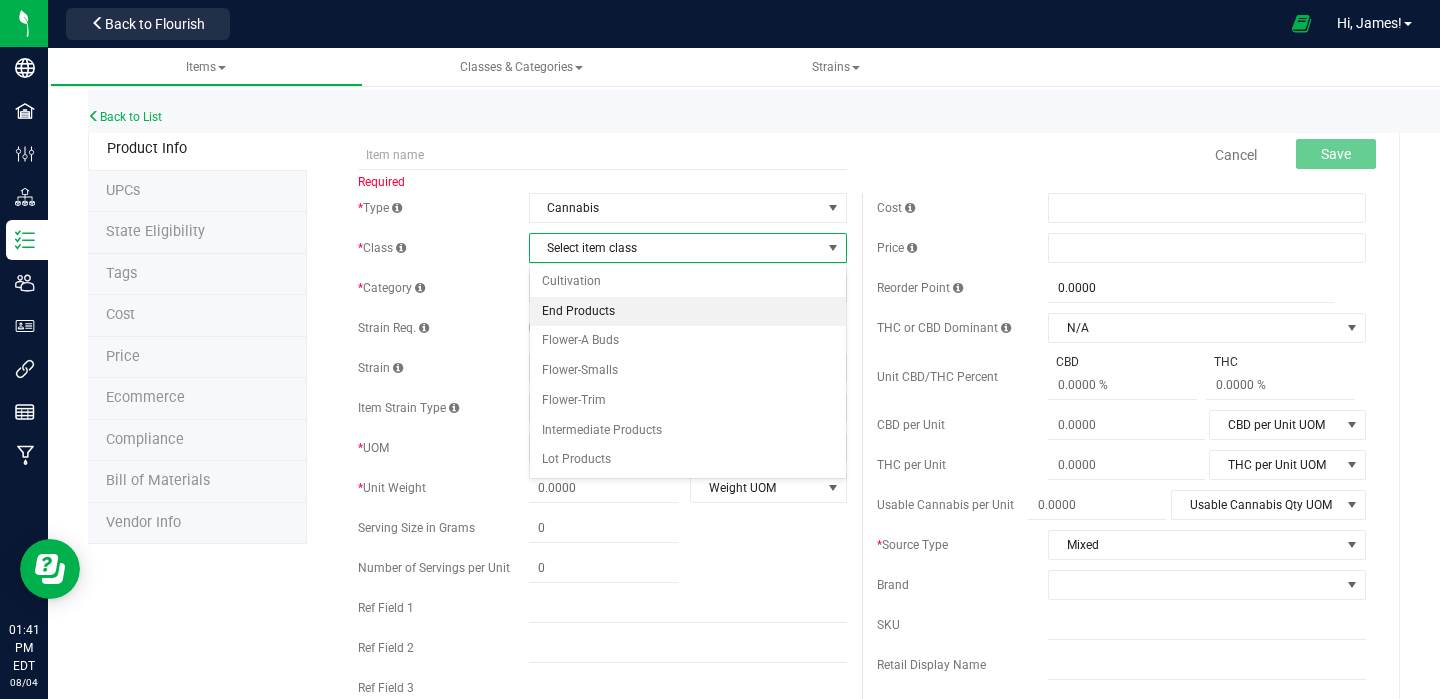 click on "End Products" at bounding box center (688, 312) 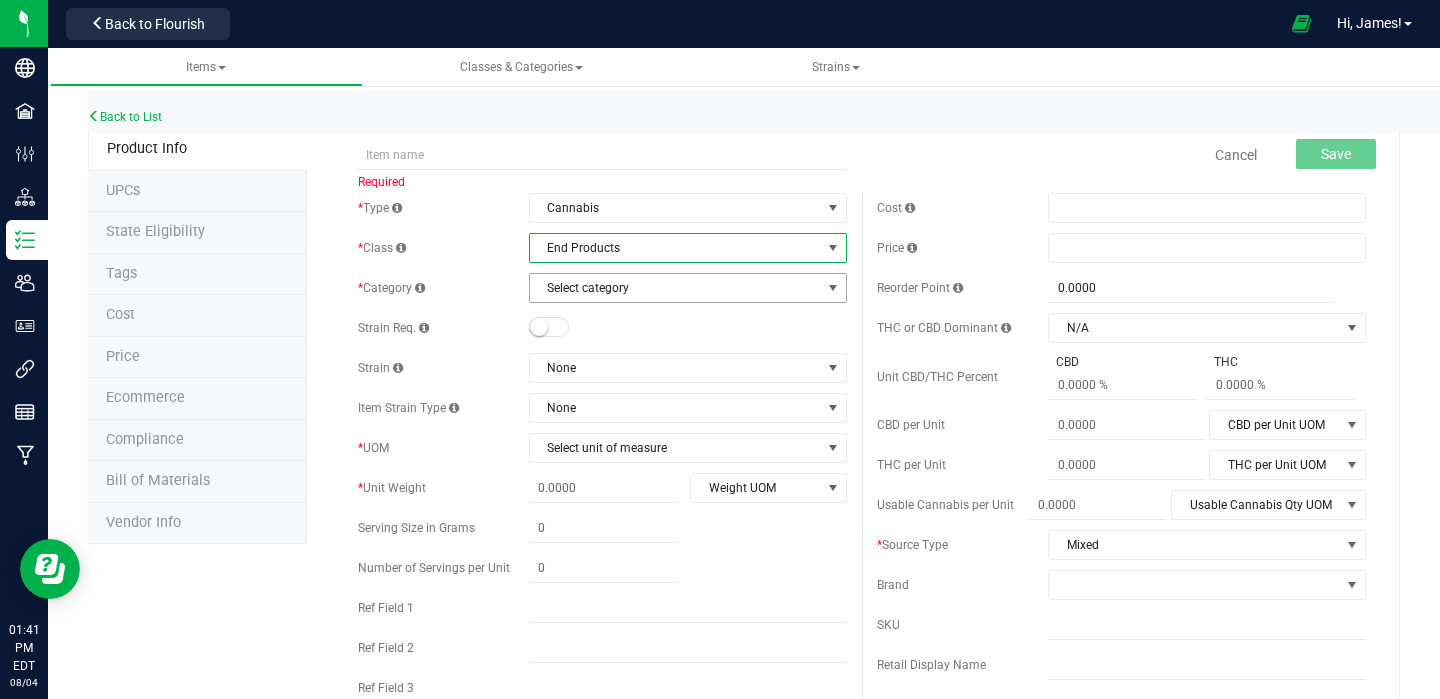 click on "Select category" at bounding box center [675, 288] 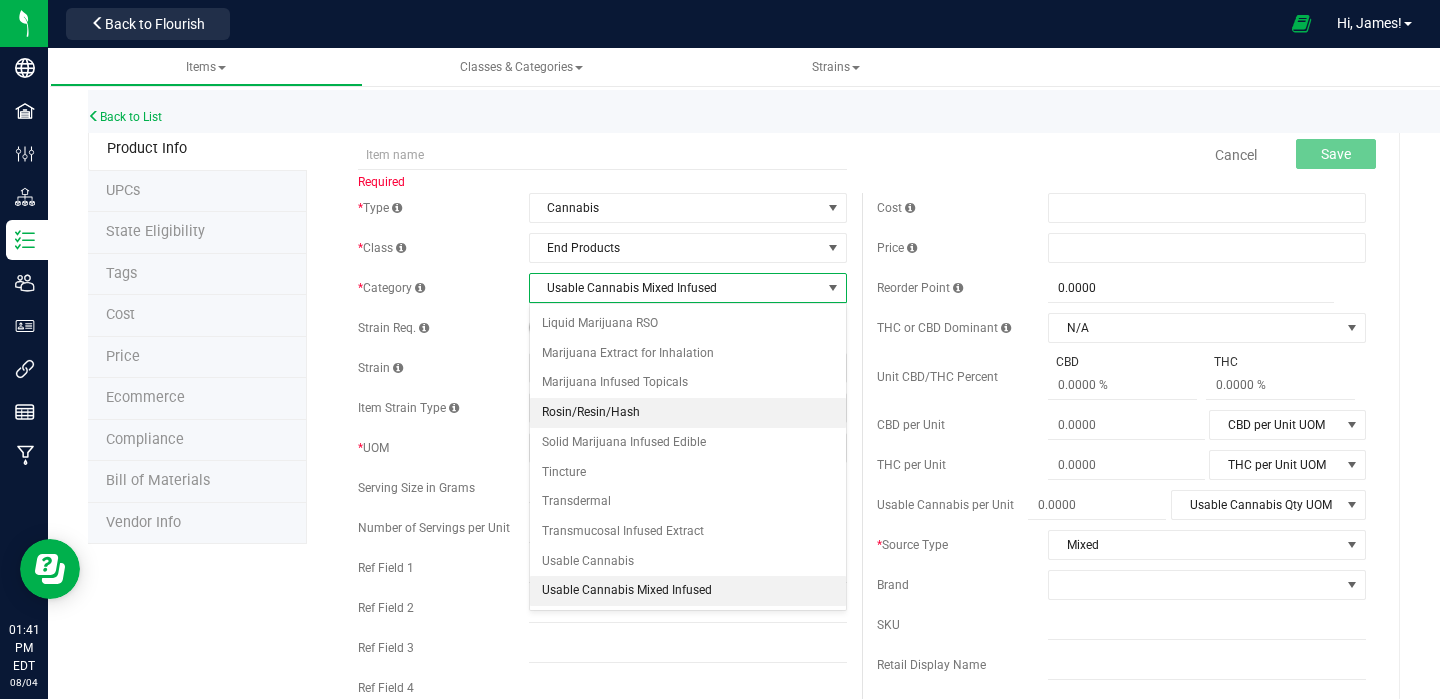 scroll, scrollTop: 235, scrollLeft: 0, axis: vertical 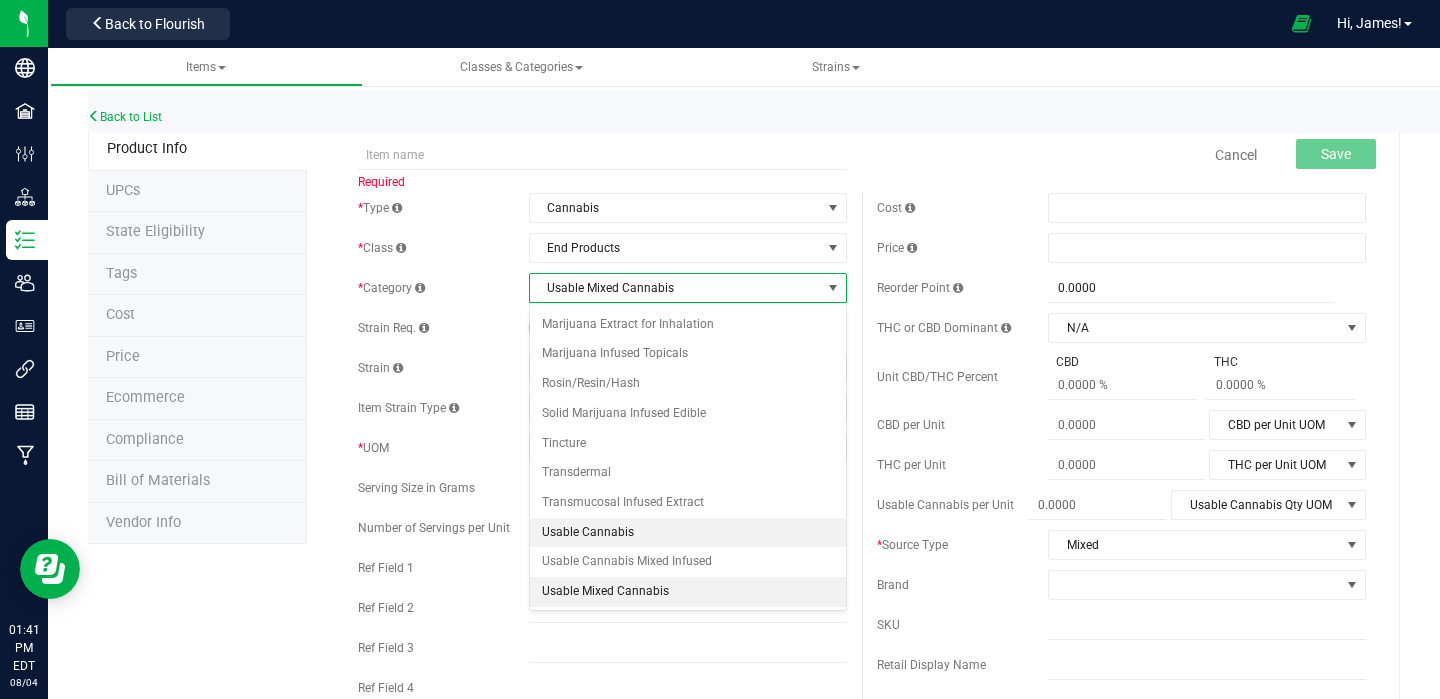 click on "Usable Cannabis" at bounding box center [688, 533] 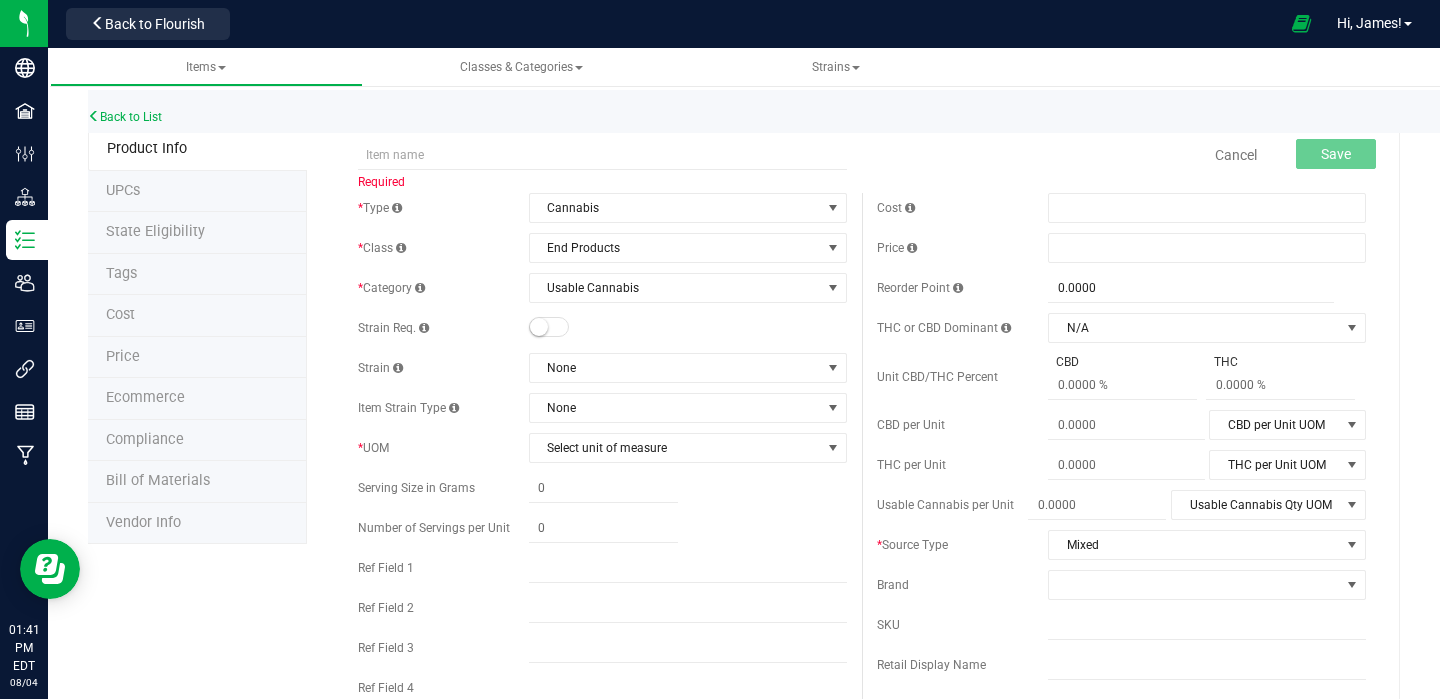 click at bounding box center [549, 327] 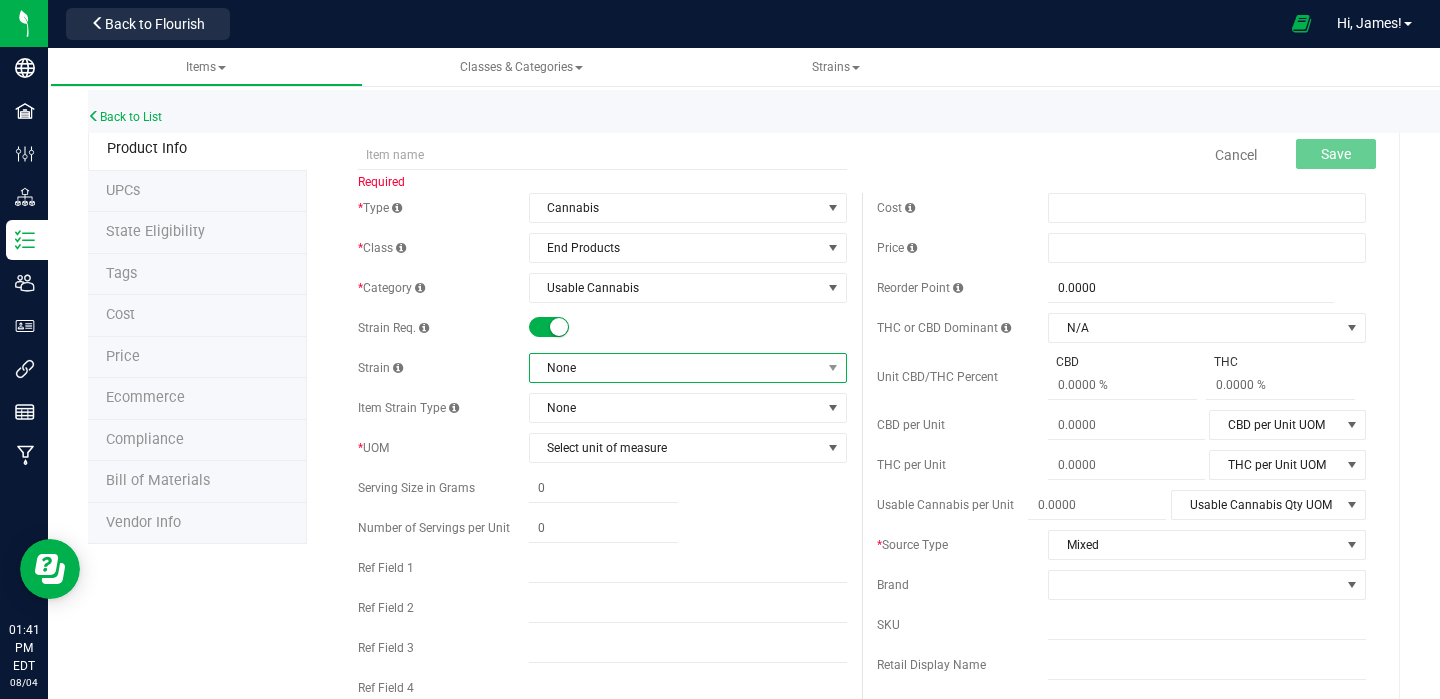 click on "None" at bounding box center [675, 368] 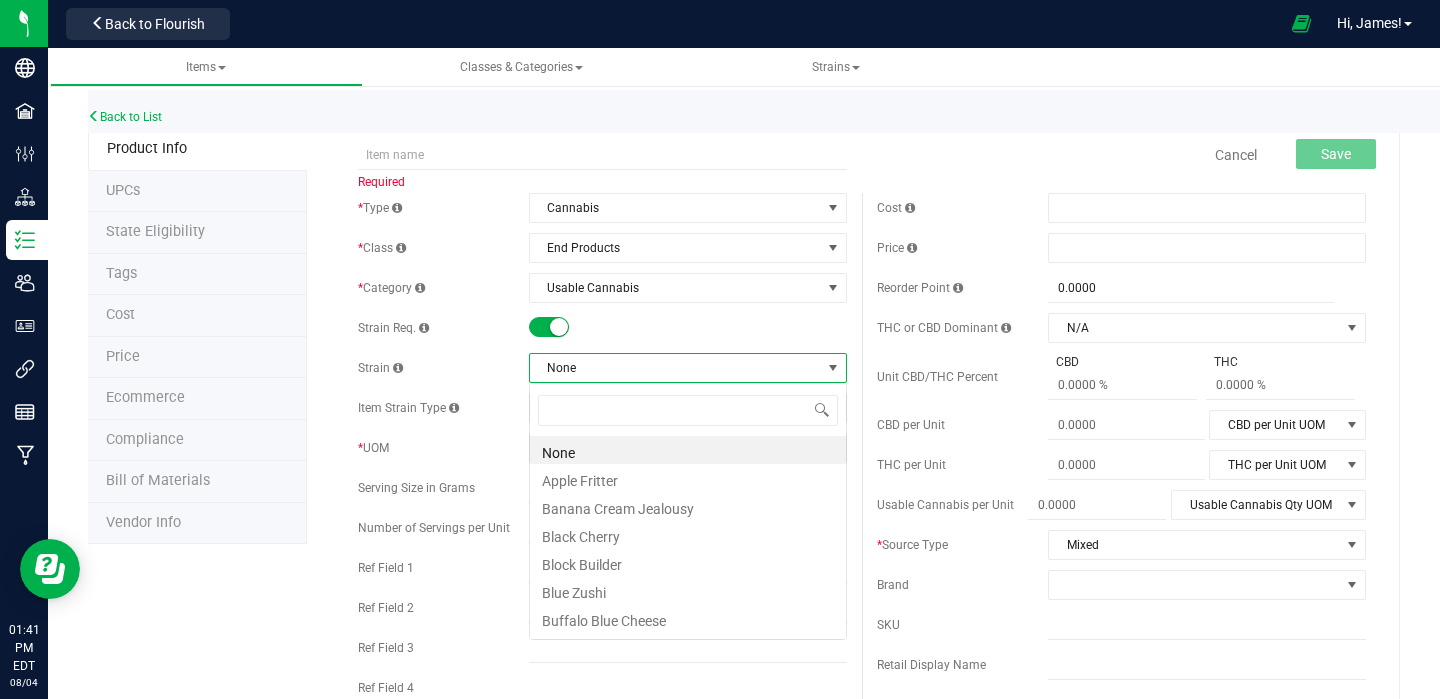 scroll, scrollTop: 99970, scrollLeft: 99682, axis: both 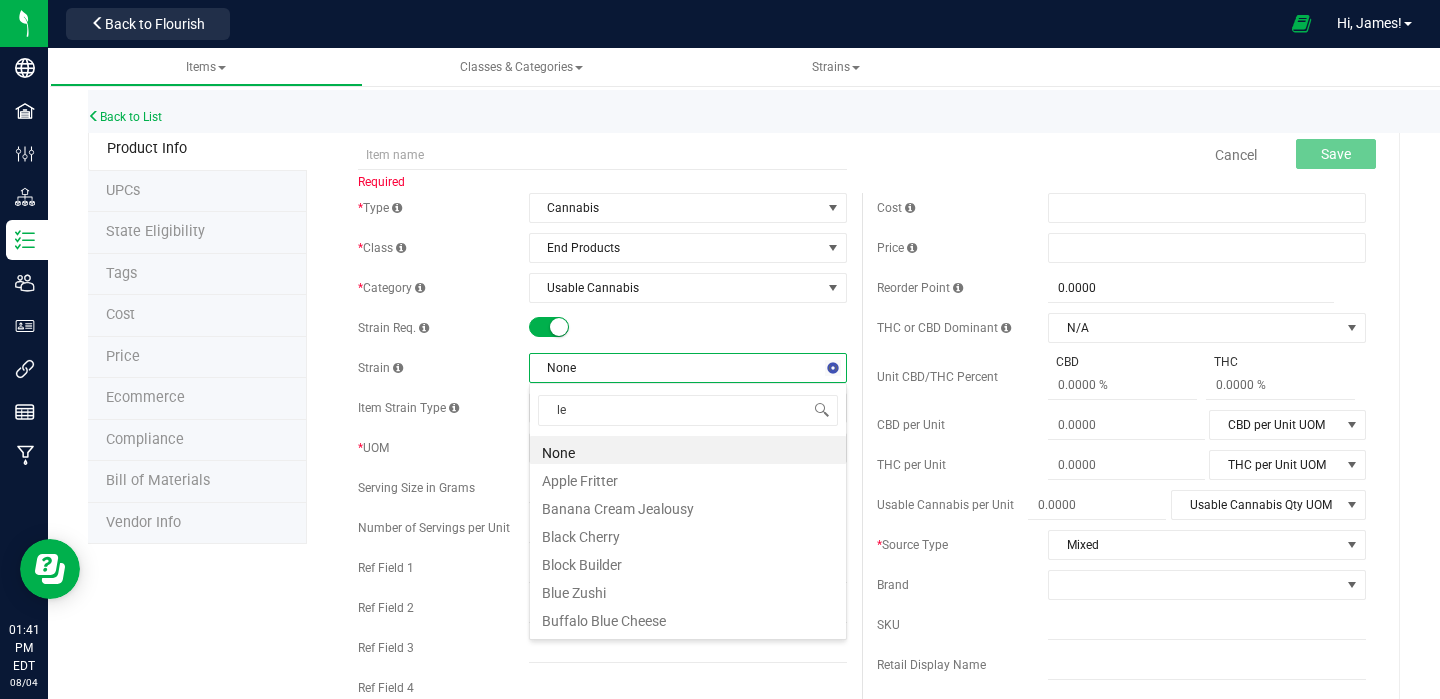 type on "lem" 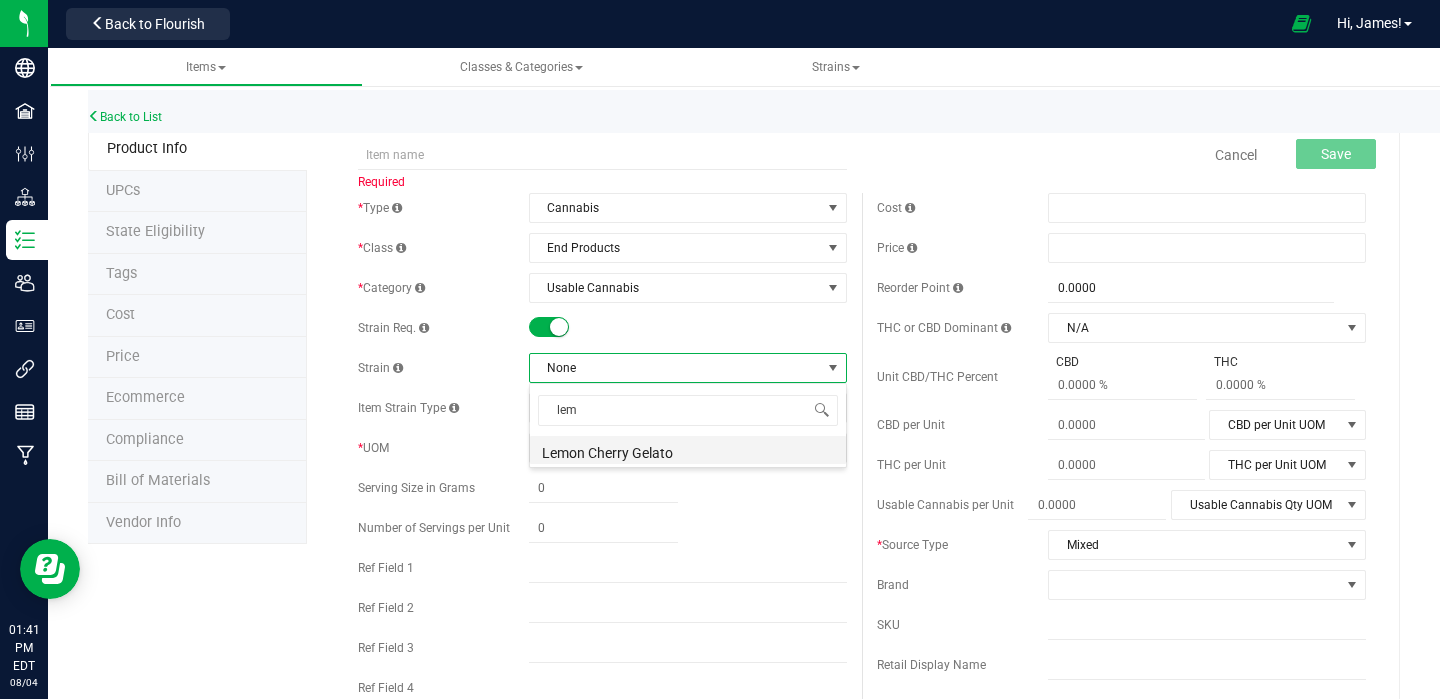 click on "Lemon Cherry Gelato" at bounding box center [688, 450] 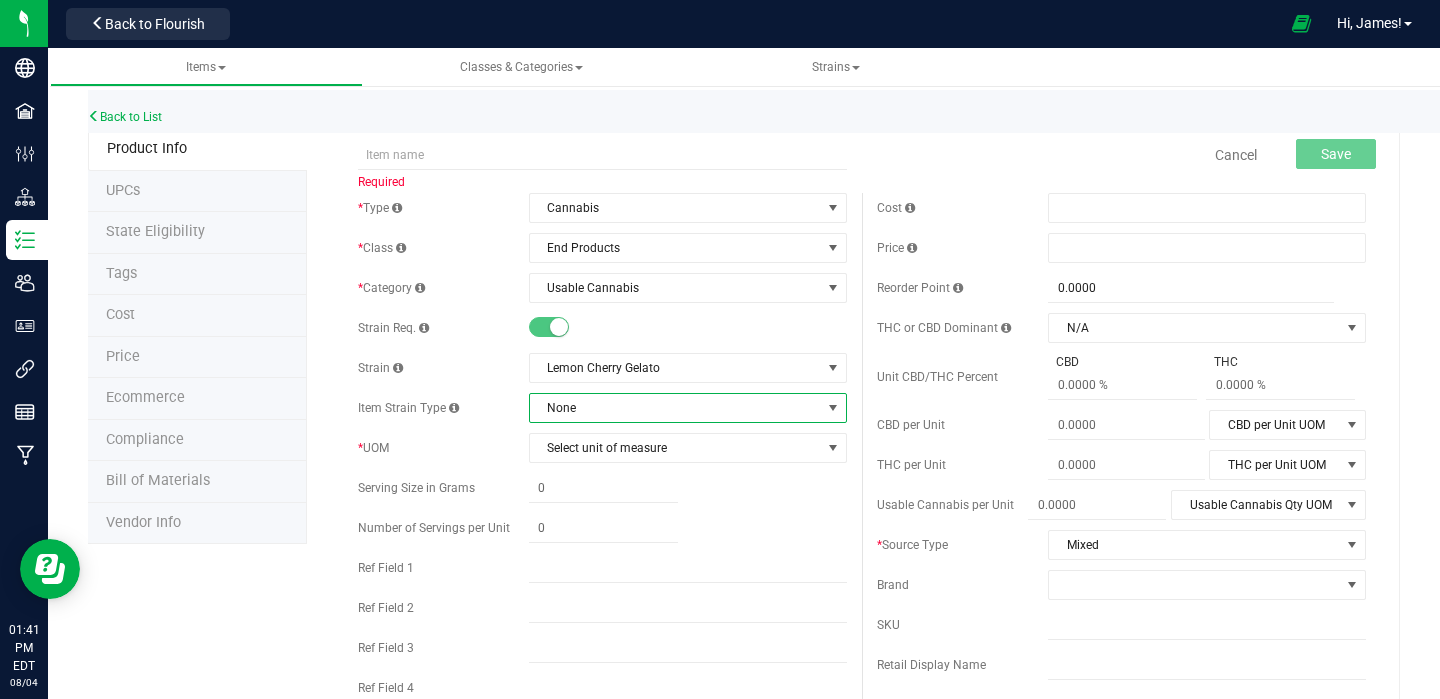 click on "None" at bounding box center (675, 408) 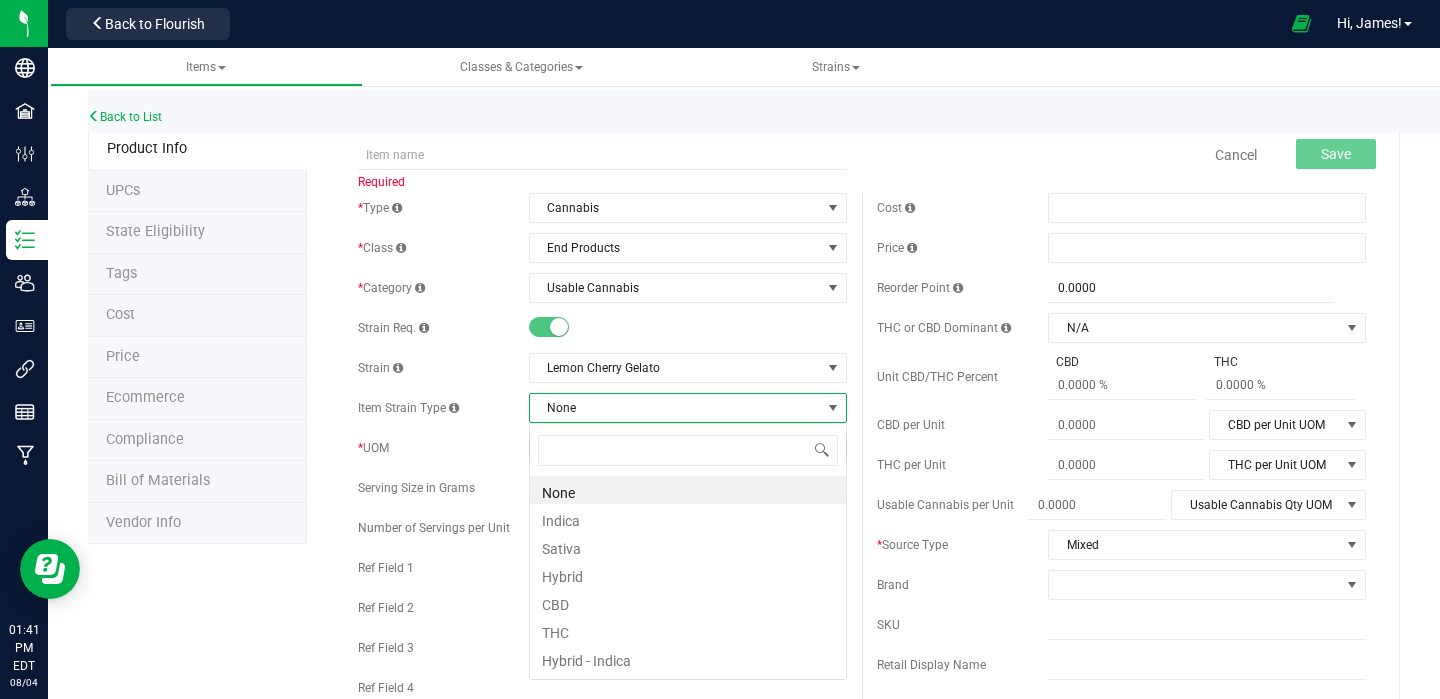 scroll, scrollTop: 99970, scrollLeft: 99682, axis: both 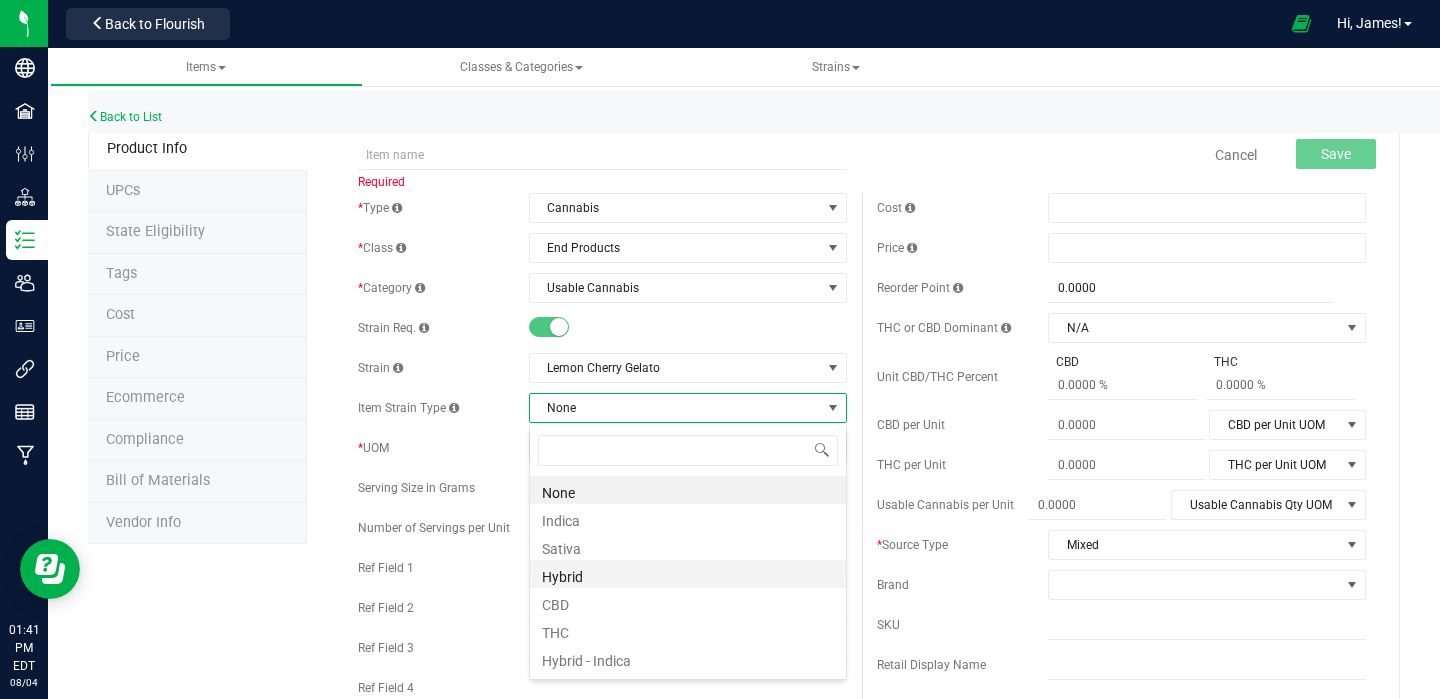 click on "Hybrid" at bounding box center [688, 574] 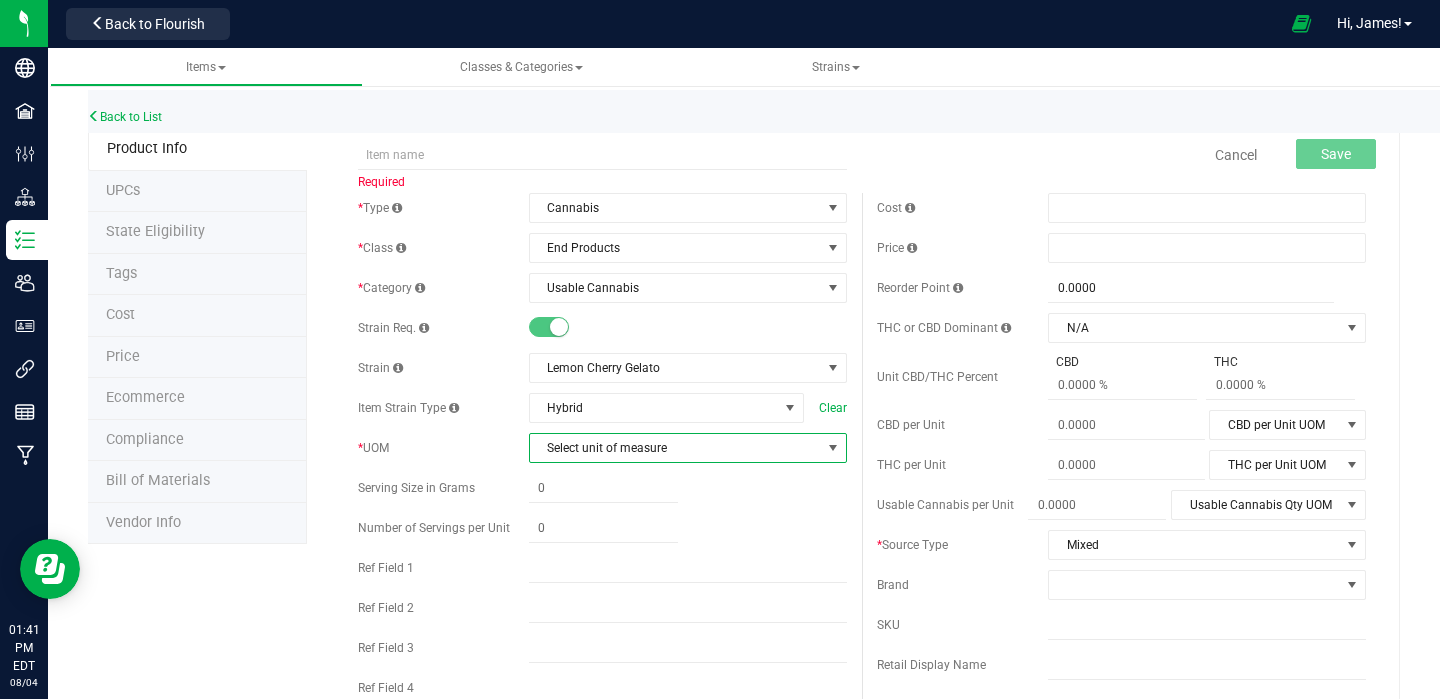 click on "Select unit of measure" at bounding box center (675, 448) 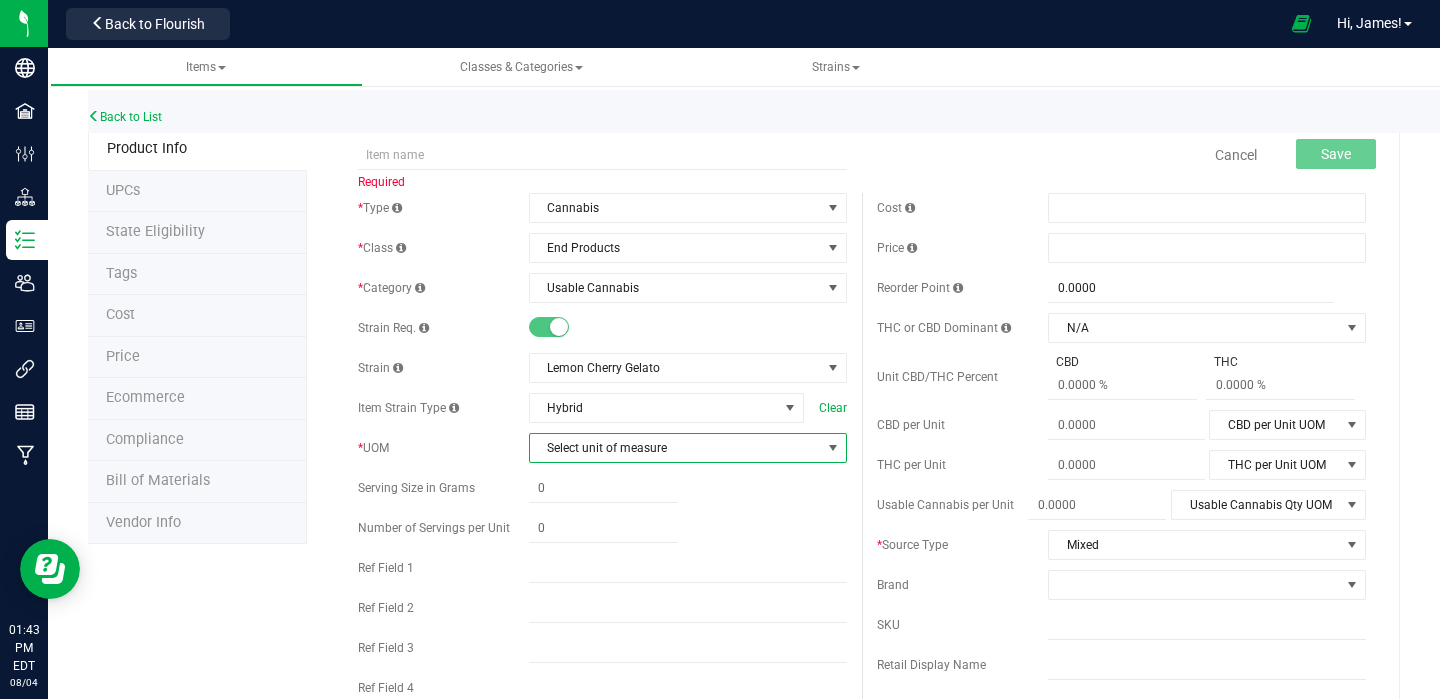 click on "Select unit of measure" at bounding box center (675, 448) 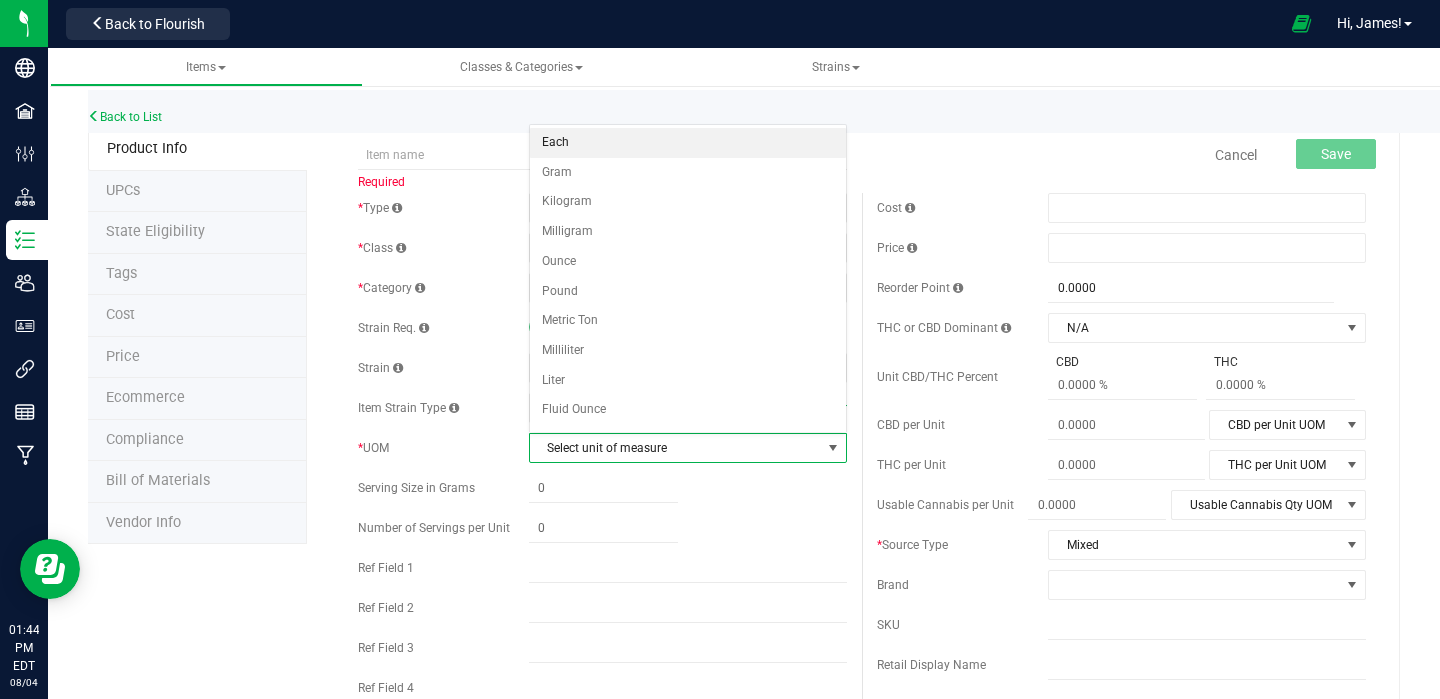 click on "Each" at bounding box center (688, 143) 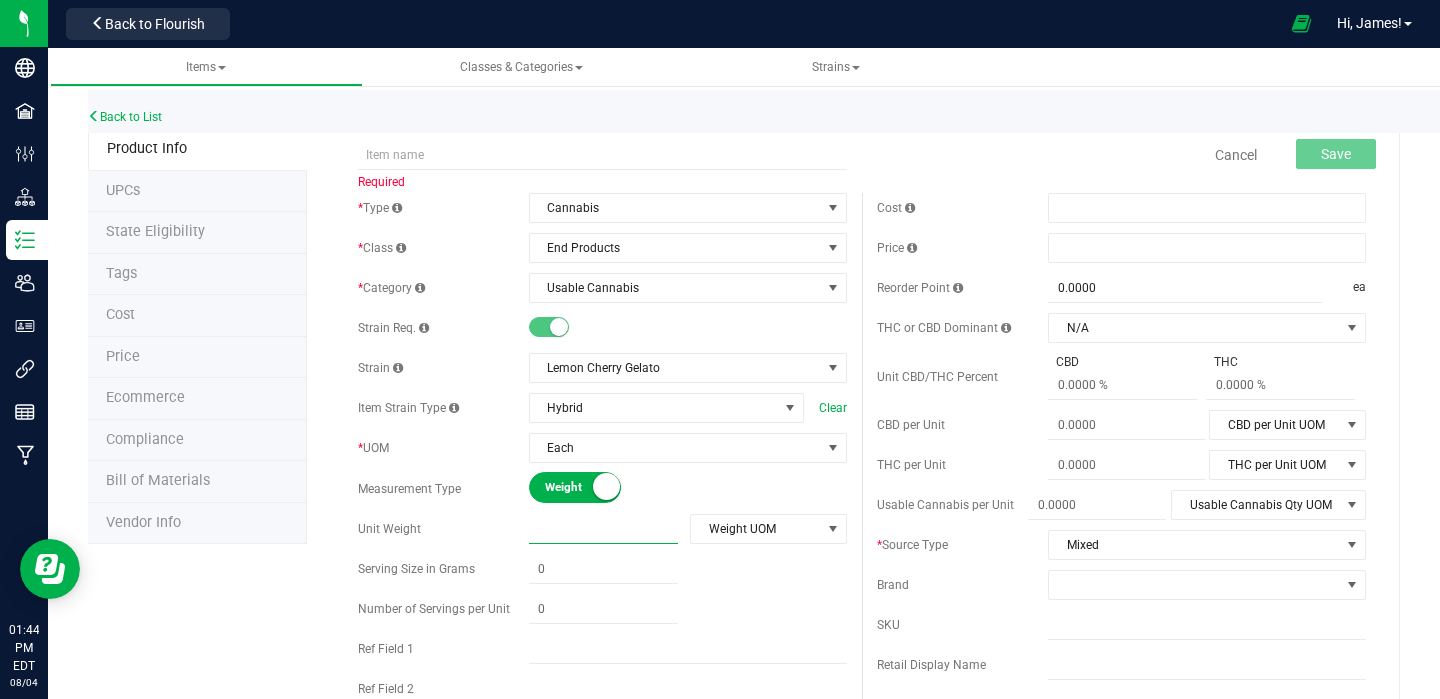 click at bounding box center (603, 529) 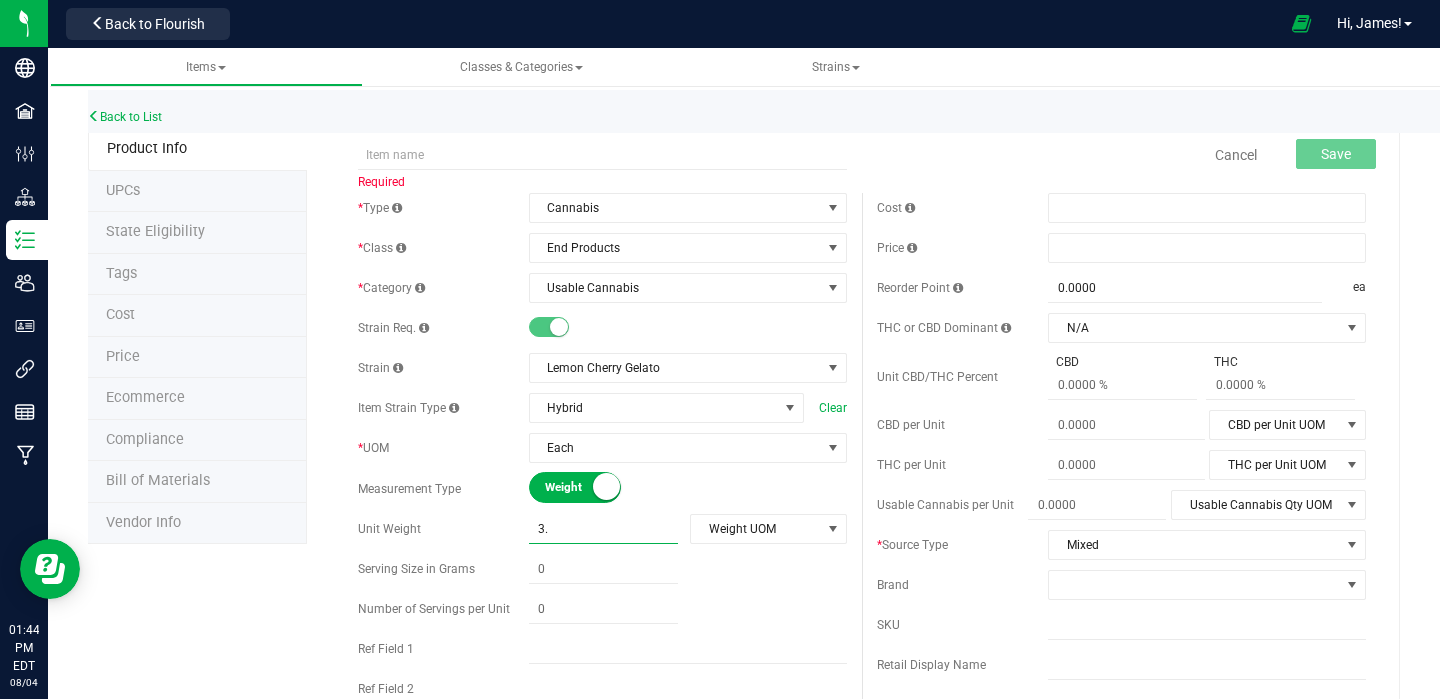 type on "3.5" 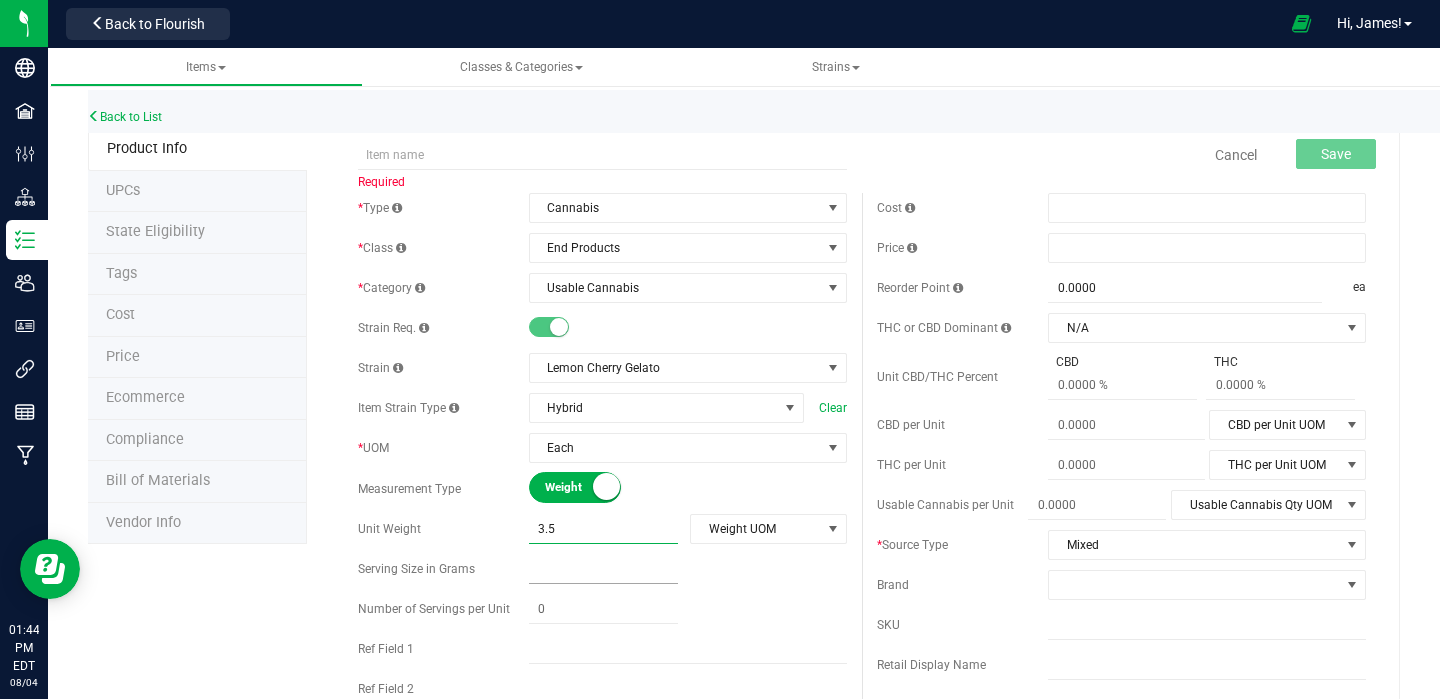 type on "3.5000" 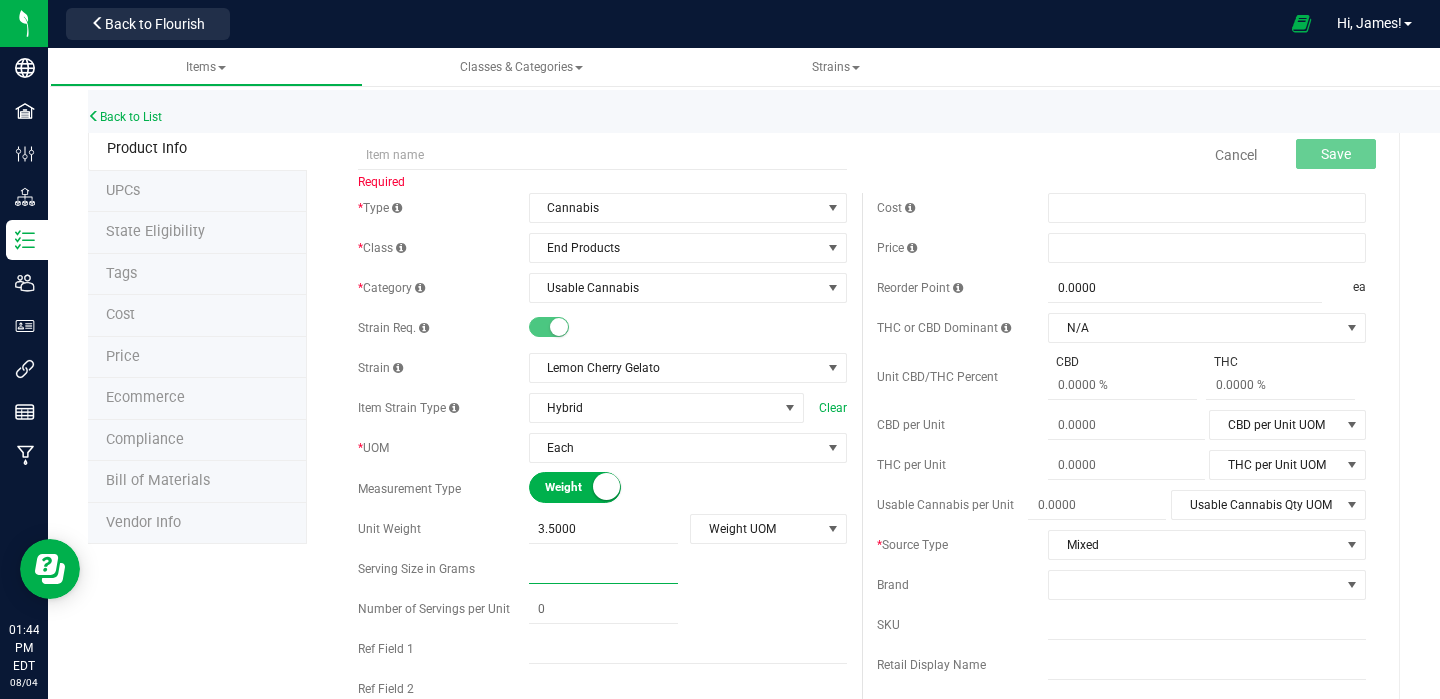 click at bounding box center (603, 569) 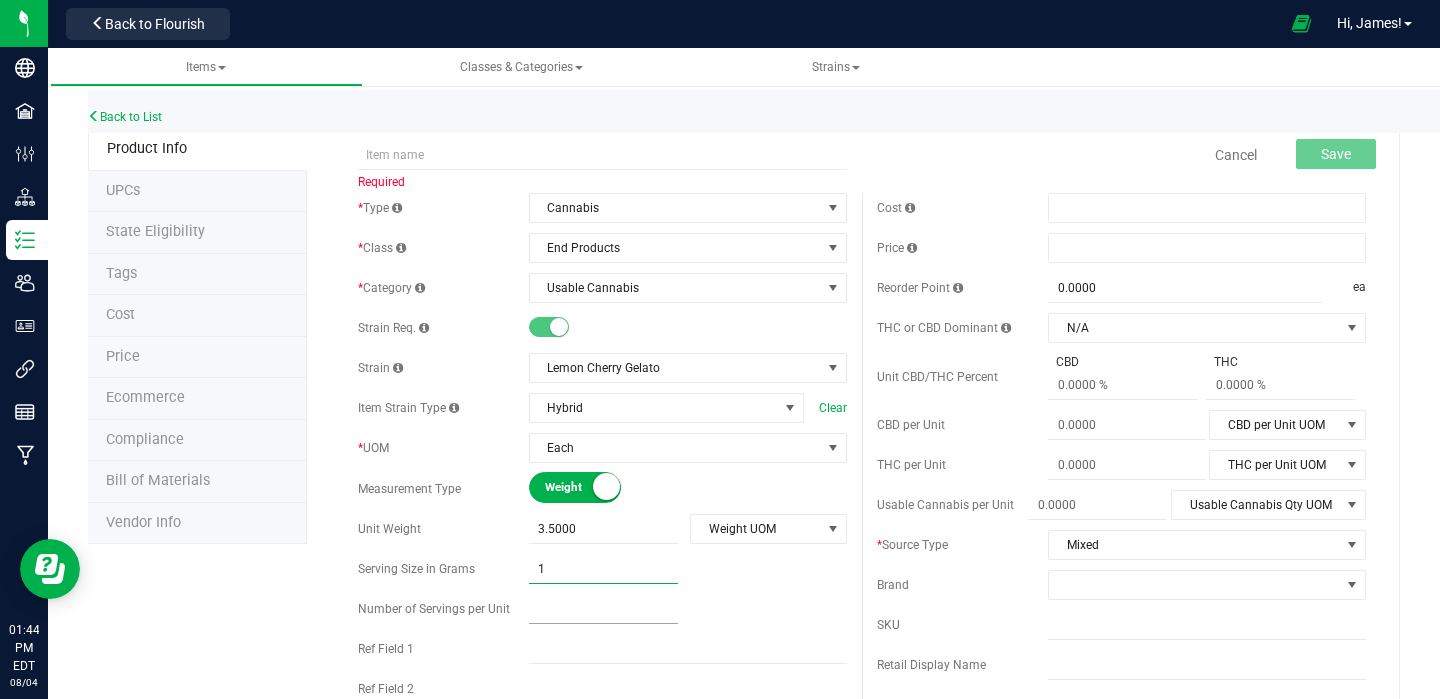 type on "1.0000" 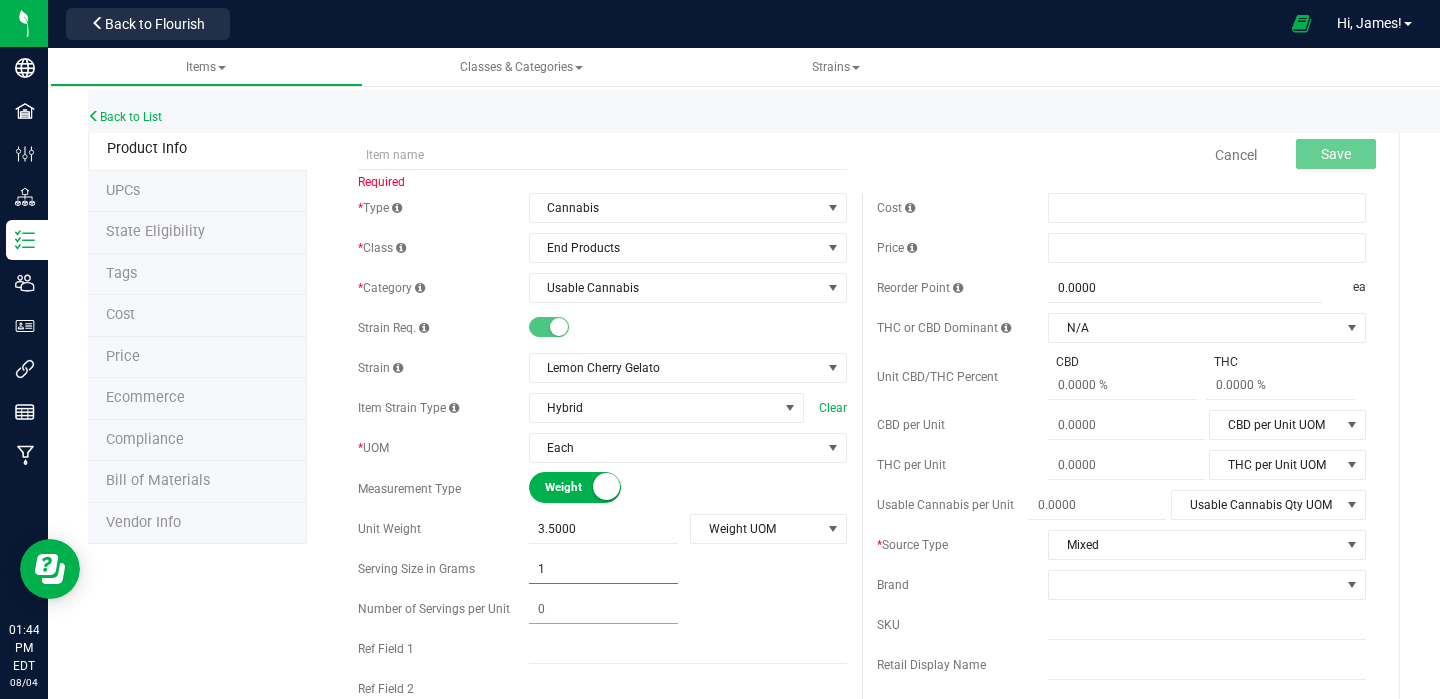 click at bounding box center (603, 609) 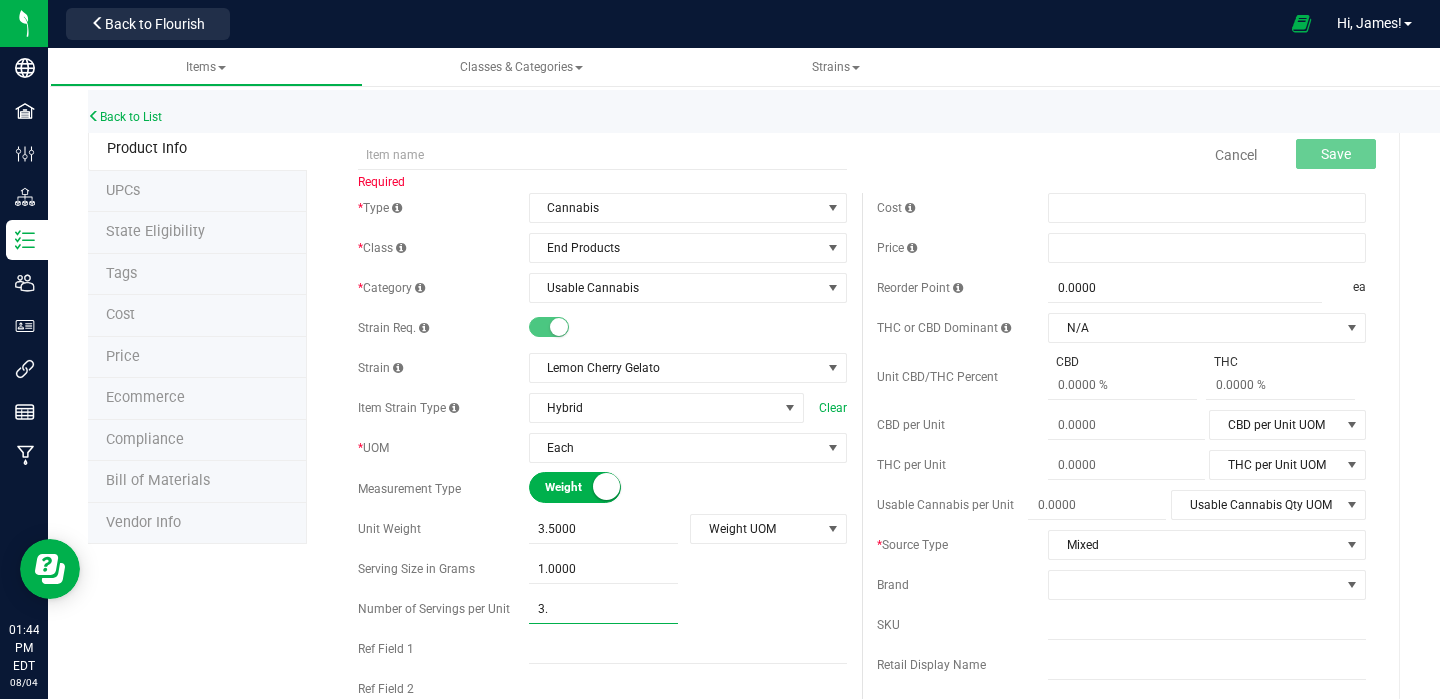 type on "3.5" 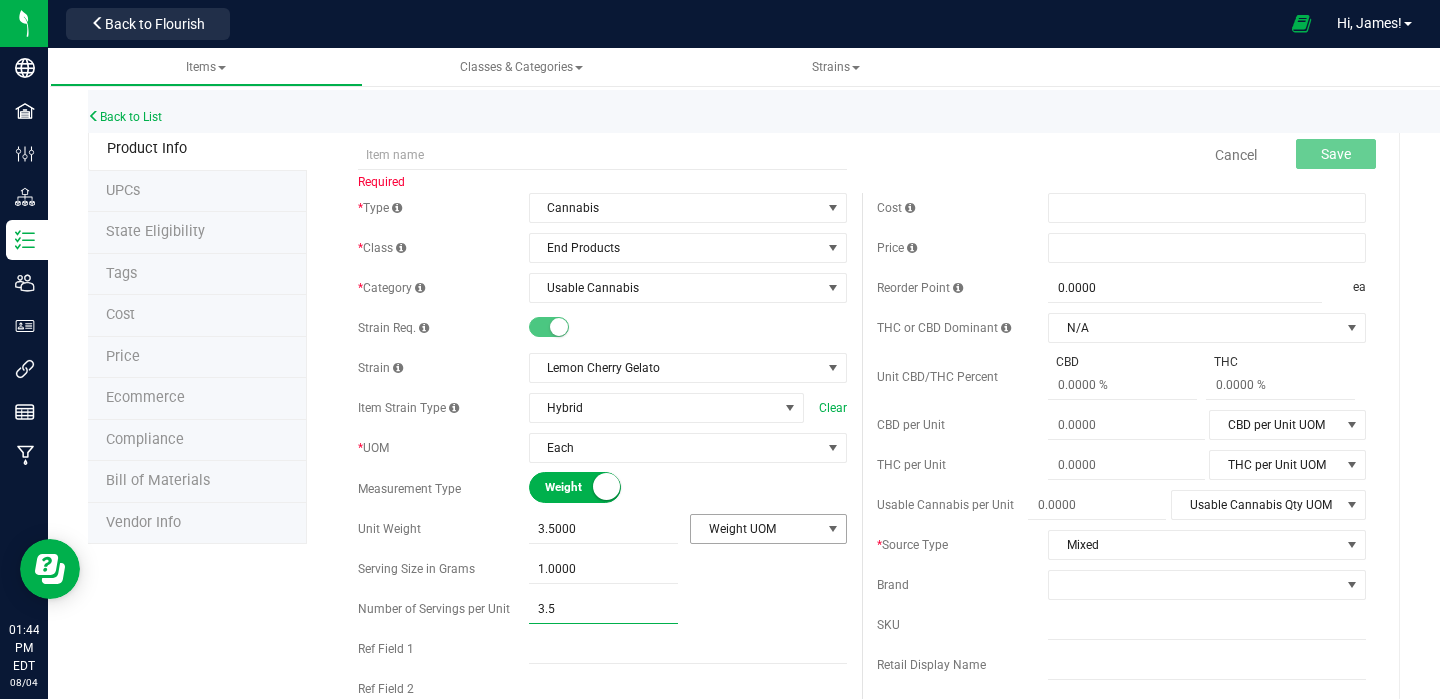 type on "3.50" 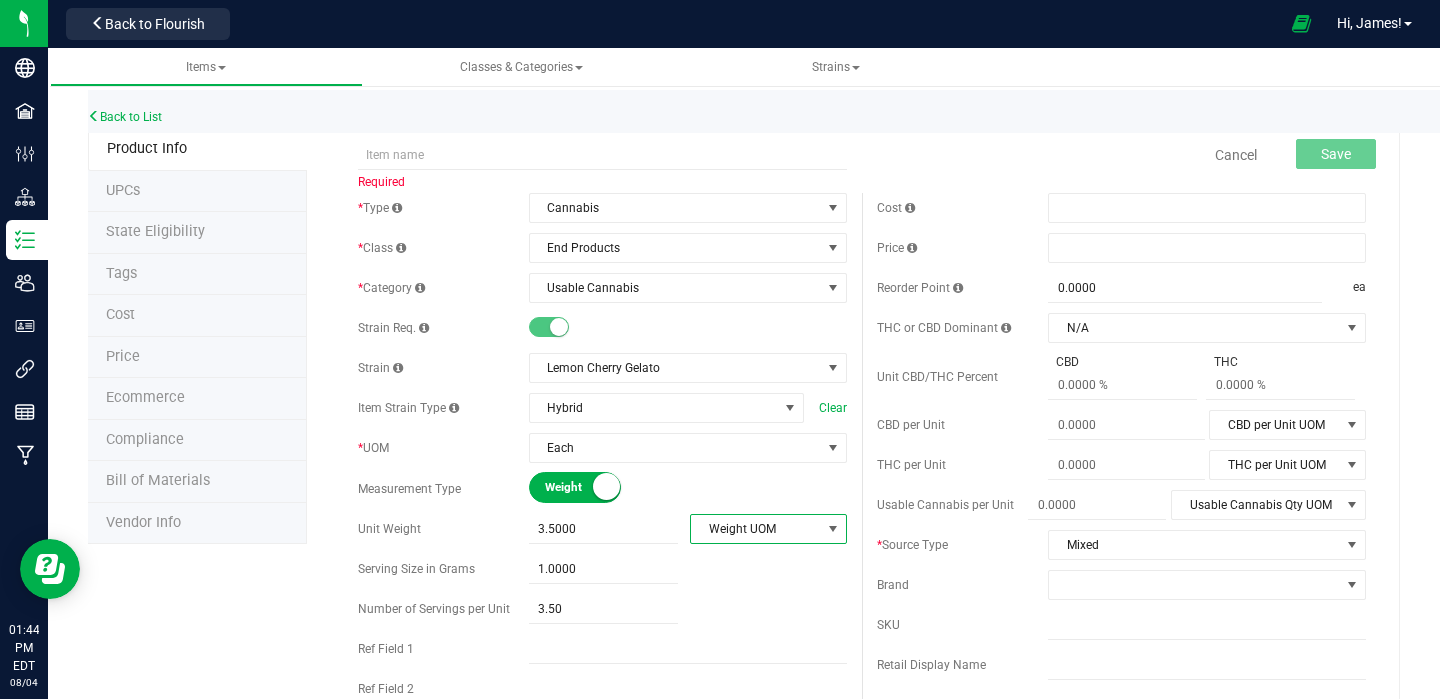 click at bounding box center [833, 529] 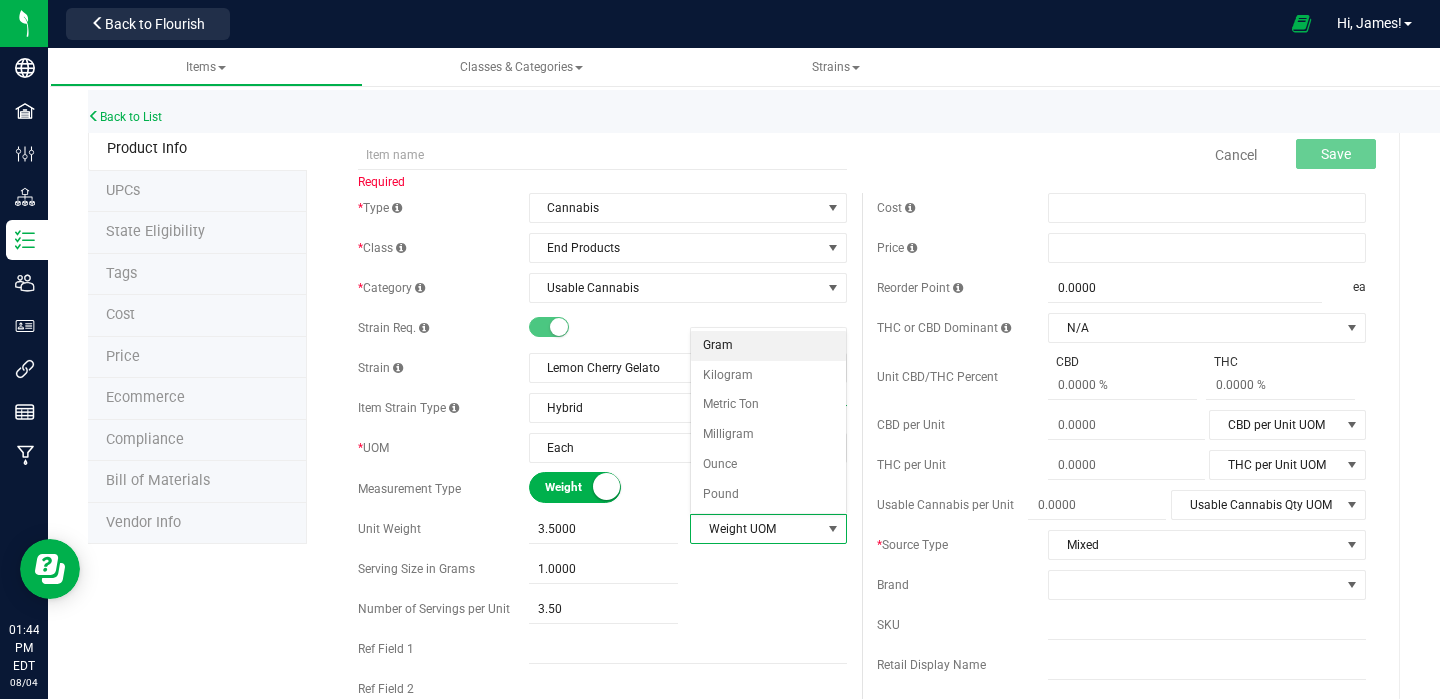 click on "Gram" at bounding box center (768, 346) 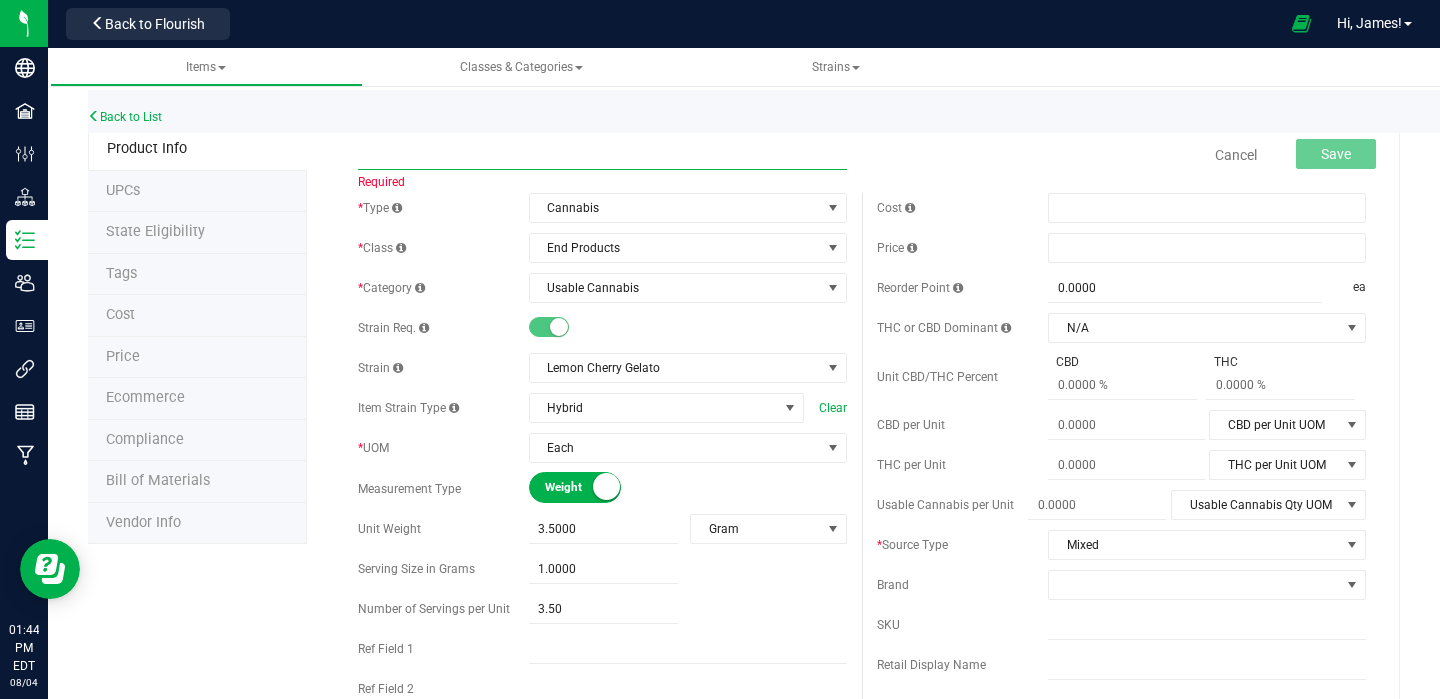 click at bounding box center [602, 155] 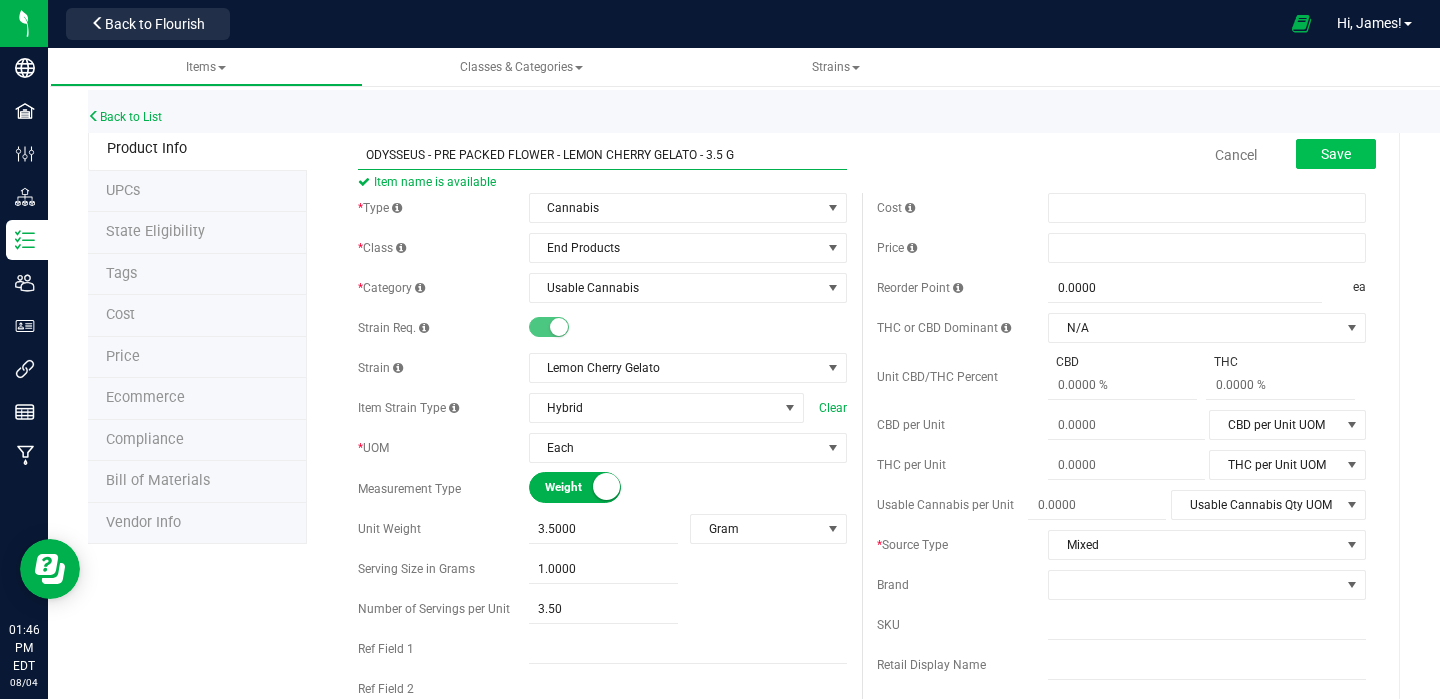 type on "ODYSSEUS - PRE PACKED FLOWER - LEMON CHERRY GELATO - 3.5 G" 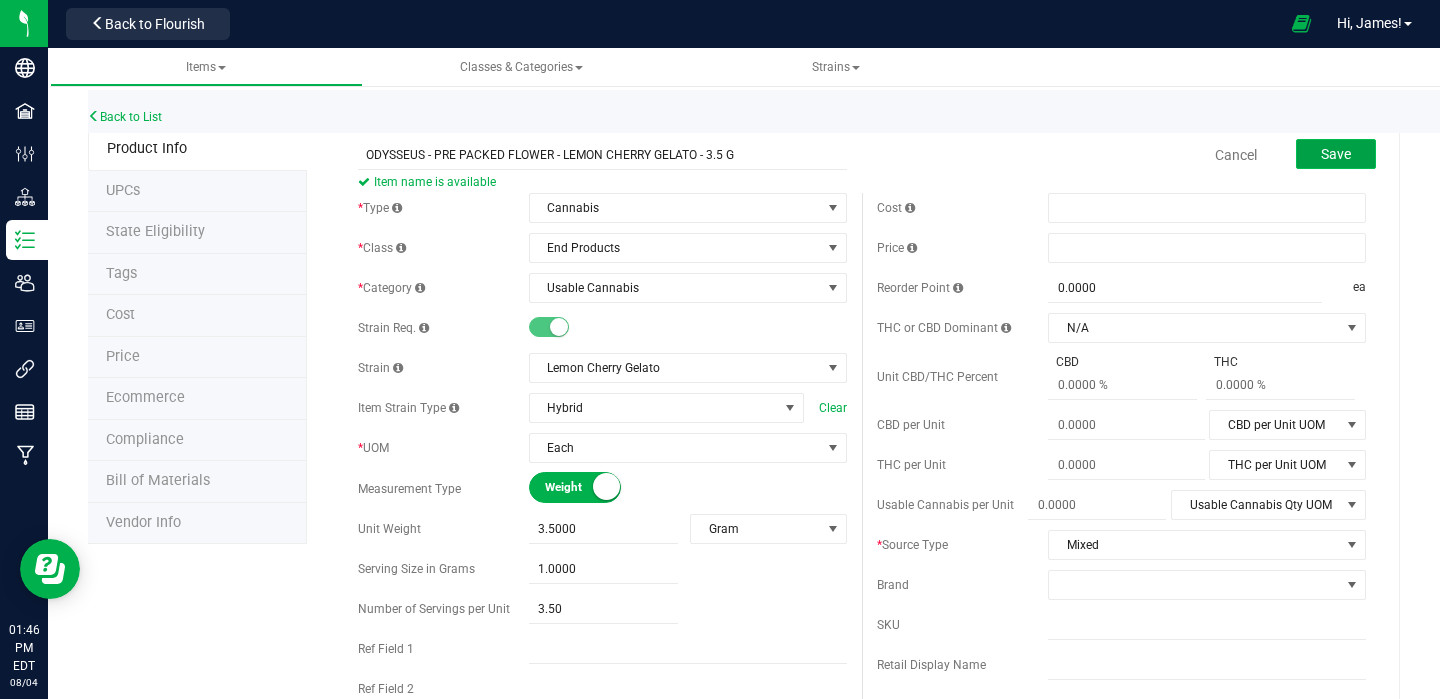 click on "Save" at bounding box center [1336, 154] 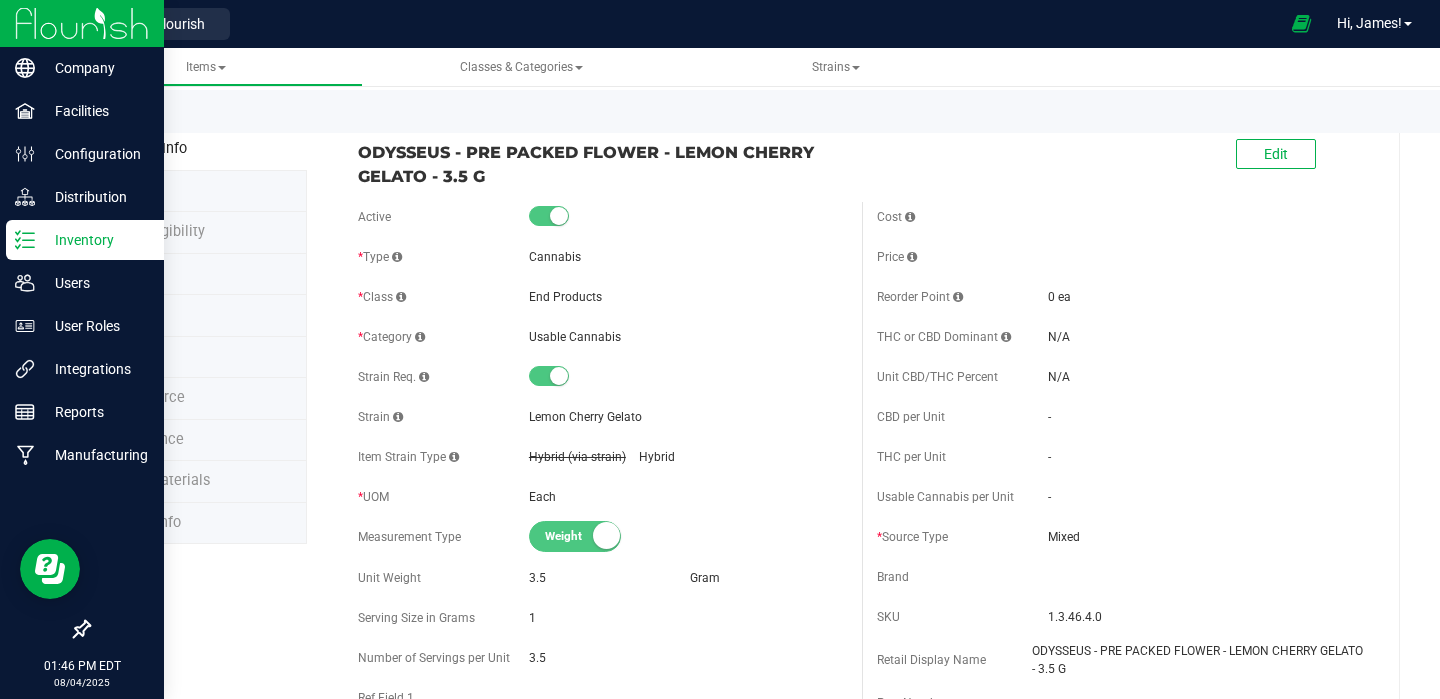 click 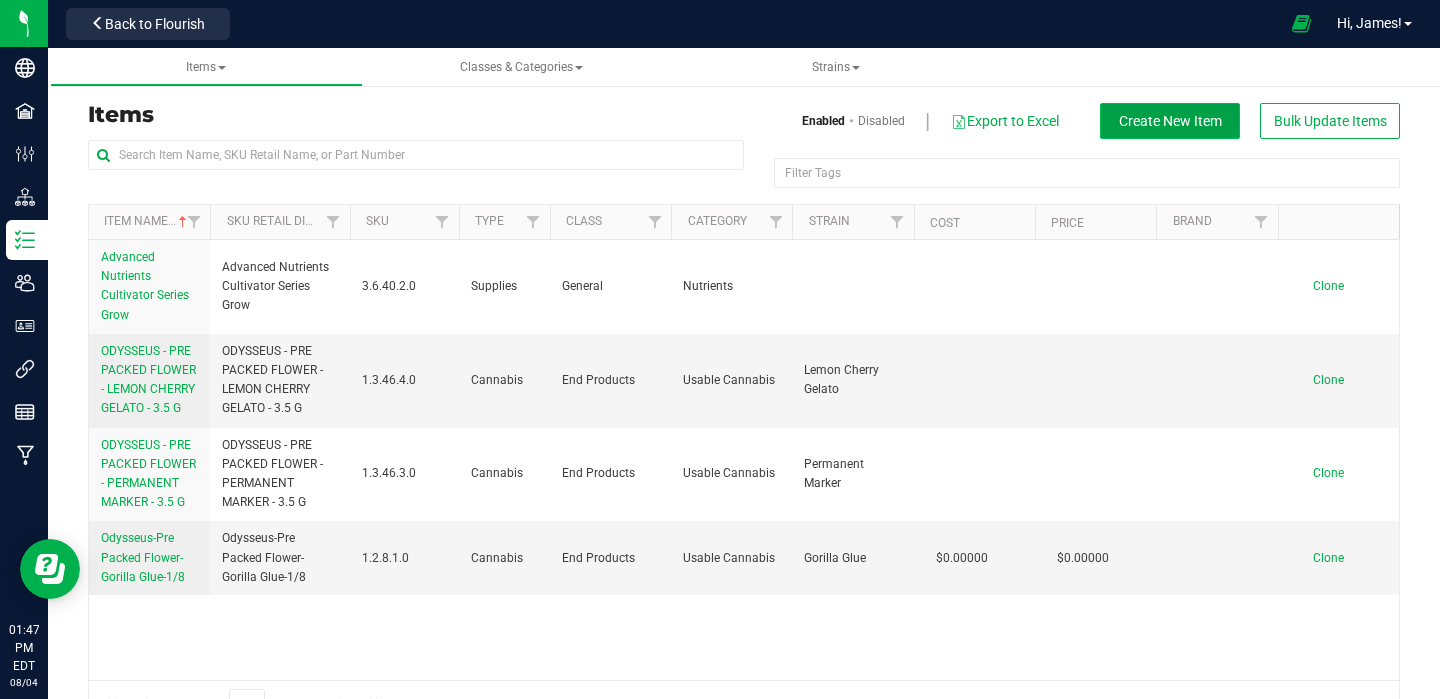 click on "Create New Item" at bounding box center [1170, 121] 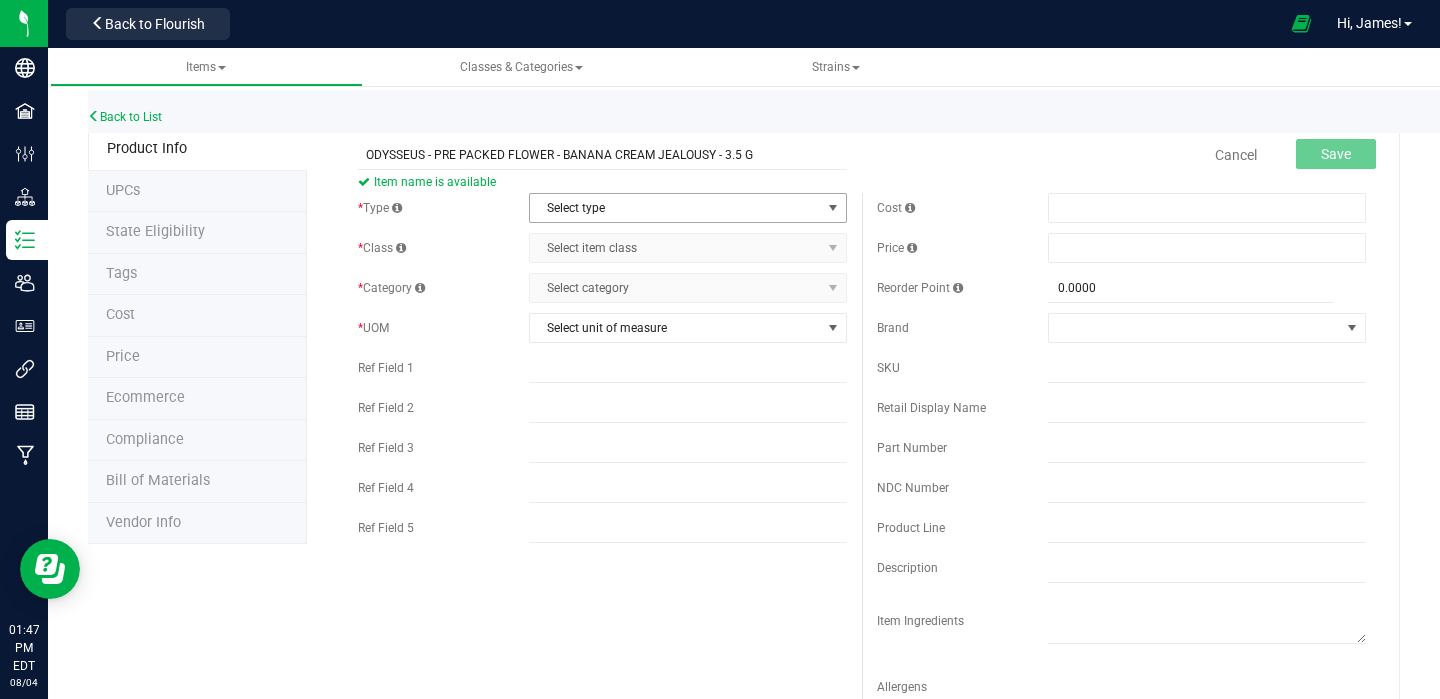 type on "ODYSSEUS - PRE PACKED FLOWER - BANANA CREAM JEALOUSY - 3.5 G" 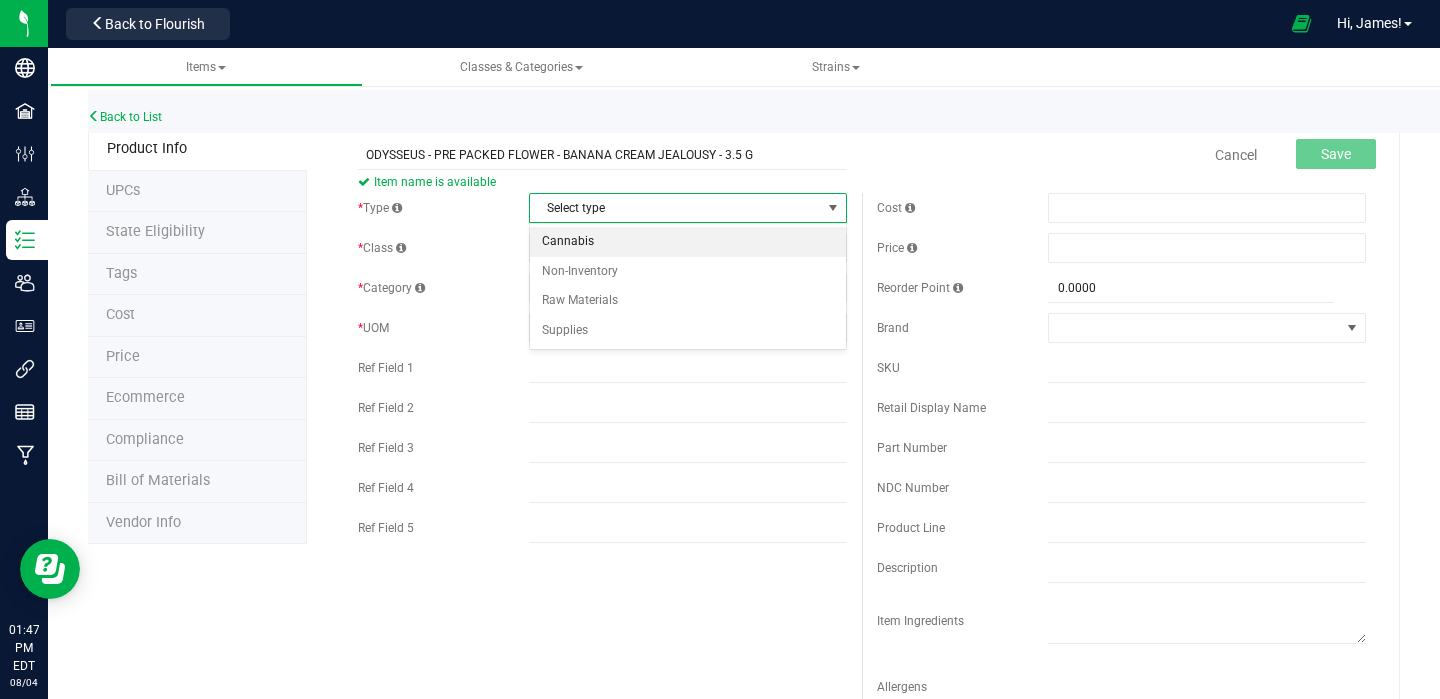 click on "Cannabis" at bounding box center (688, 242) 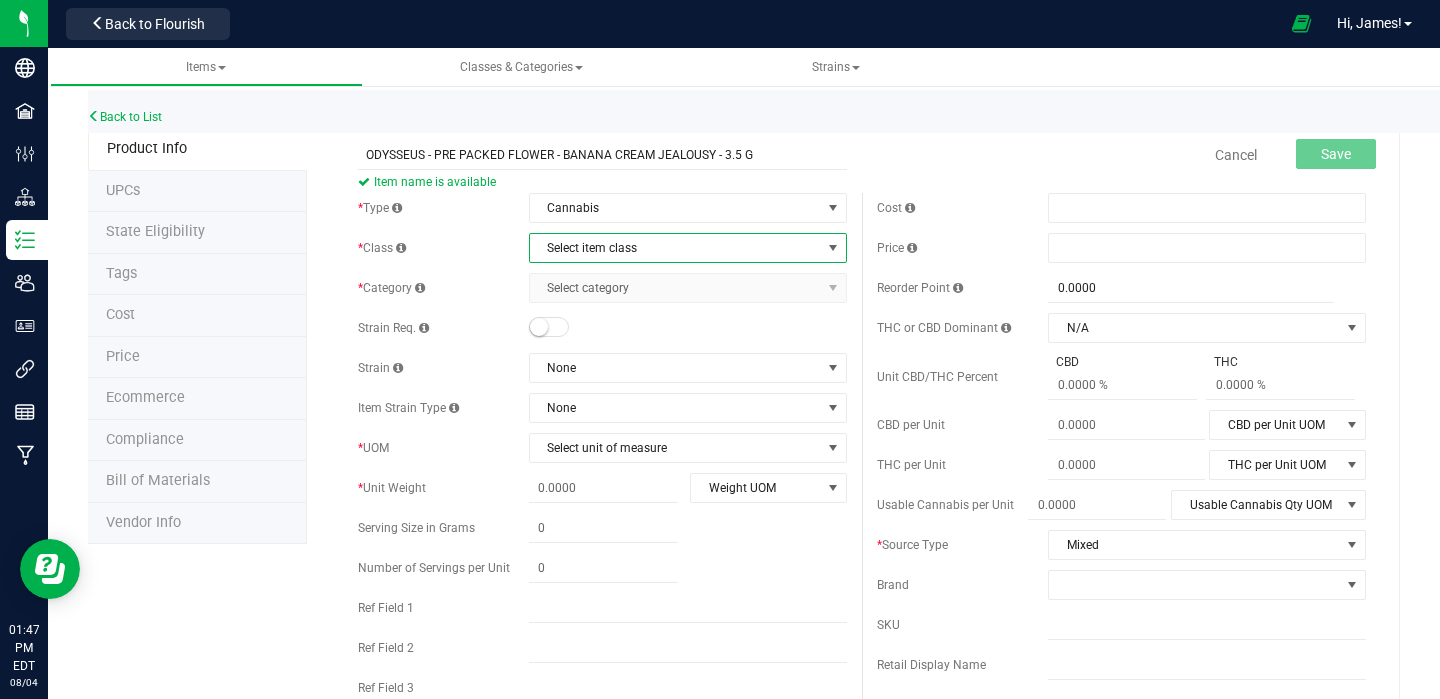 click on "Select item class" at bounding box center (675, 248) 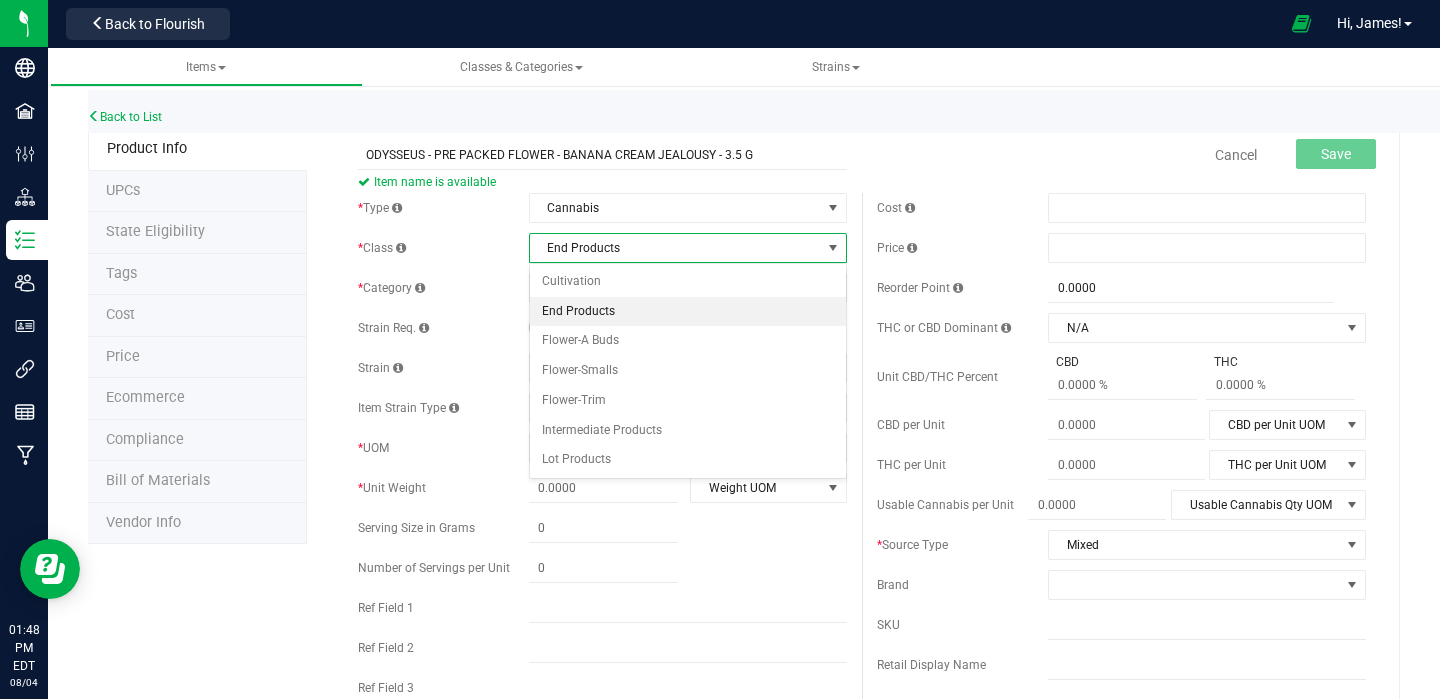 click on "End Products" at bounding box center [688, 312] 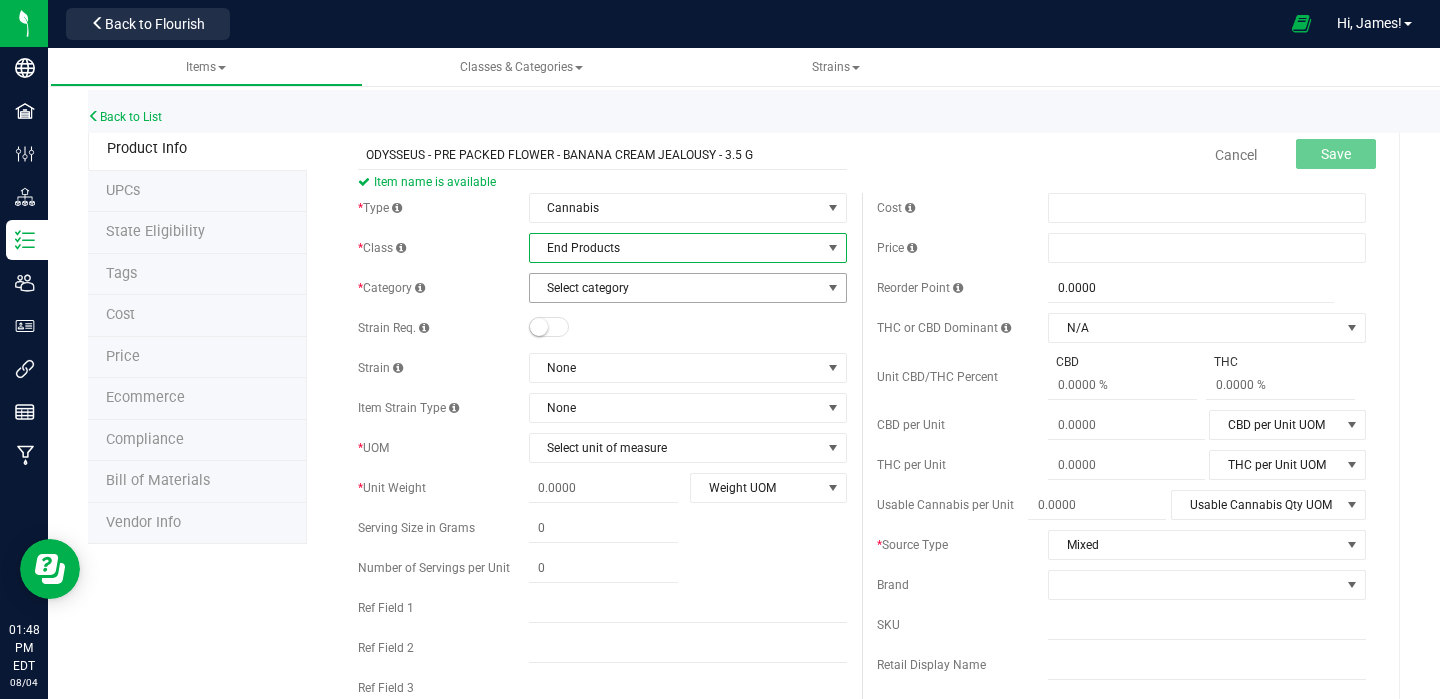 click on "Select category" at bounding box center [675, 288] 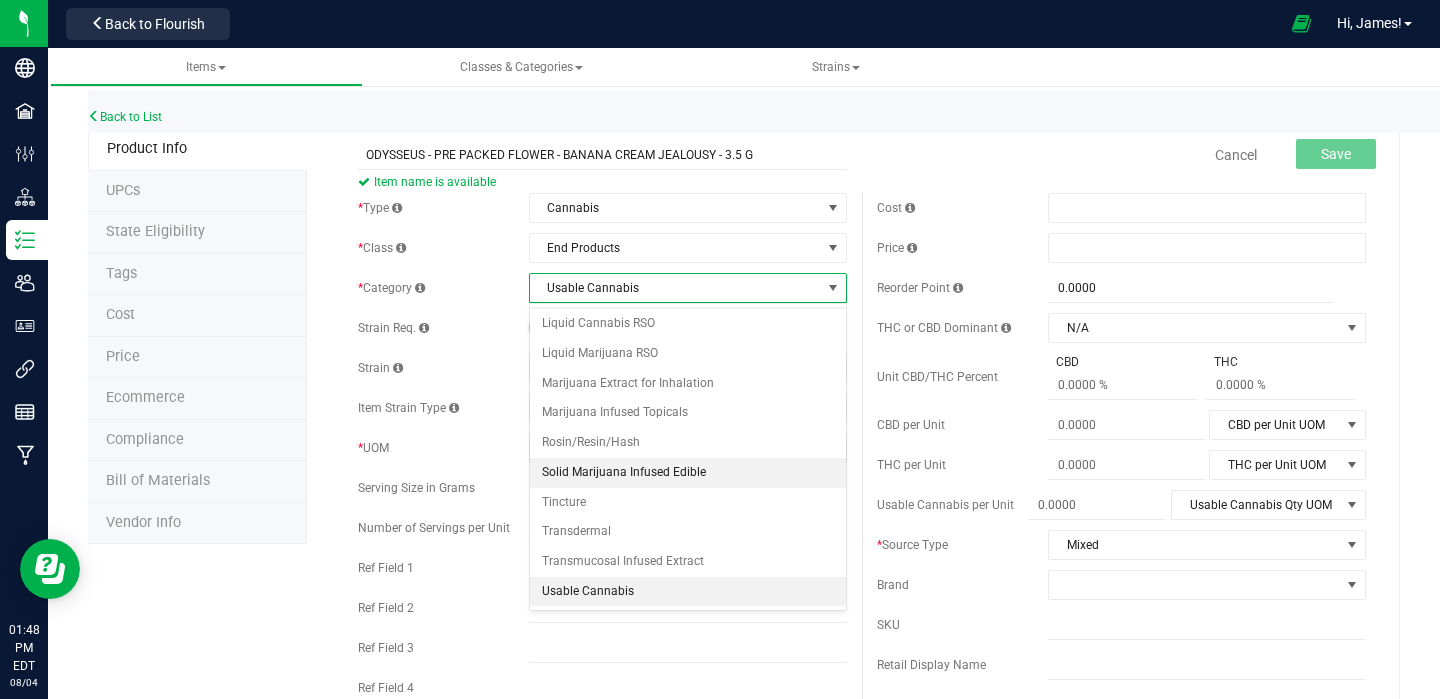 scroll, scrollTop: 206, scrollLeft: 0, axis: vertical 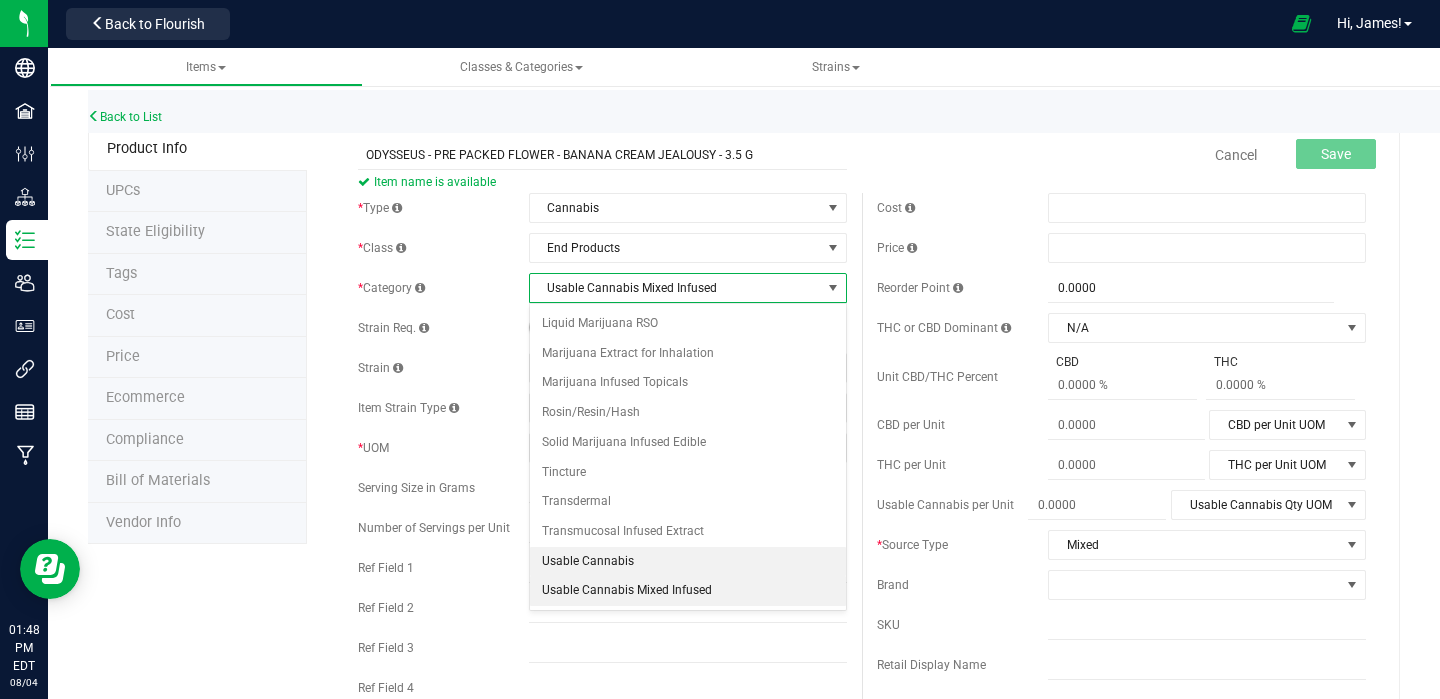 click on "Usable Cannabis" at bounding box center (688, 562) 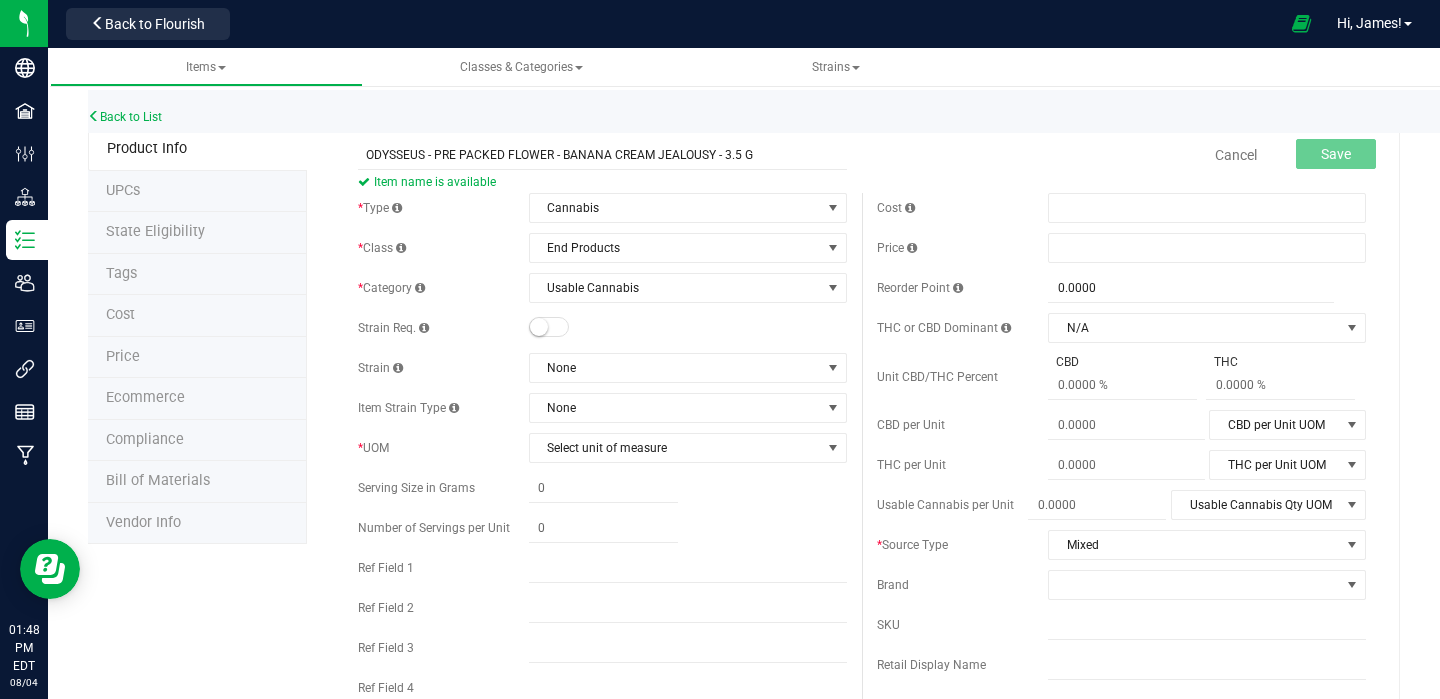 click at bounding box center [549, 327] 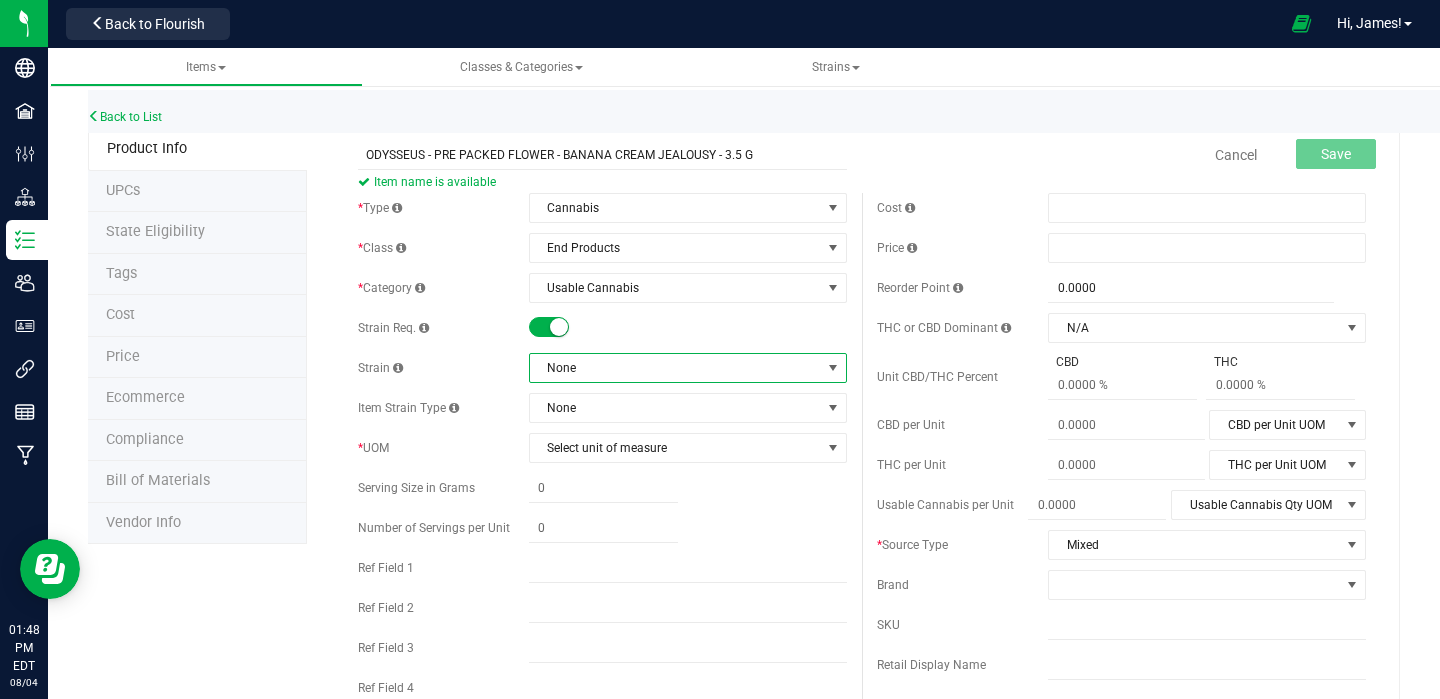 click on "None" at bounding box center [675, 368] 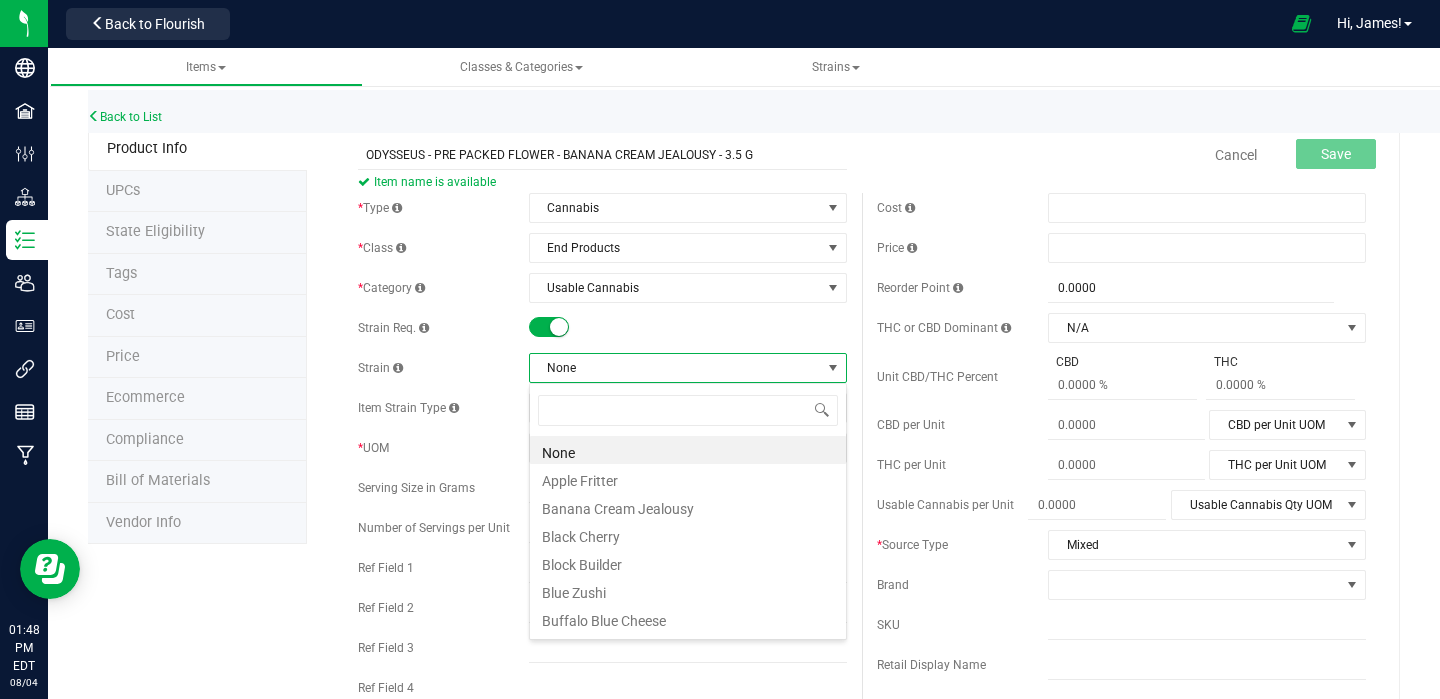scroll, scrollTop: 99970, scrollLeft: 99682, axis: both 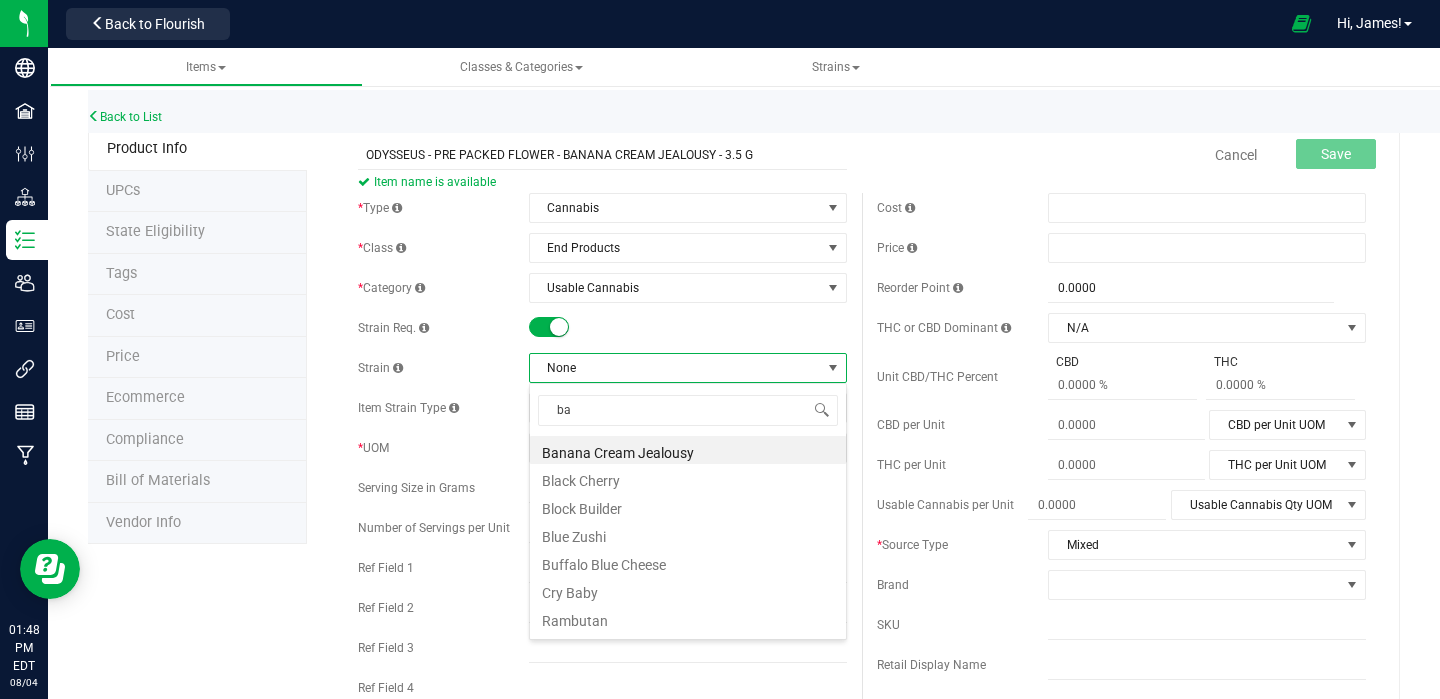 type on "ban" 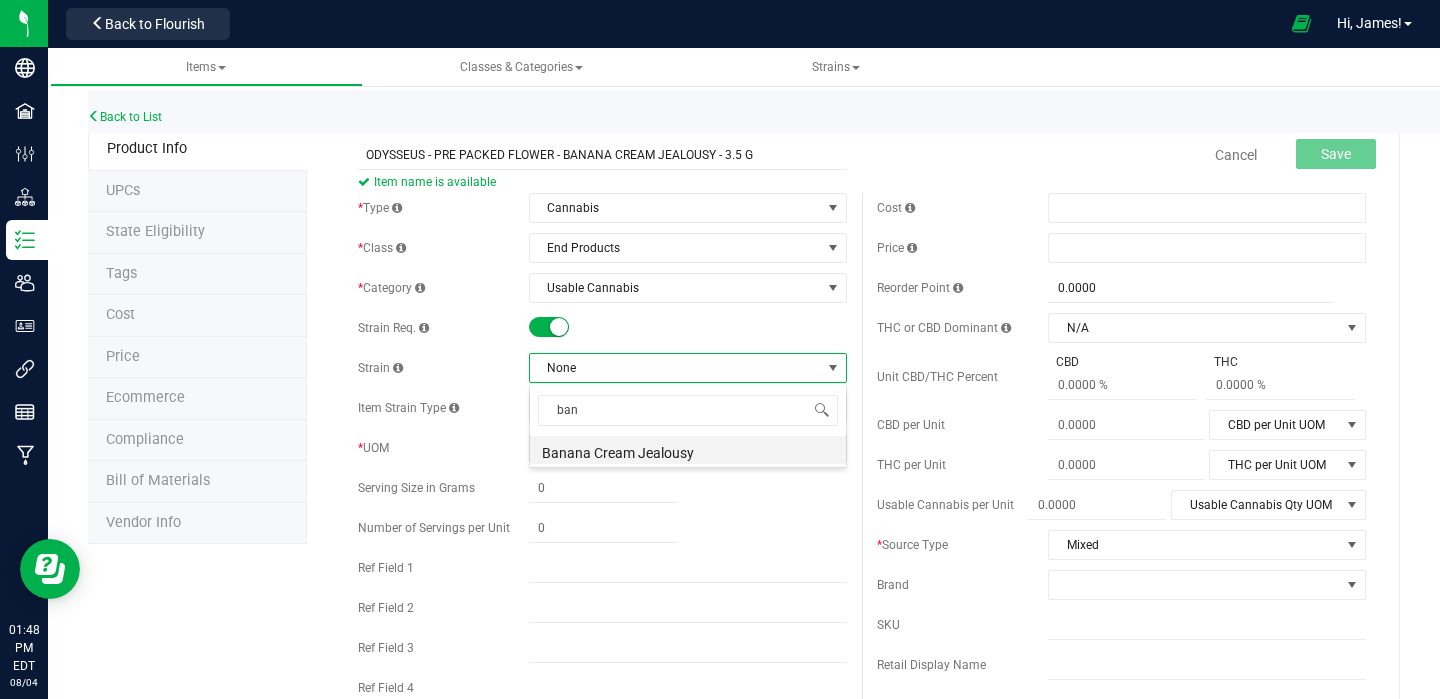 click on "Banana Cream Jealousy" at bounding box center [688, 450] 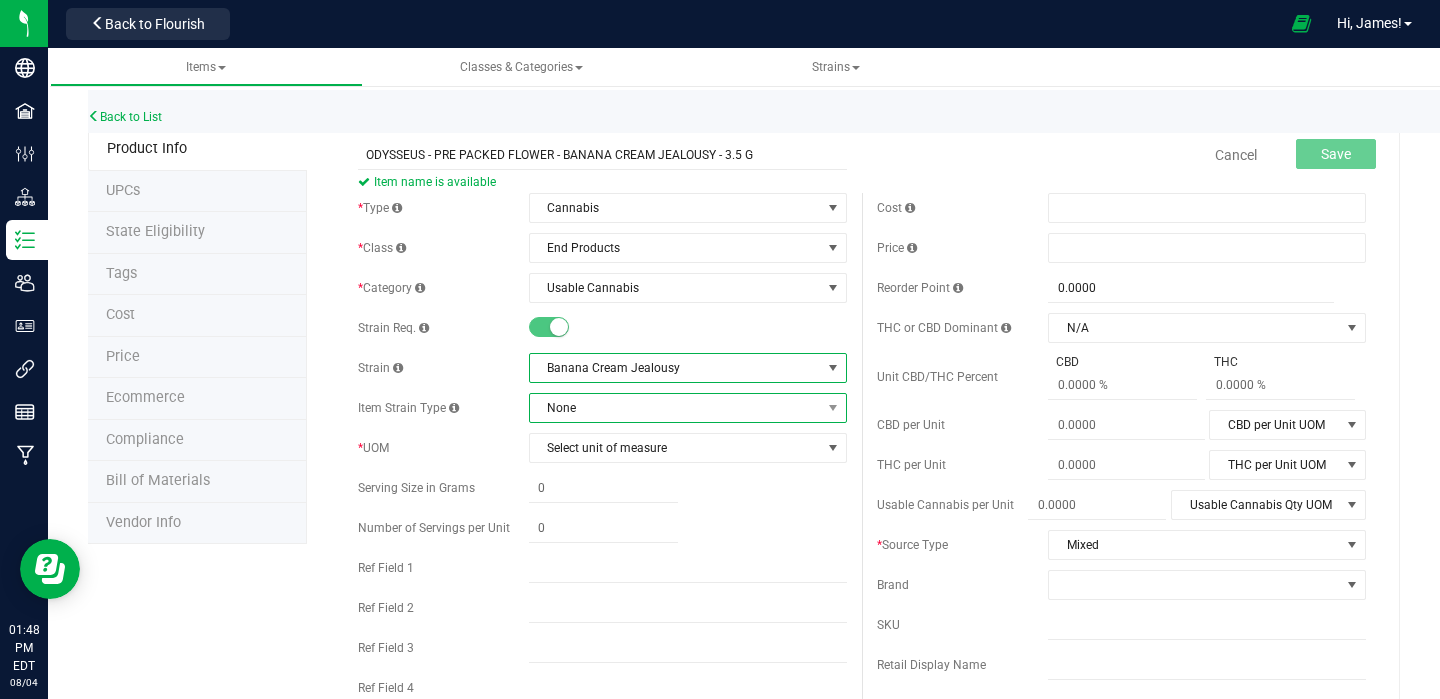 click on "None" at bounding box center (675, 408) 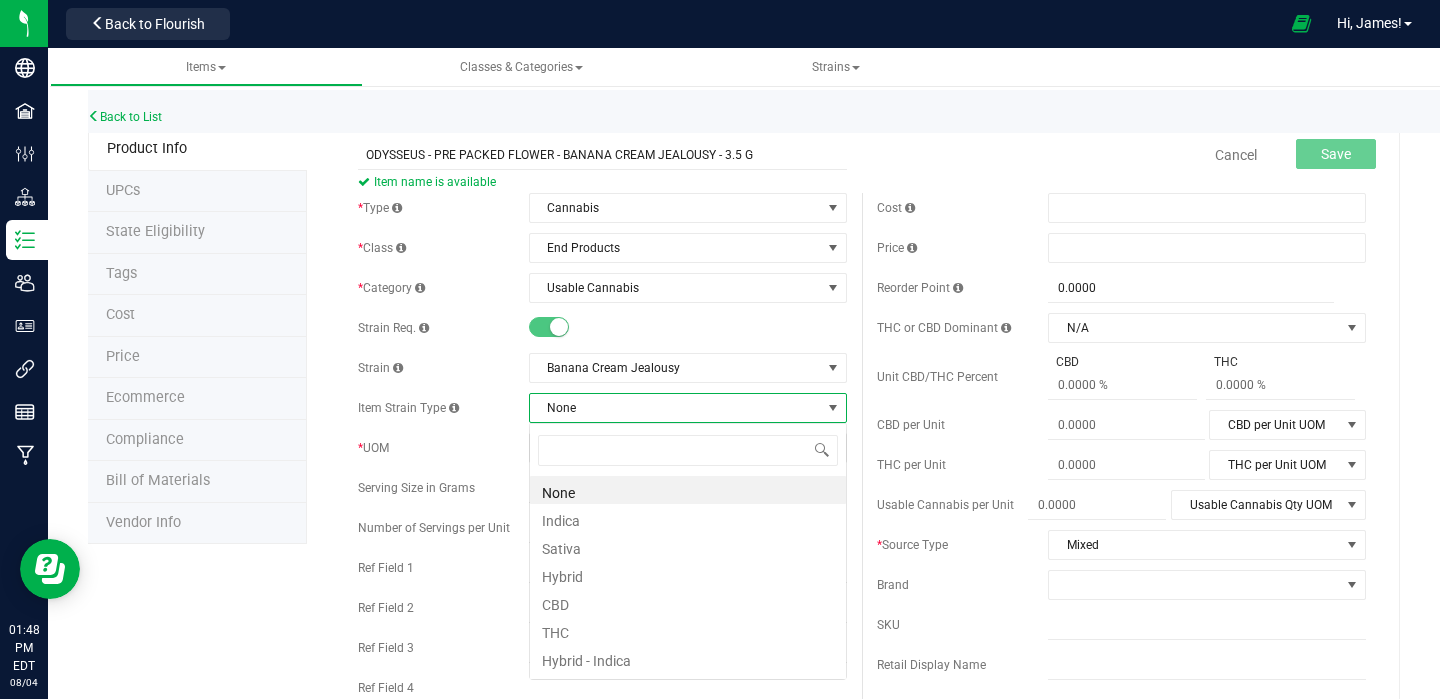 scroll, scrollTop: 99970, scrollLeft: 99682, axis: both 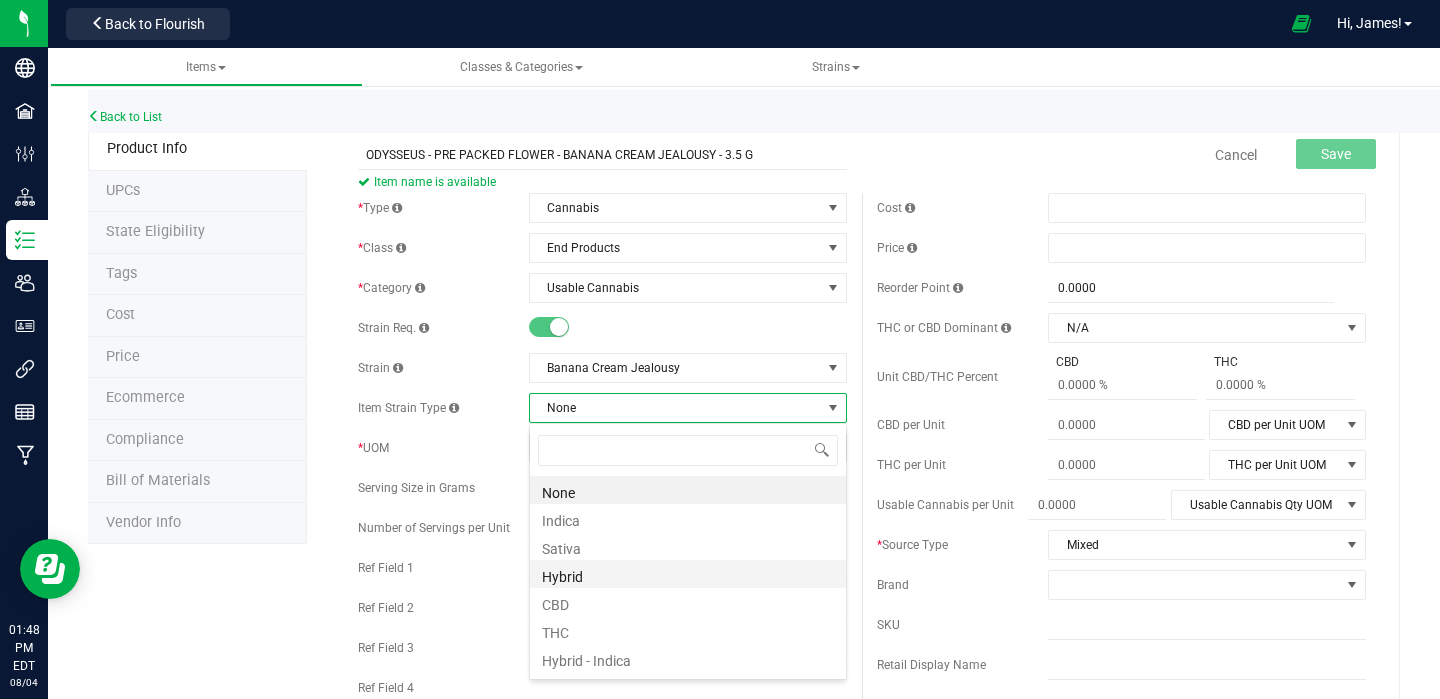 click on "Hybrid" at bounding box center [688, 574] 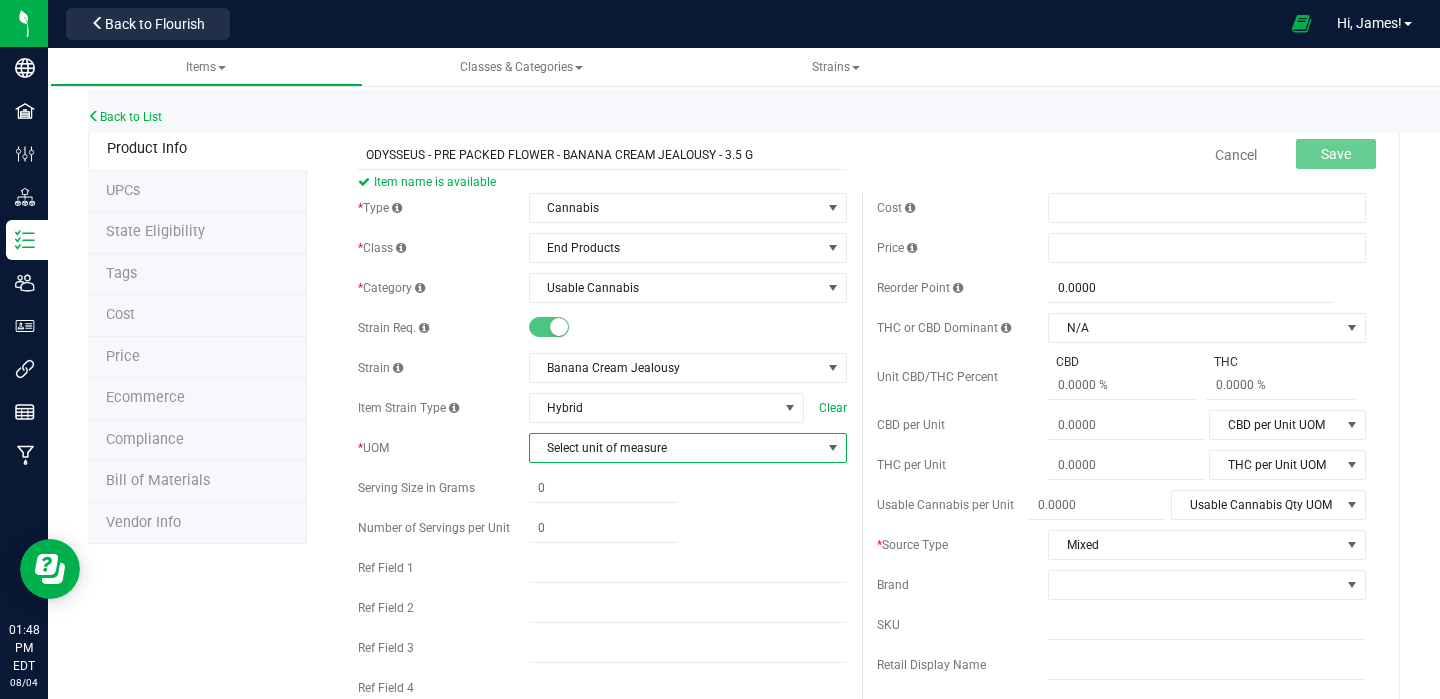 click on "Select unit of measure" at bounding box center [675, 448] 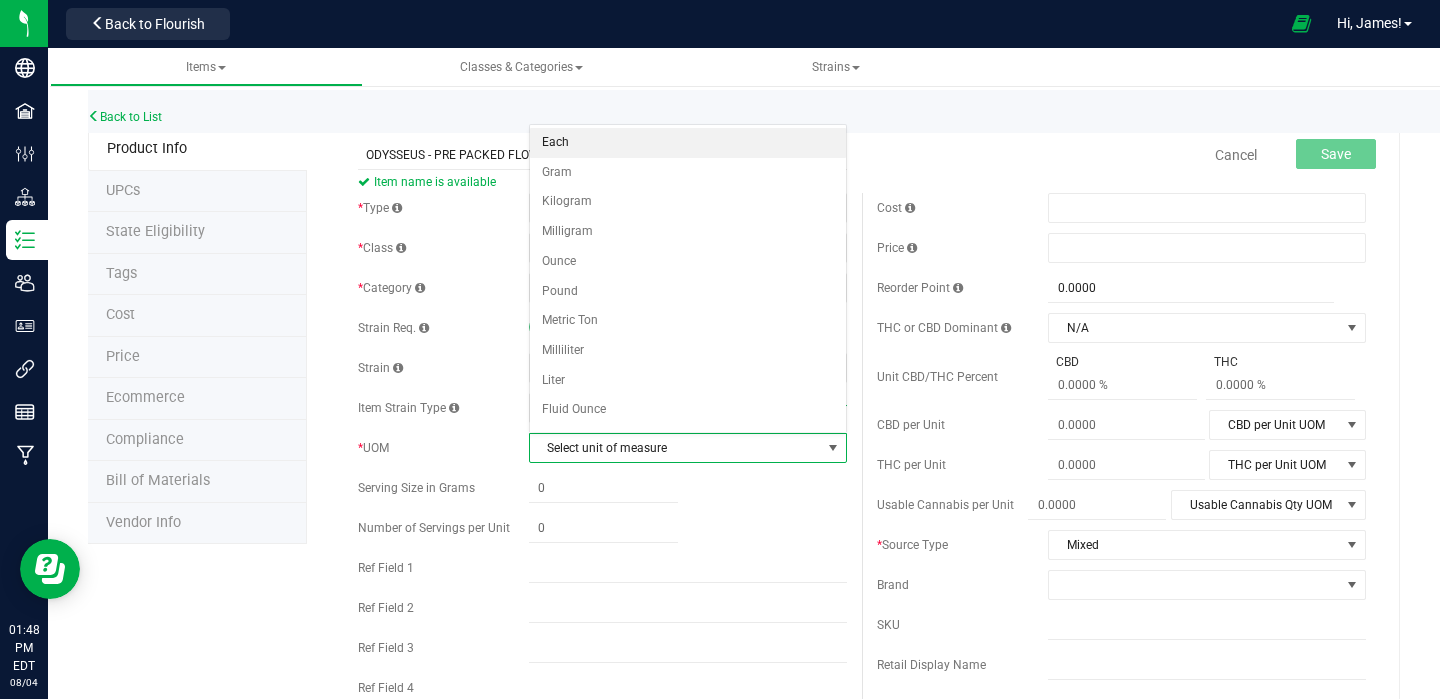click on "Each" at bounding box center [688, 143] 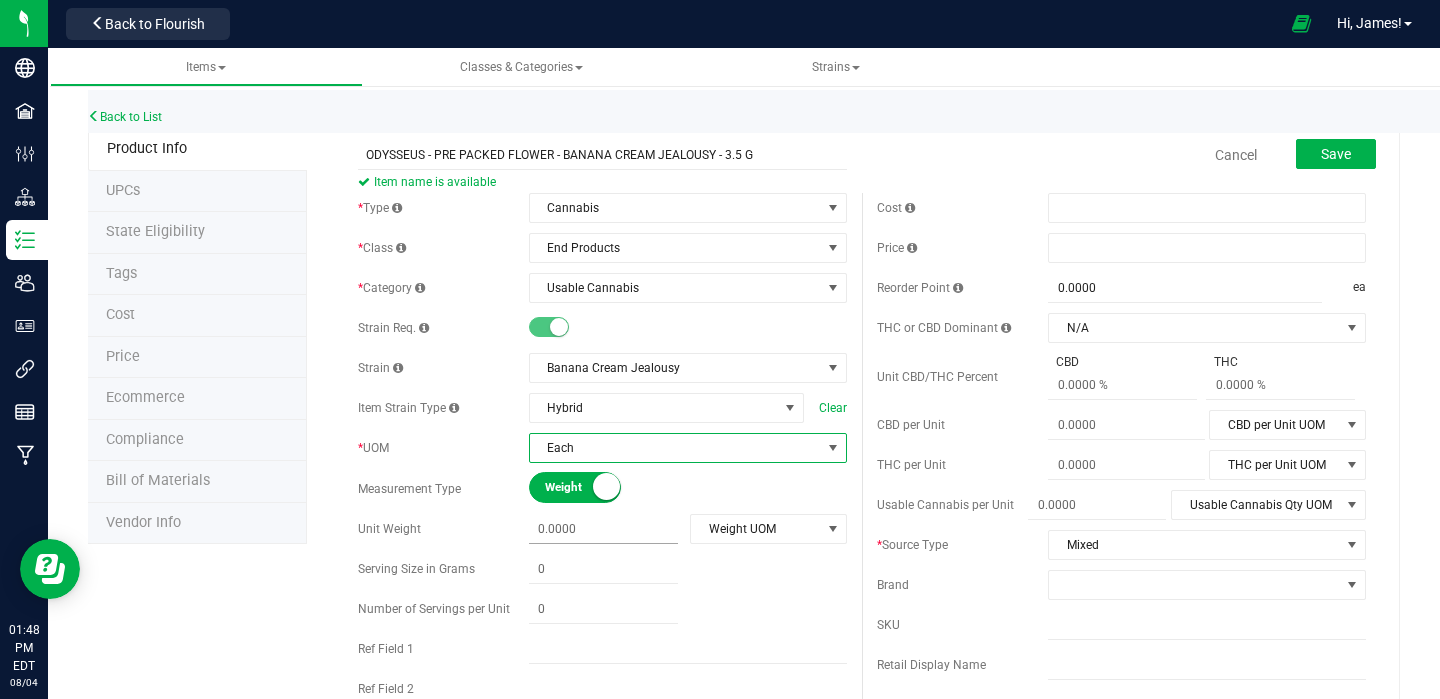 click at bounding box center (603, 529) 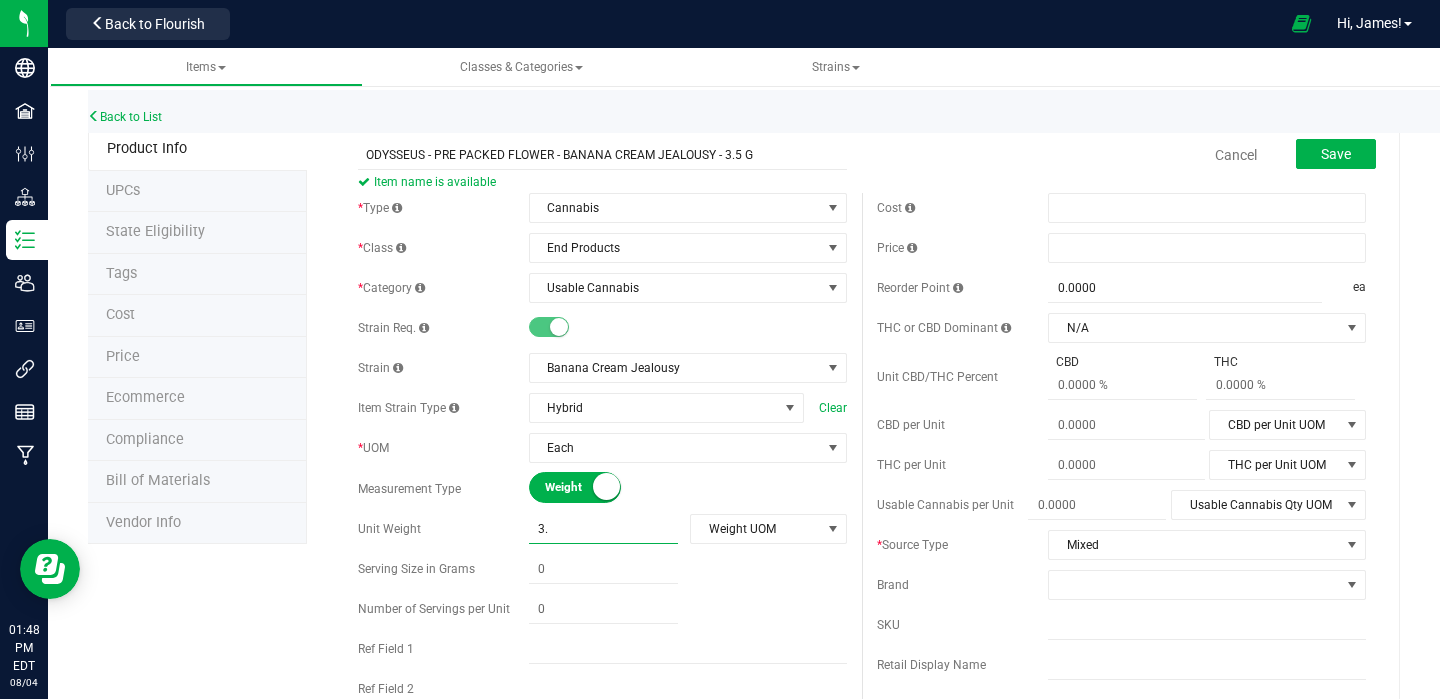 type on "3.5" 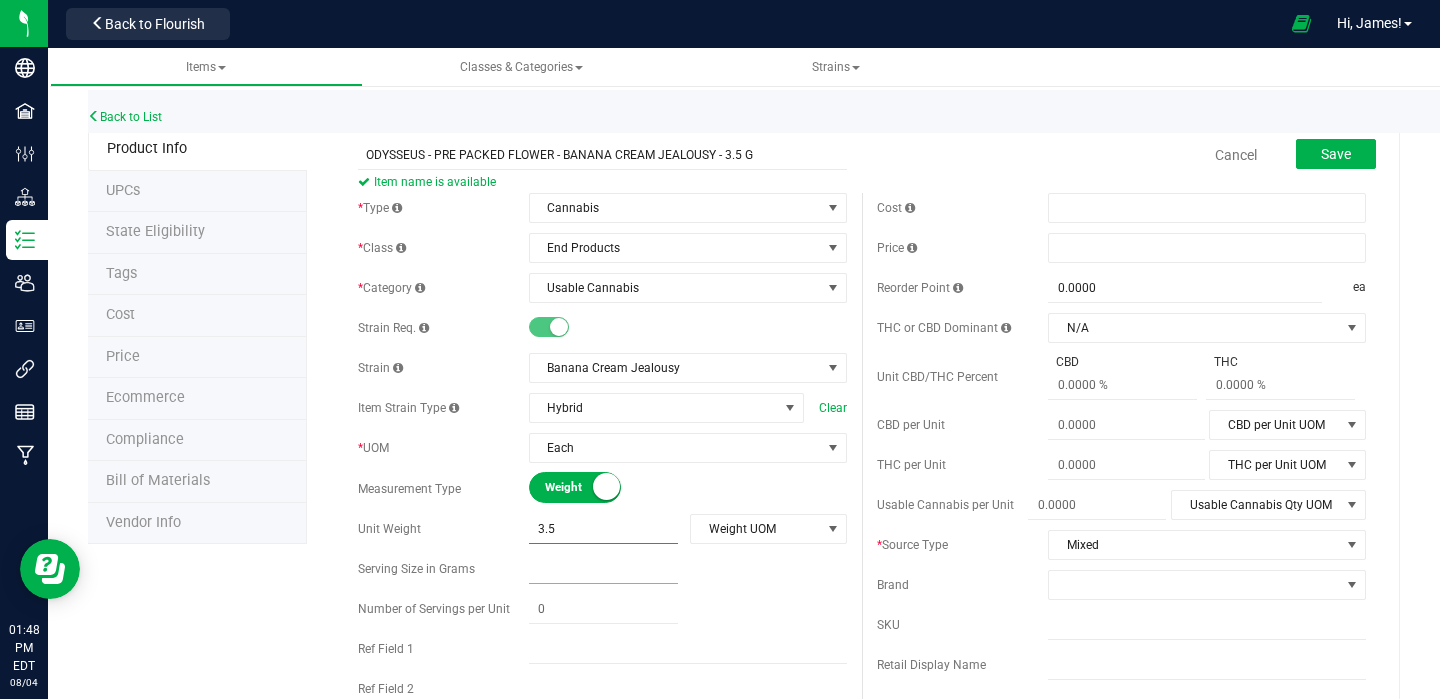 type on "3.5000" 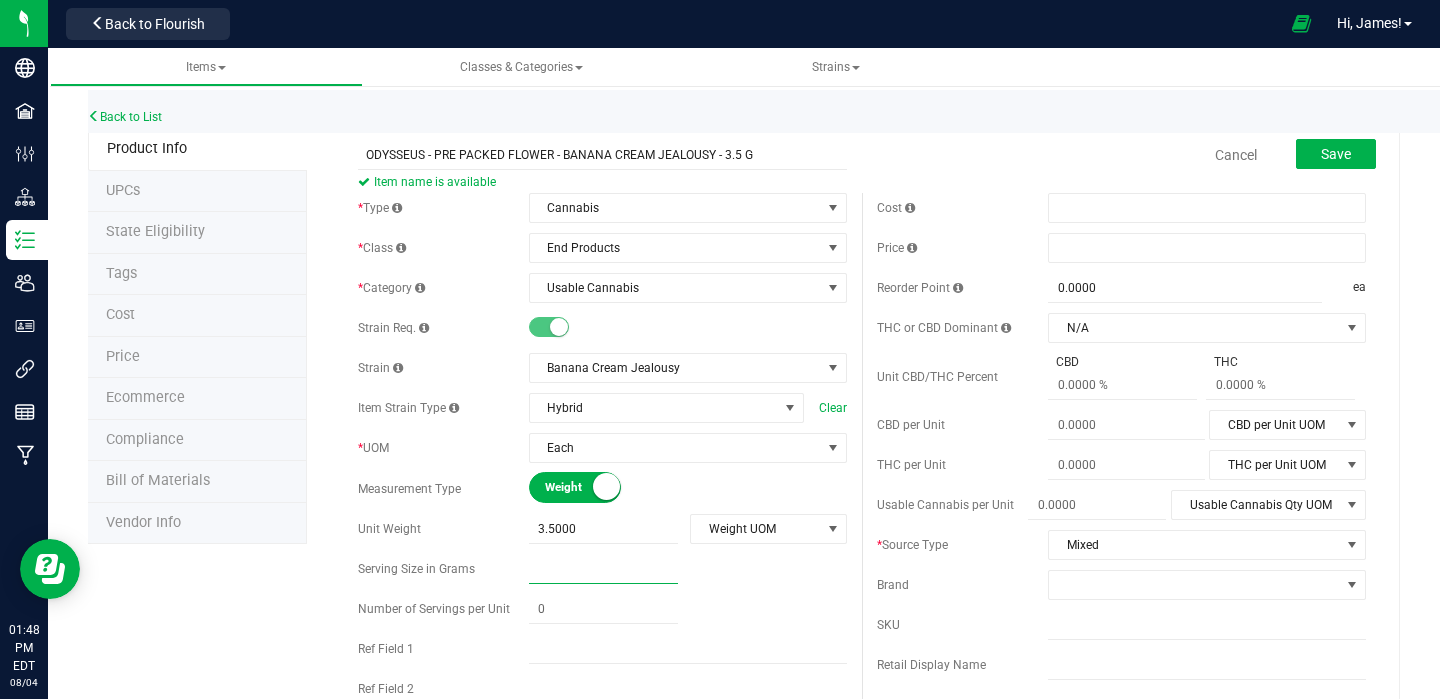 click at bounding box center (603, 569) 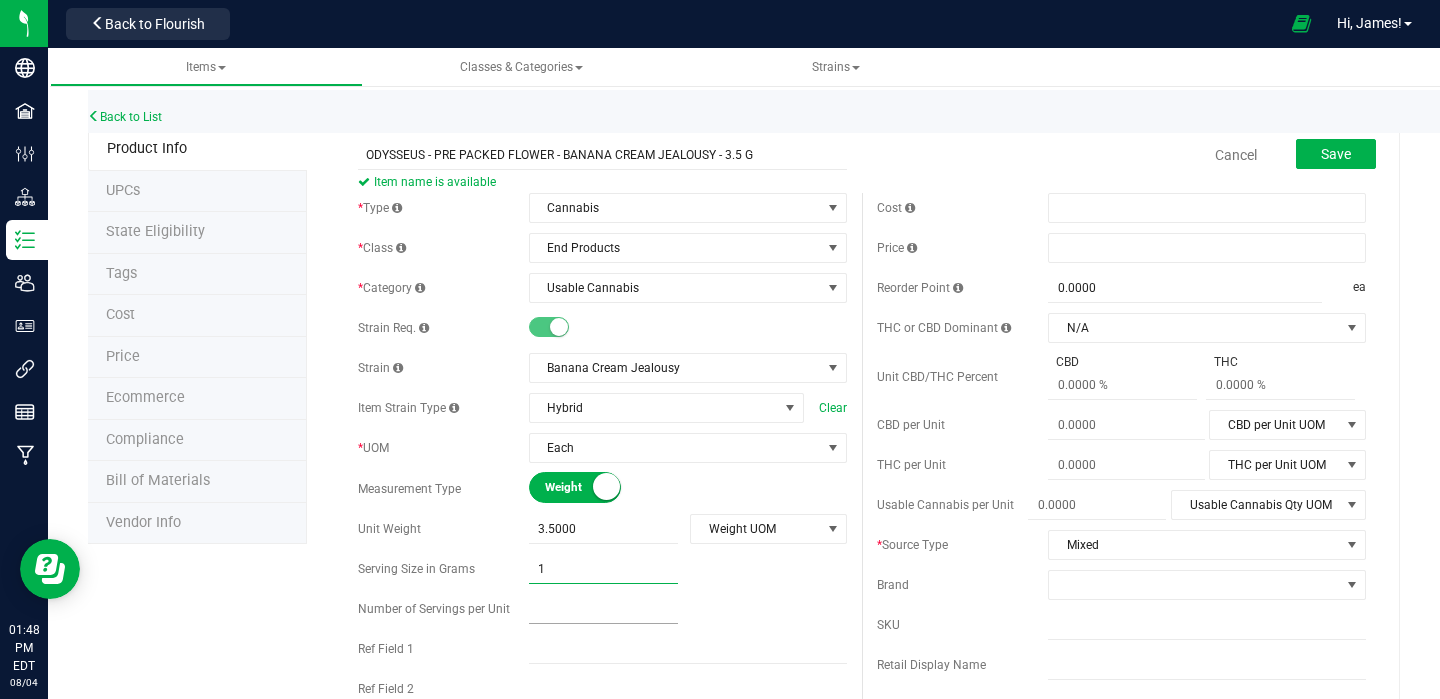 type on "1.0000" 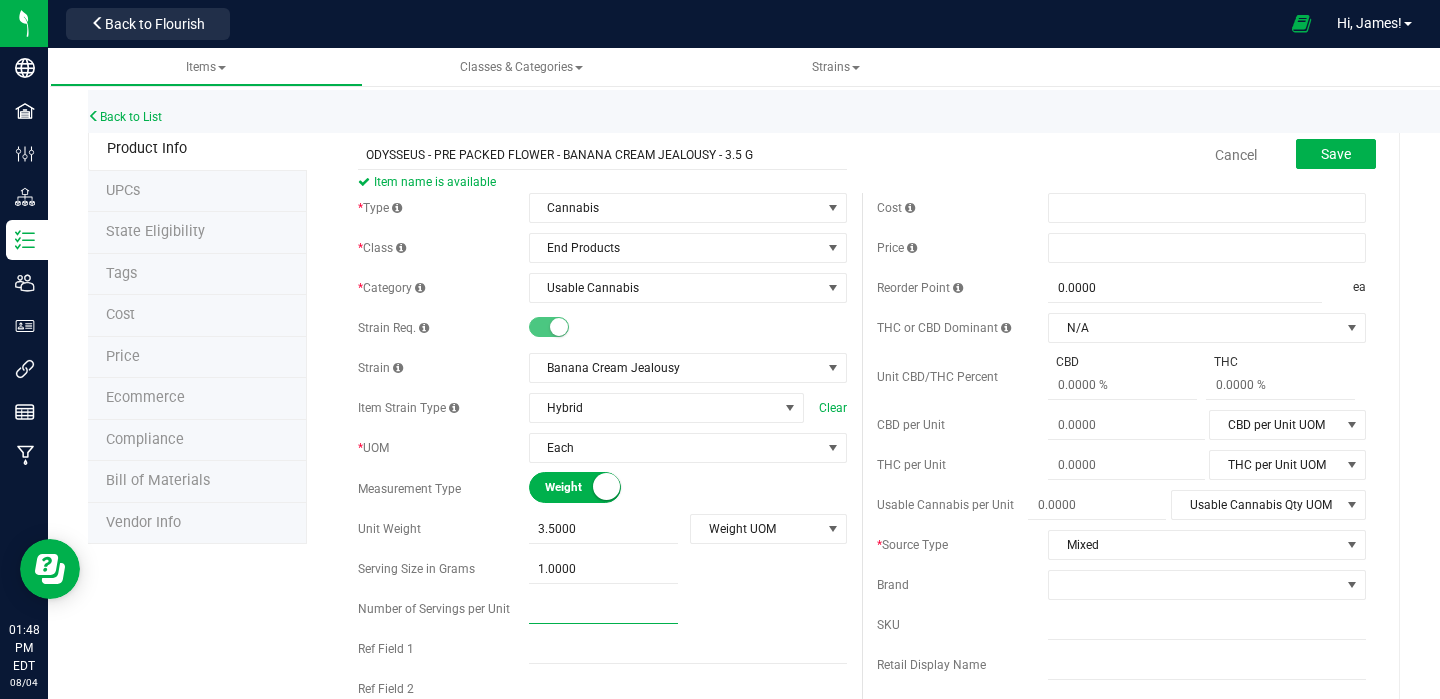 click at bounding box center (603, 609) 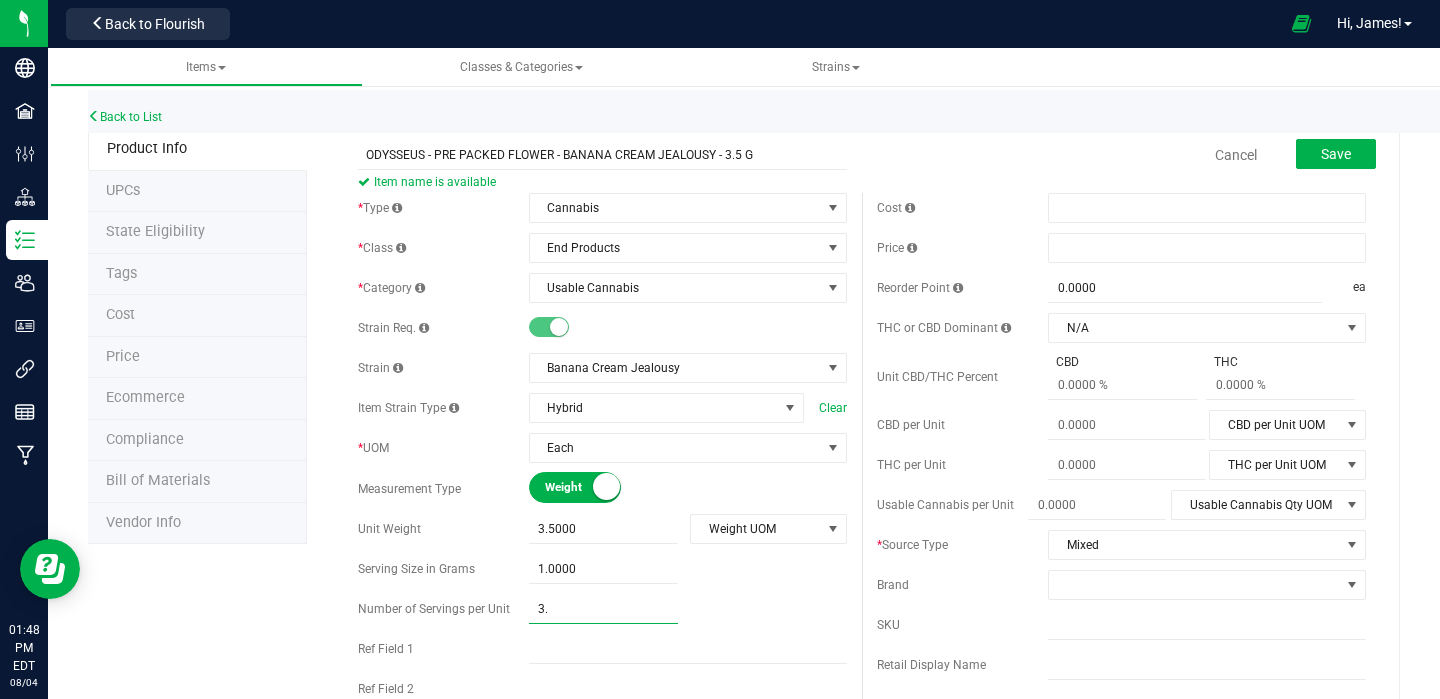 type on "3.5" 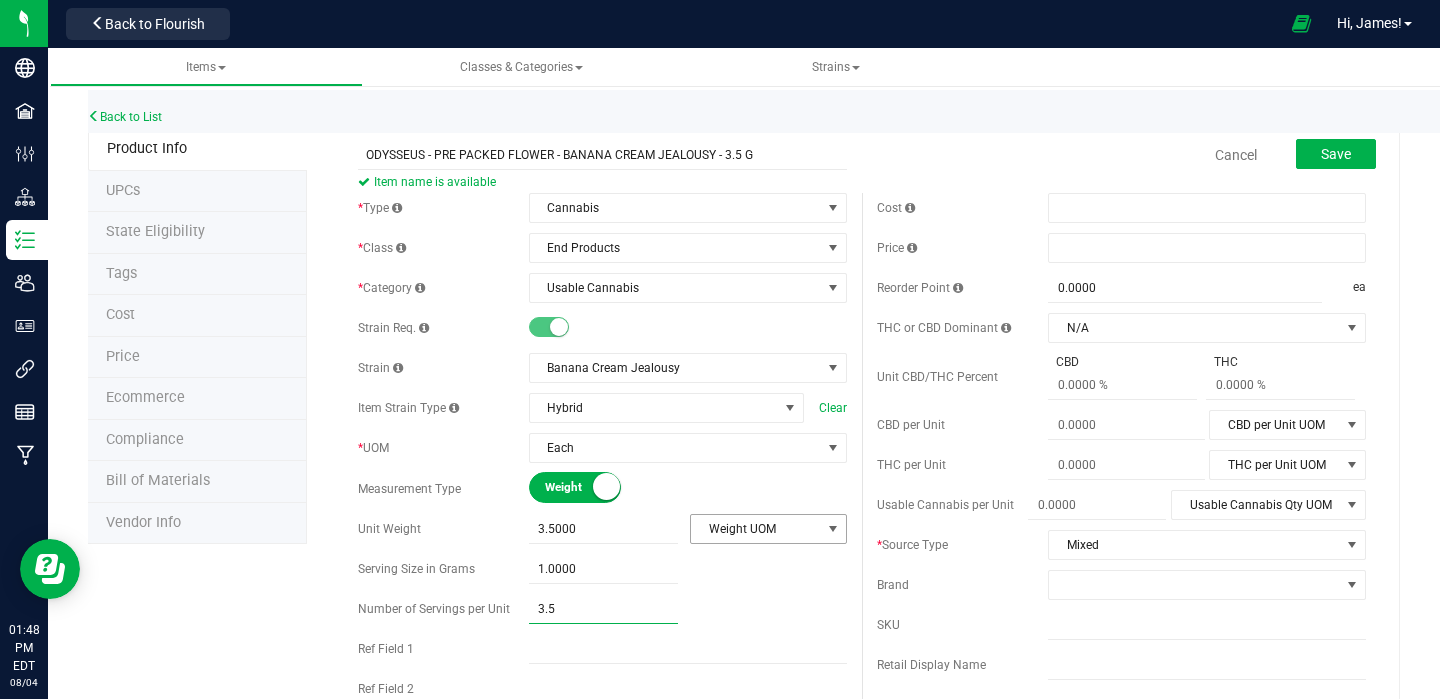type on "3.50" 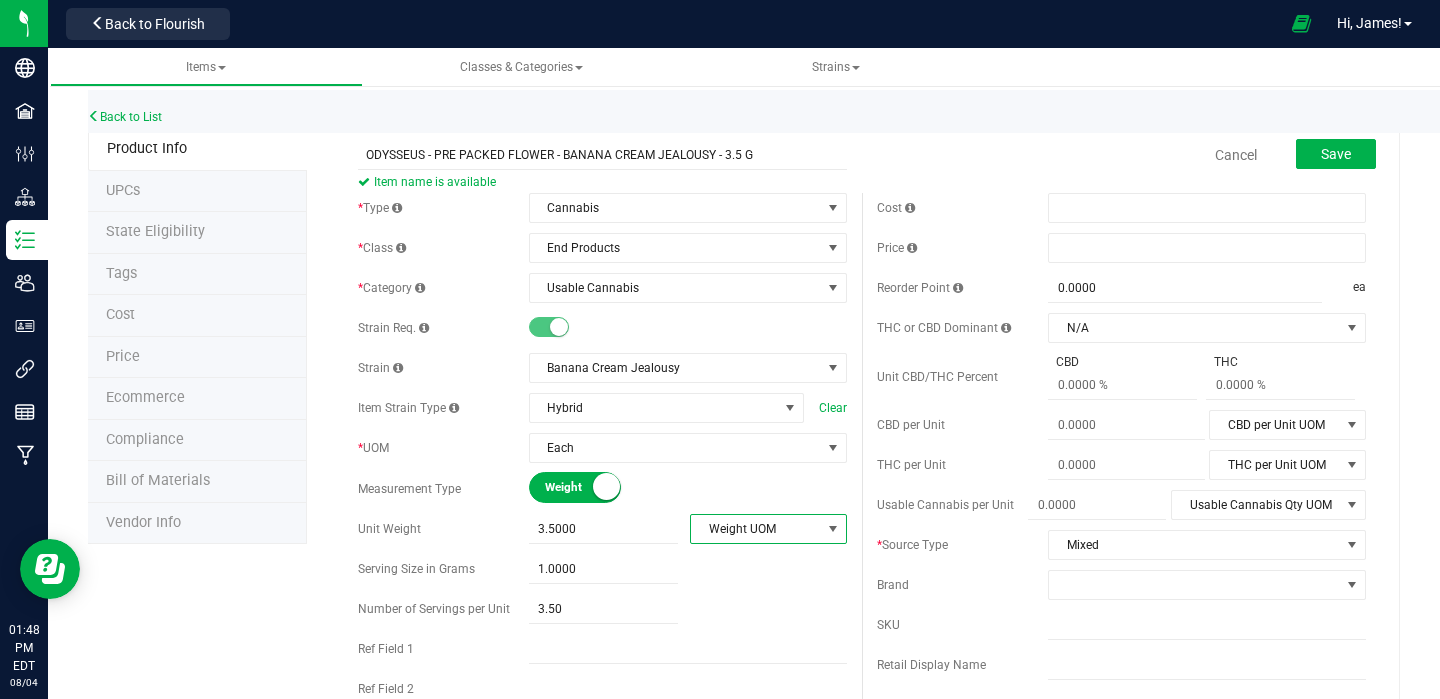 click on "Weight UOM" at bounding box center [756, 529] 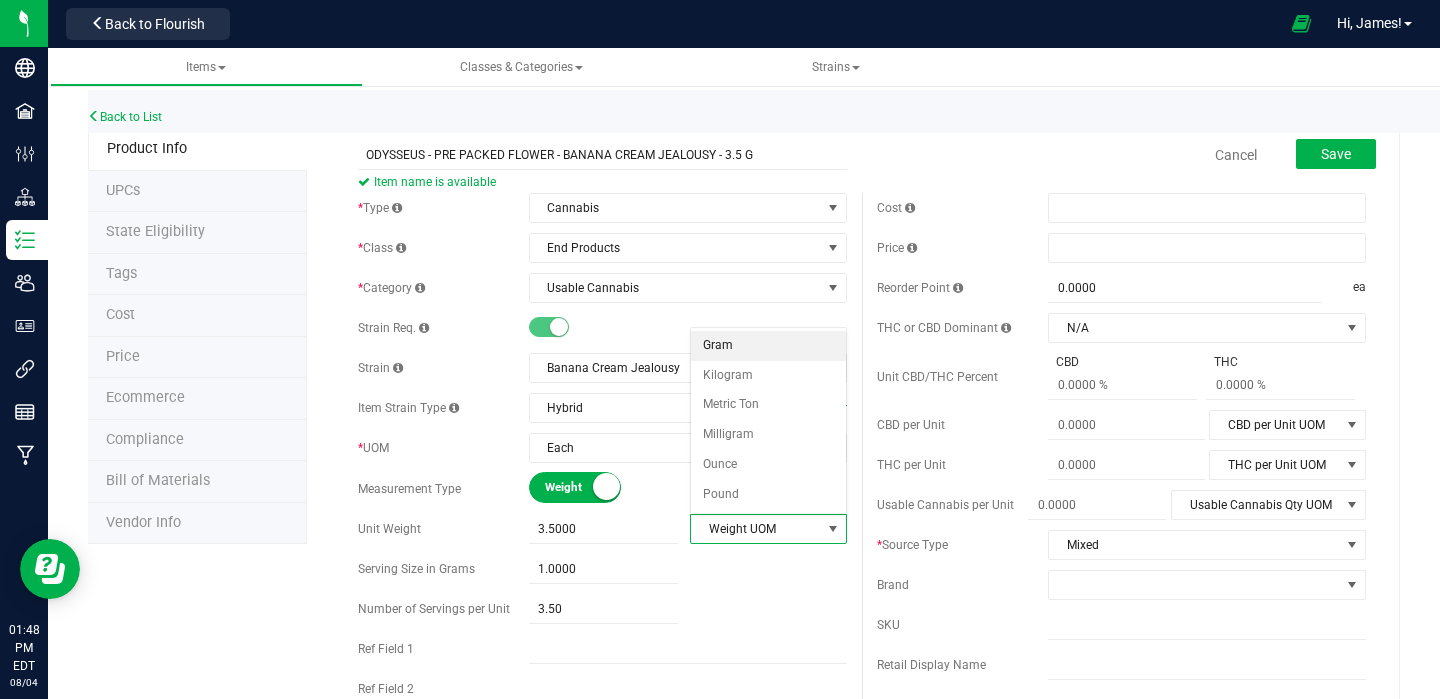 click on "Gram" at bounding box center (768, 346) 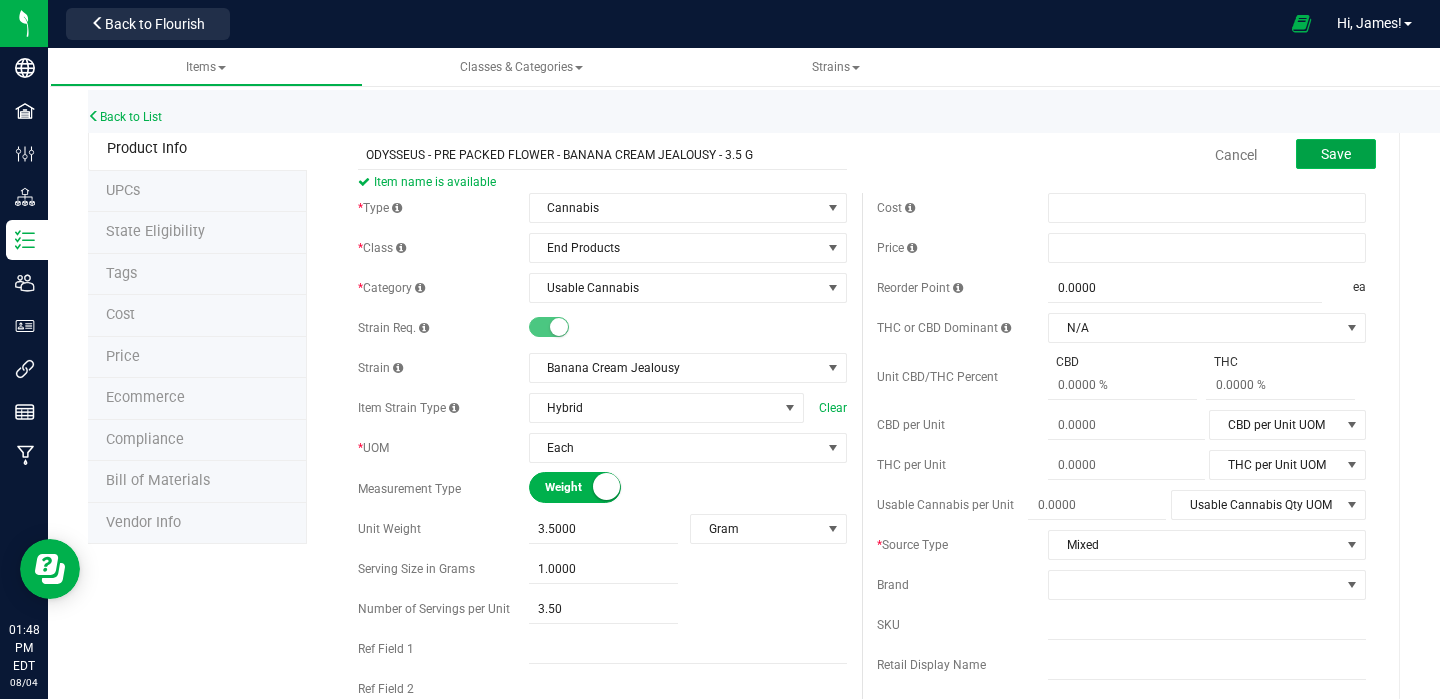 click on "Save" at bounding box center [1336, 154] 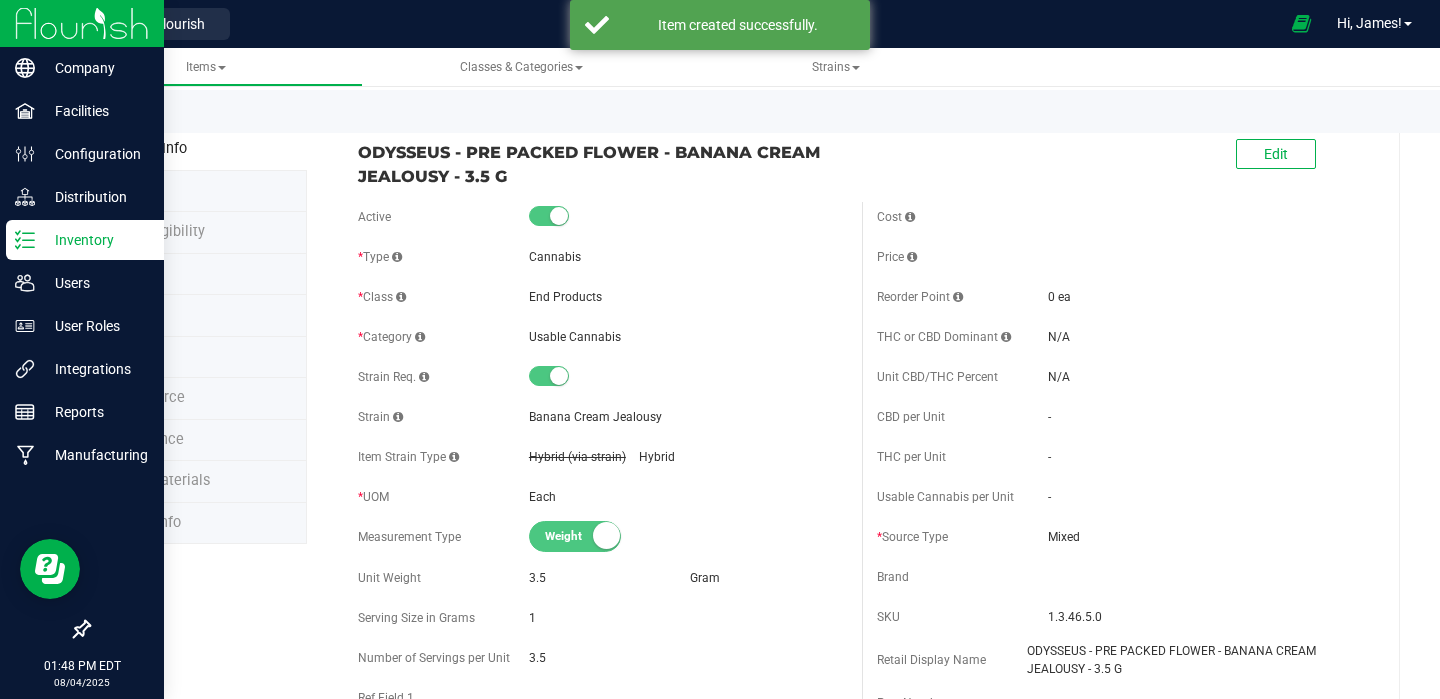 click 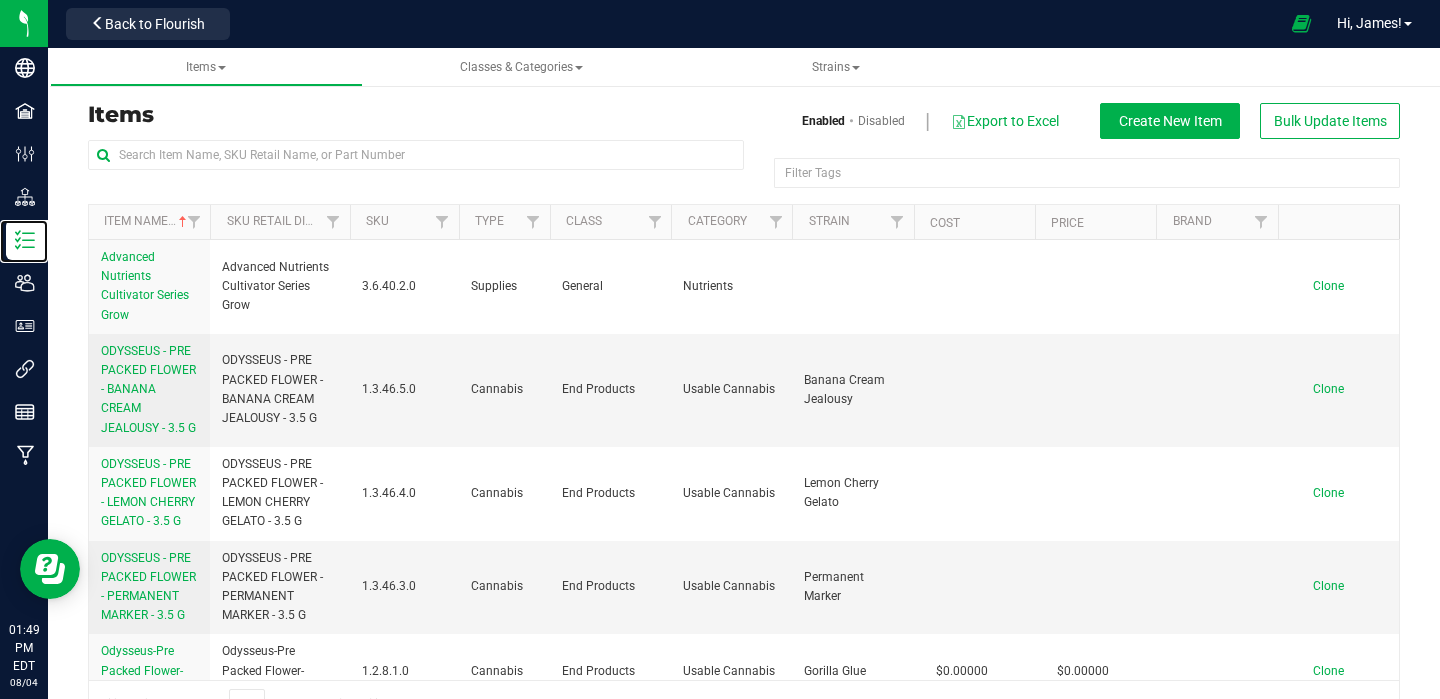 scroll, scrollTop: 50, scrollLeft: 0, axis: vertical 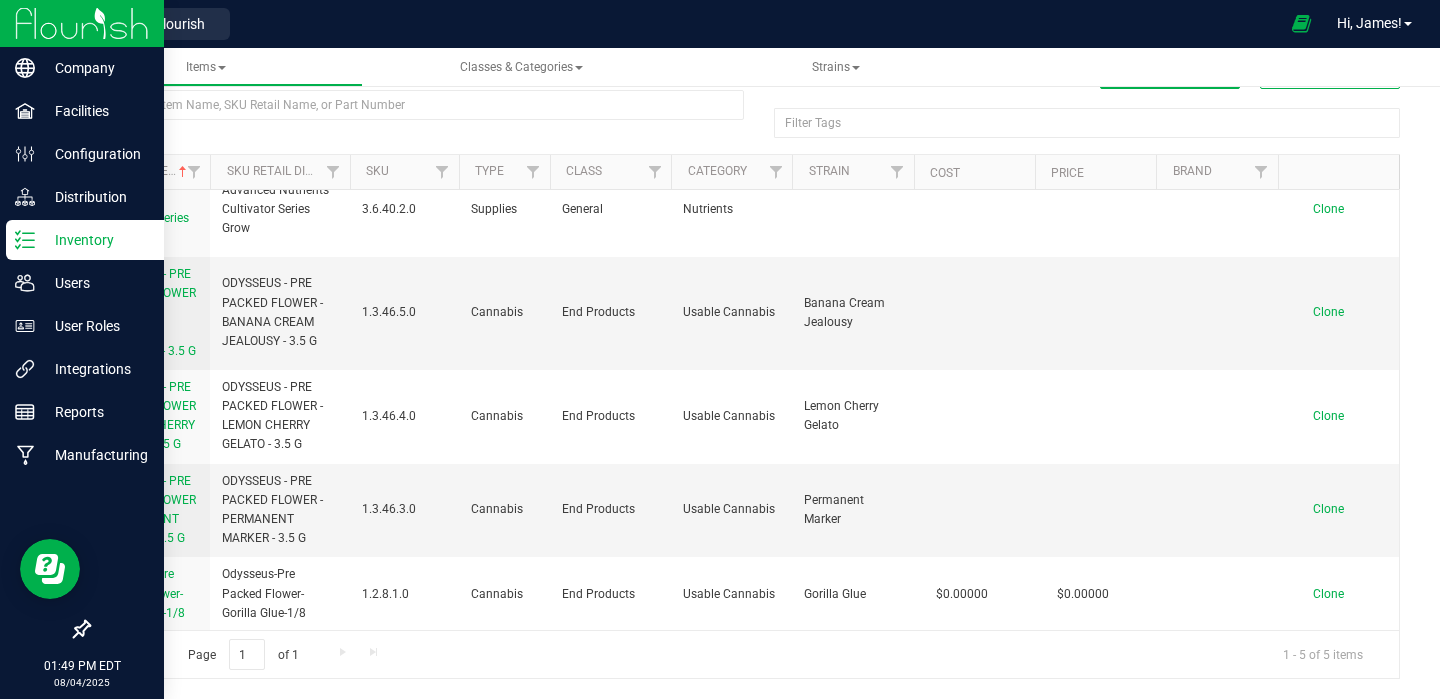 click at bounding box center [82, 23] 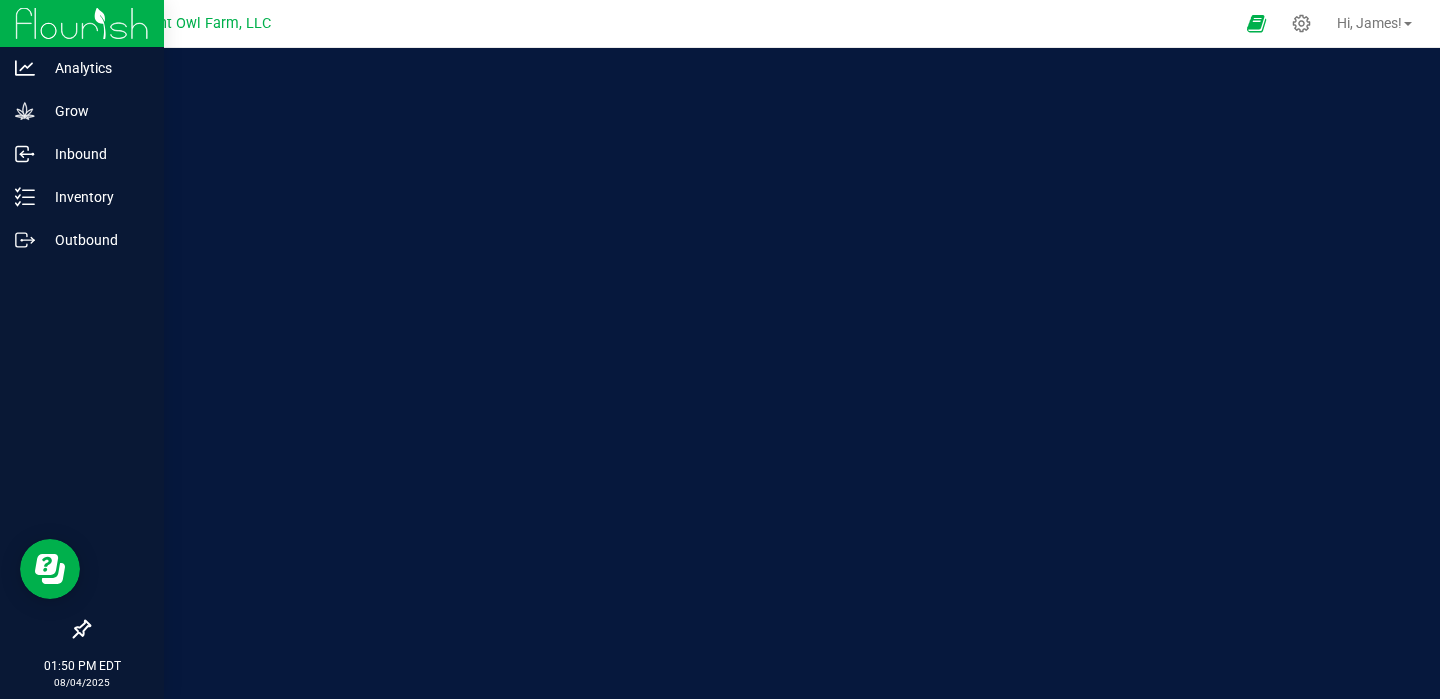 scroll, scrollTop: 0, scrollLeft: 0, axis: both 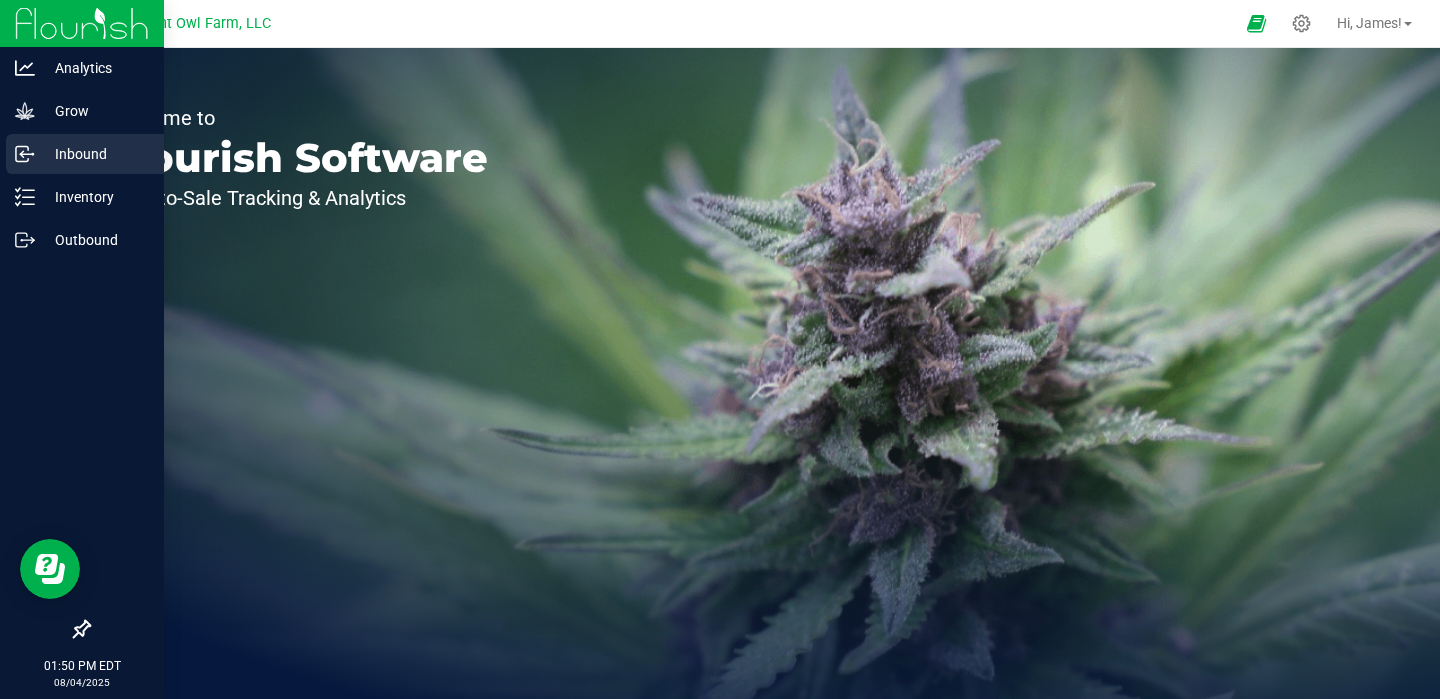 click on "Inbound" at bounding box center (95, 154) 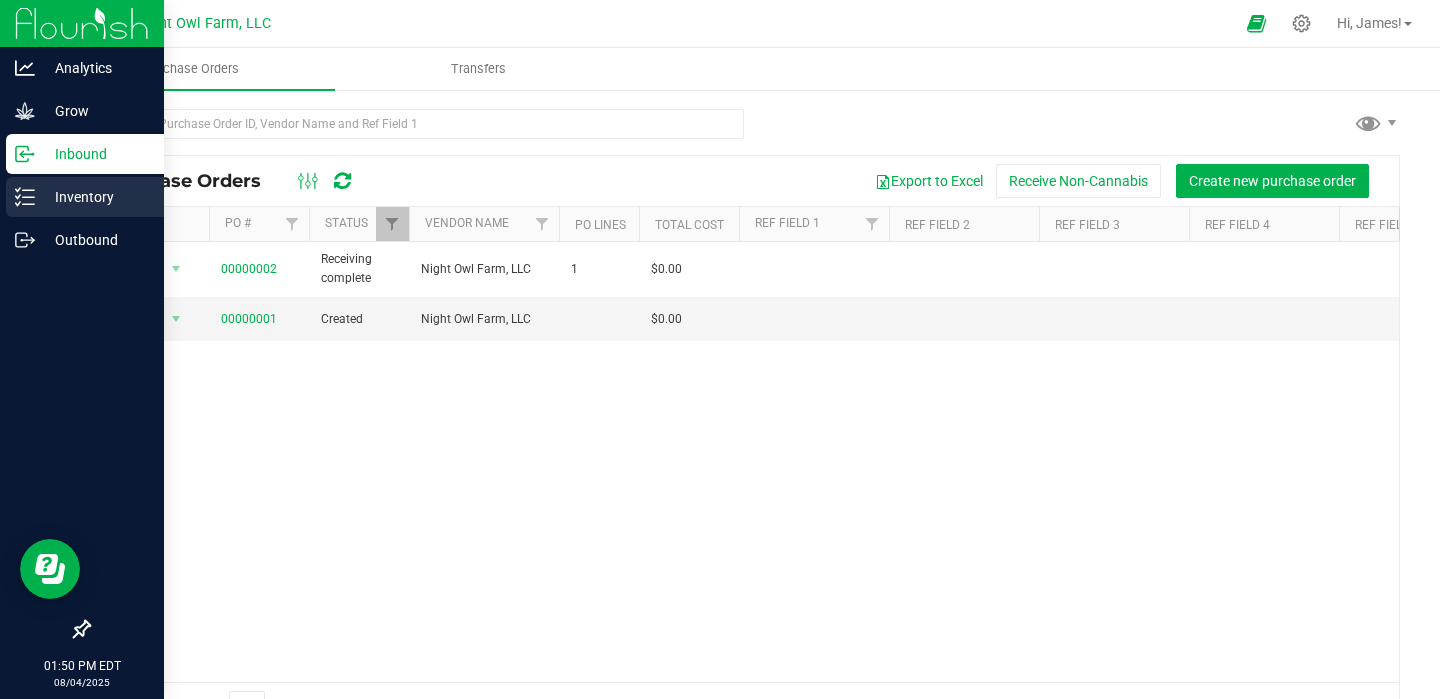 click 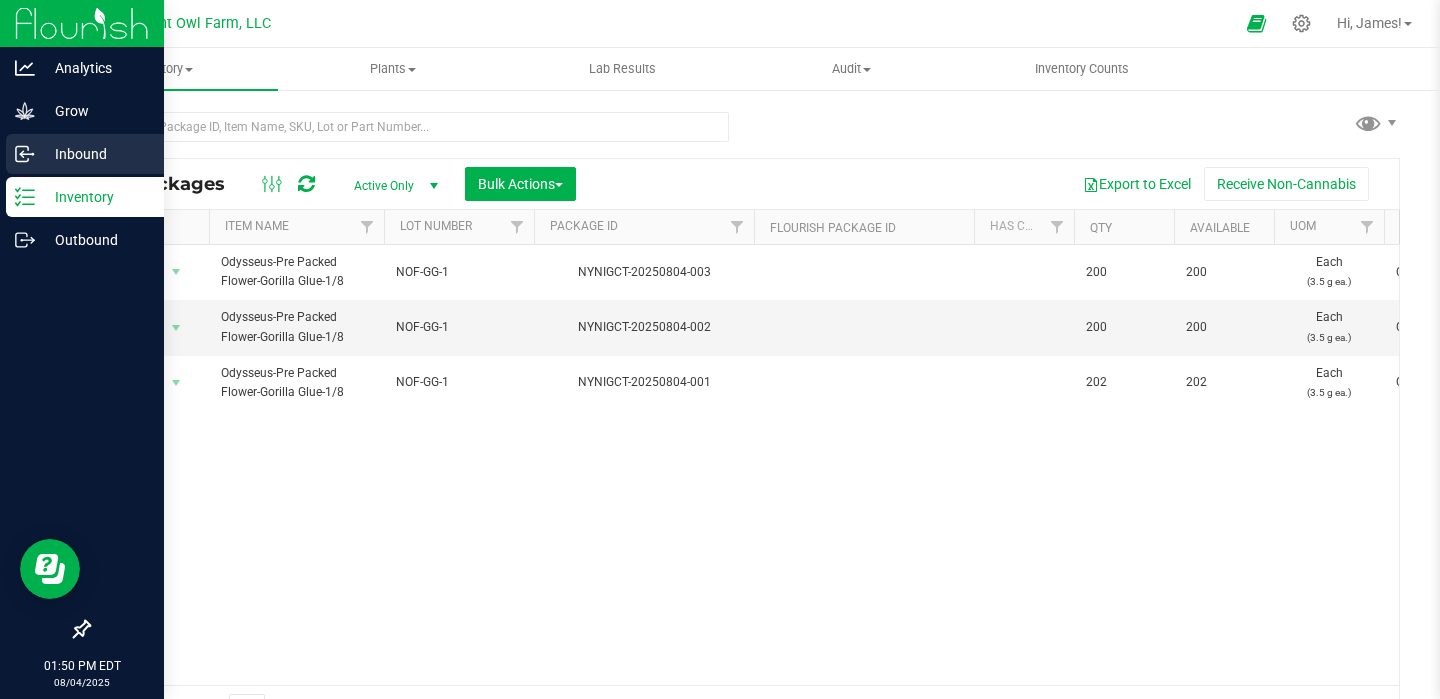 click 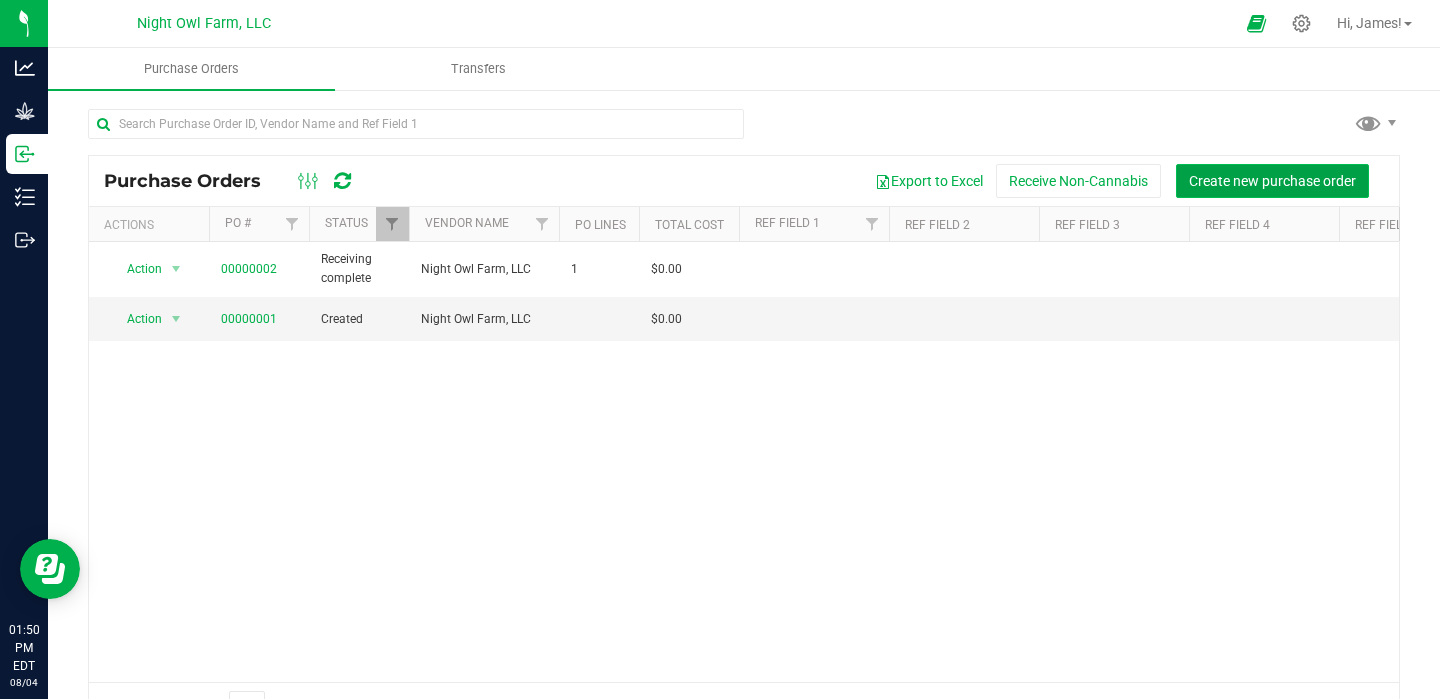 click on "Create new purchase order" at bounding box center [1272, 181] 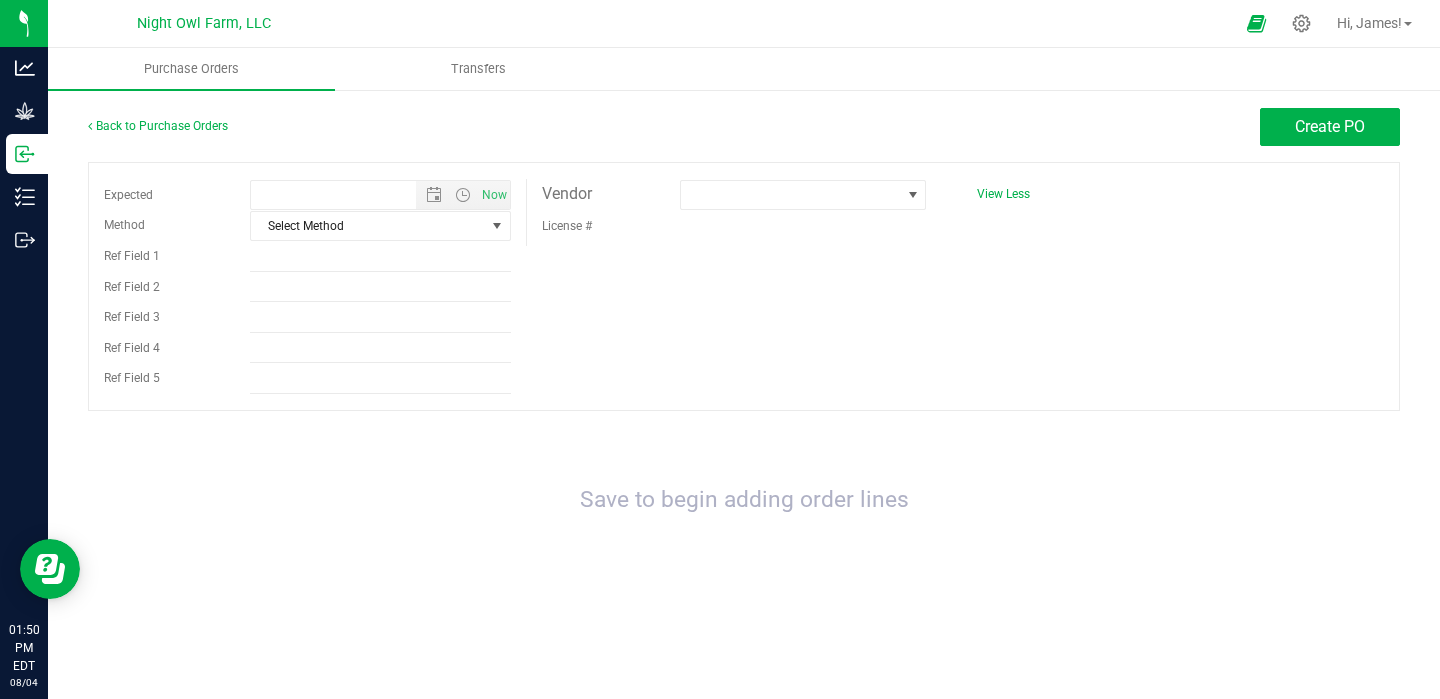 type on "8/4/2025 1:50 PM" 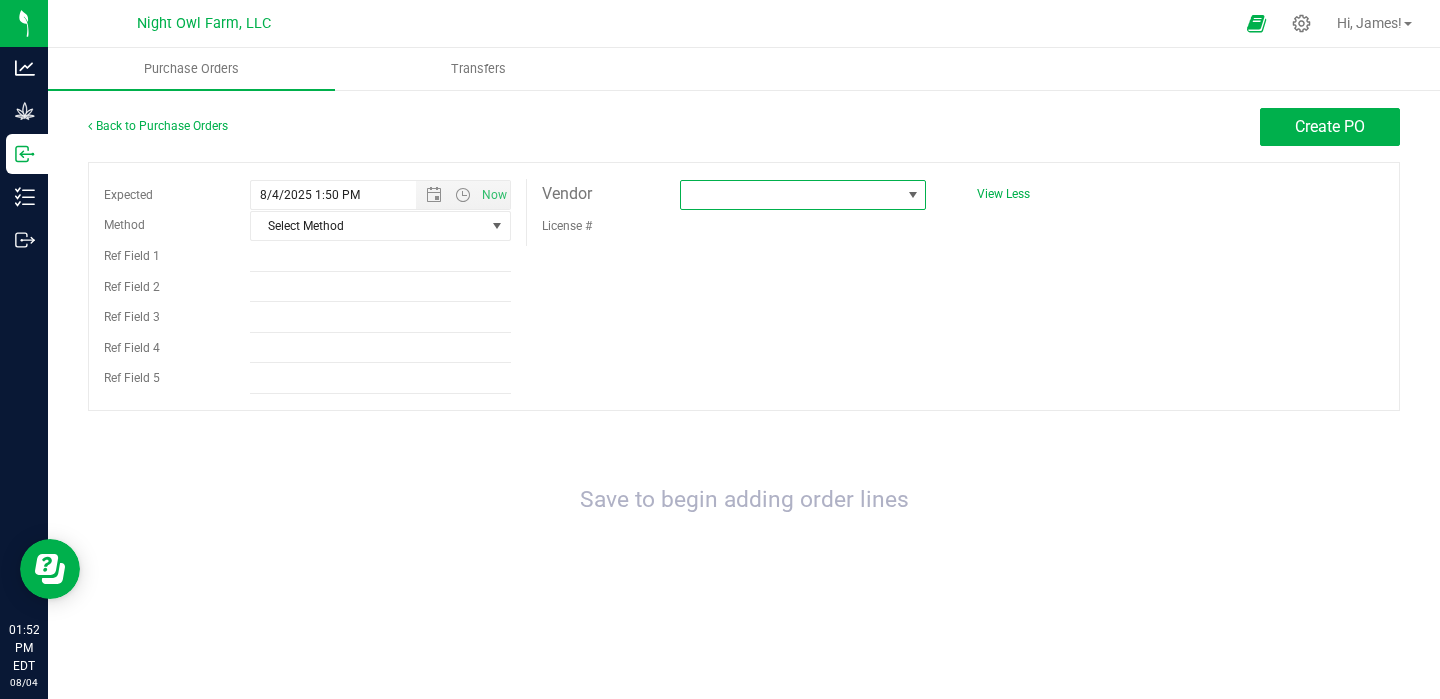 click at bounding box center (790, 195) 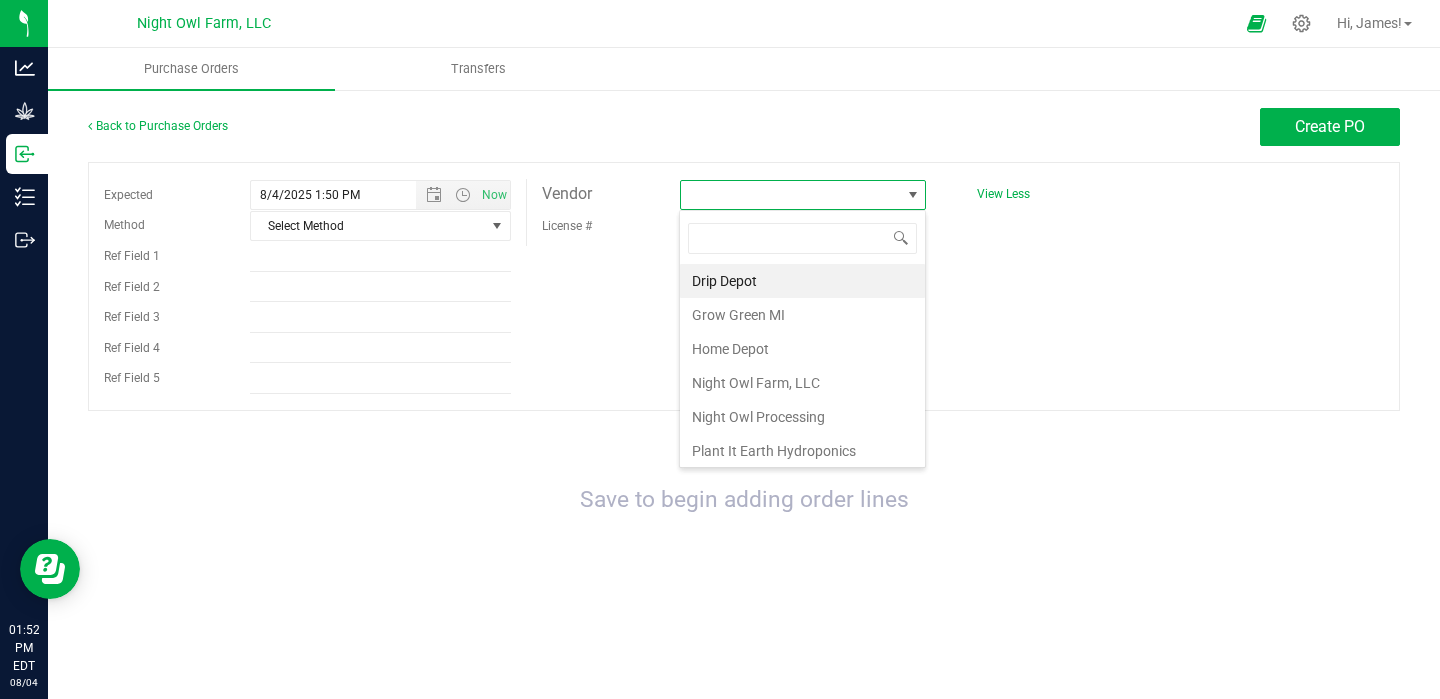 scroll, scrollTop: 99970, scrollLeft: 99753, axis: both 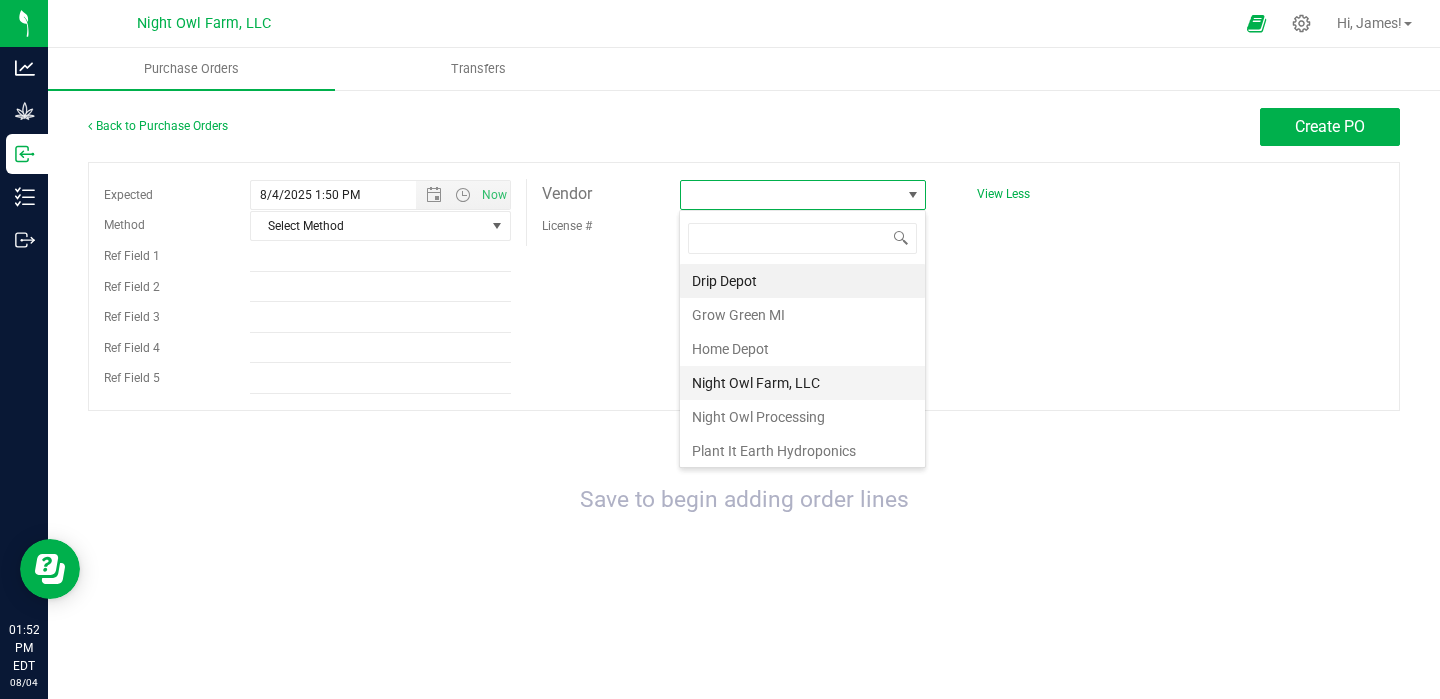 click on "Night Owl Farm, LLC" at bounding box center (802, 383) 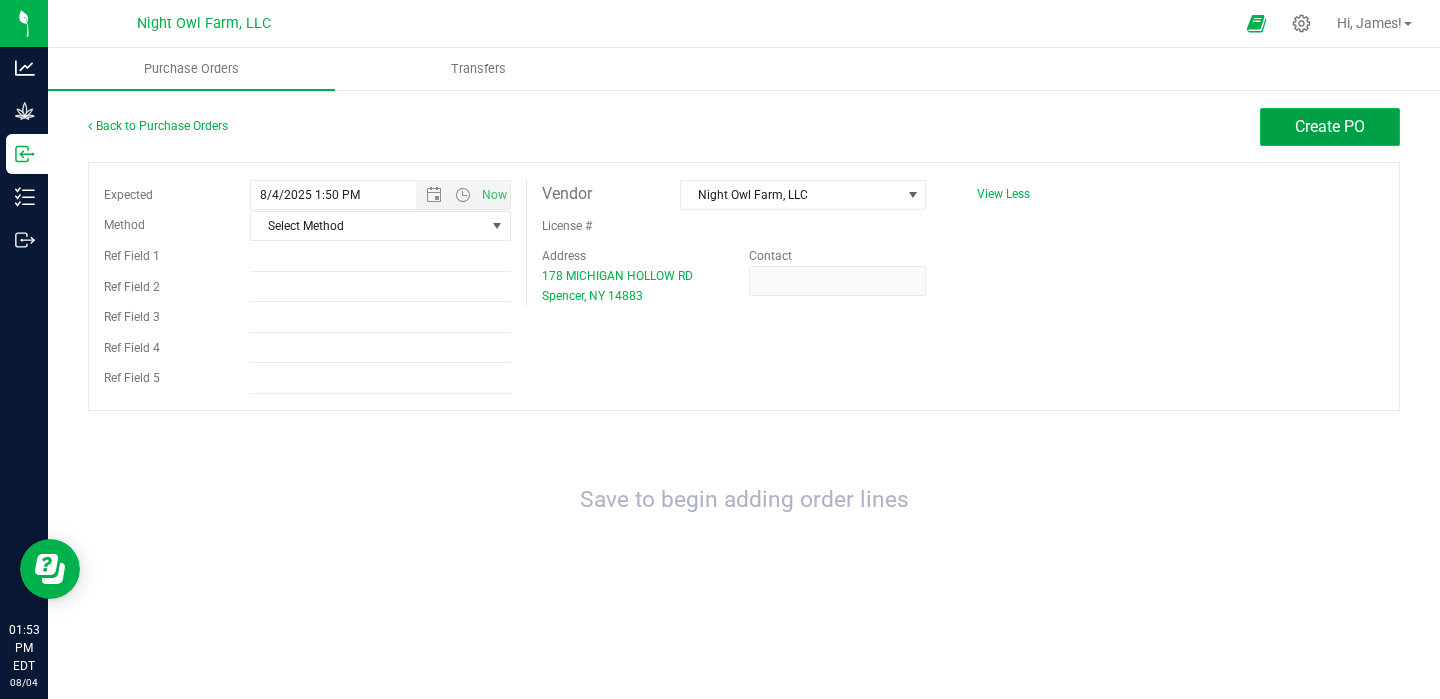 click on "Create PO" at bounding box center (1330, 127) 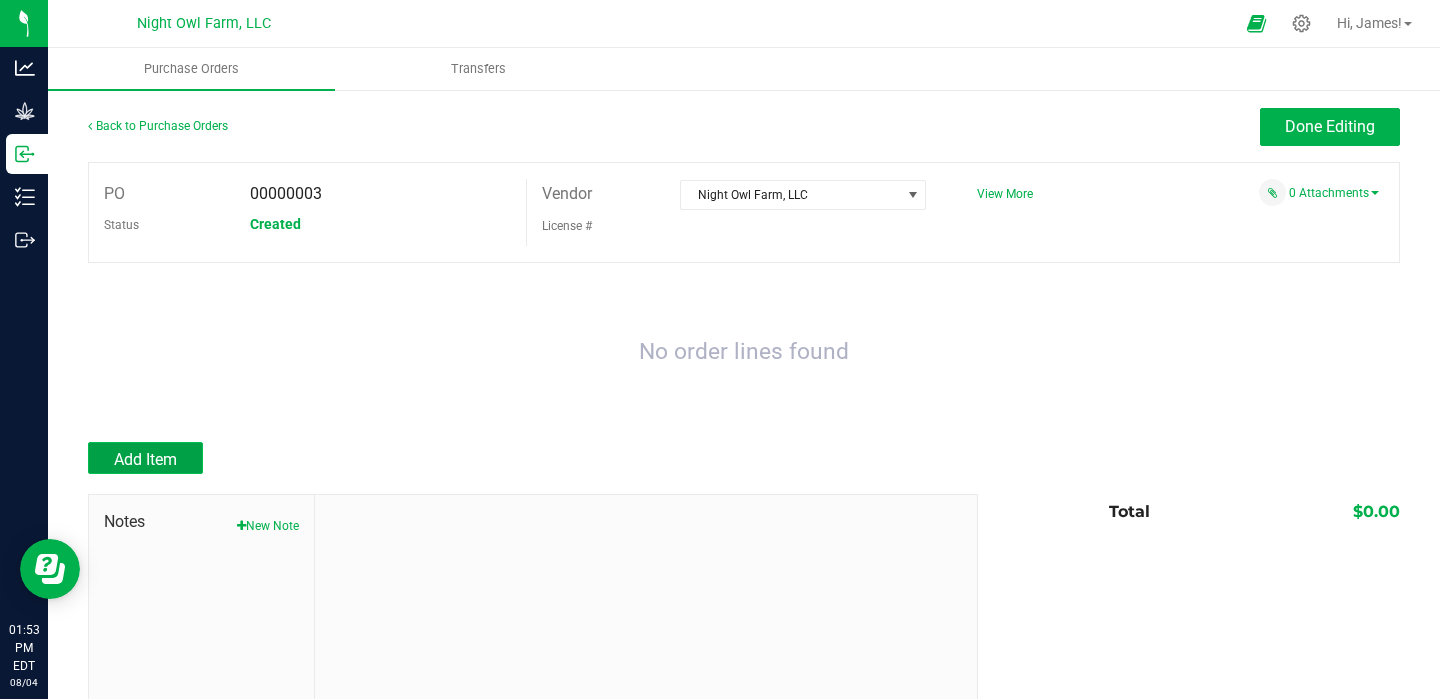click on "Add Item" at bounding box center (145, 458) 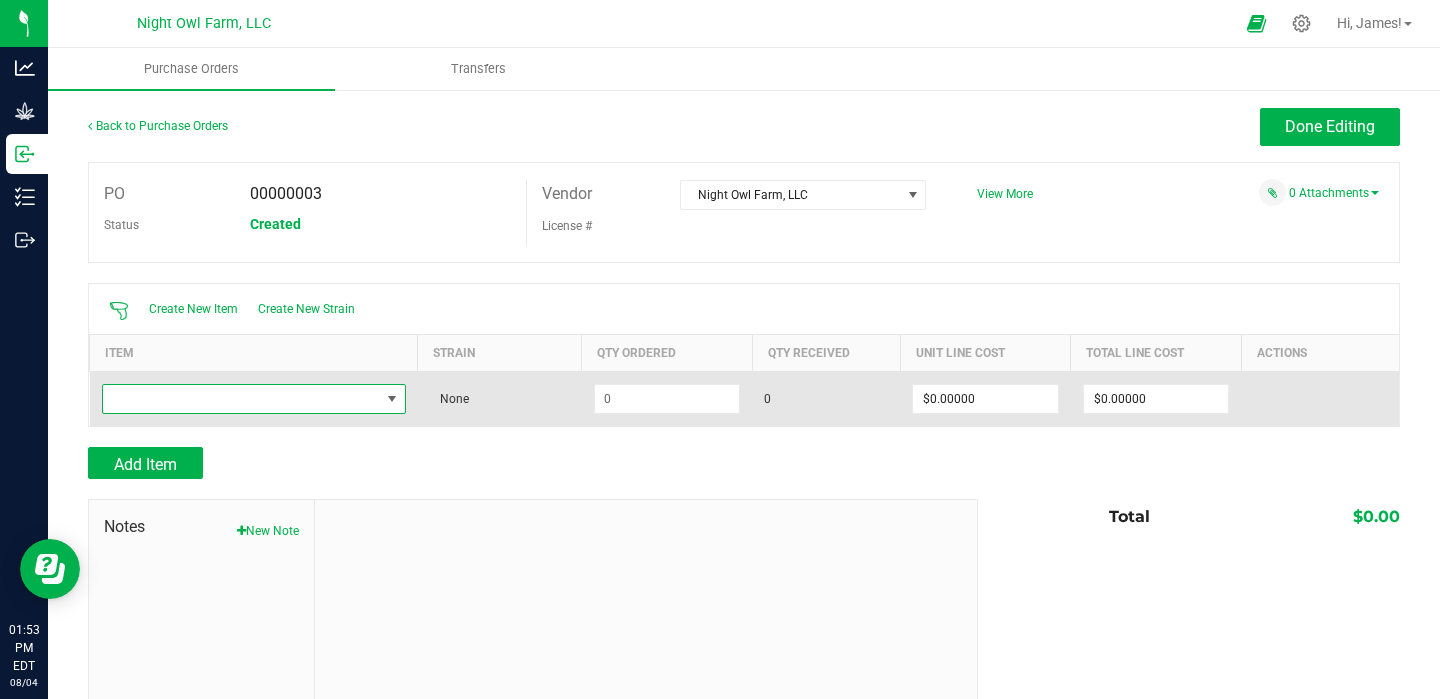 click at bounding box center (391, 399) 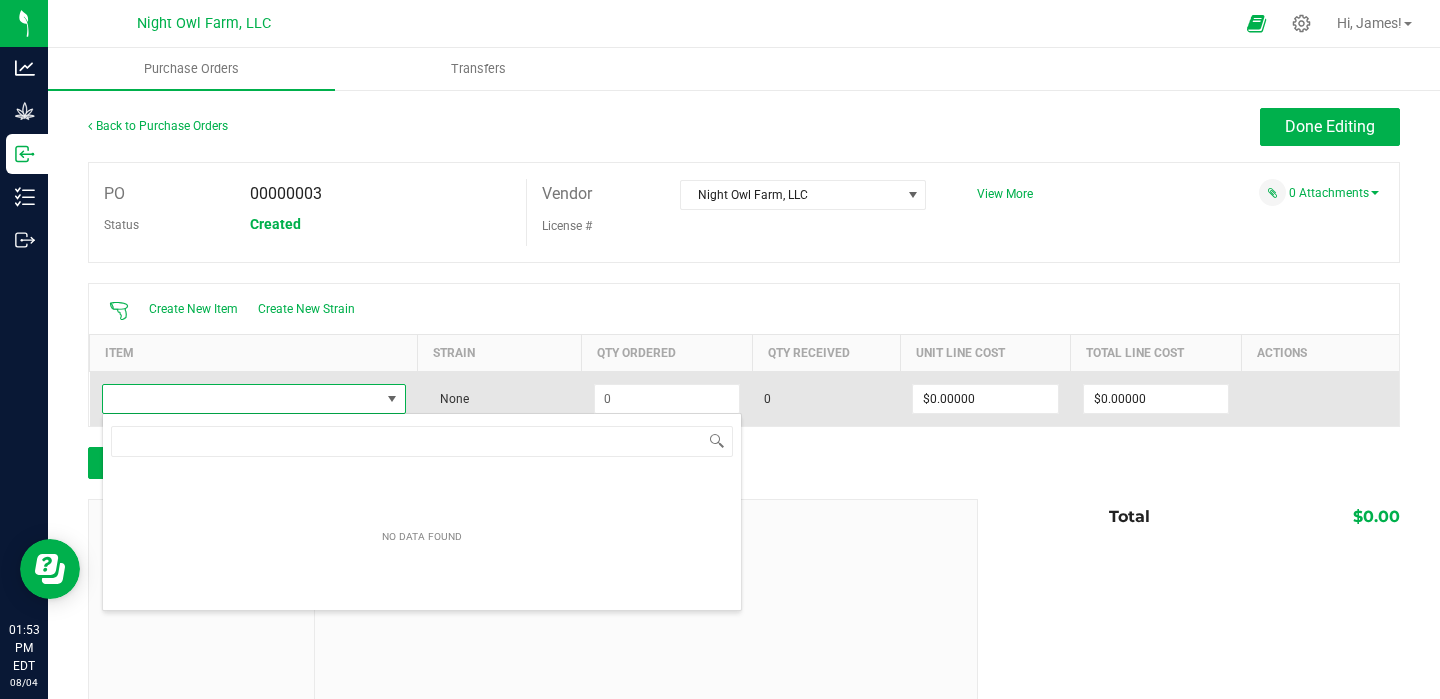 scroll, scrollTop: 99970, scrollLeft: 99695, axis: both 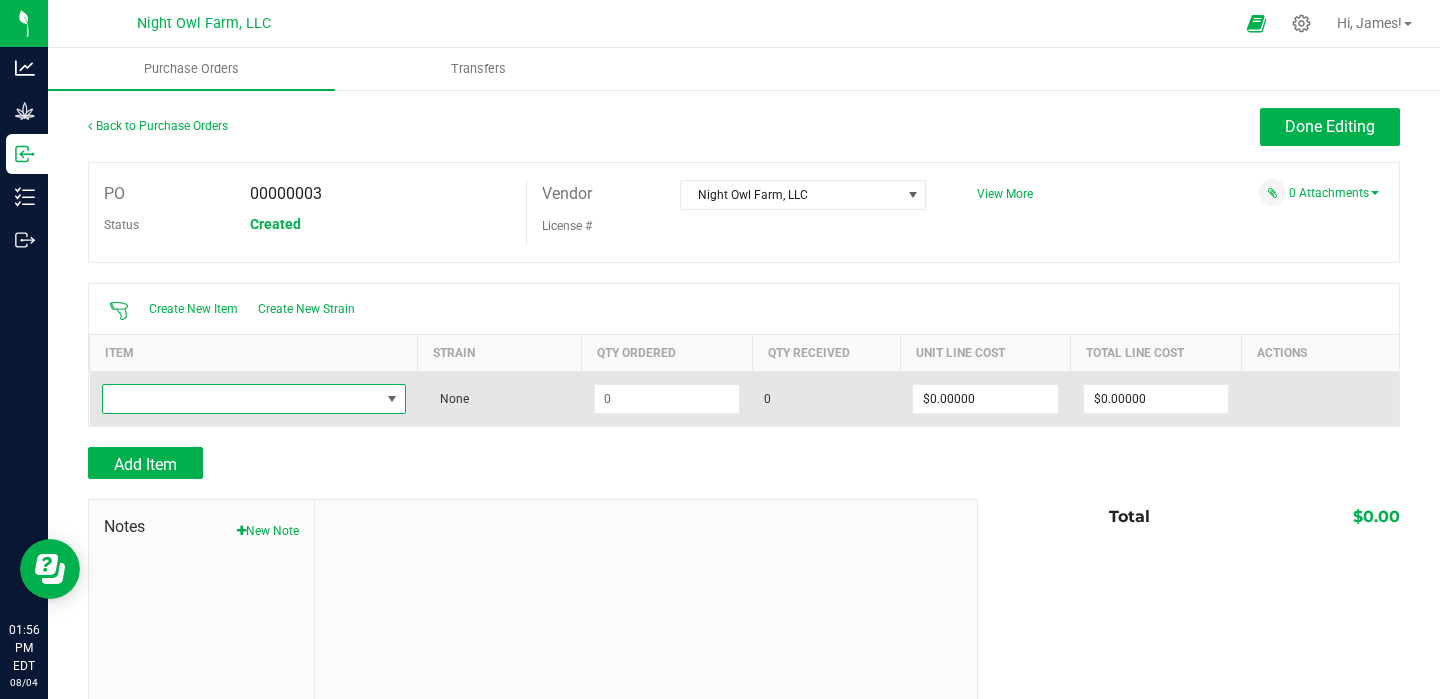 click at bounding box center (392, 399) 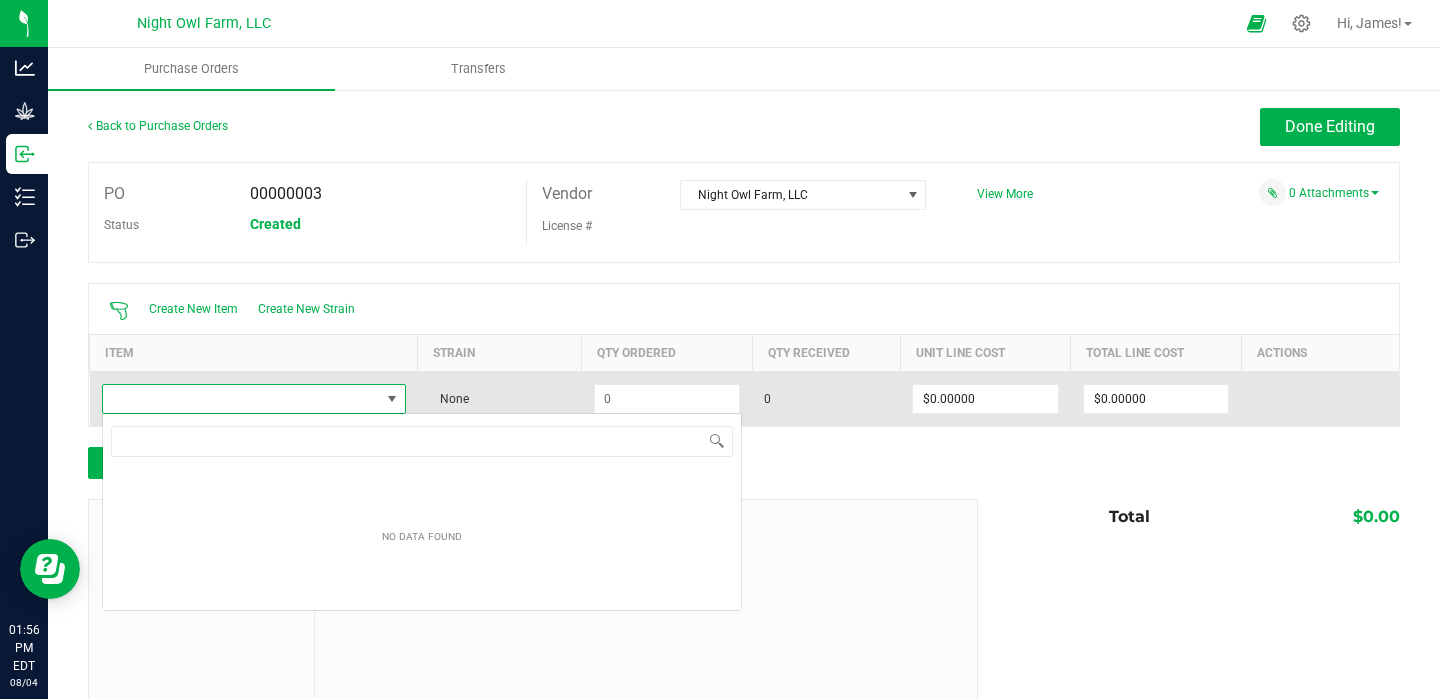 scroll, scrollTop: 99970, scrollLeft: 99695, axis: both 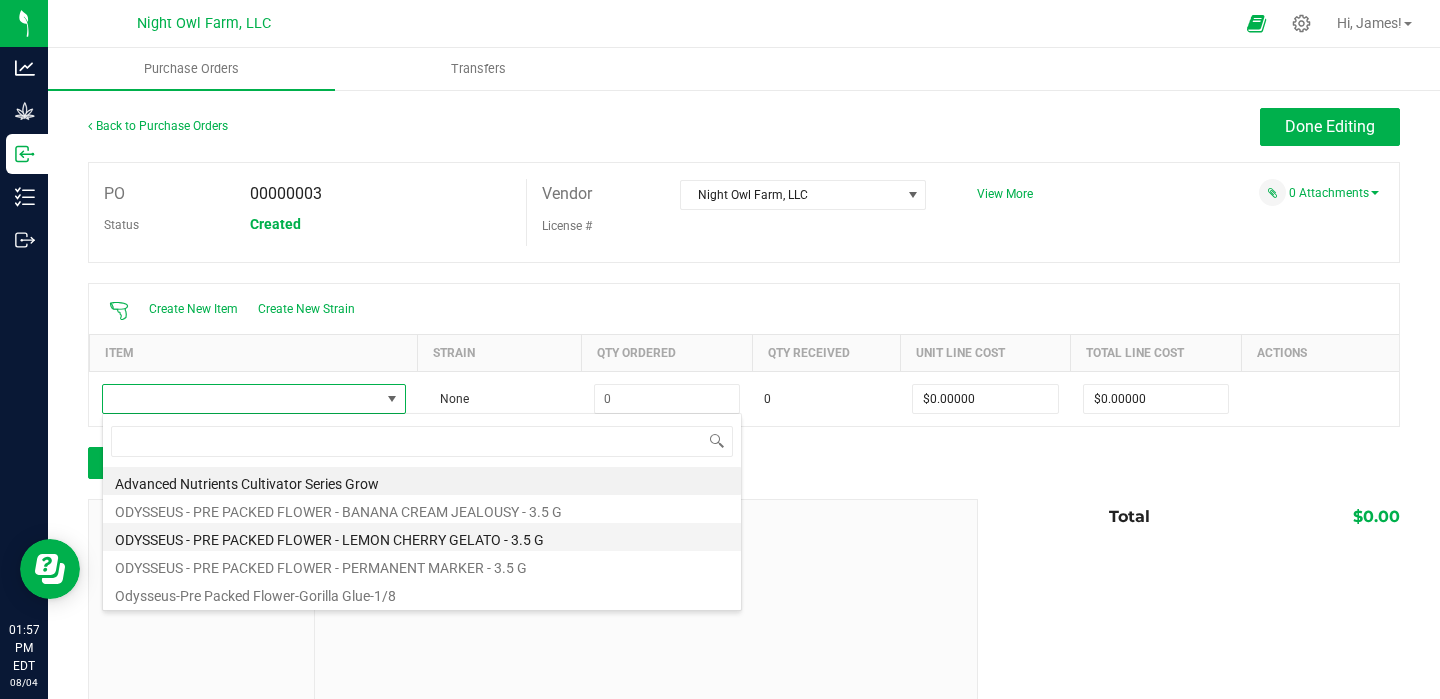 click on "ODYSSEUS - PRE PACKED FLOWER - LEMON CHERRY GELATO - 3.5 G" at bounding box center (422, 537) 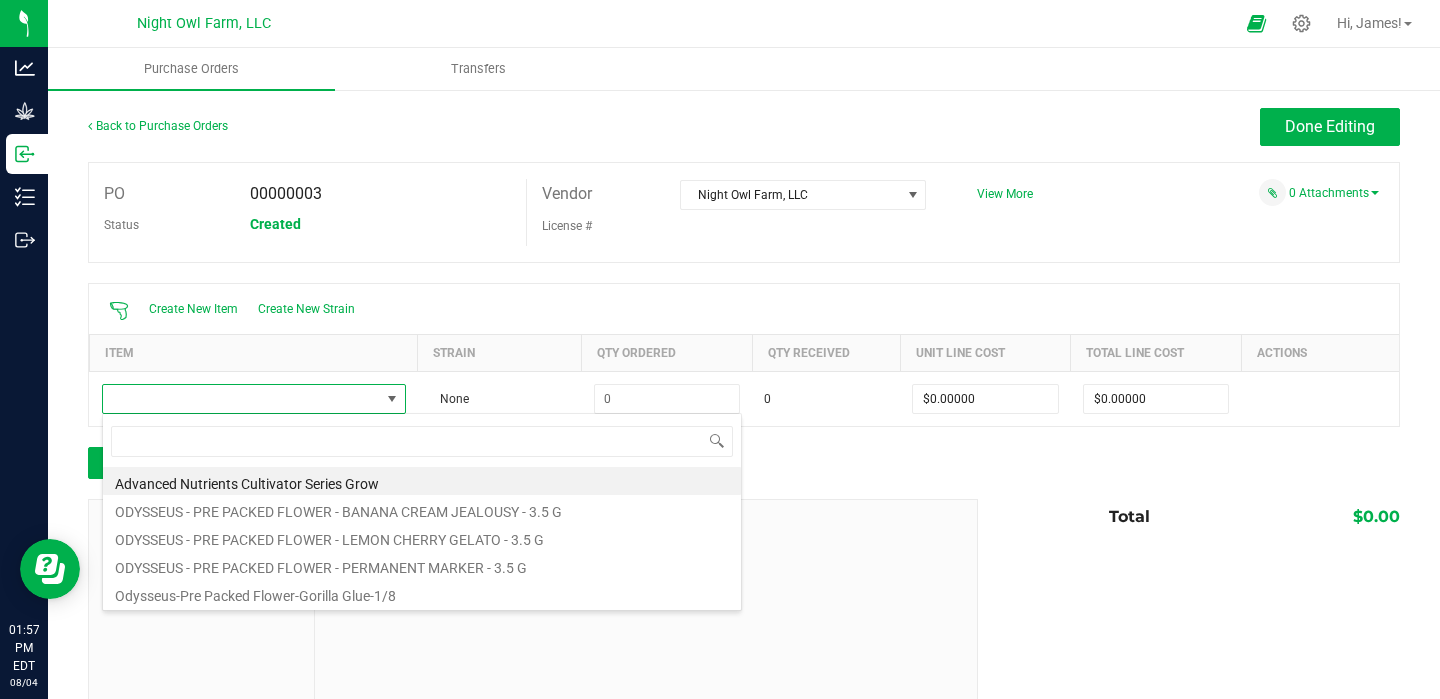 type 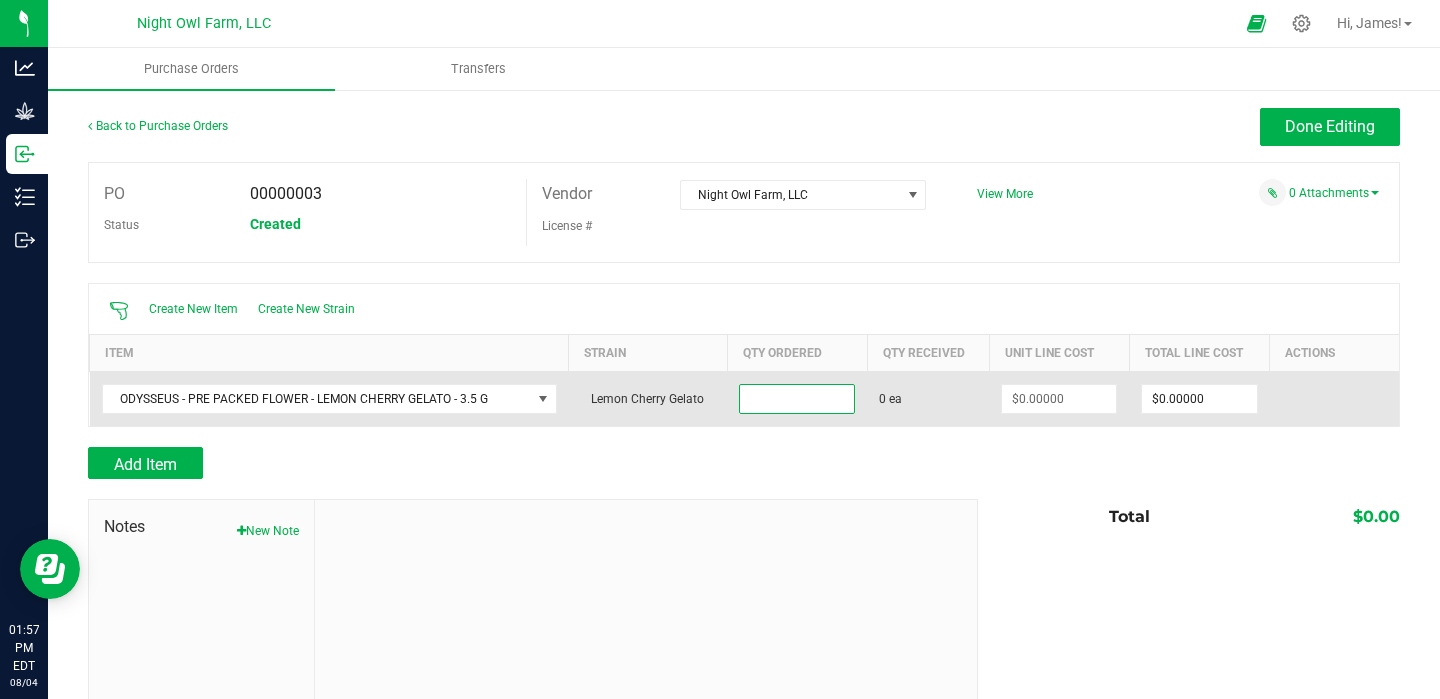 click at bounding box center (797, 399) 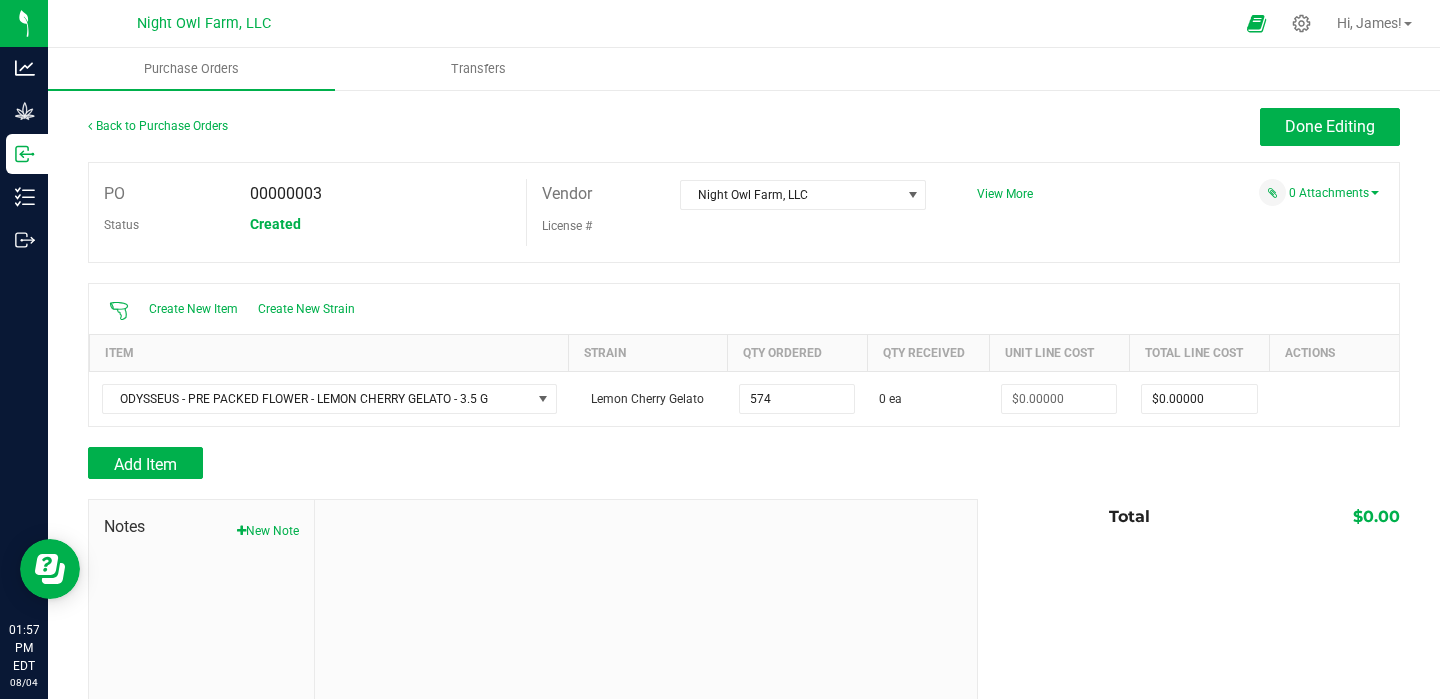 type on "574 ea" 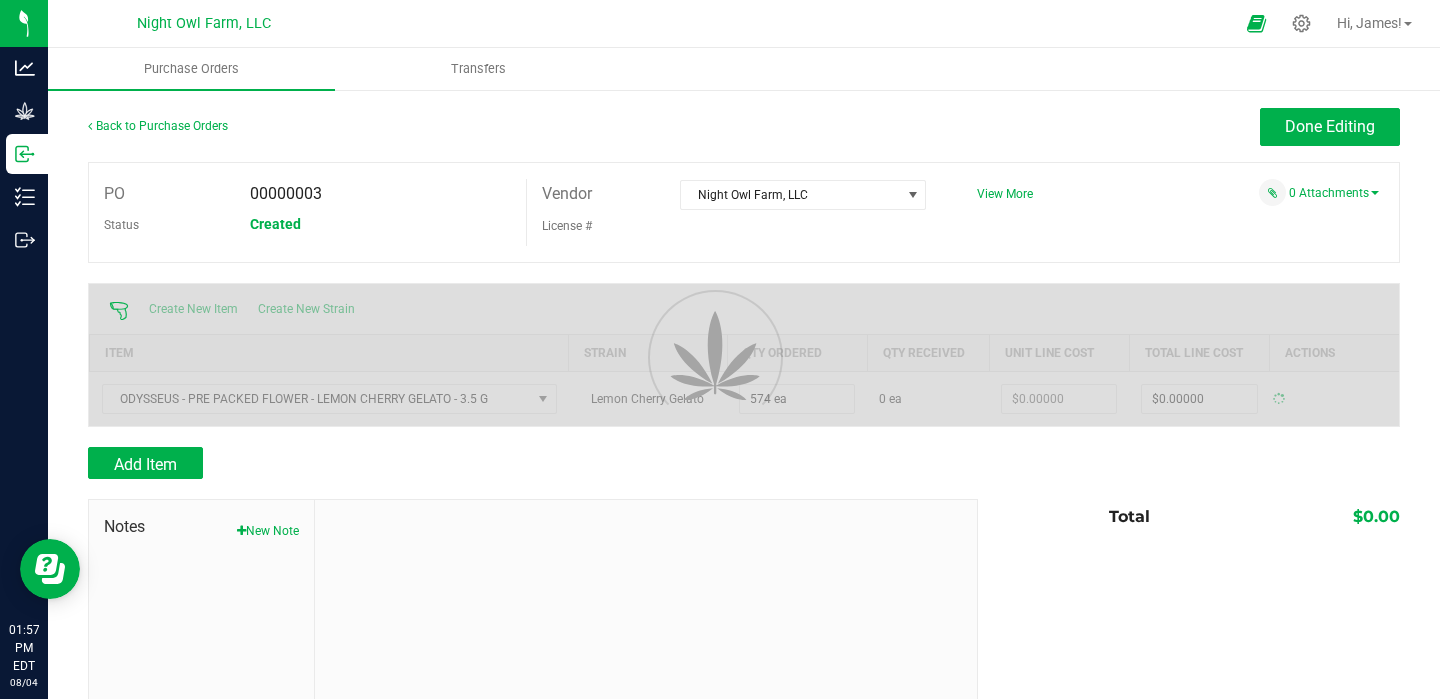 type on "$0.00000" 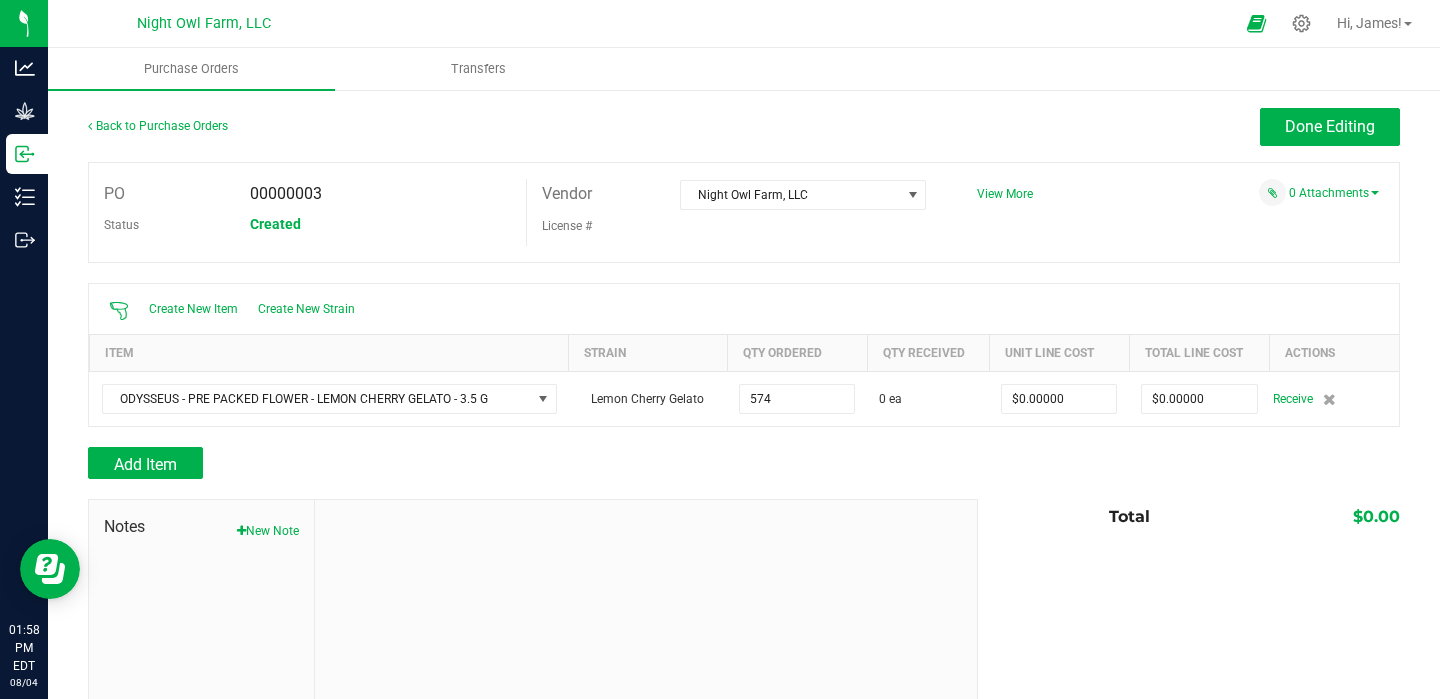 type on "574 ea" 